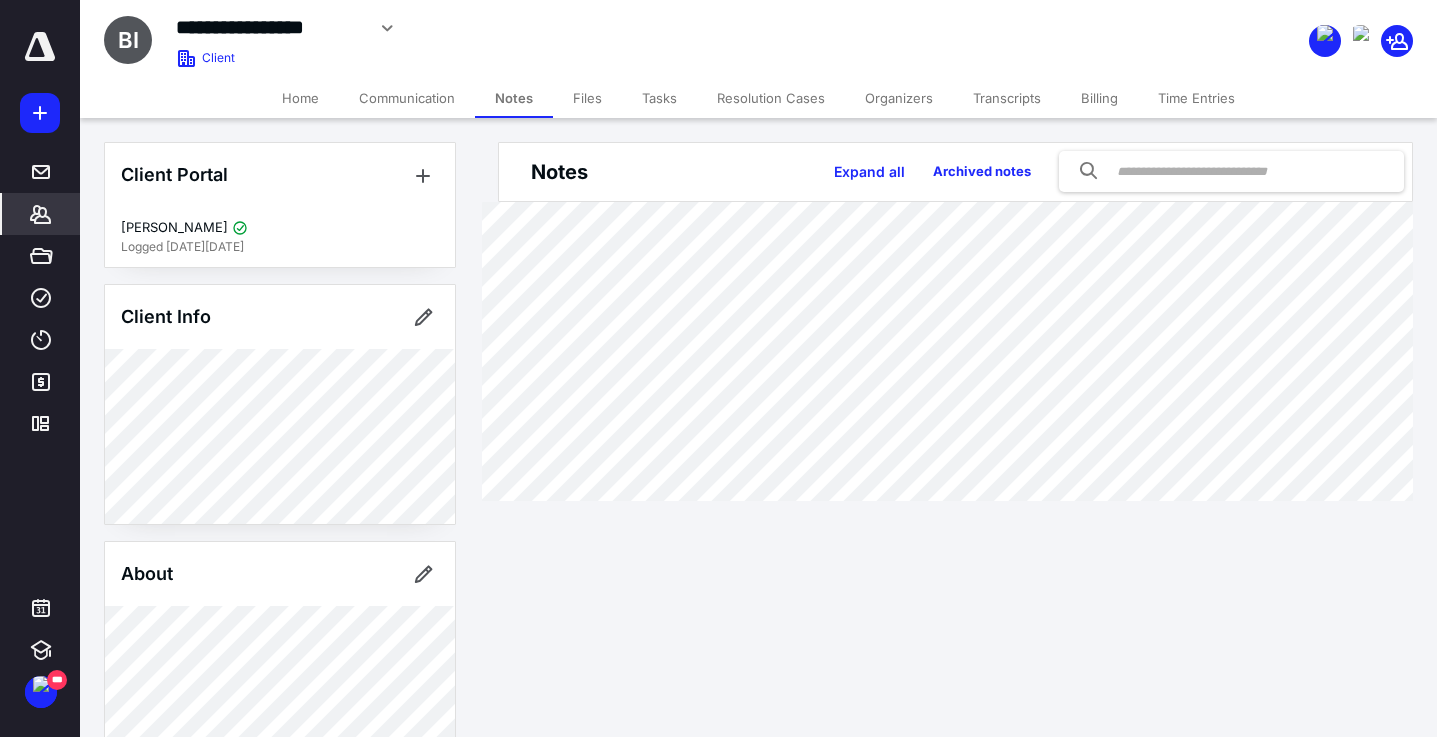 scroll, scrollTop: 0, scrollLeft: 0, axis: both 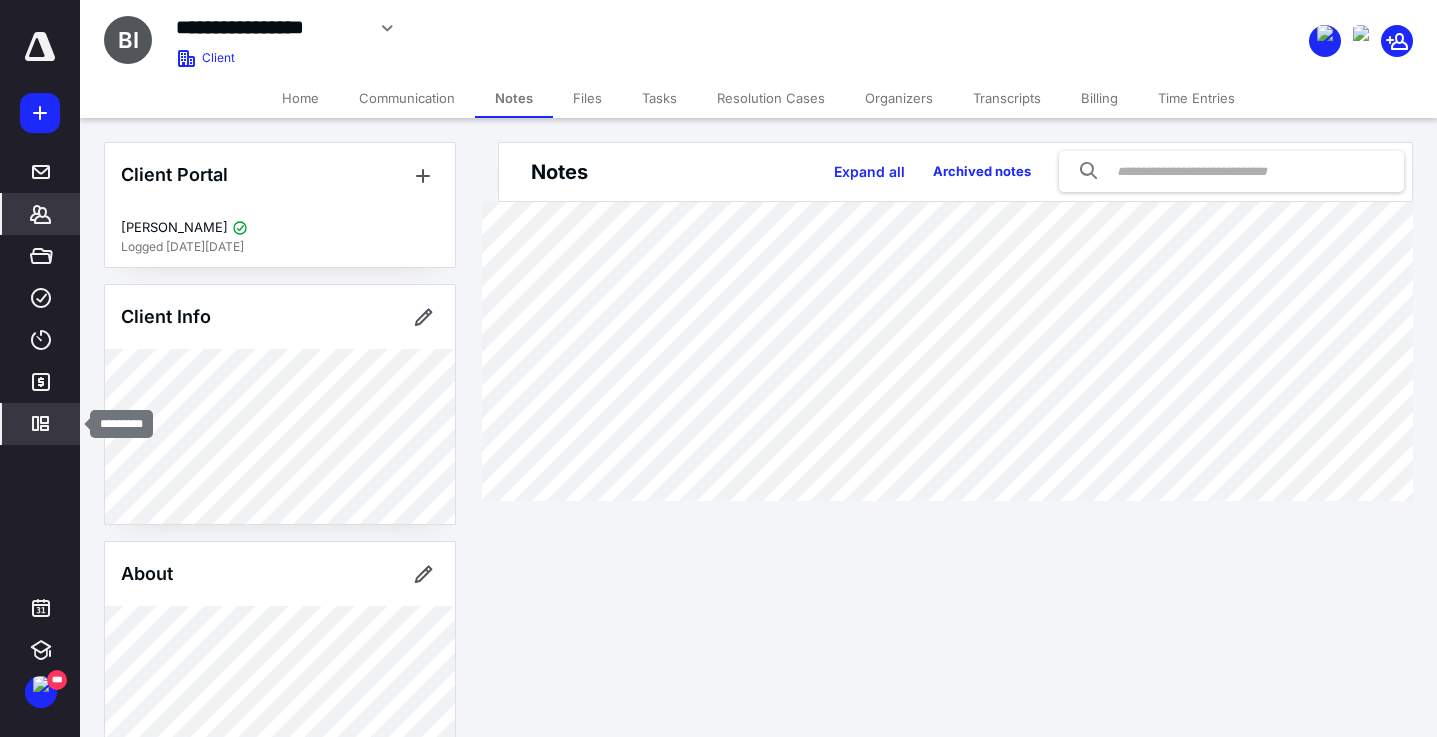 click 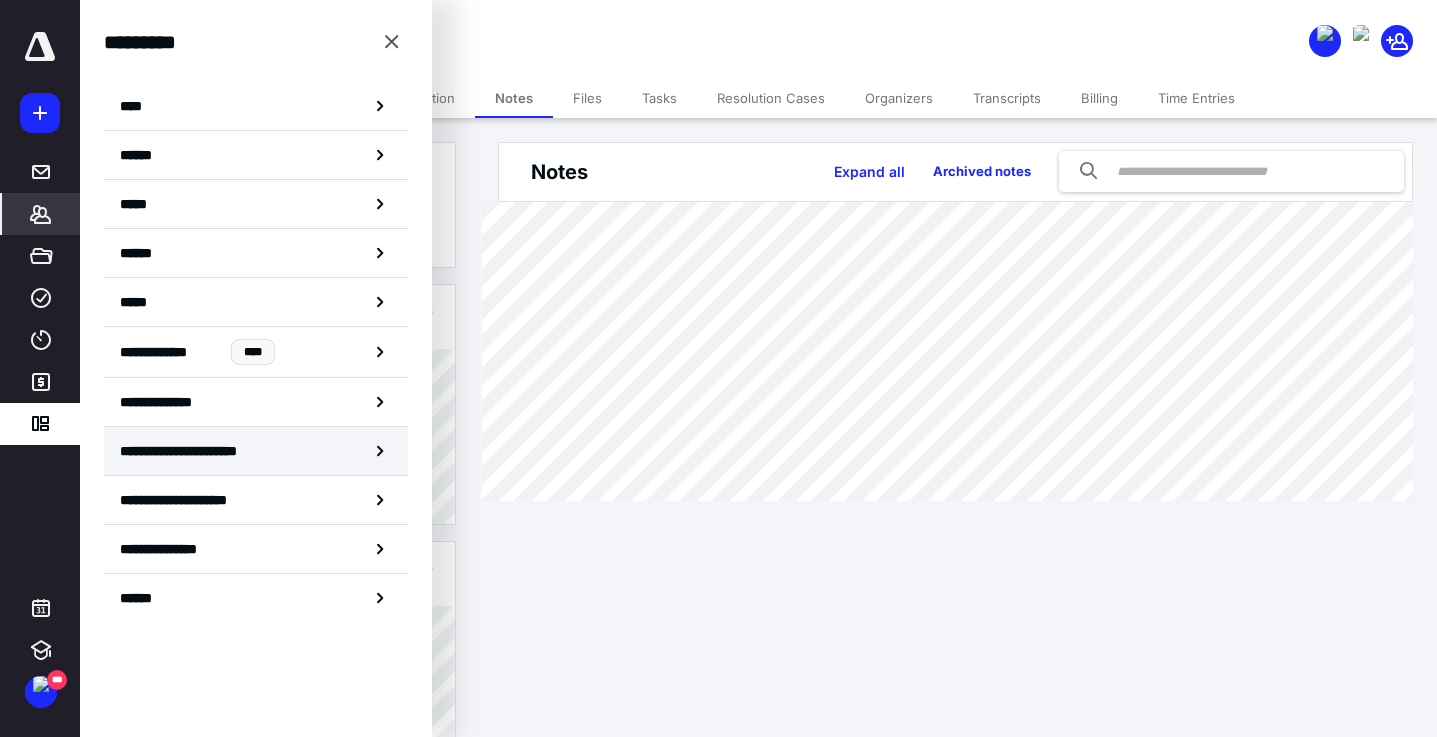 click on "**********" at bounding box center (194, 451) 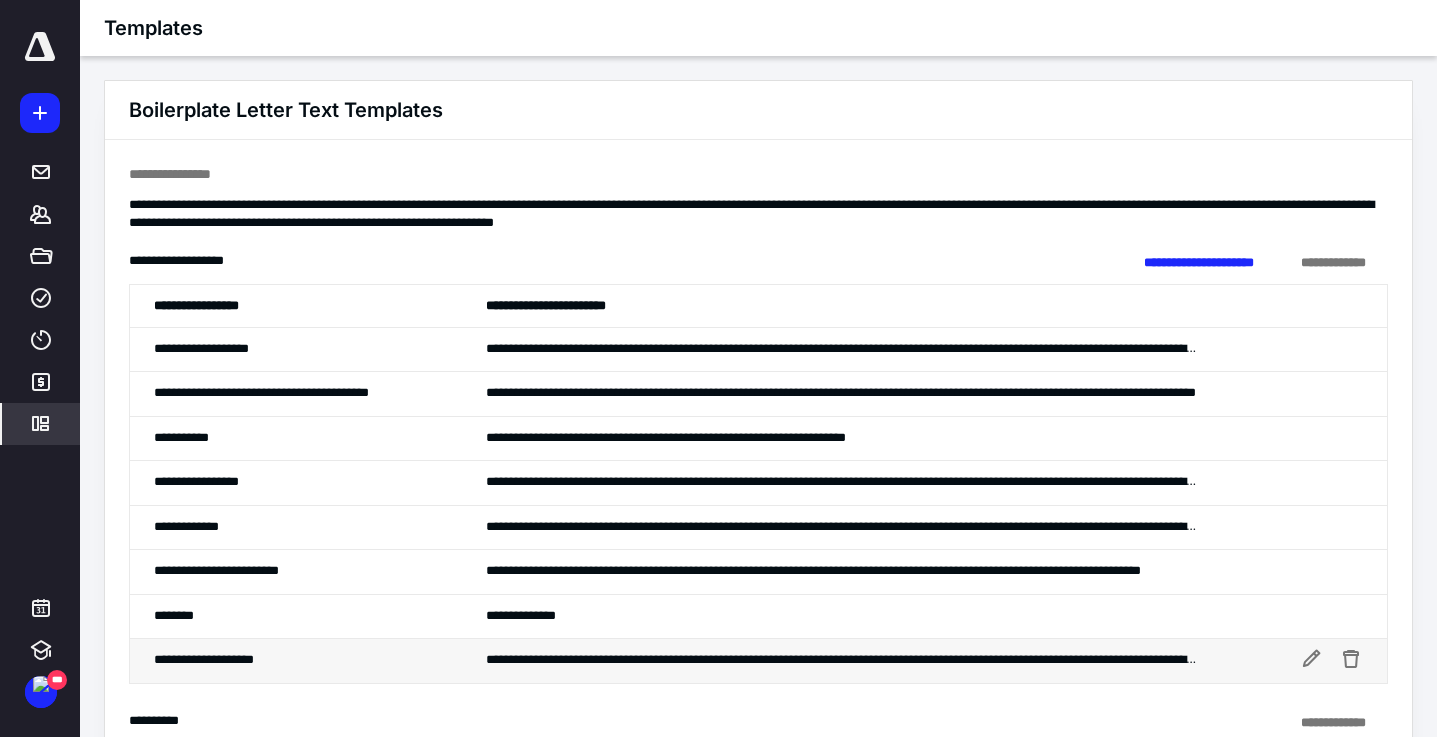 click at bounding box center (841, 660) 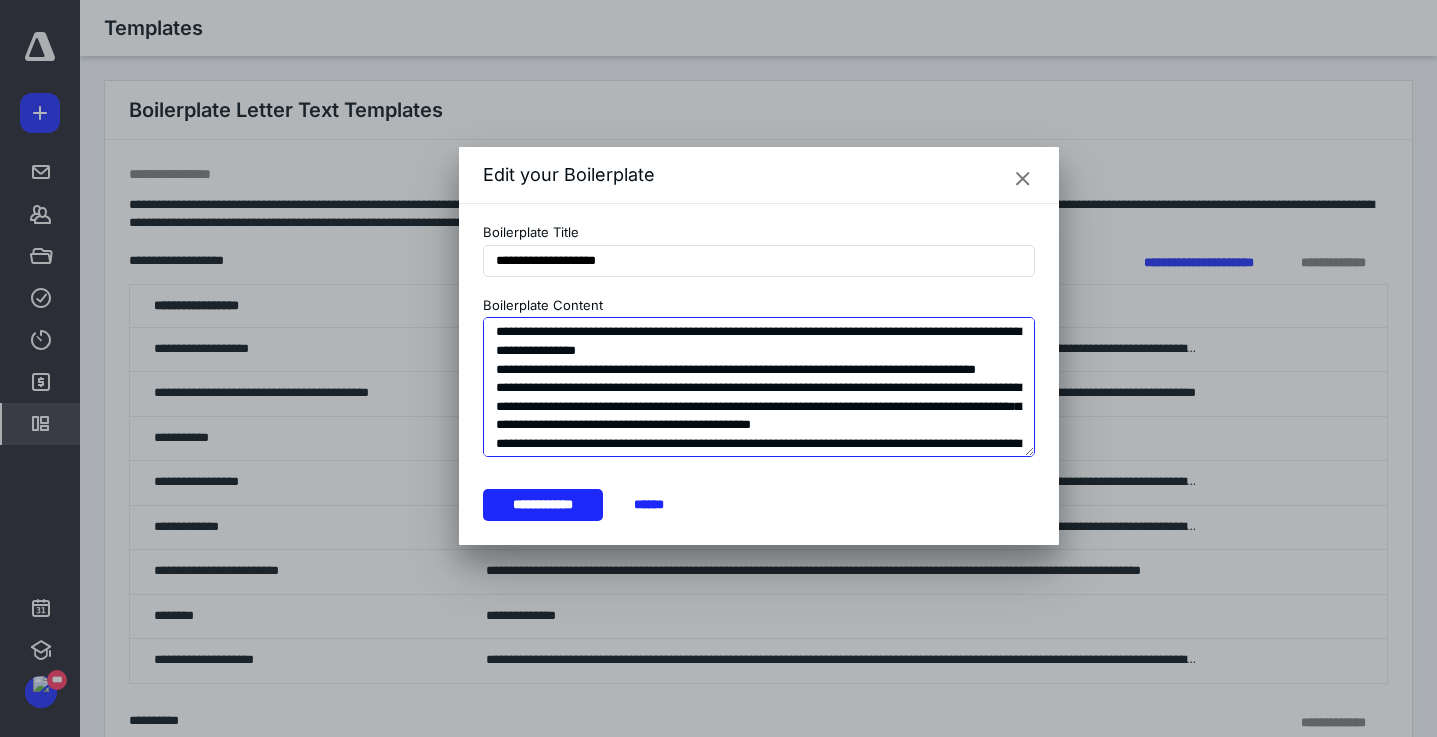 click at bounding box center (759, 387) 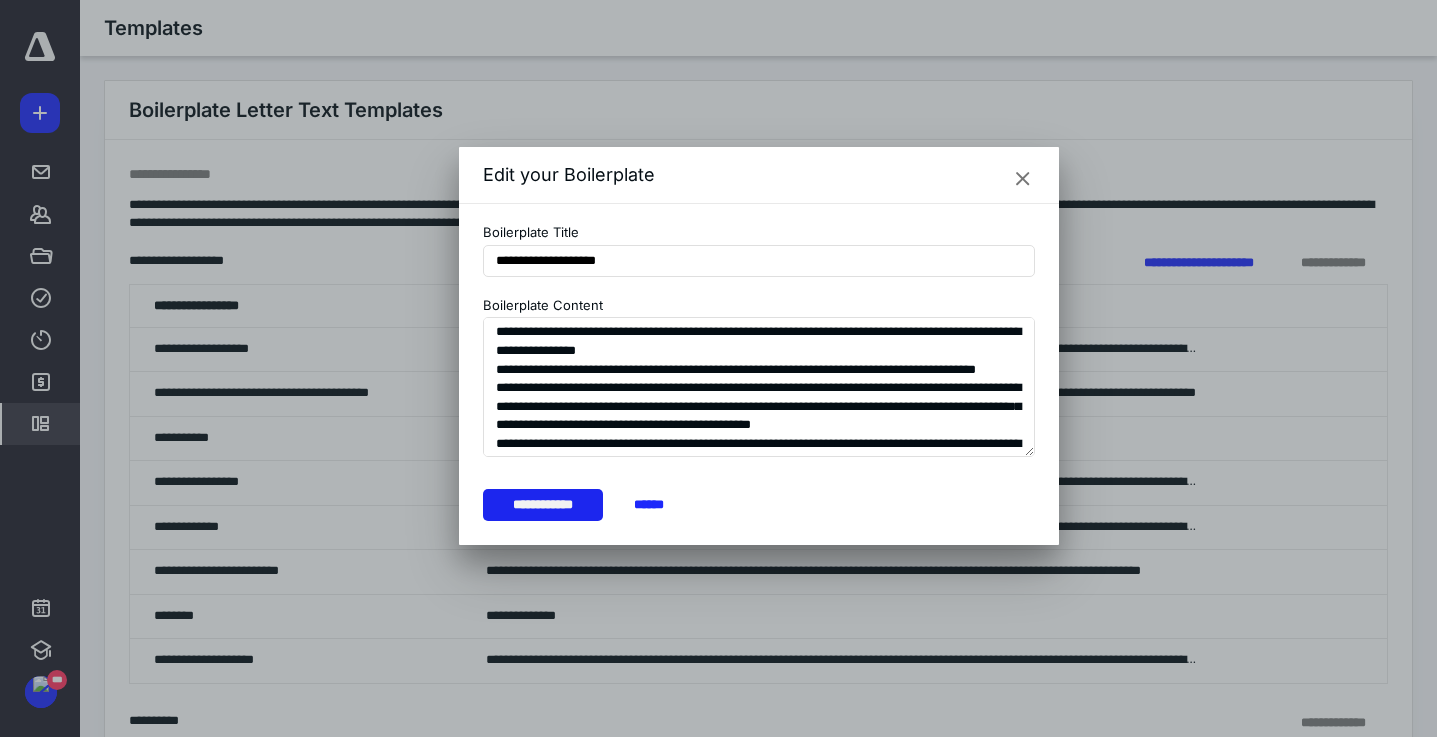 click on "**********" at bounding box center (543, 505) 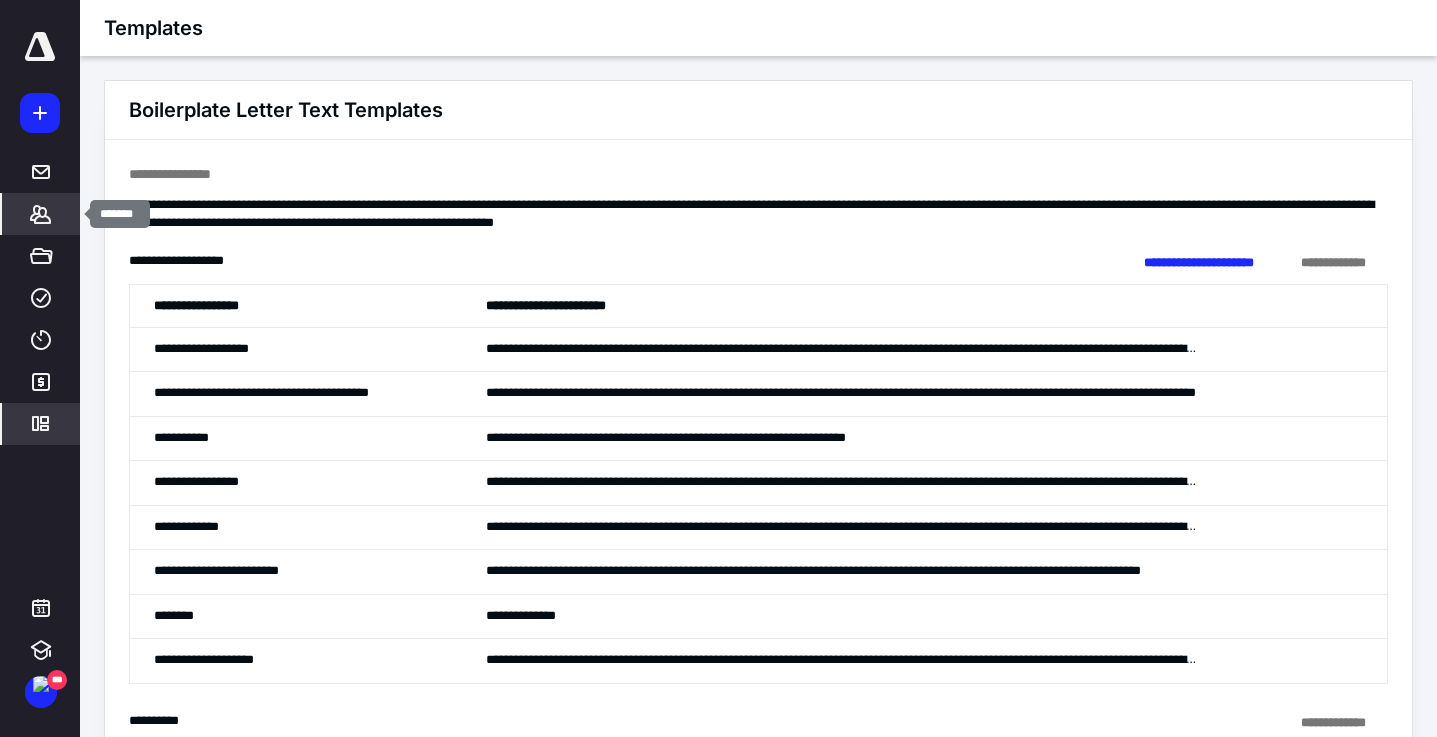 click 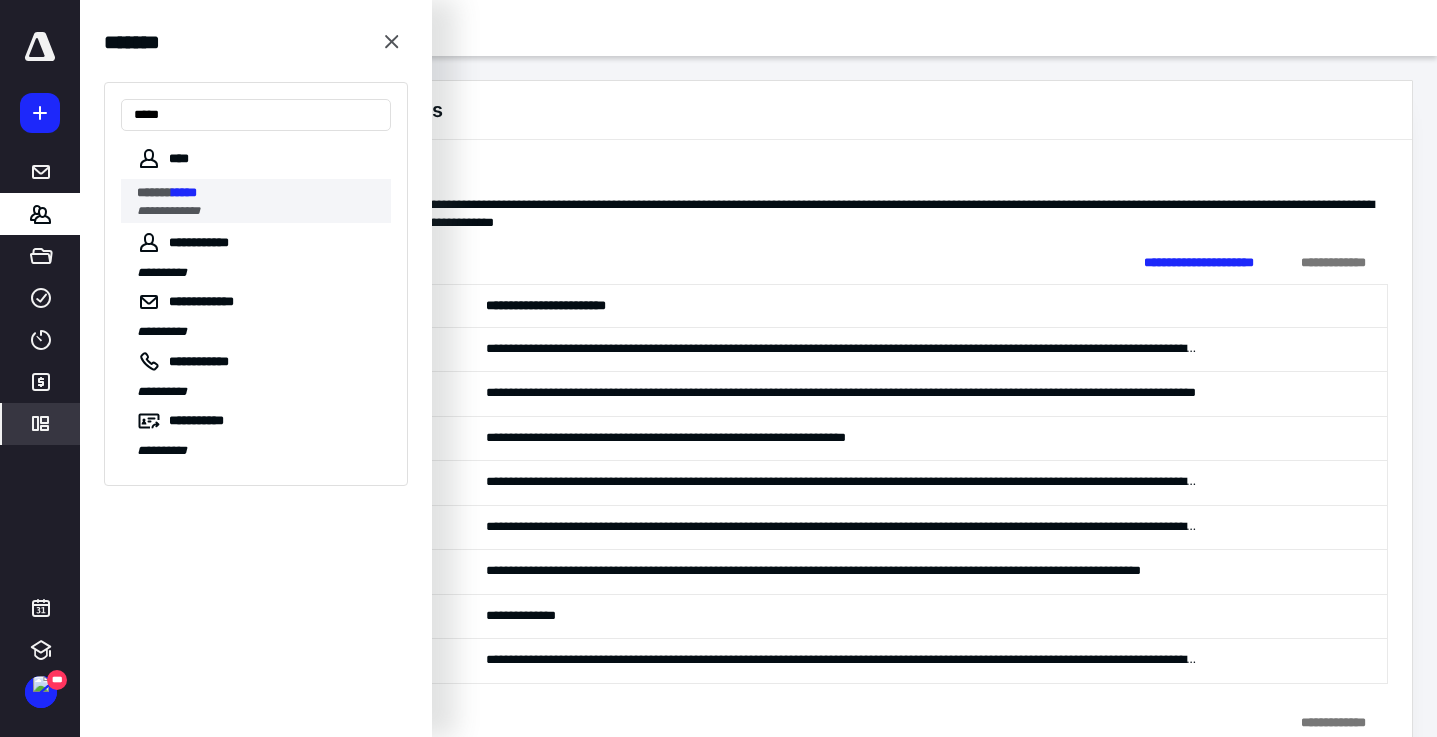type on "*****" 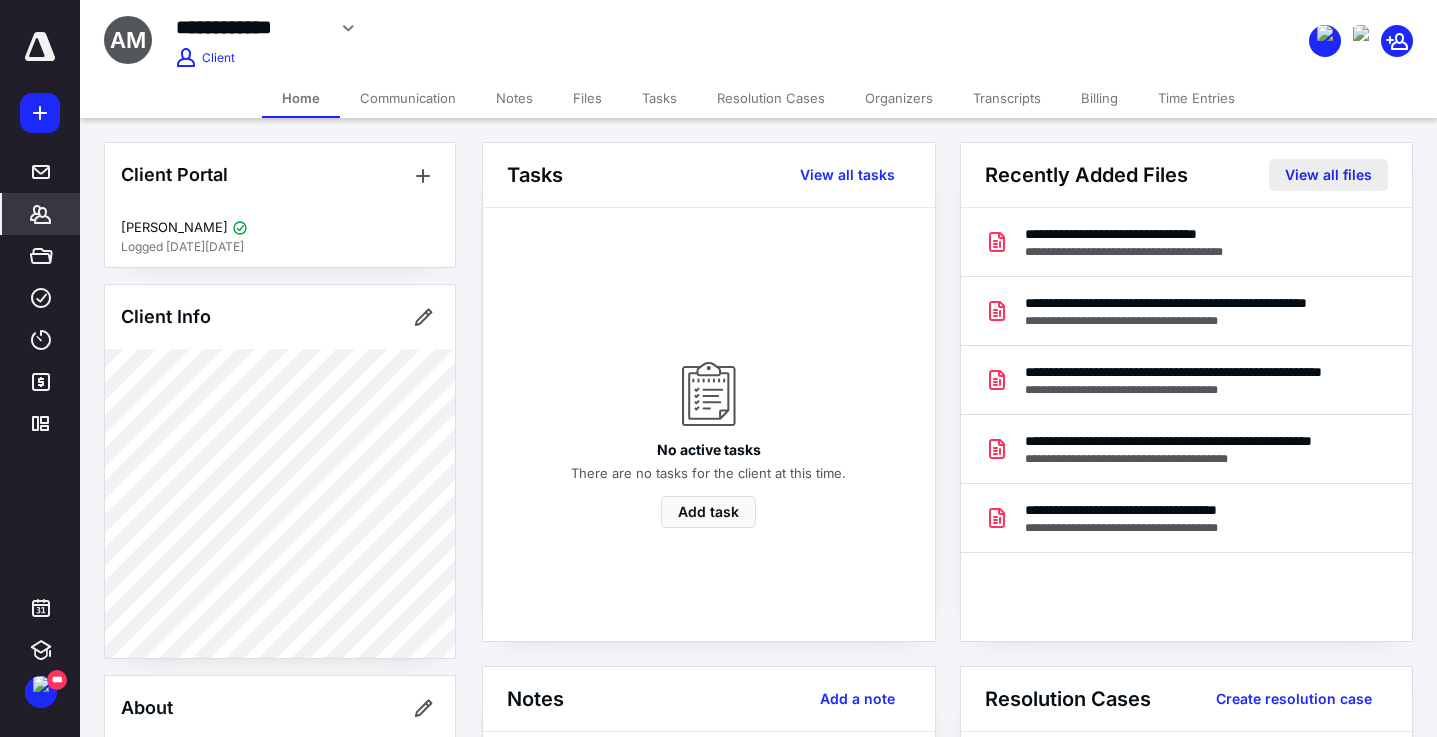 click on "View all files" at bounding box center [1328, 175] 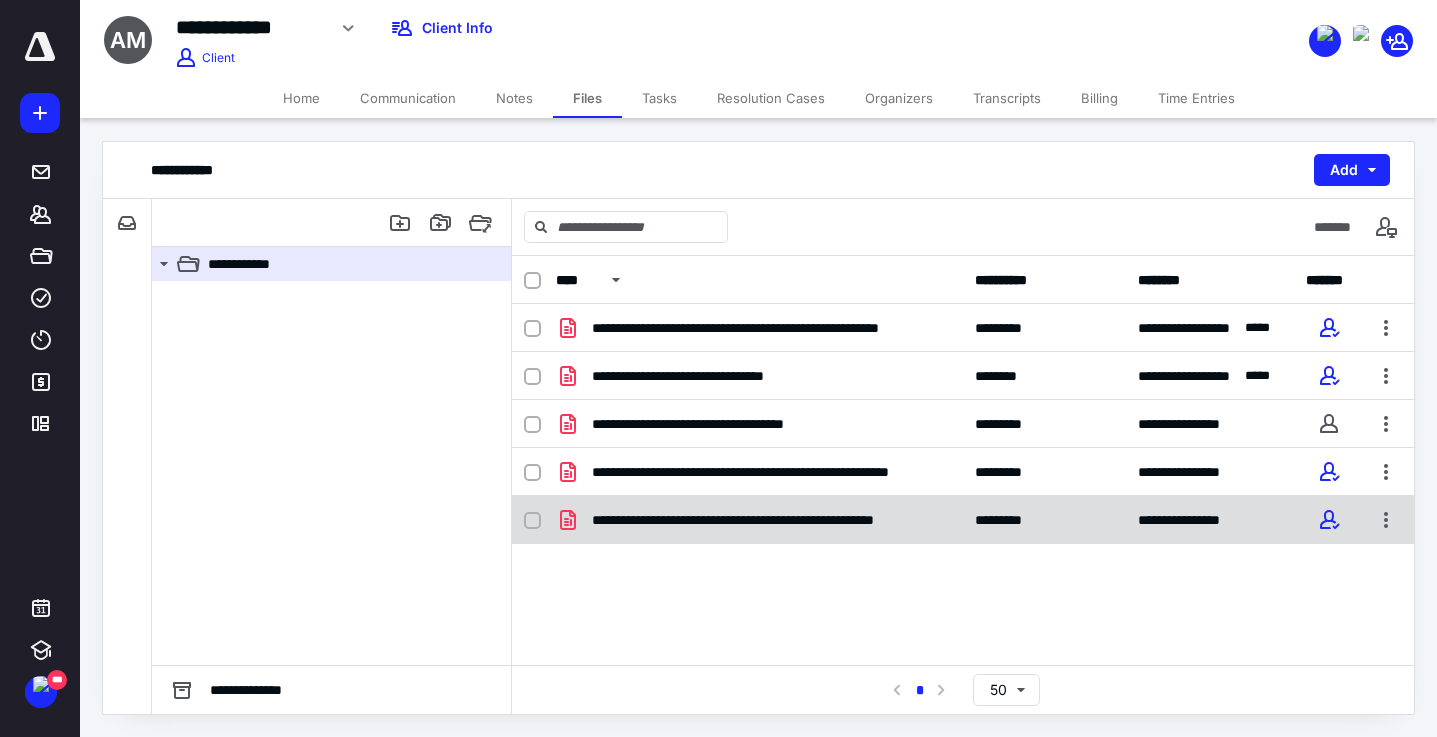 click on "**********" at bounding box center [771, 520] 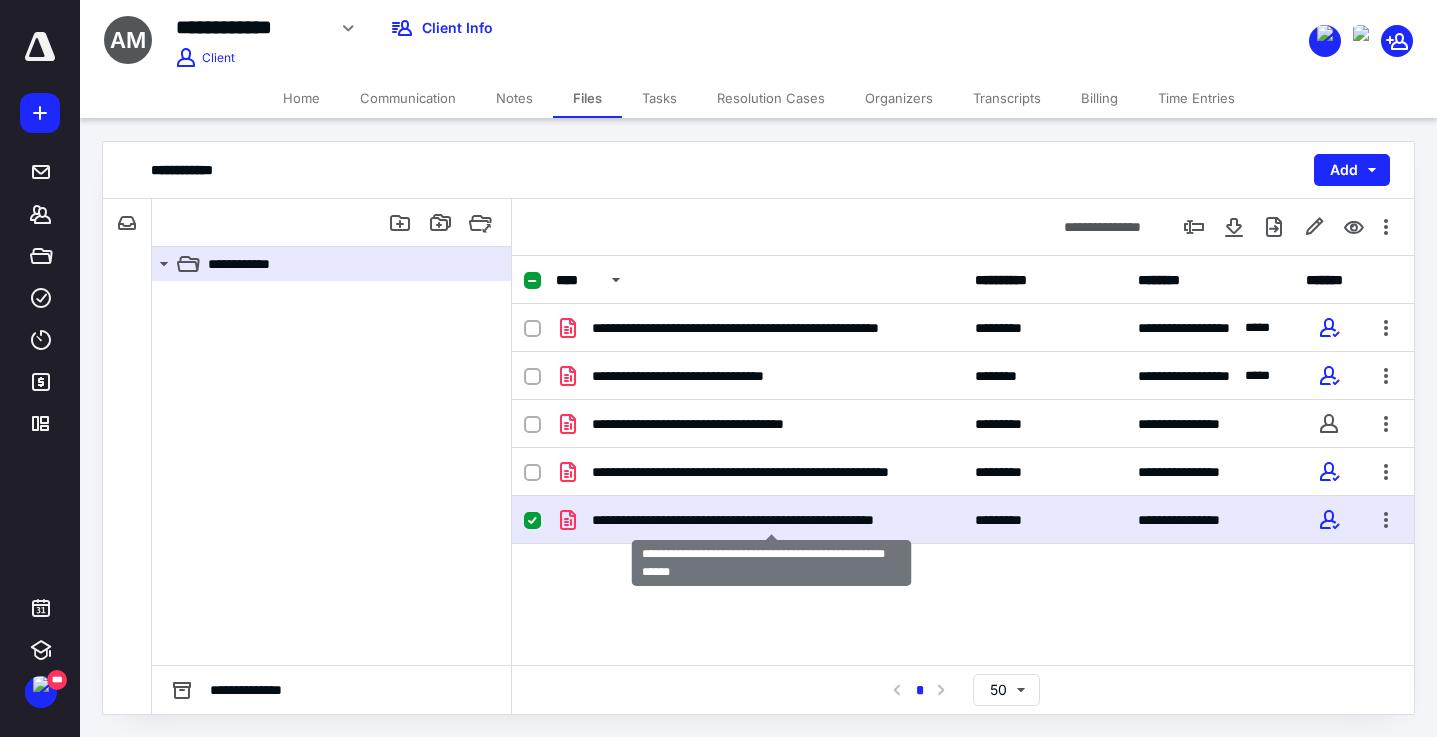click on "**********" at bounding box center [771, 520] 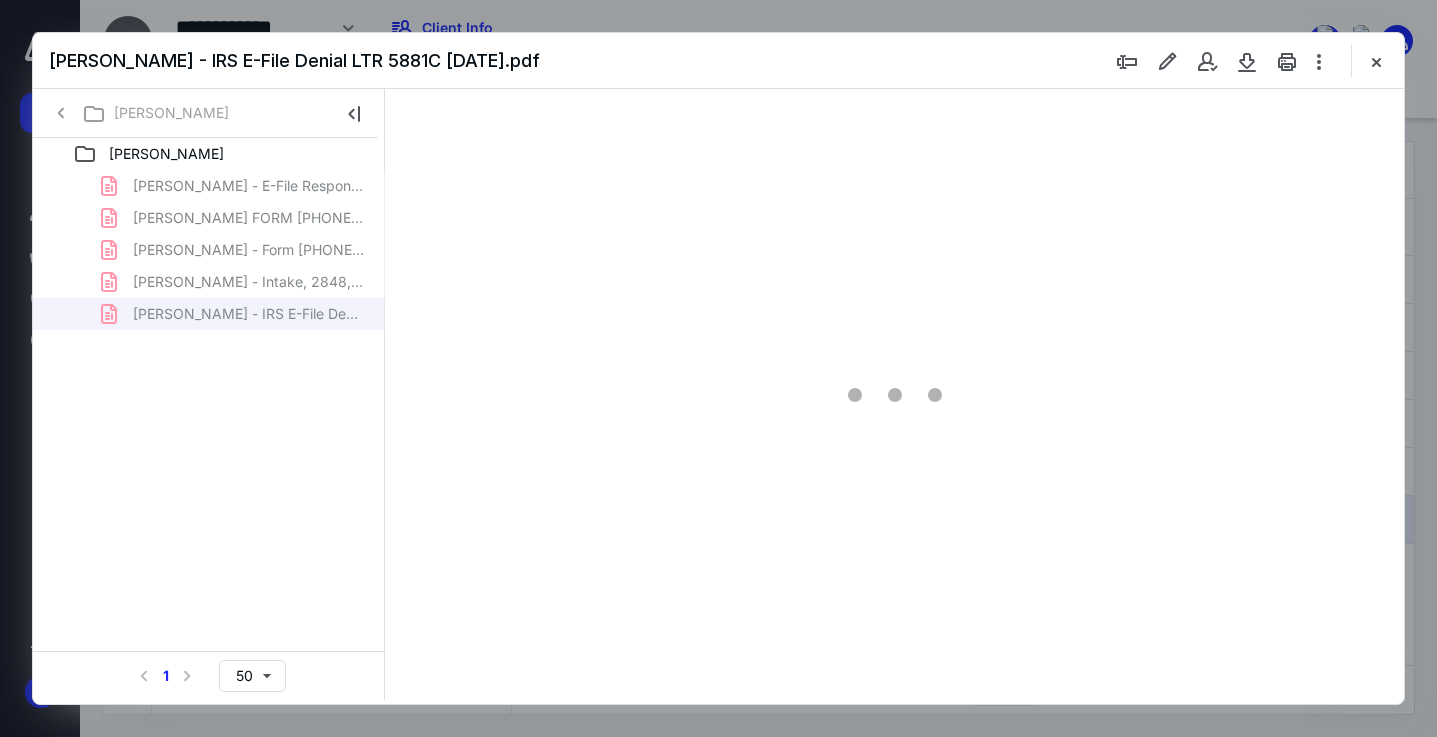 scroll, scrollTop: 0, scrollLeft: 0, axis: both 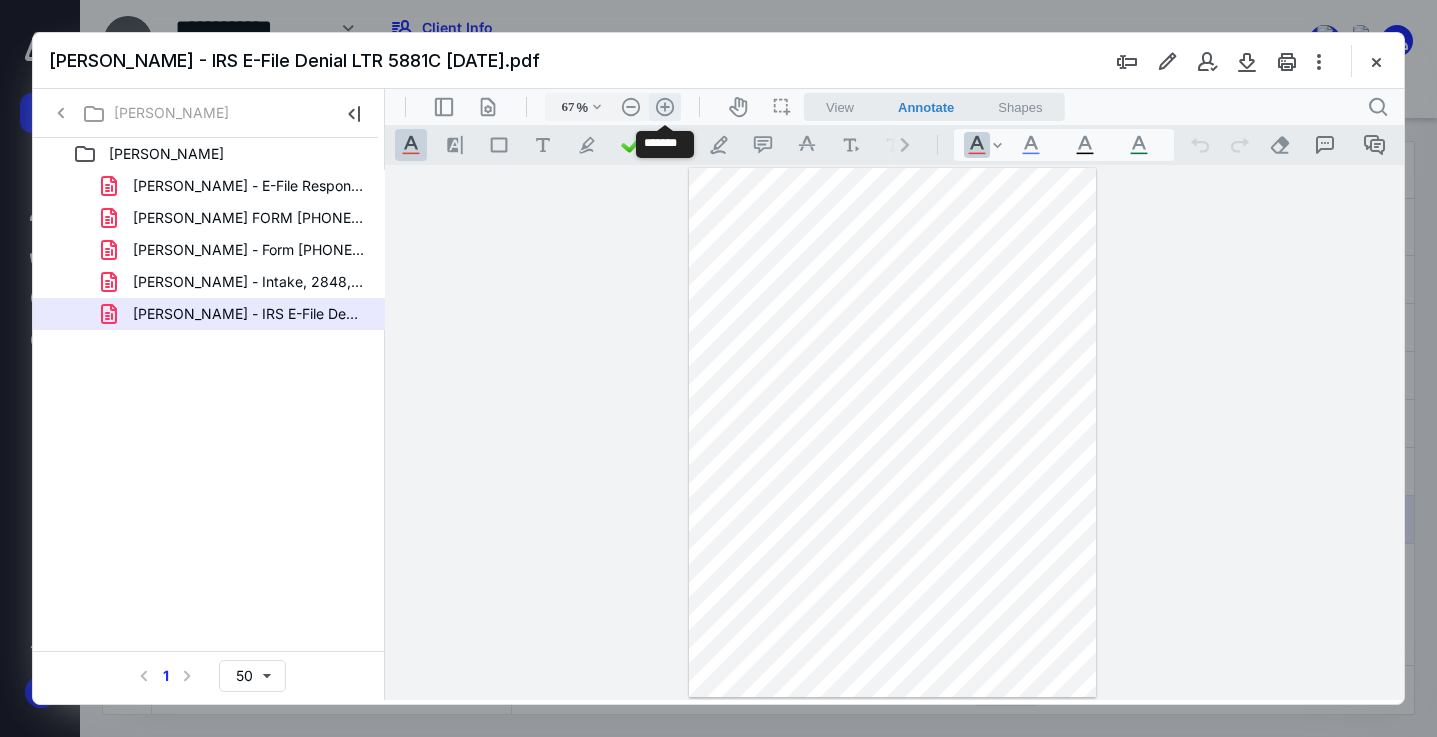 click on ".cls-1{fill:#abb0c4;} icon - header - zoom - in - line" at bounding box center [665, 107] 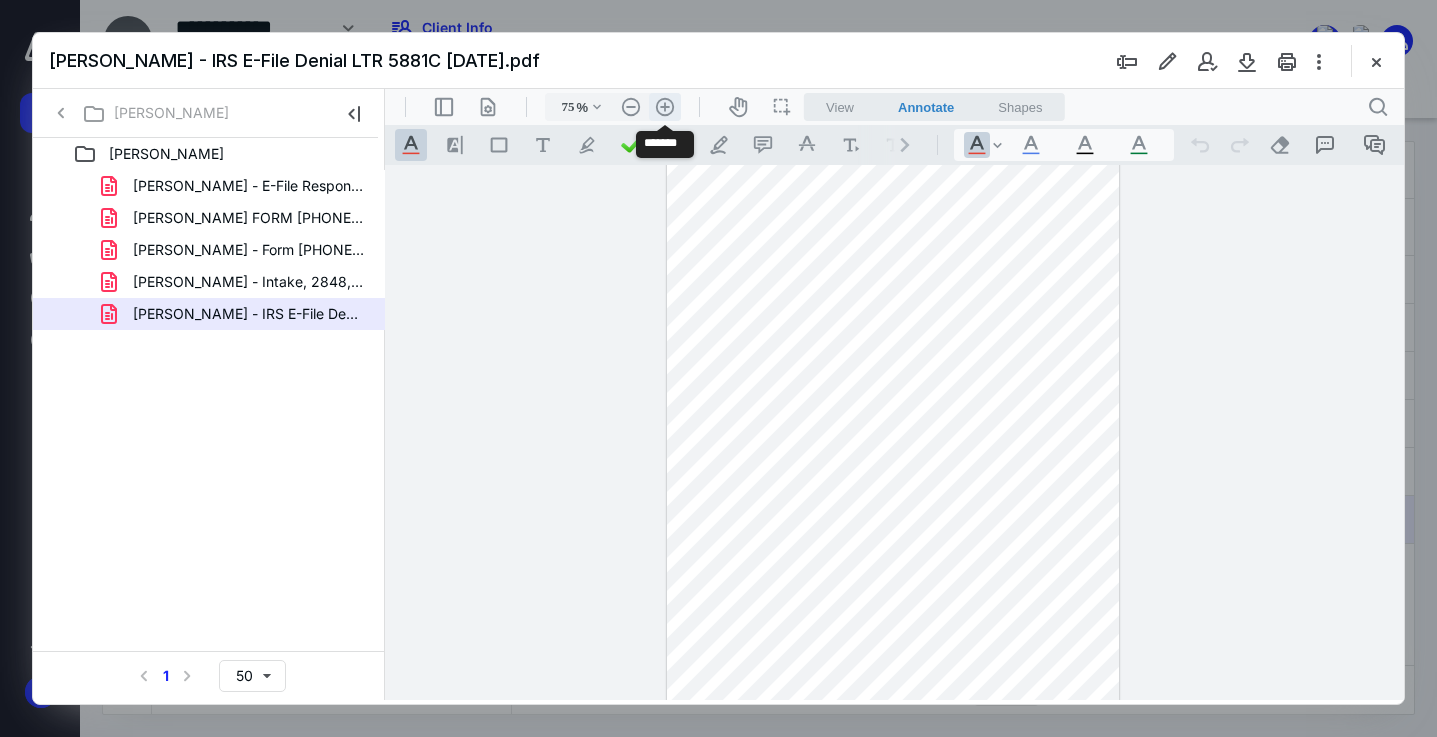 click on ".cls-1{fill:#abb0c4;} icon - header - zoom - in - line" at bounding box center (665, 107) 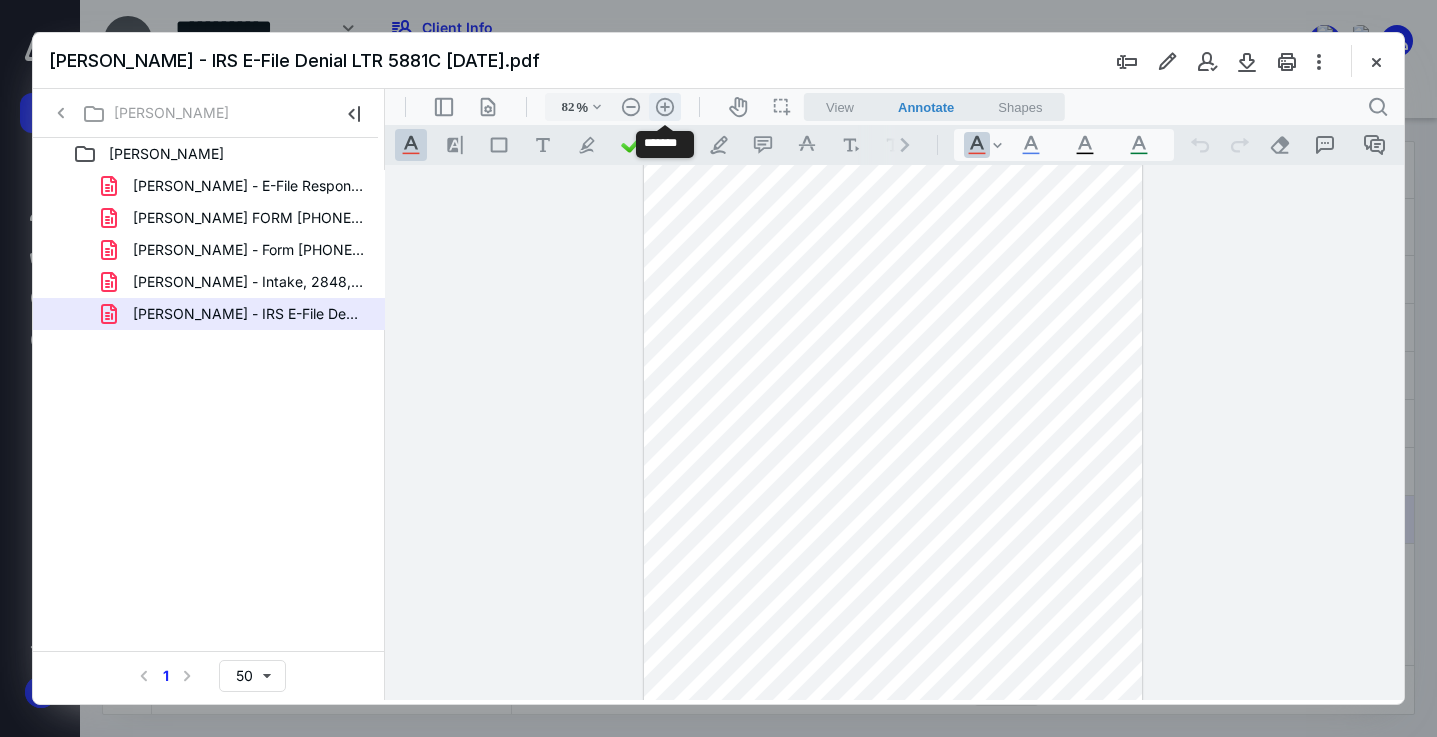click on ".cls-1{fill:#abb0c4;} icon - header - zoom - in - line" at bounding box center (665, 107) 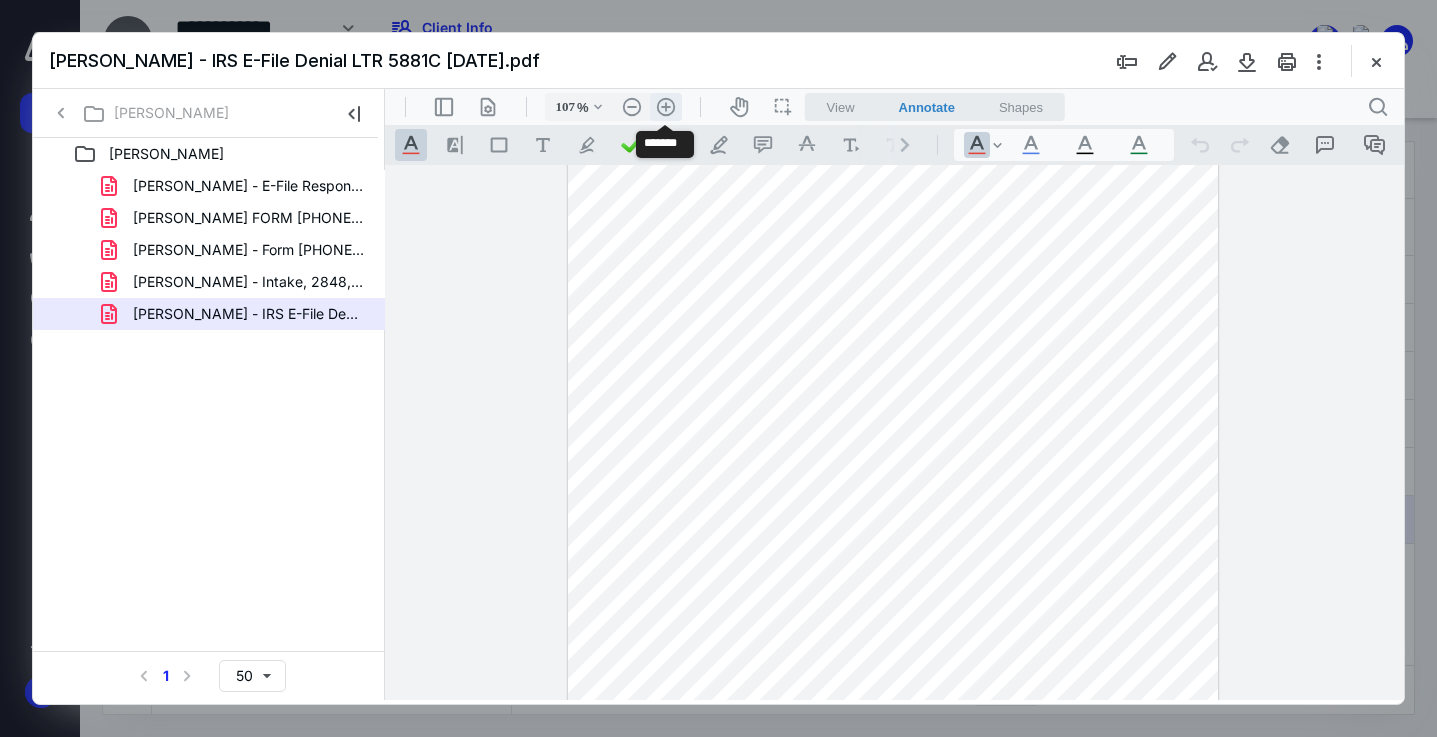 click on ".cls-1{fill:#abb0c4;} icon - header - zoom - in - line" at bounding box center (666, 107) 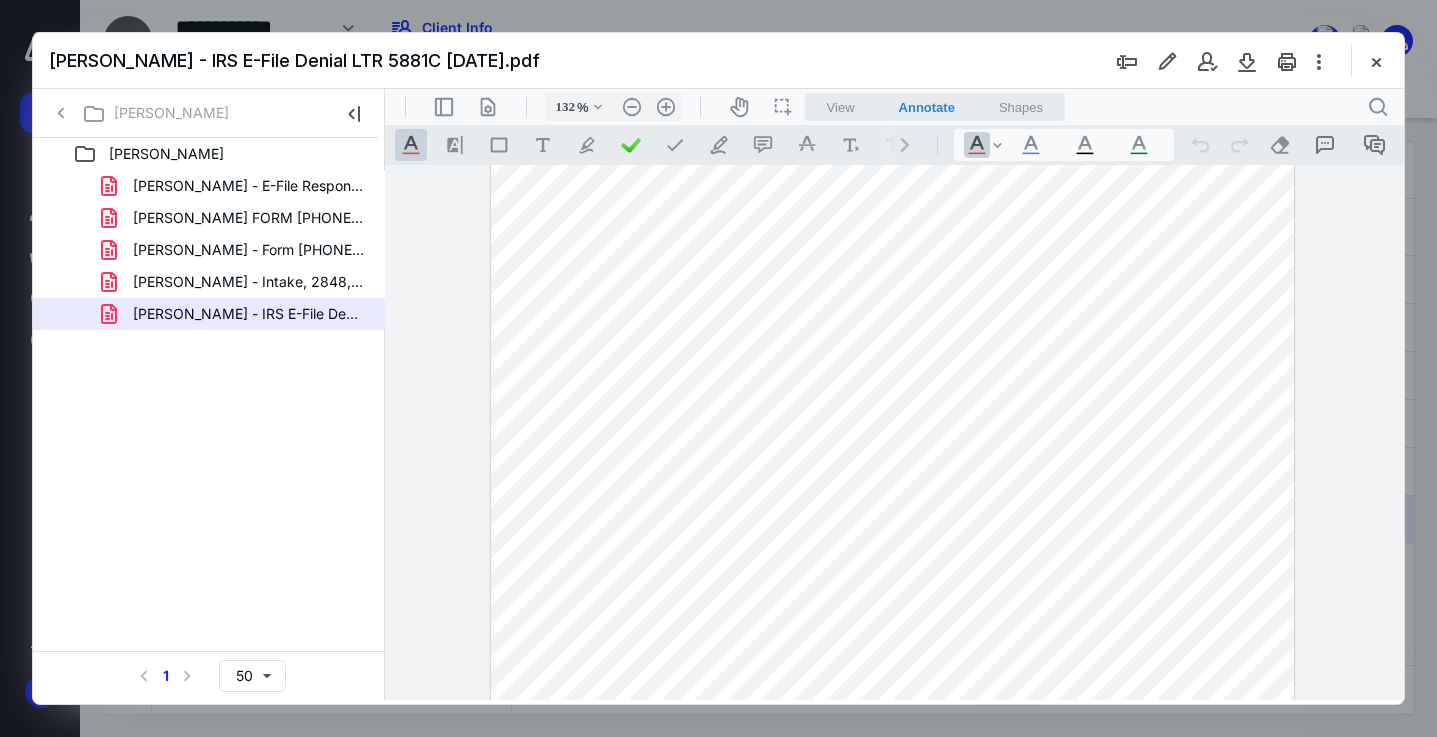scroll, scrollTop: 0, scrollLeft: 0, axis: both 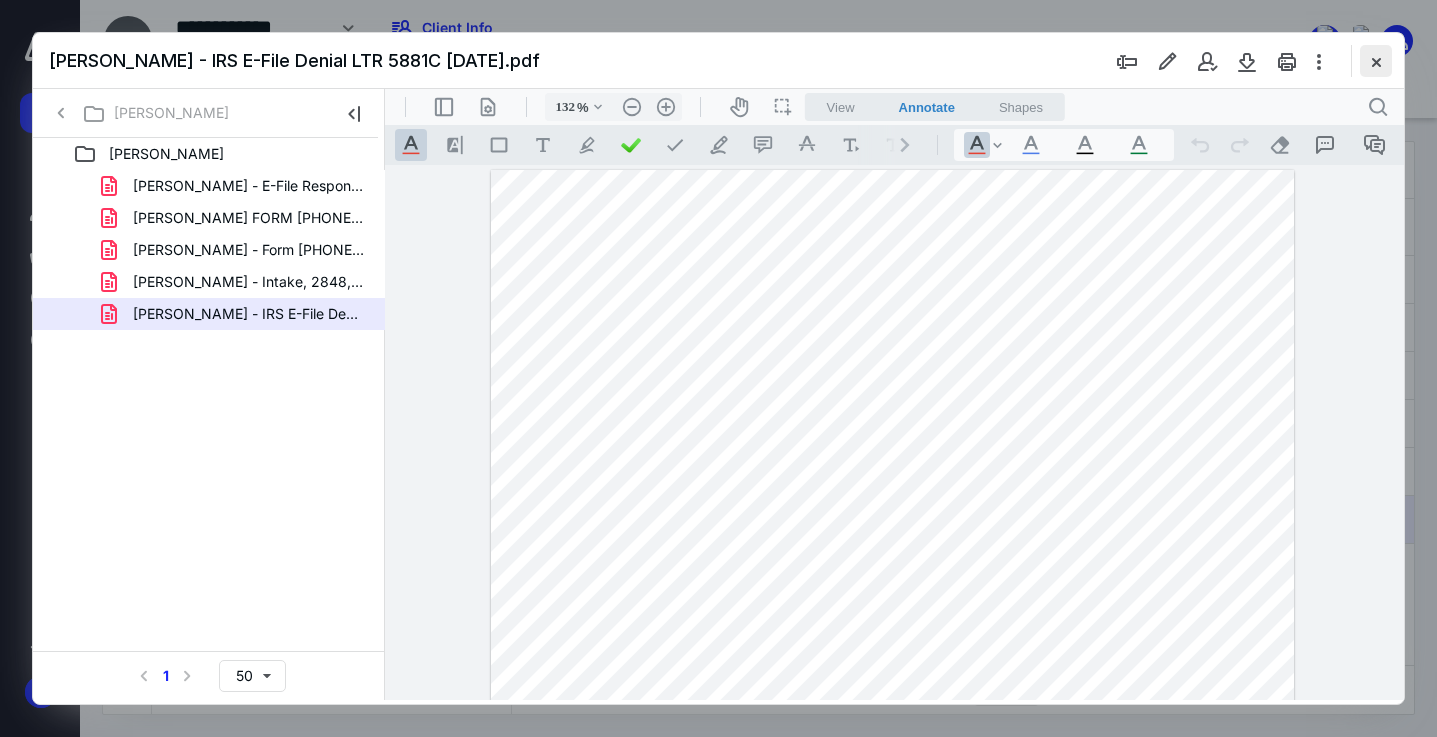 click at bounding box center [1376, 61] 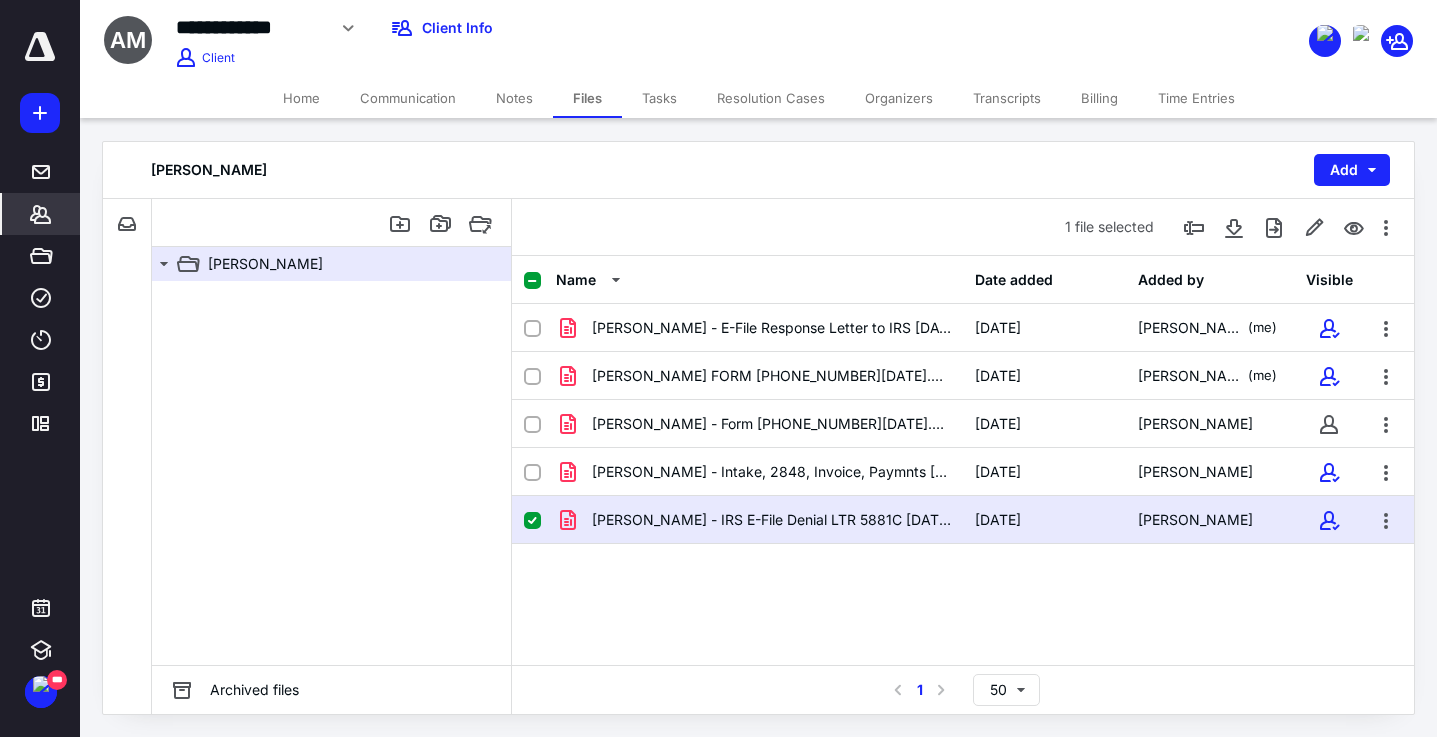 click 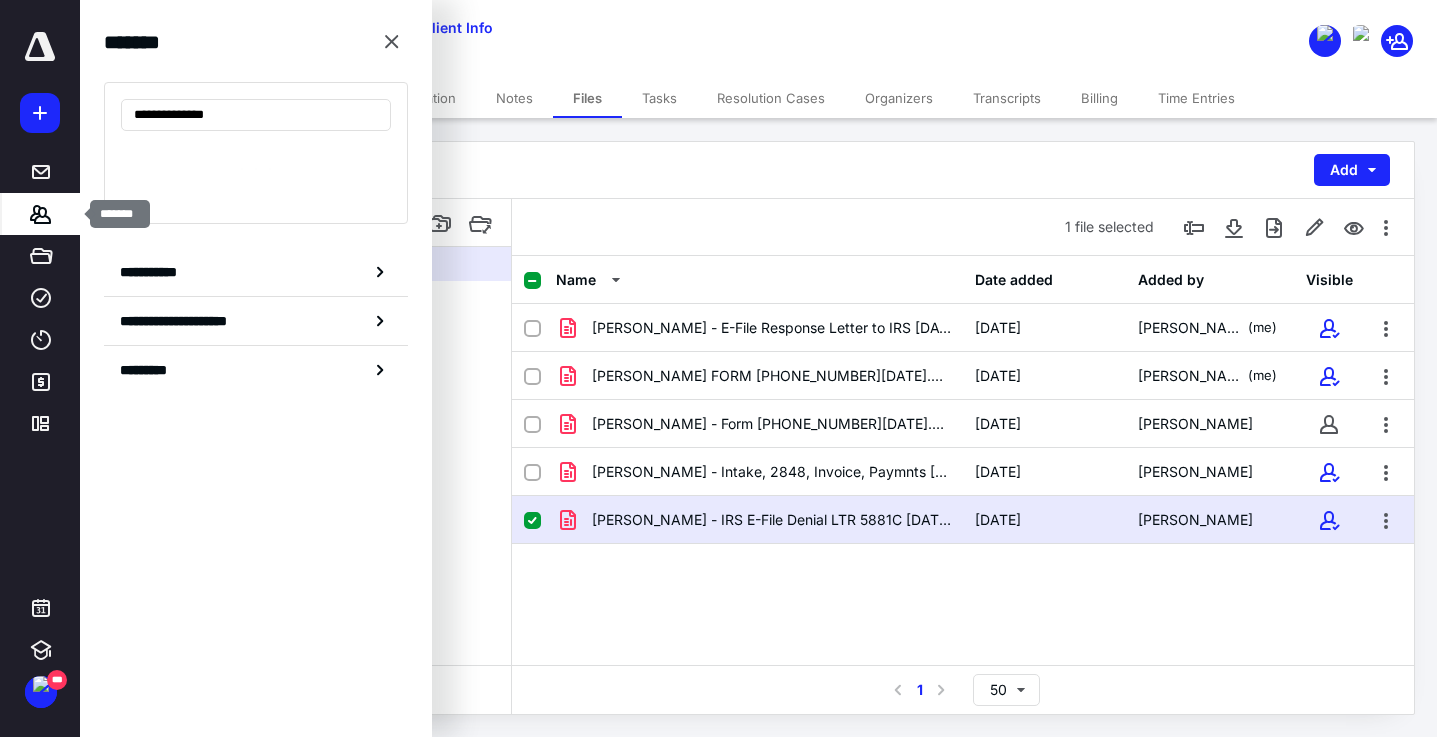 type on "**********" 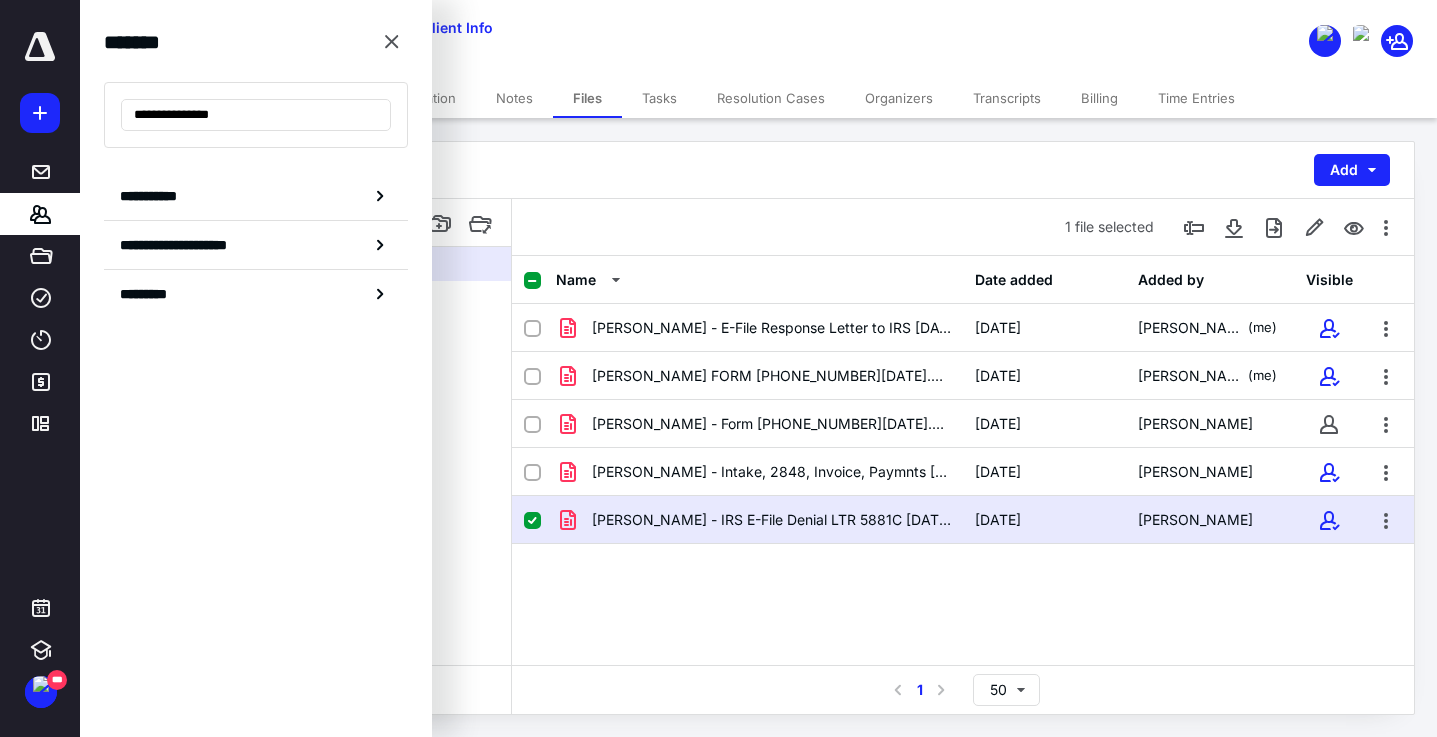 drag, startPoint x: 257, startPoint y: 115, endPoint x: 0, endPoint y: 110, distance: 257.04865 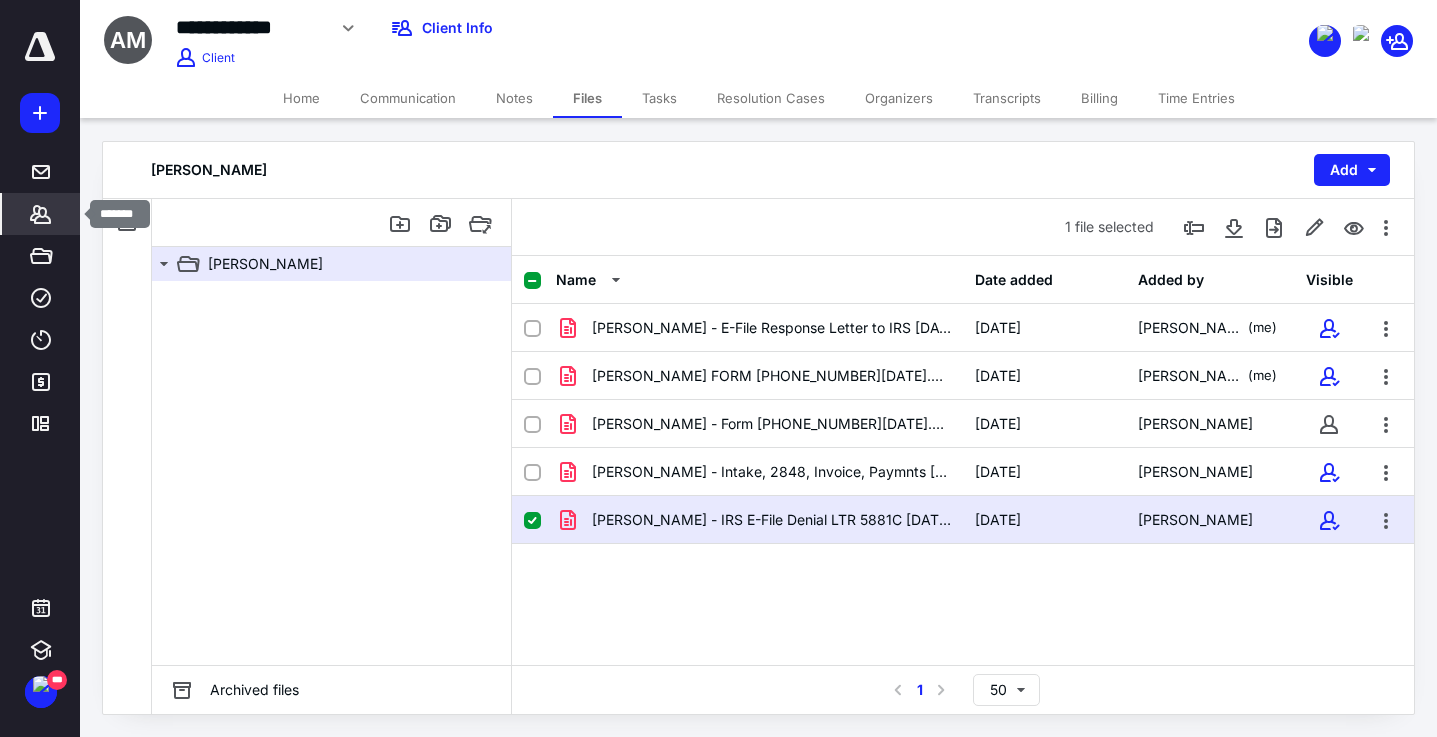click 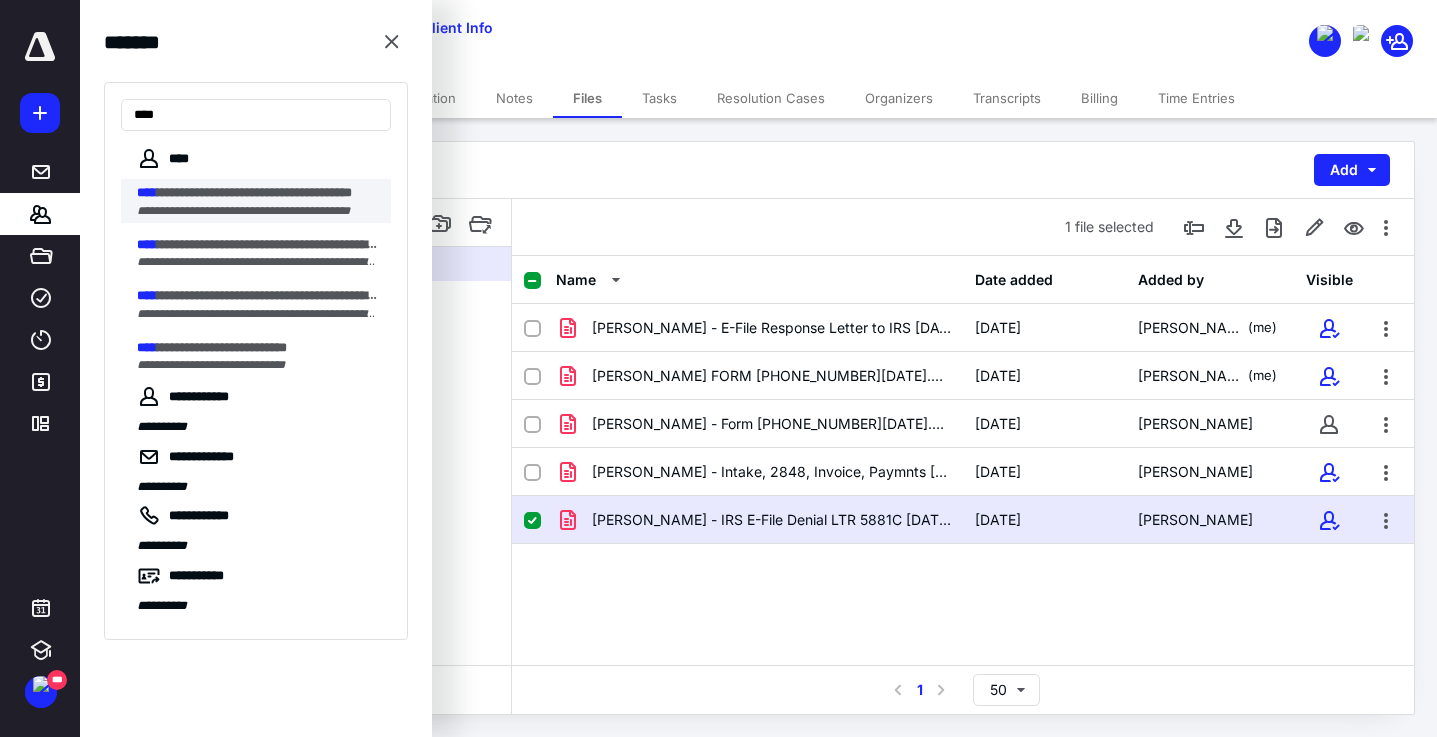 type on "****" 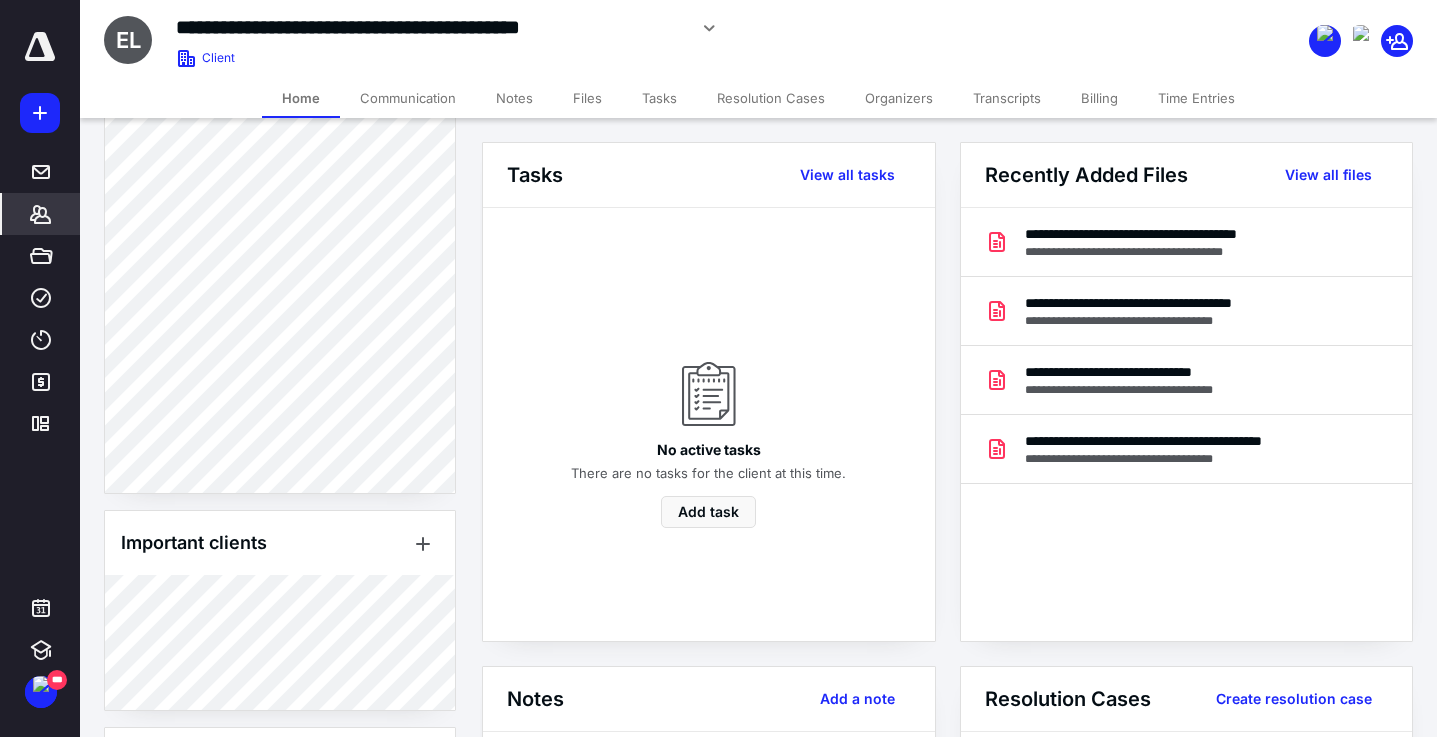scroll, scrollTop: 686, scrollLeft: 0, axis: vertical 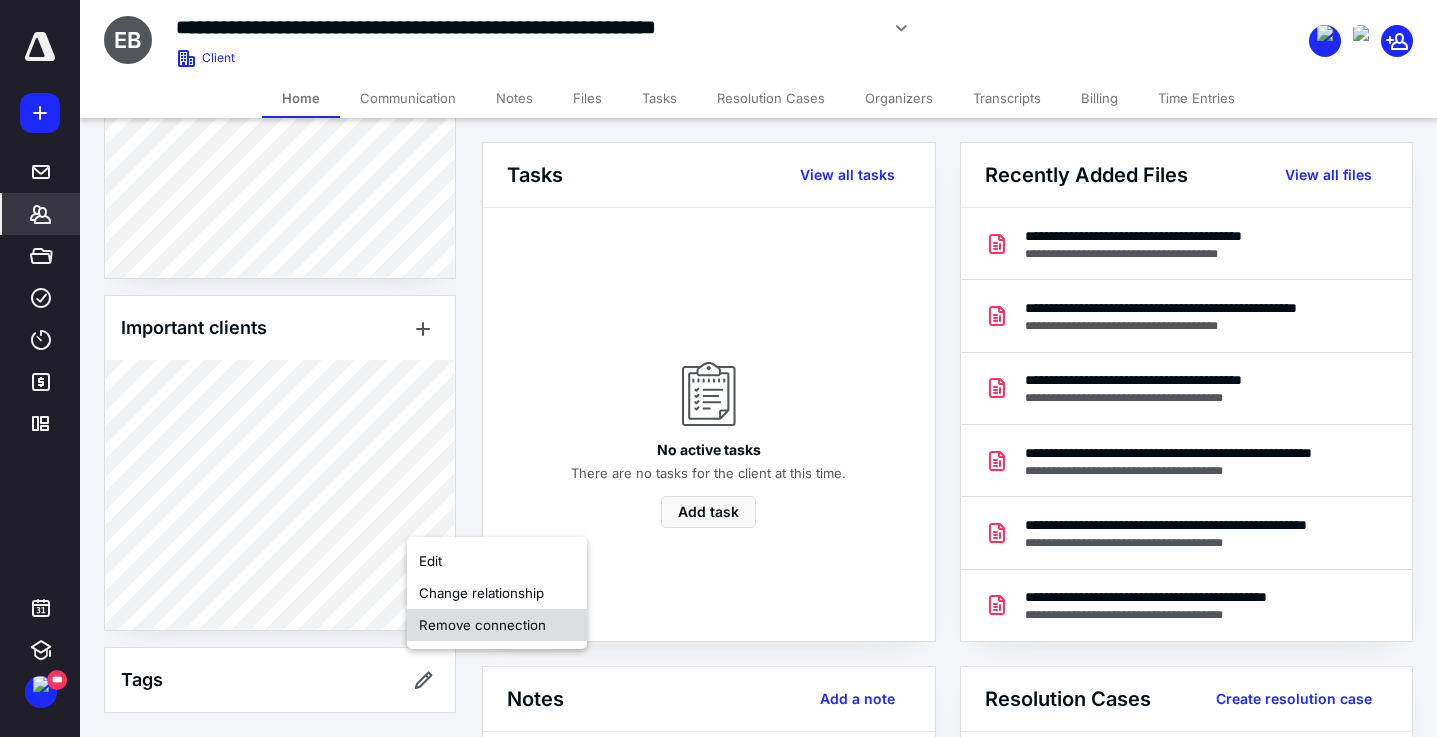 click on "Remove connection" at bounding box center [497, 625] 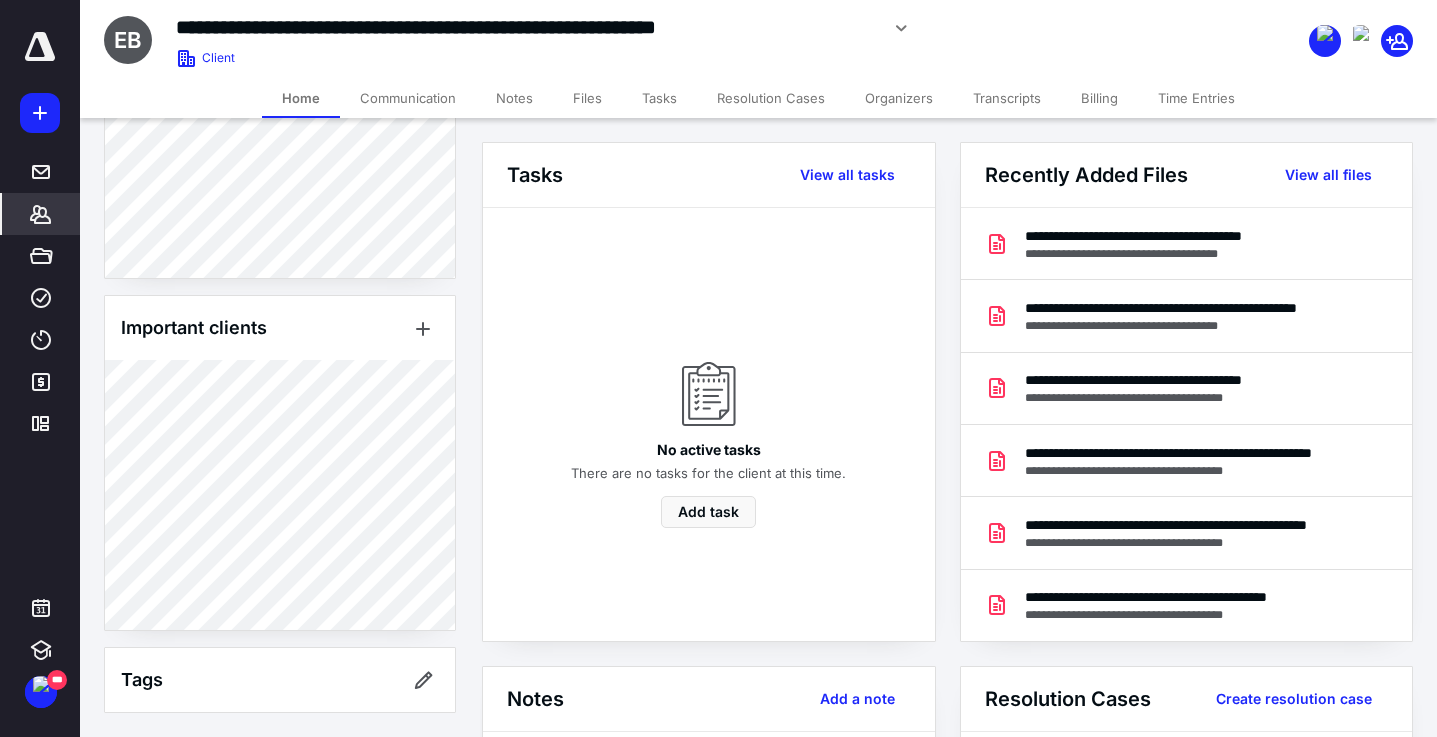 scroll, scrollTop: 889, scrollLeft: 0, axis: vertical 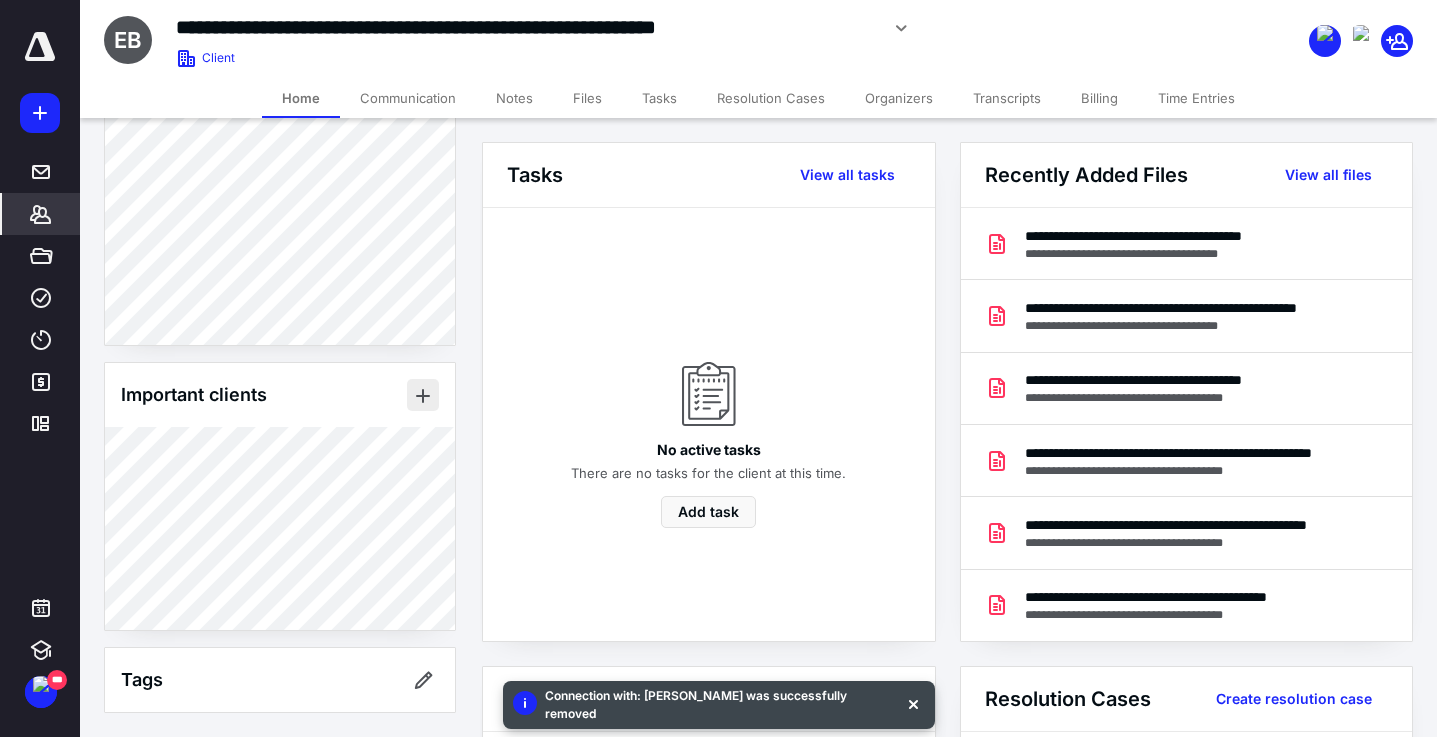 click at bounding box center [423, 395] 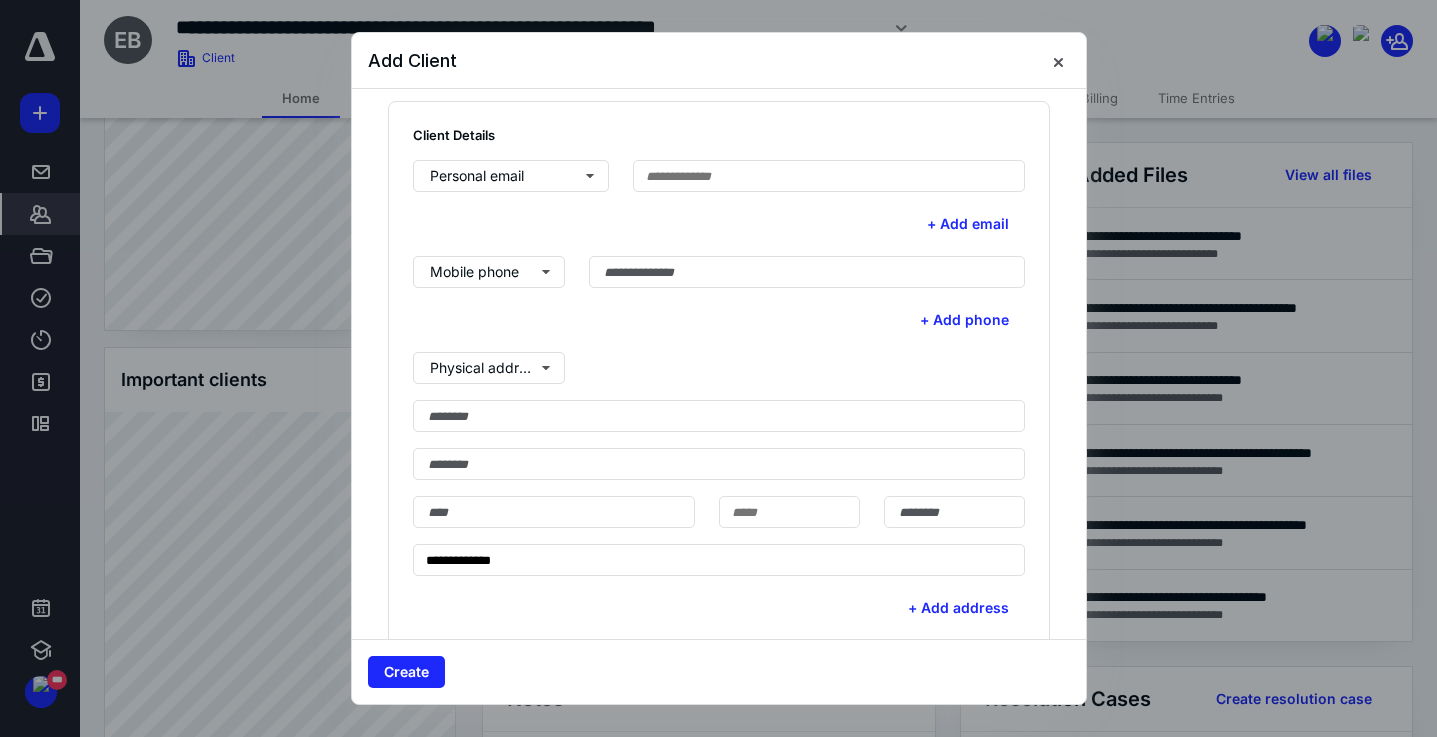 scroll, scrollTop: 542, scrollLeft: 0, axis: vertical 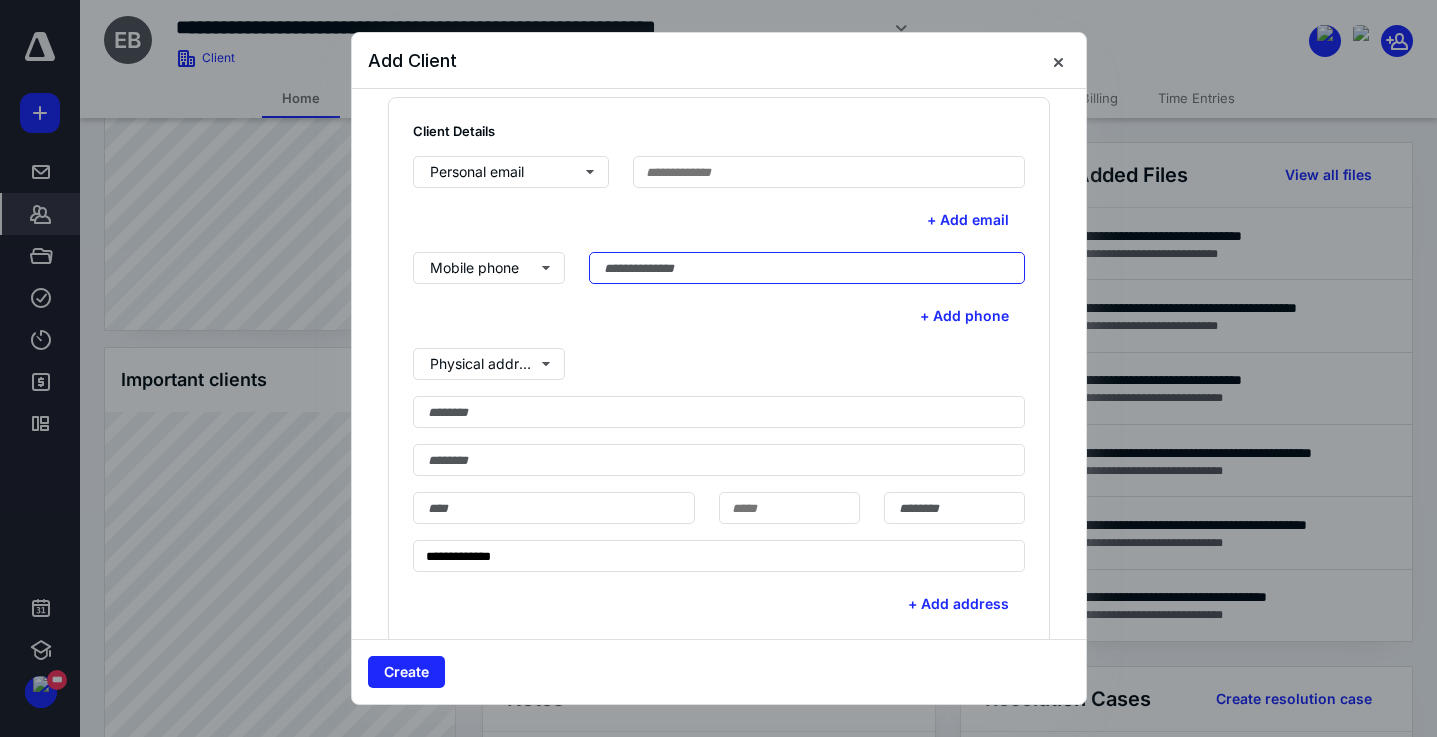 click at bounding box center (807, 268) 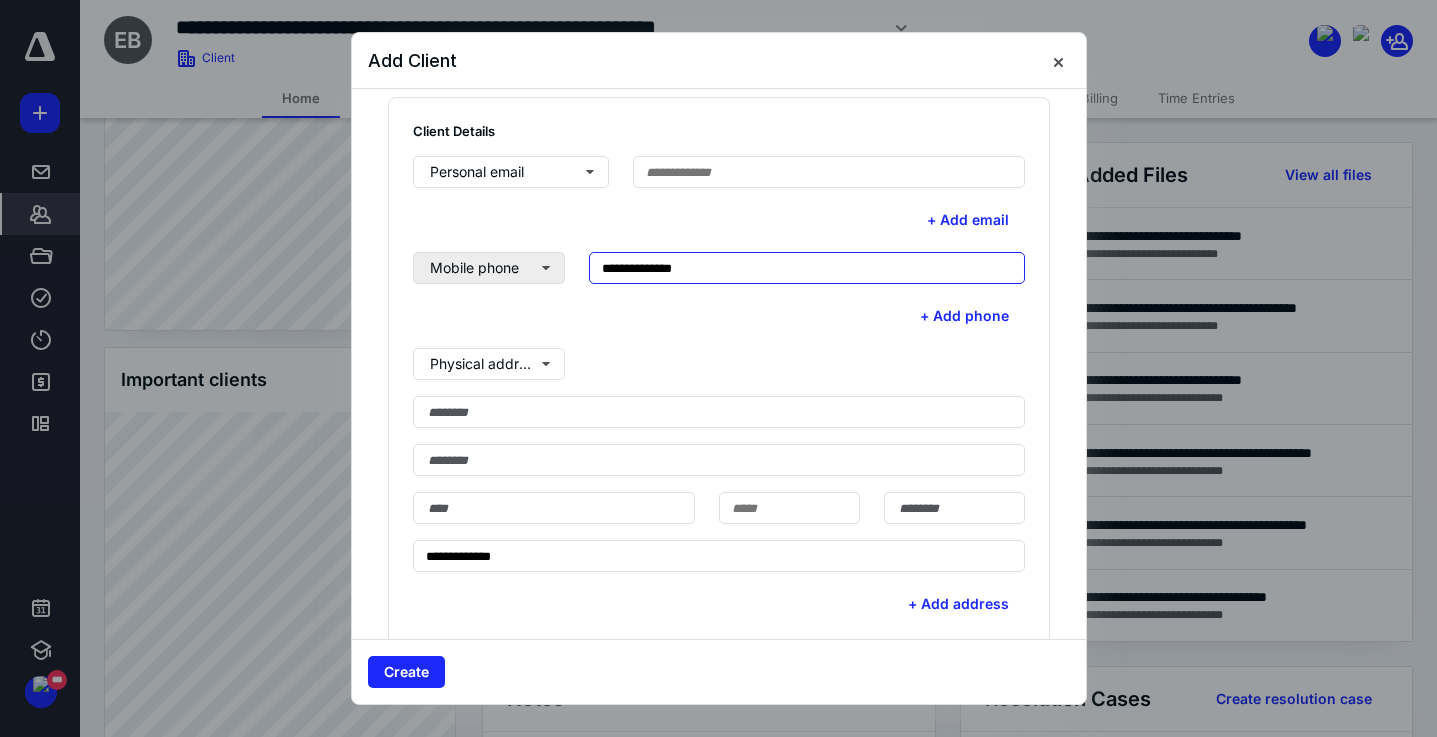 type on "**********" 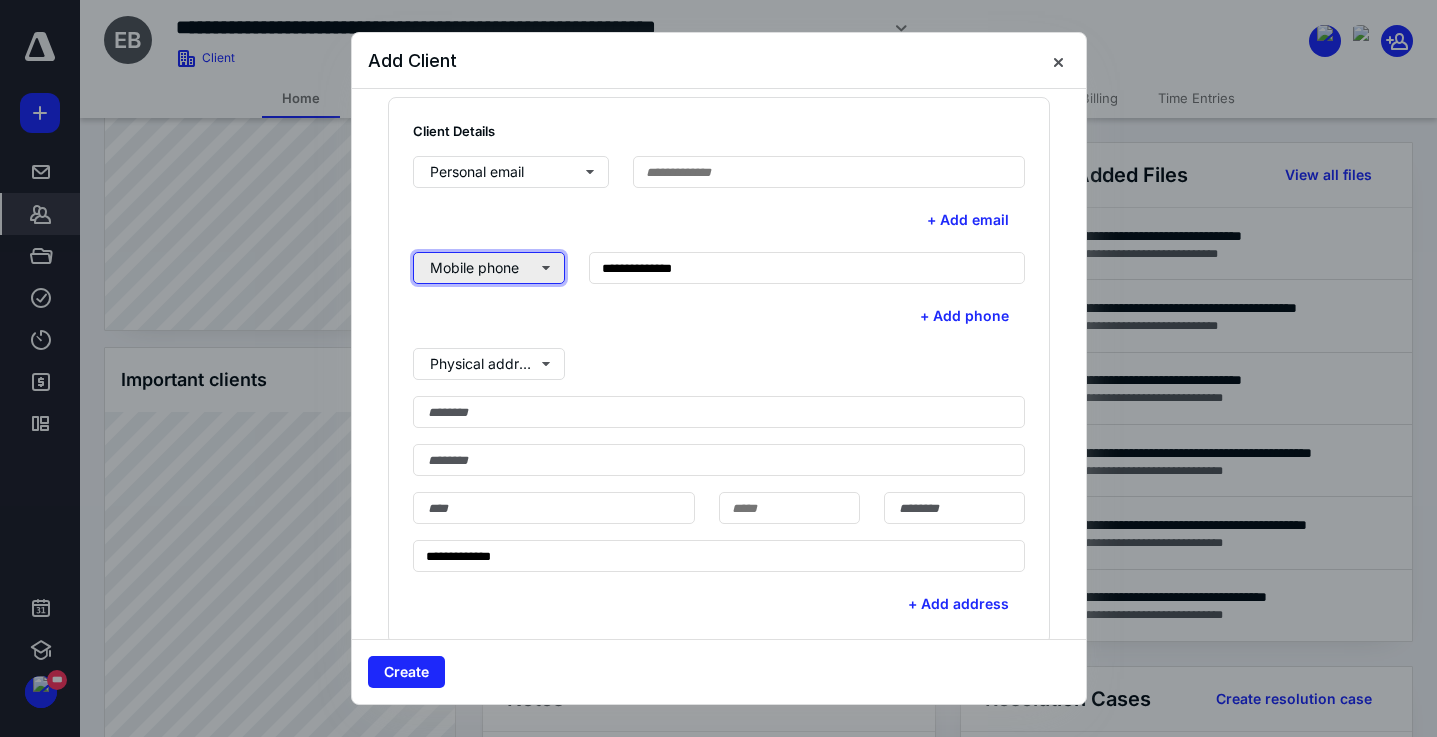 click on "Mobile phone" at bounding box center [489, 268] 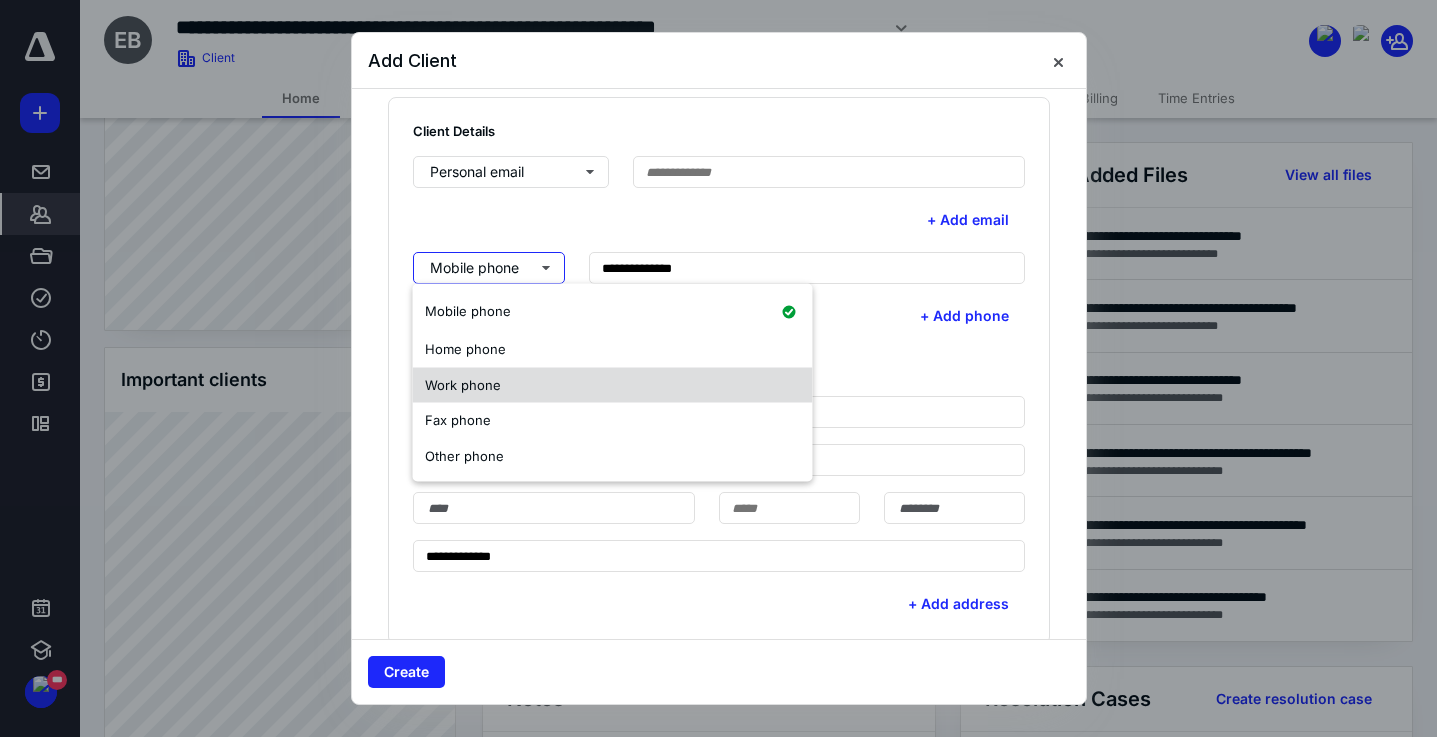 click on "Work phone" at bounding box center (463, 384) 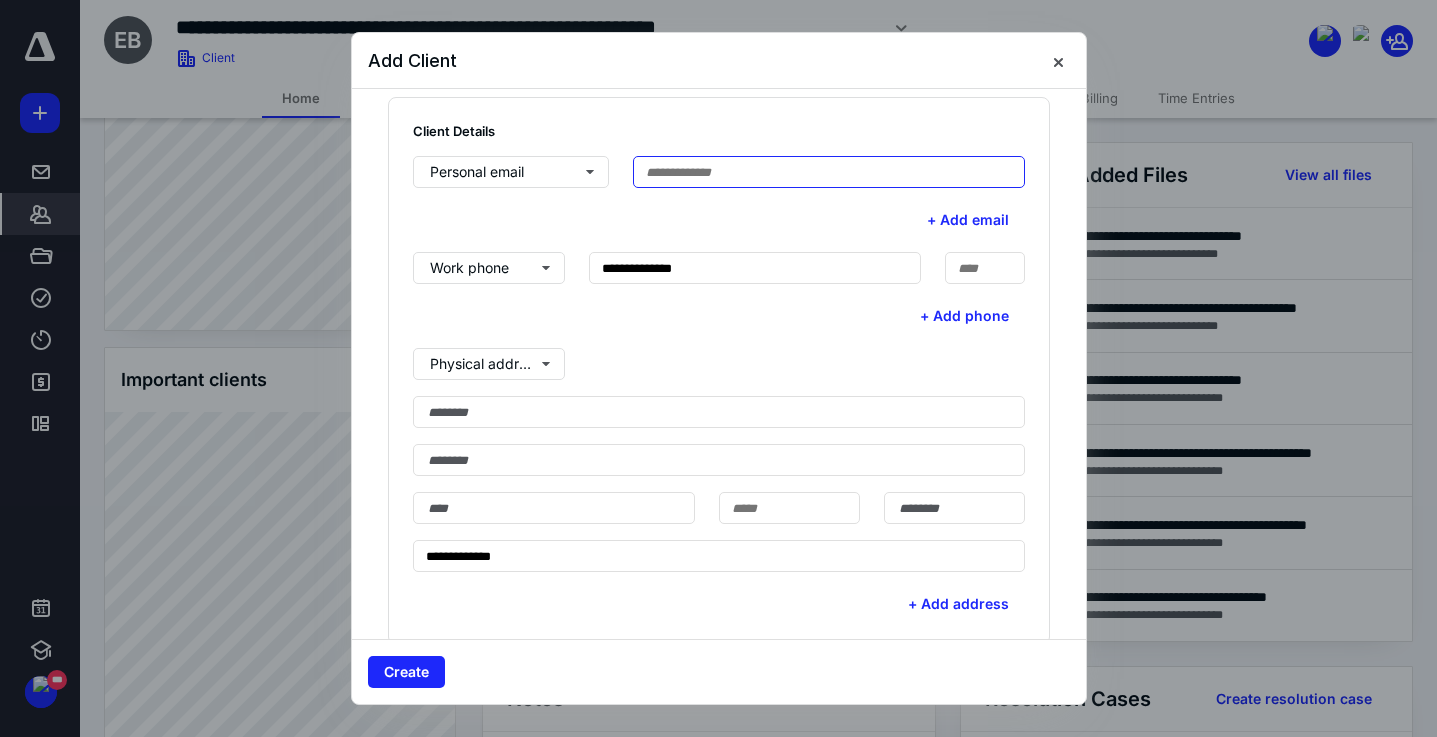 click at bounding box center (829, 172) 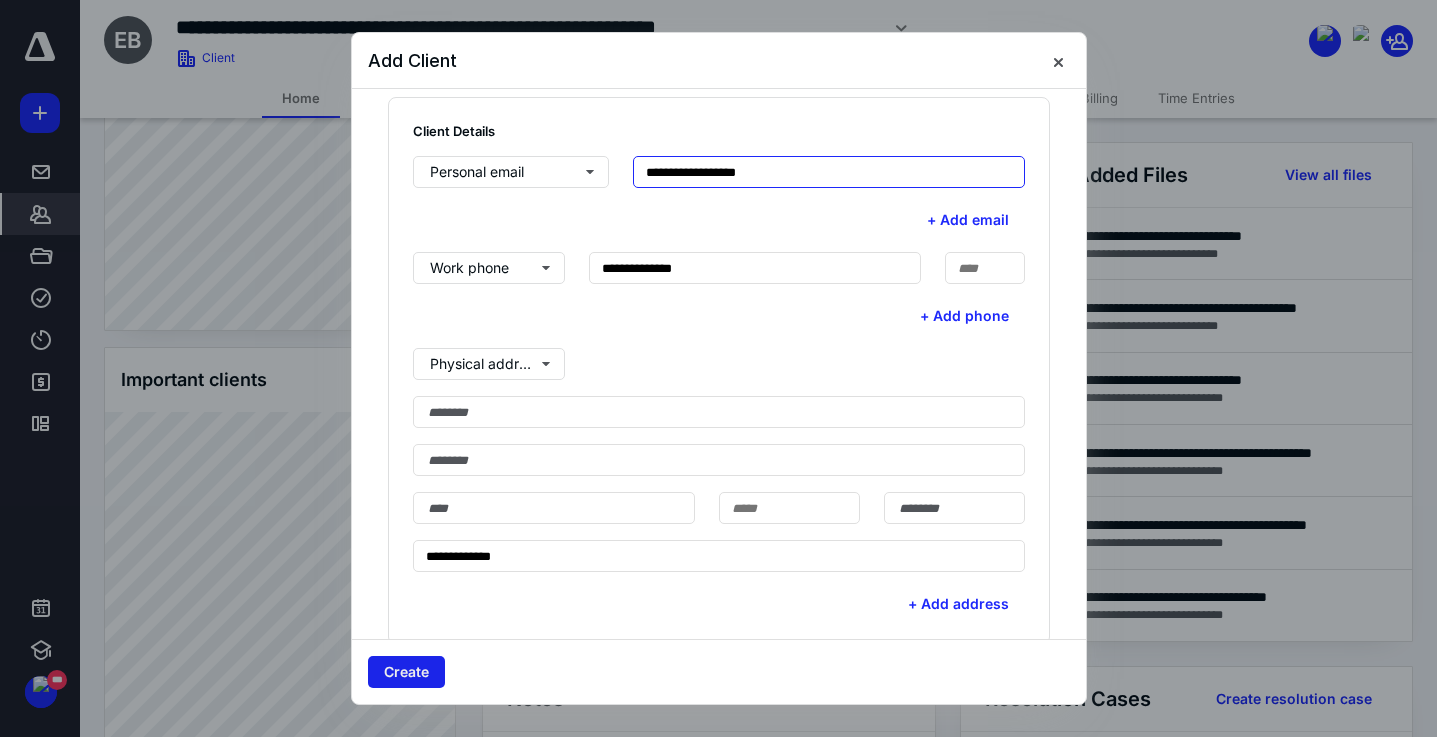 type on "**********" 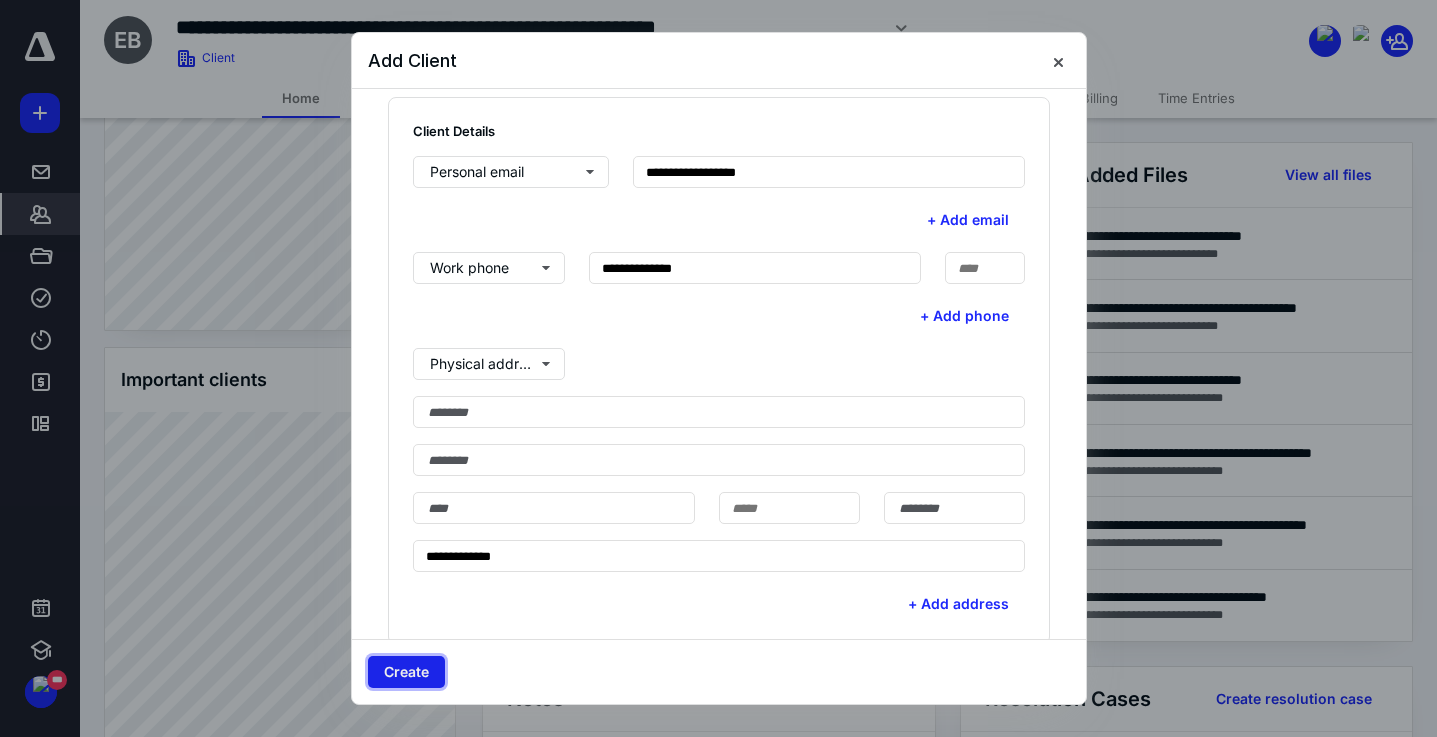 click on "Create" at bounding box center [406, 672] 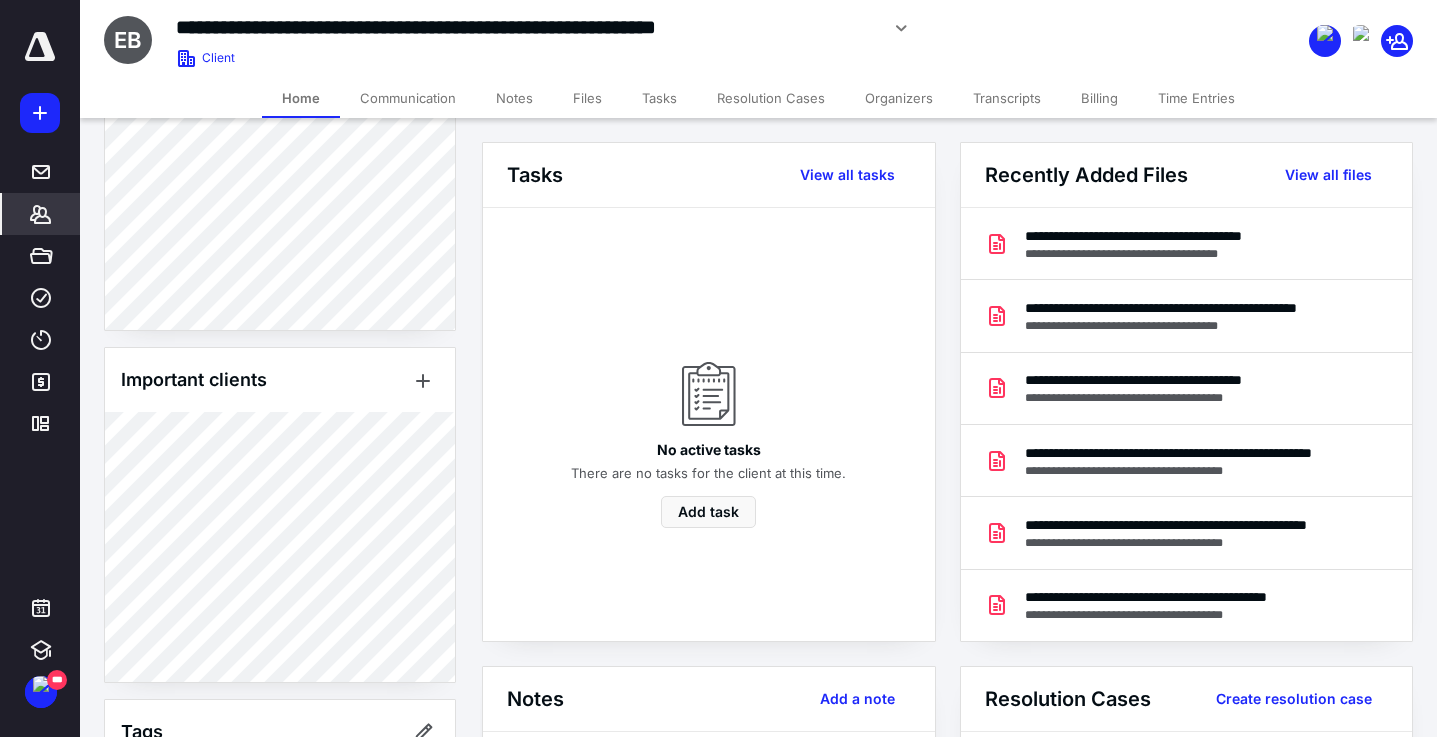 scroll, scrollTop: 957, scrollLeft: 0, axis: vertical 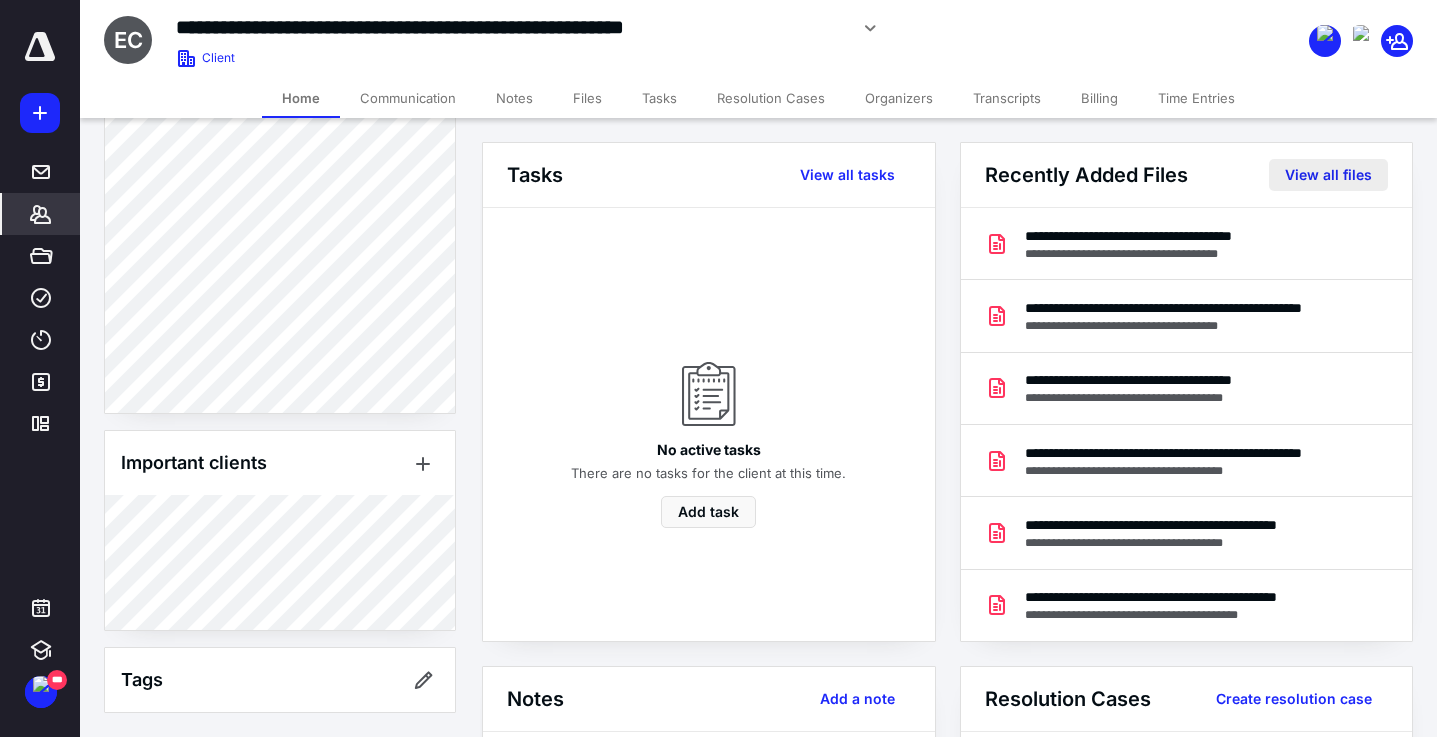 click on "View all files" at bounding box center (1328, 175) 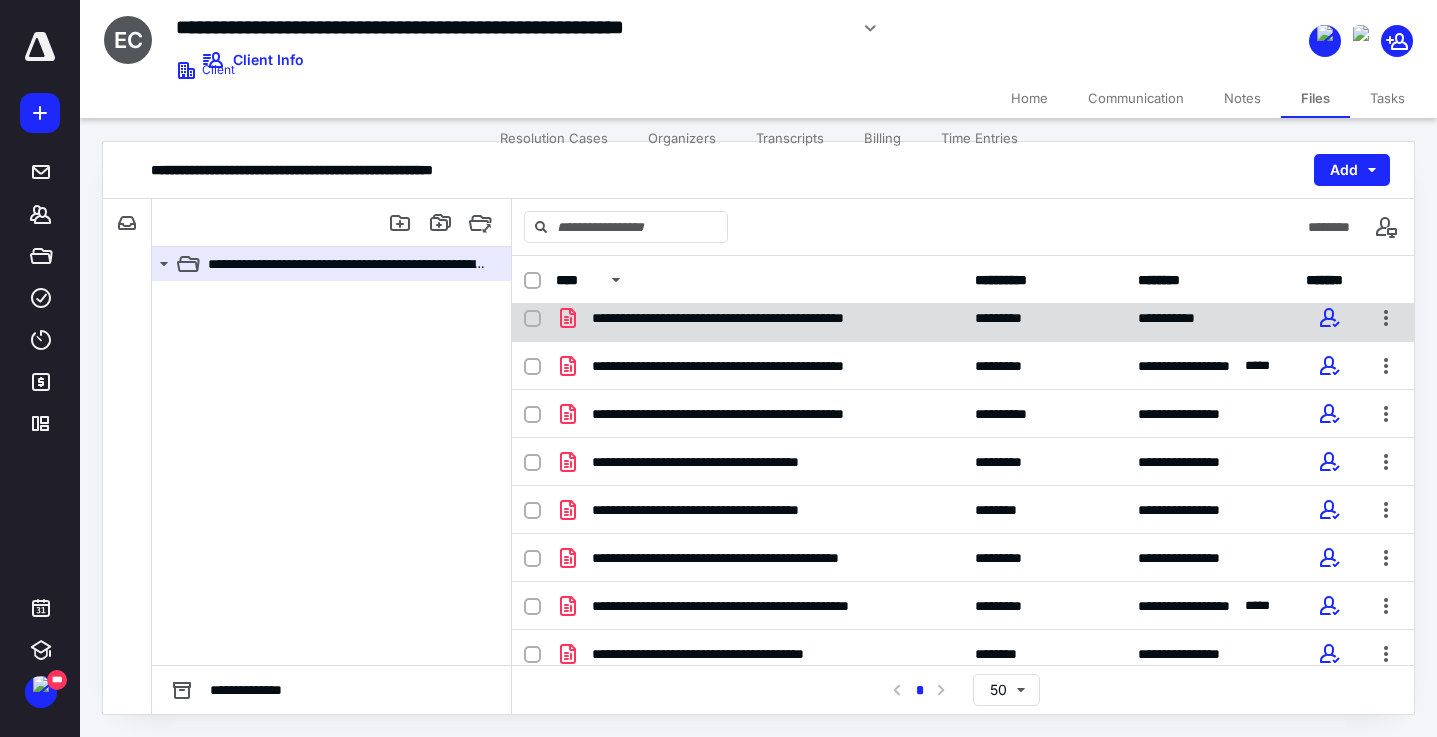 scroll, scrollTop: 263, scrollLeft: 0, axis: vertical 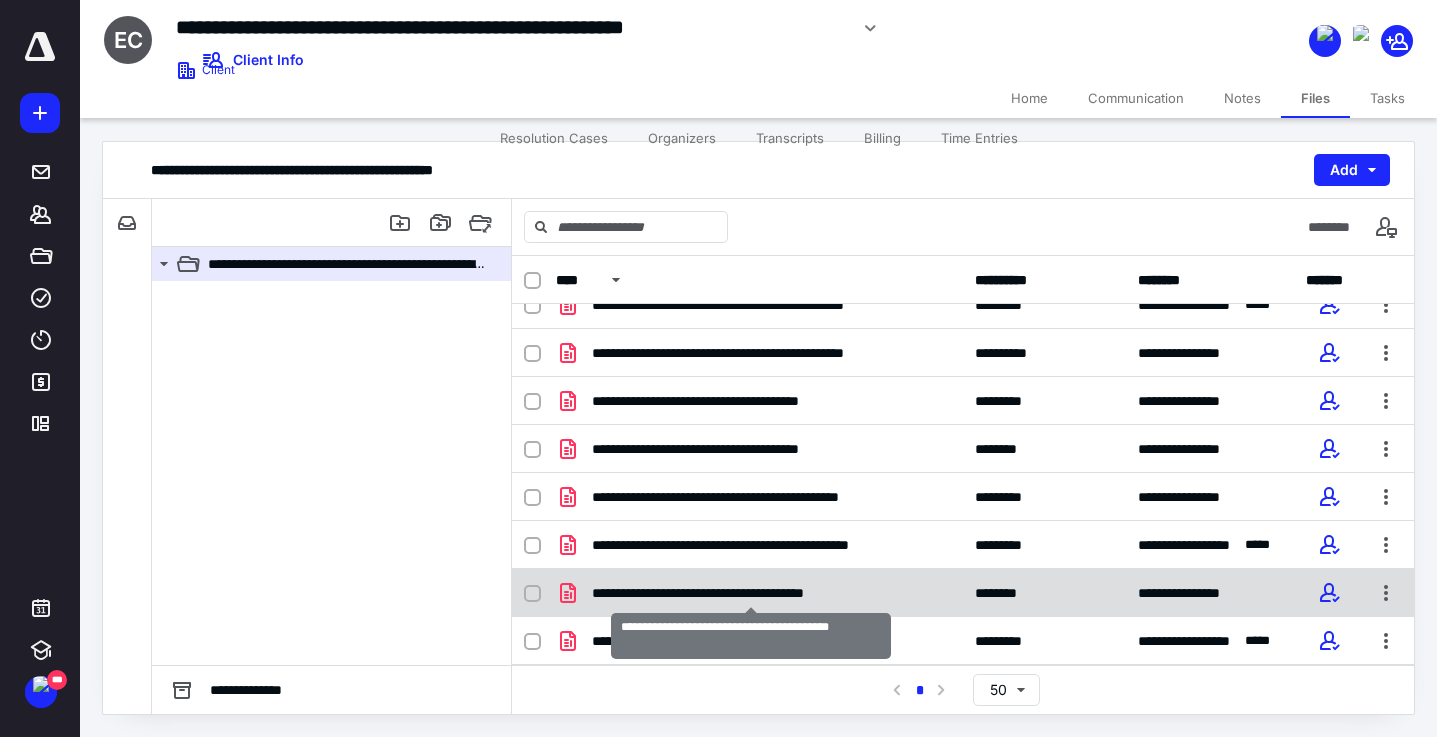 click on "**********" at bounding box center (751, 593) 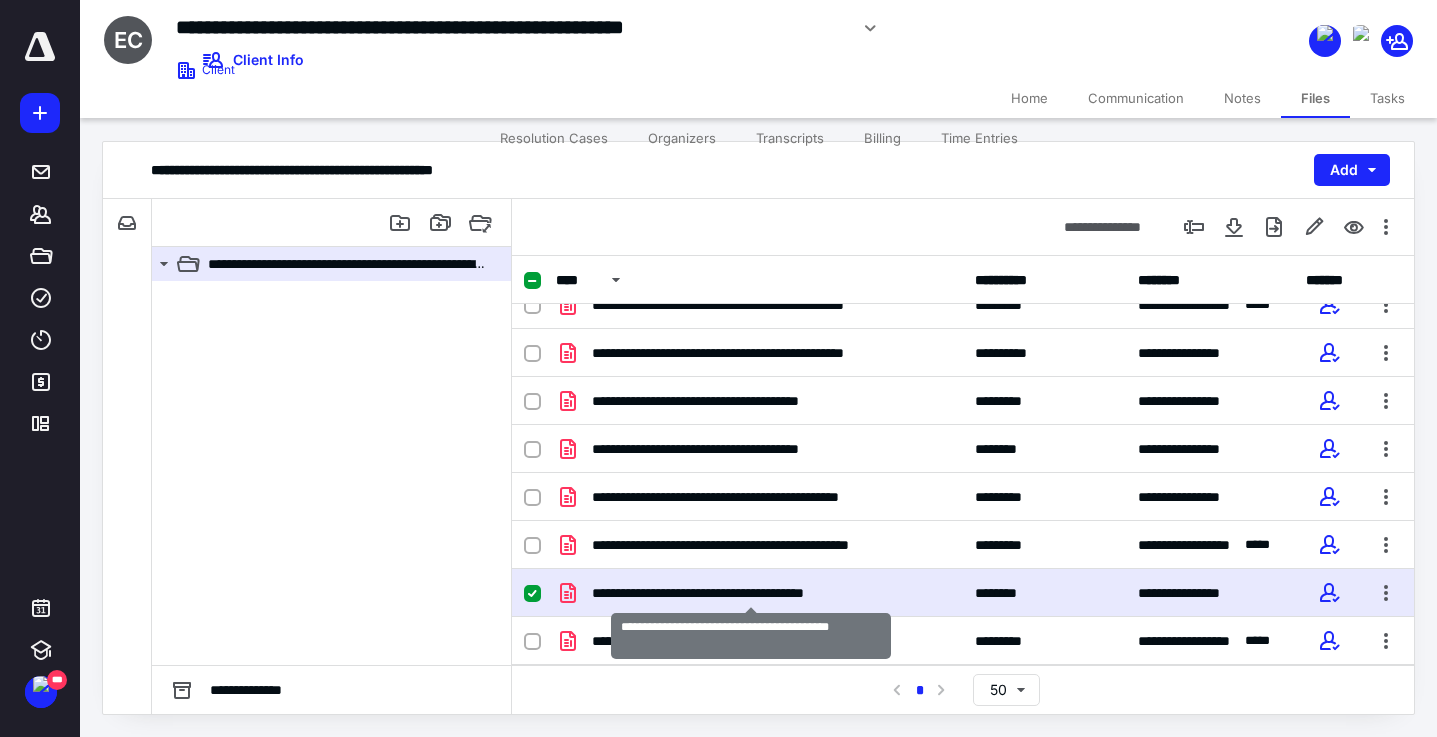 click on "**********" at bounding box center [751, 593] 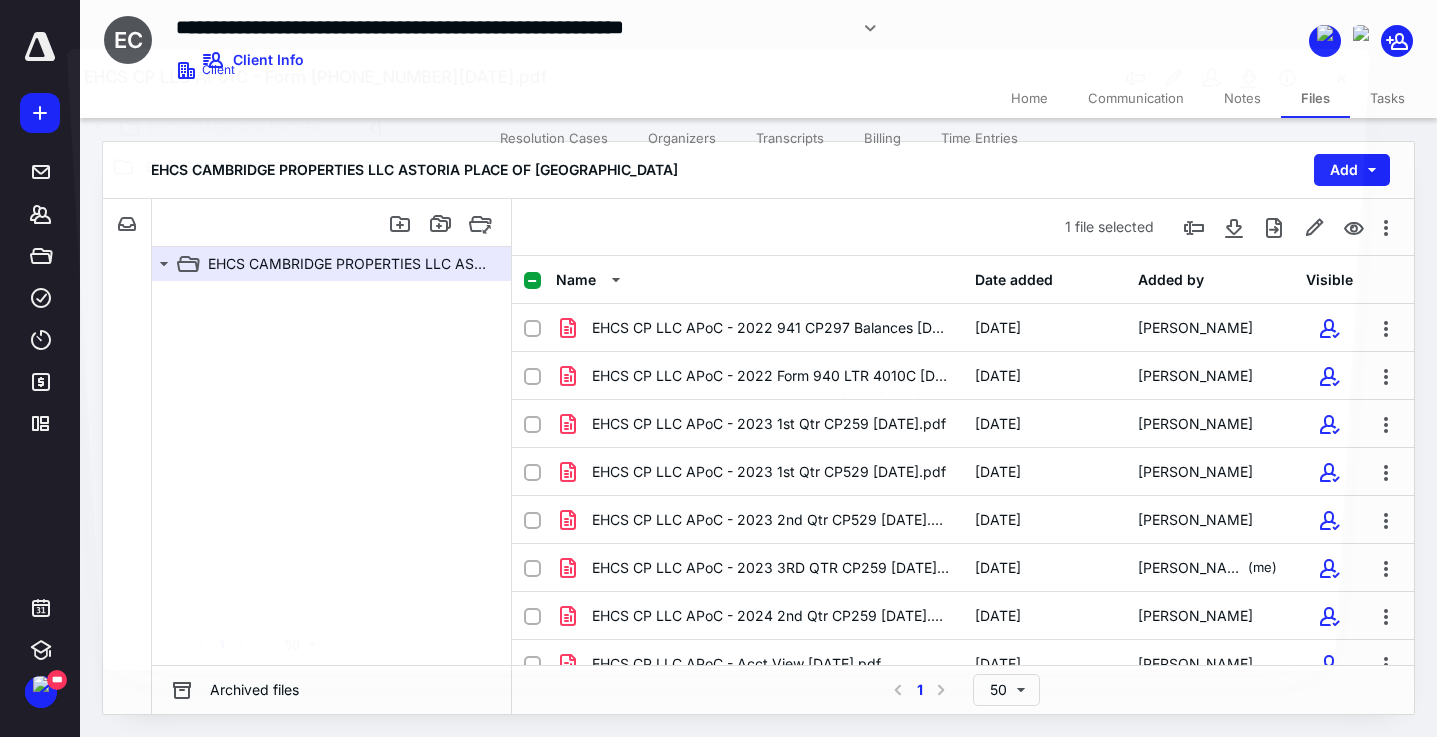 scroll, scrollTop: 263, scrollLeft: 0, axis: vertical 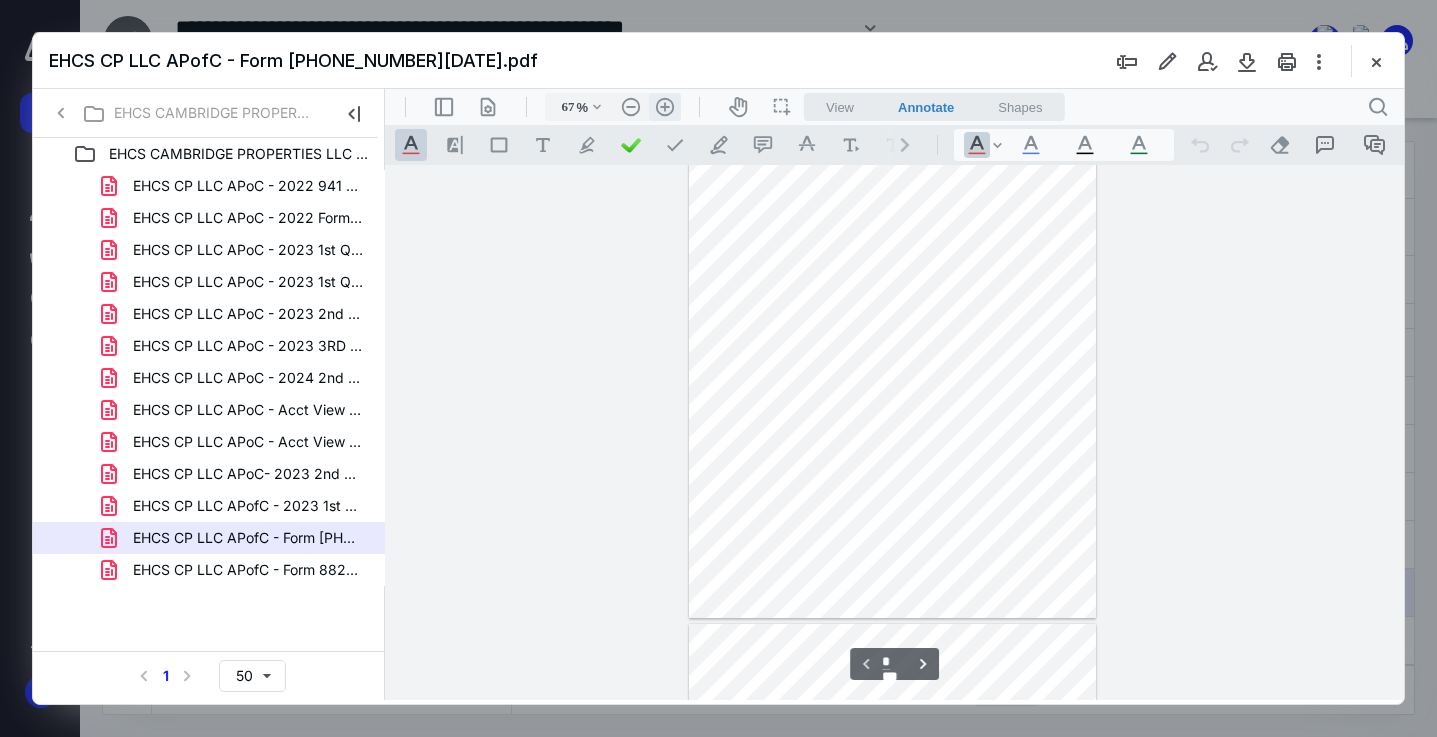click on ".cls-1{fill:#abb0c4;} icon - header - zoom - in - line" at bounding box center (665, 107) 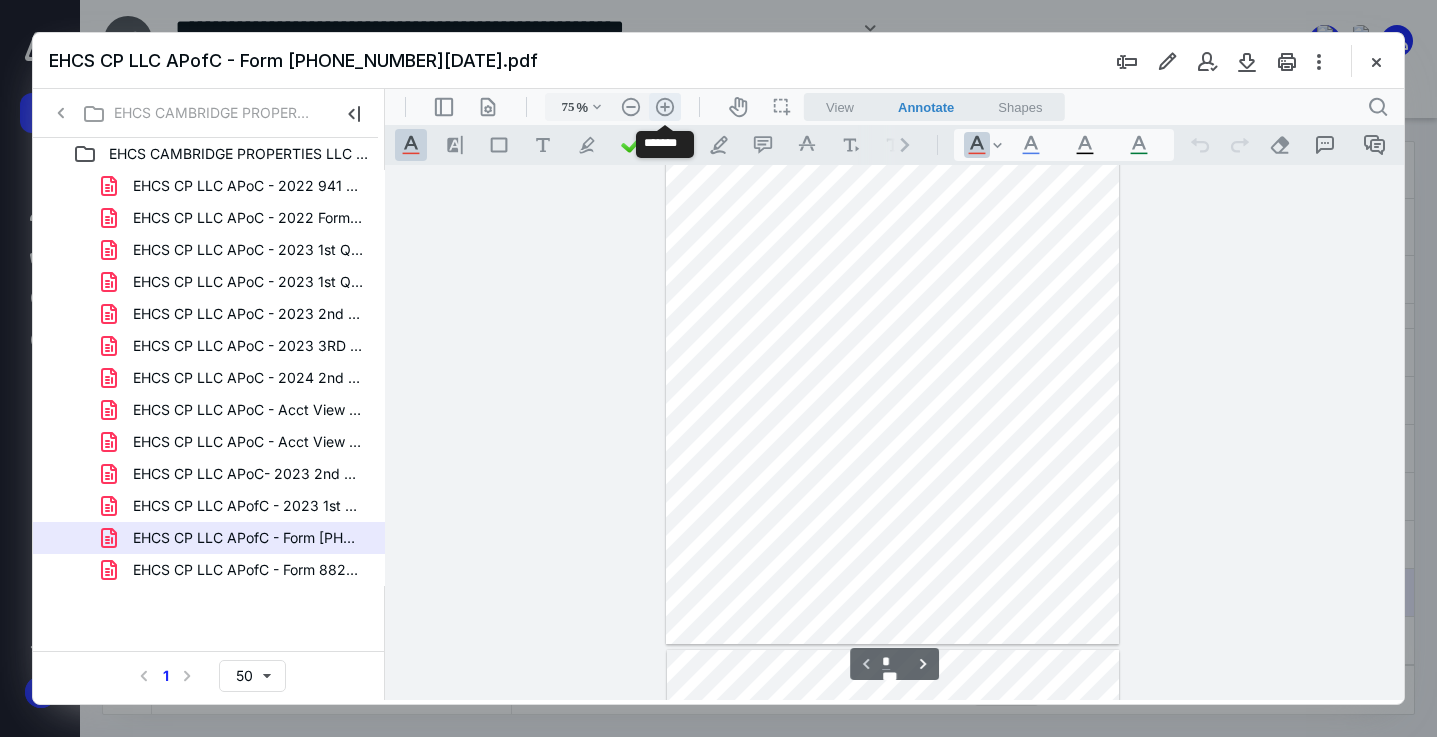 click on ".cls-1{fill:#abb0c4;} icon - header - zoom - in - line" at bounding box center [665, 107] 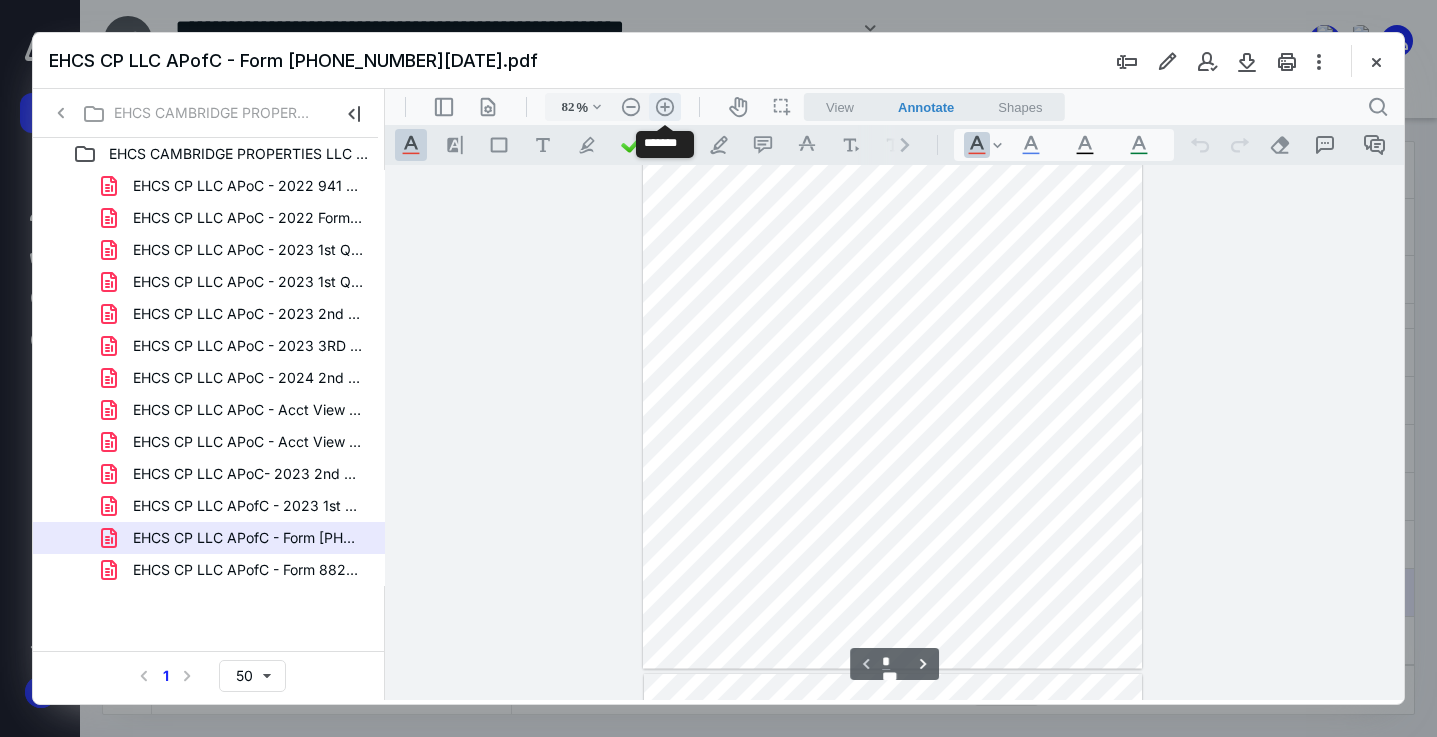 click on ".cls-1{fill:#abb0c4;} icon - header - zoom - in - line" at bounding box center [665, 107] 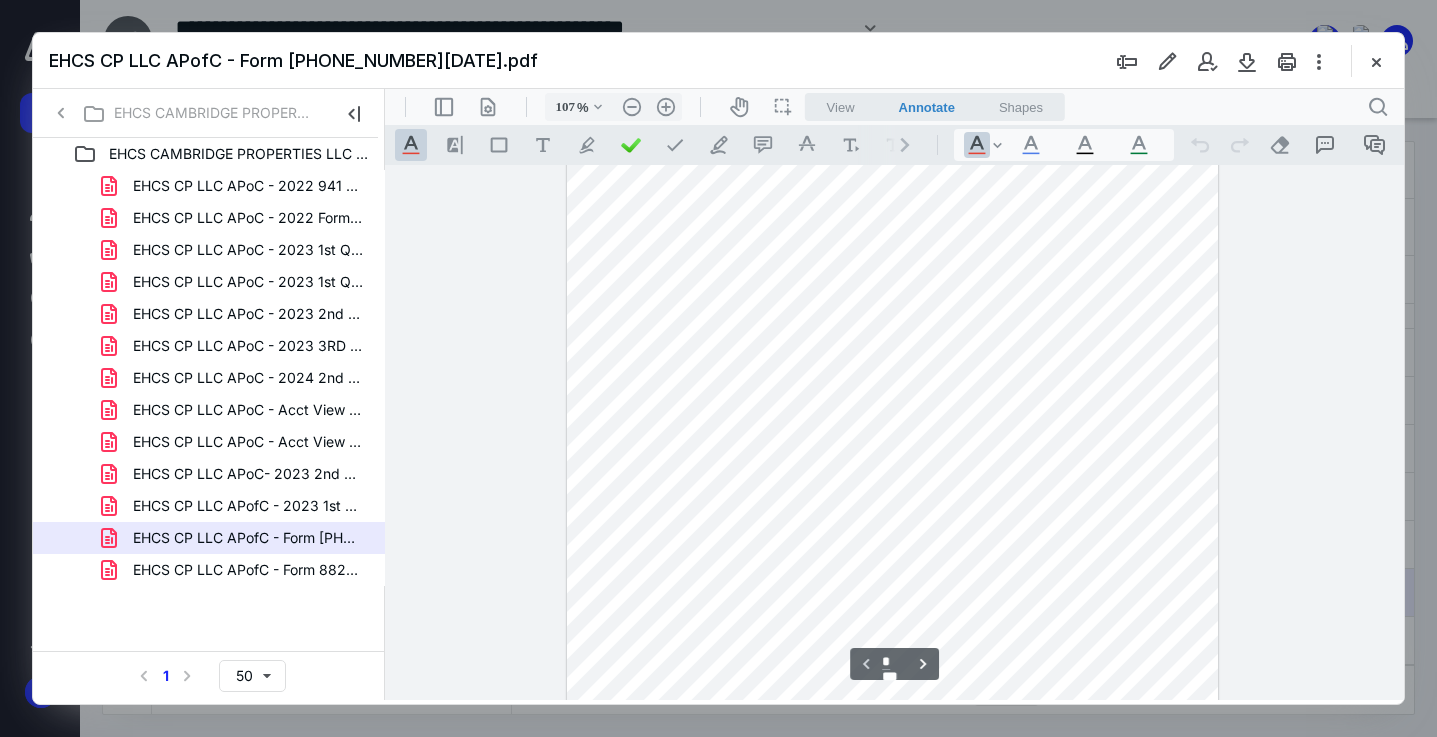 scroll, scrollTop: 0, scrollLeft: 0, axis: both 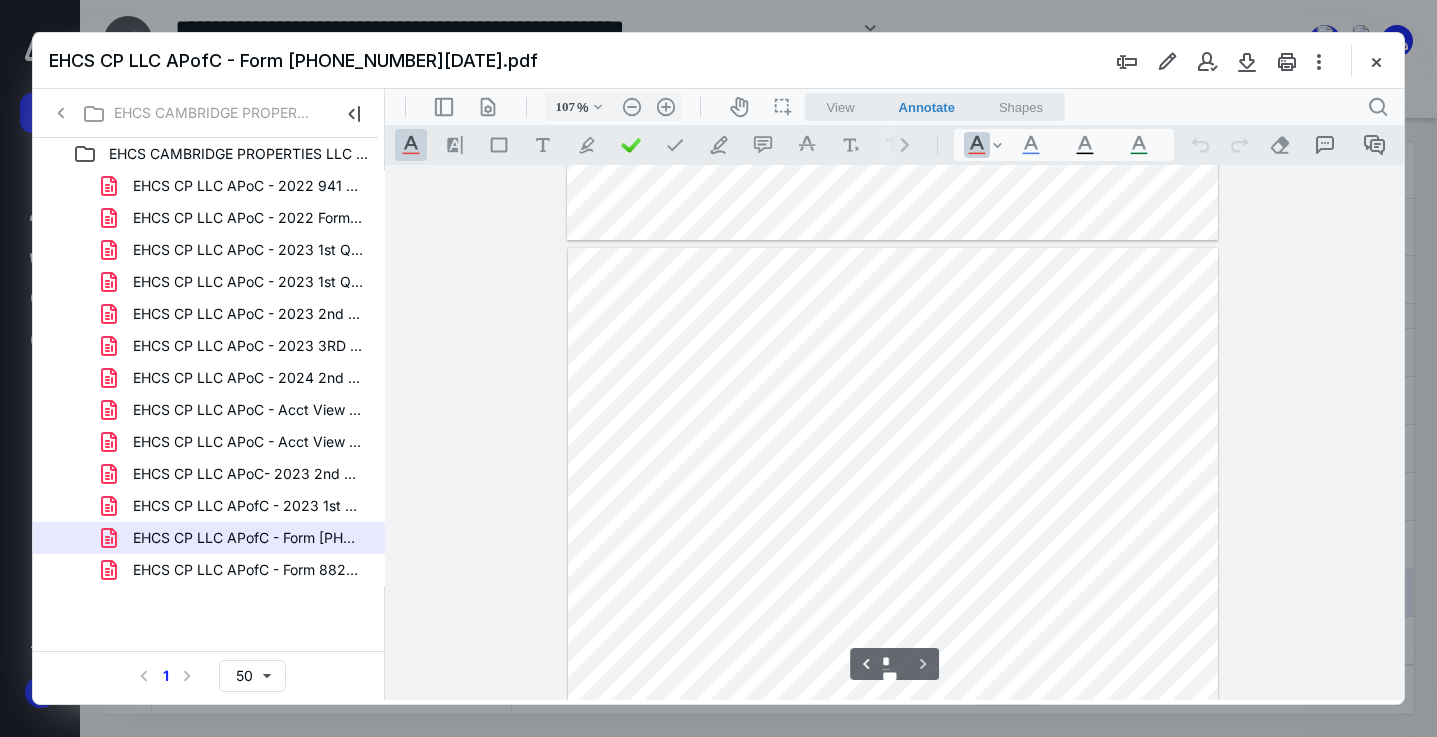 type on "*" 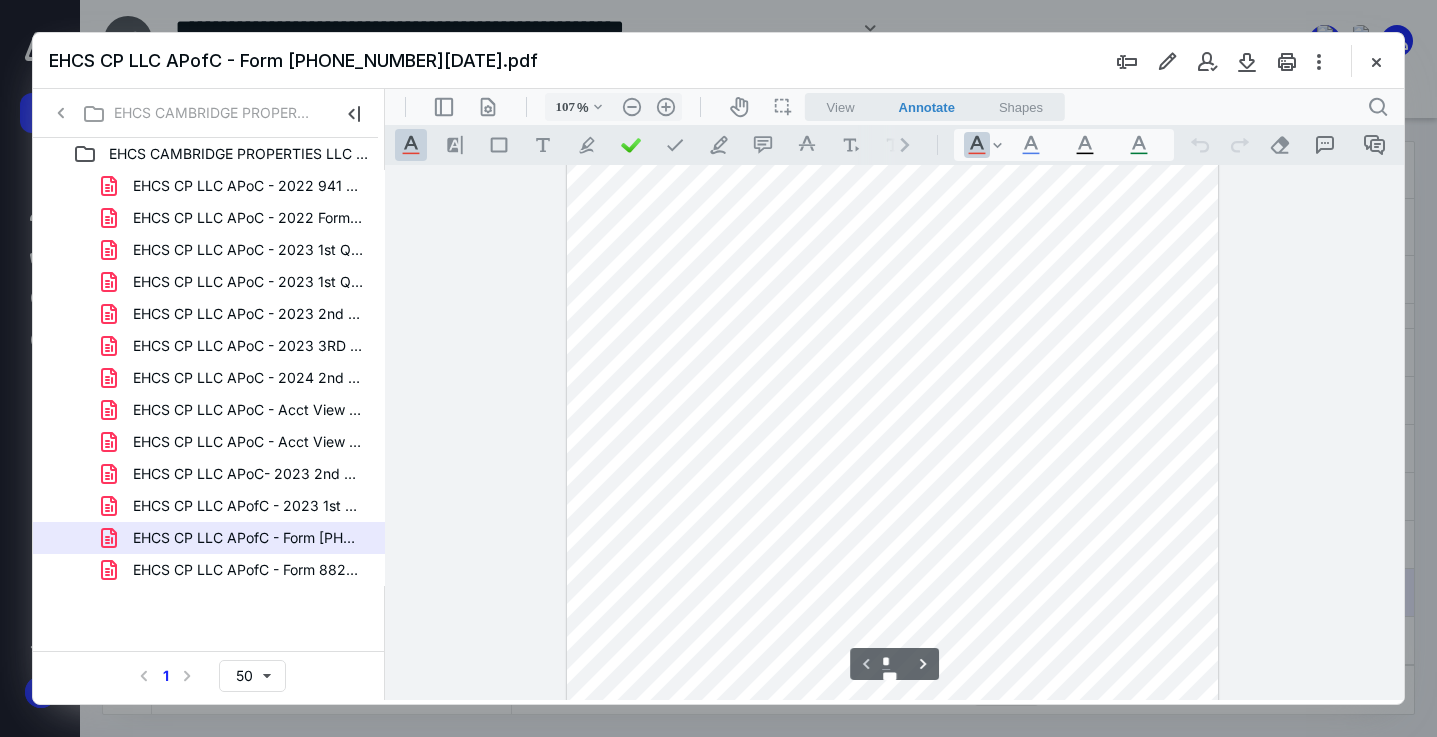 scroll, scrollTop: 0, scrollLeft: 0, axis: both 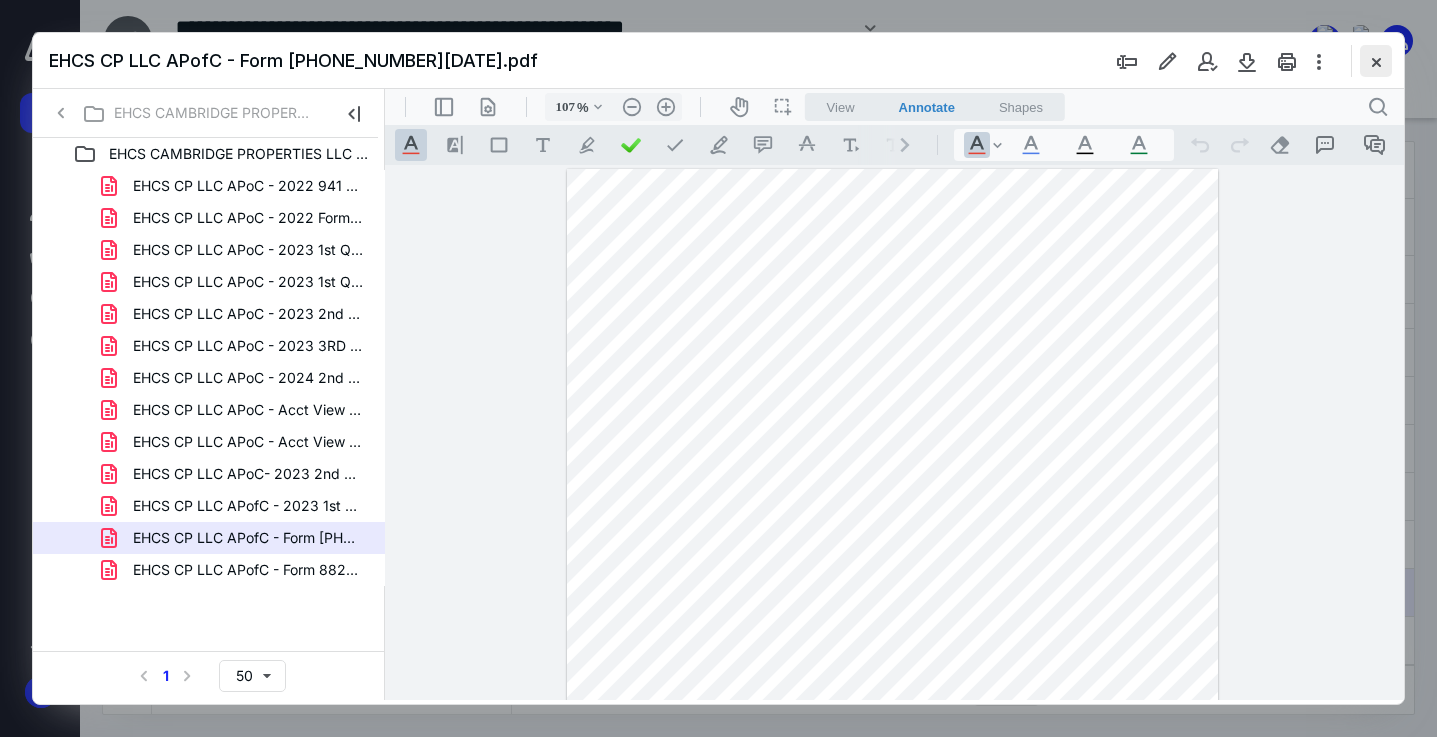 click at bounding box center (1376, 61) 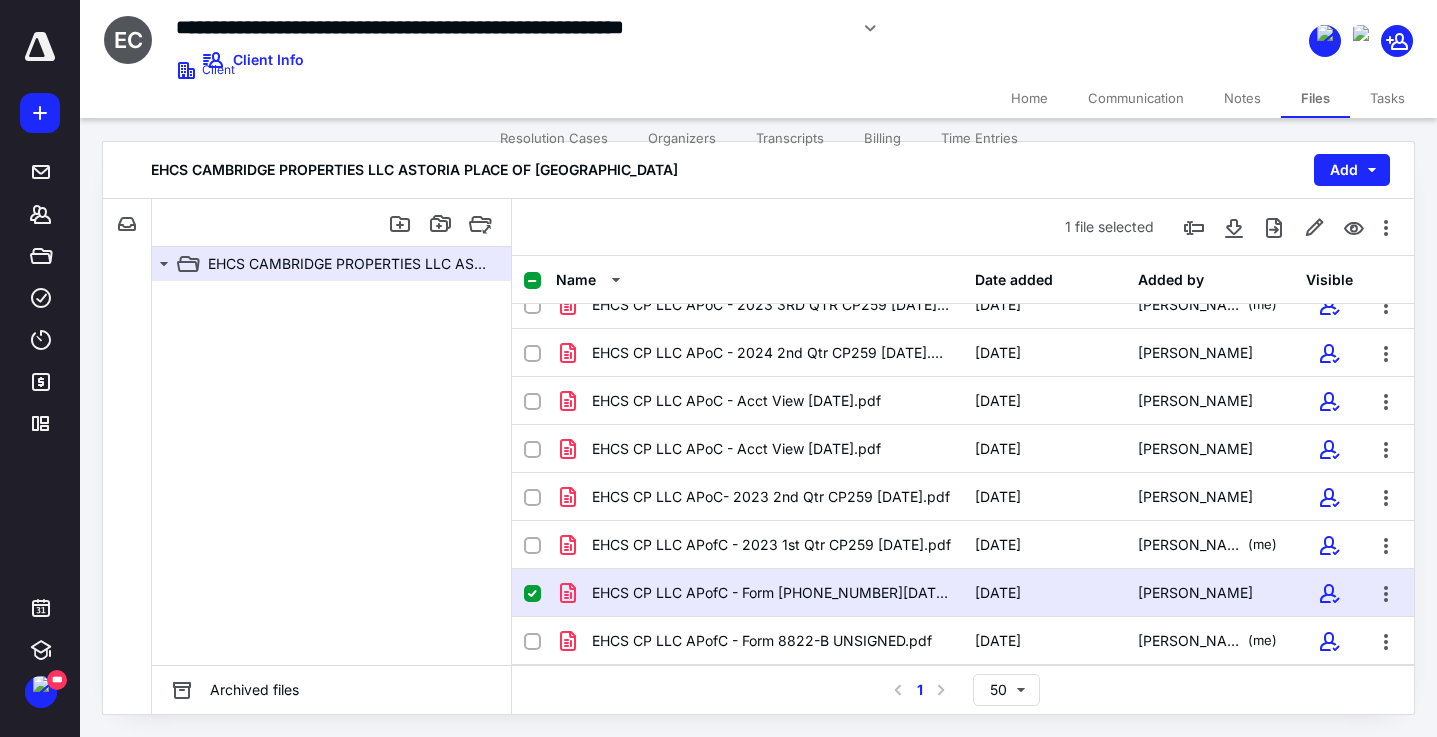 click on "Home" at bounding box center (1029, 98) 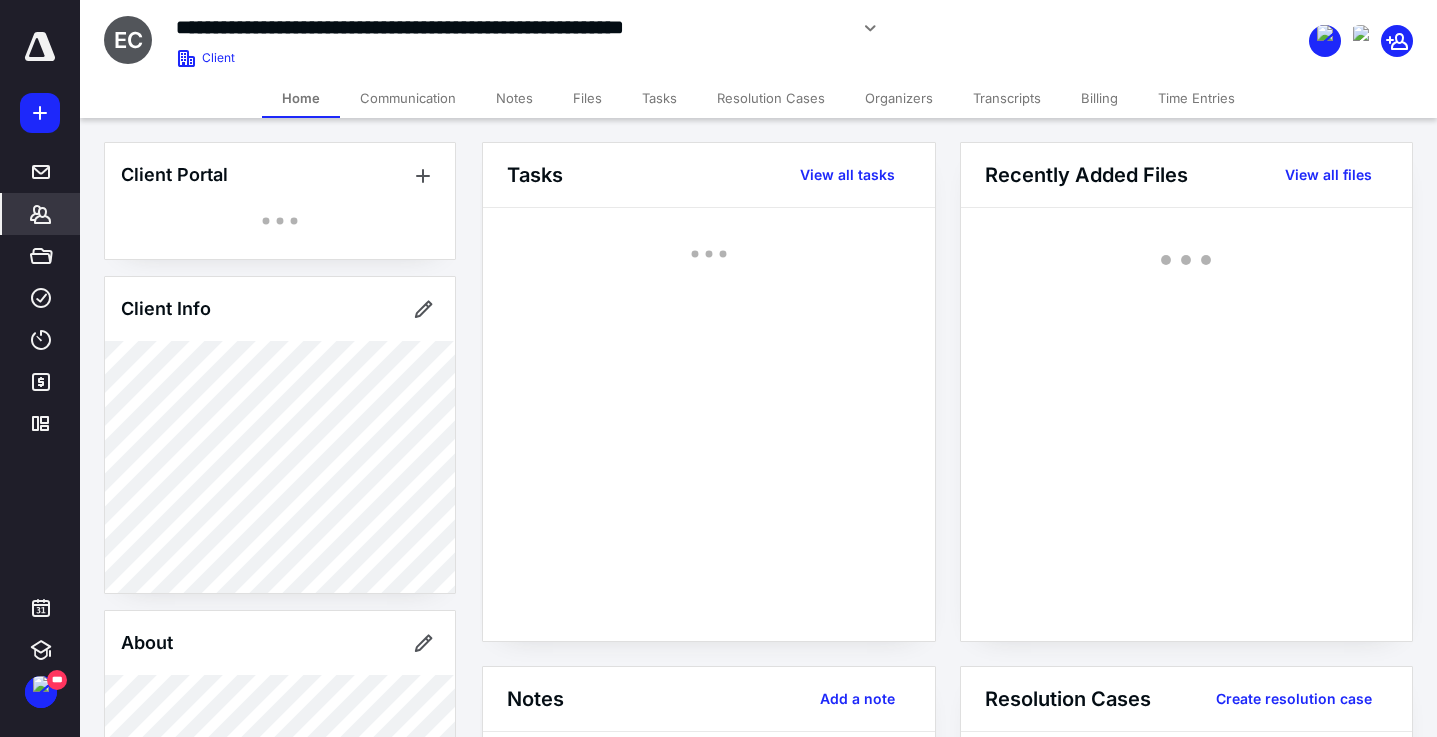 click on "Home Communication Notes Files Tasks Resolution Cases Organizers Transcripts Billing Time Entries" at bounding box center (758, 98) 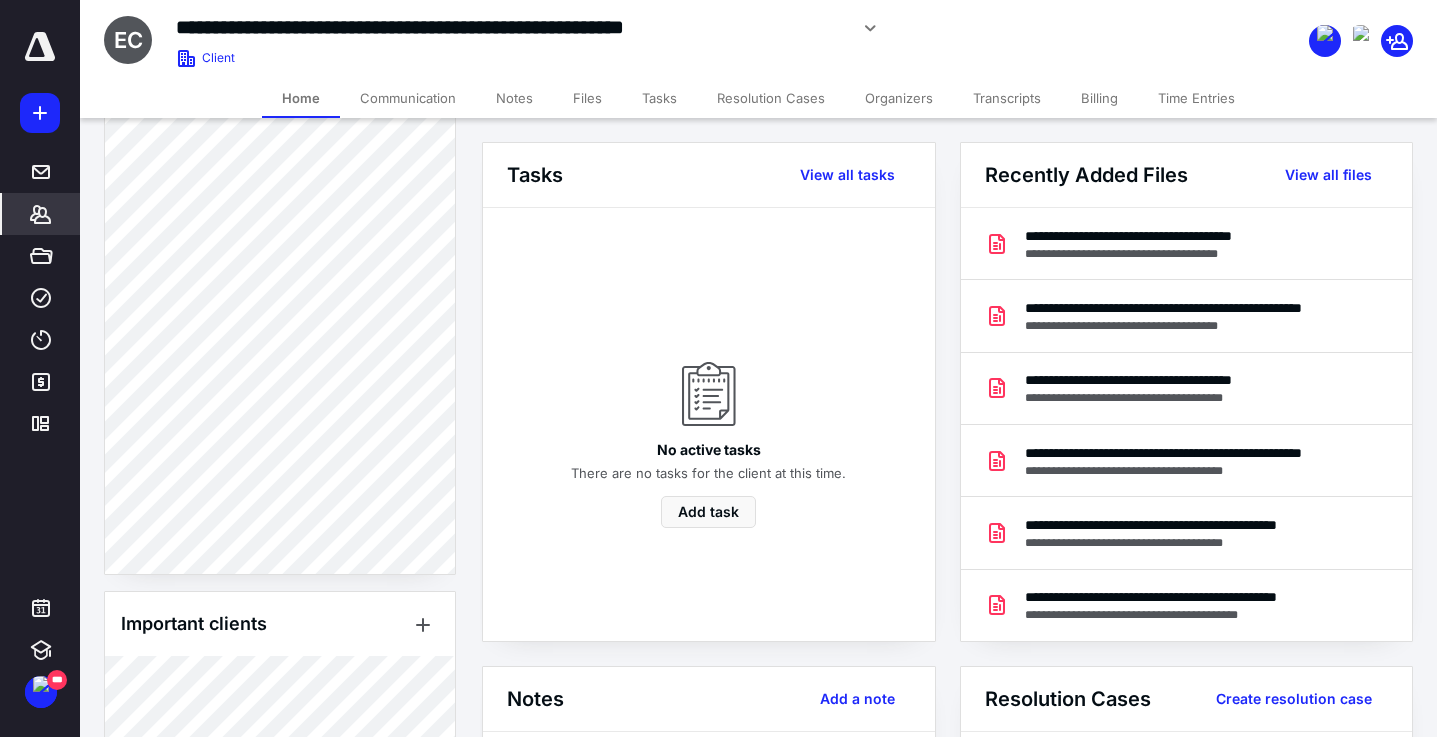 scroll, scrollTop: 785, scrollLeft: 0, axis: vertical 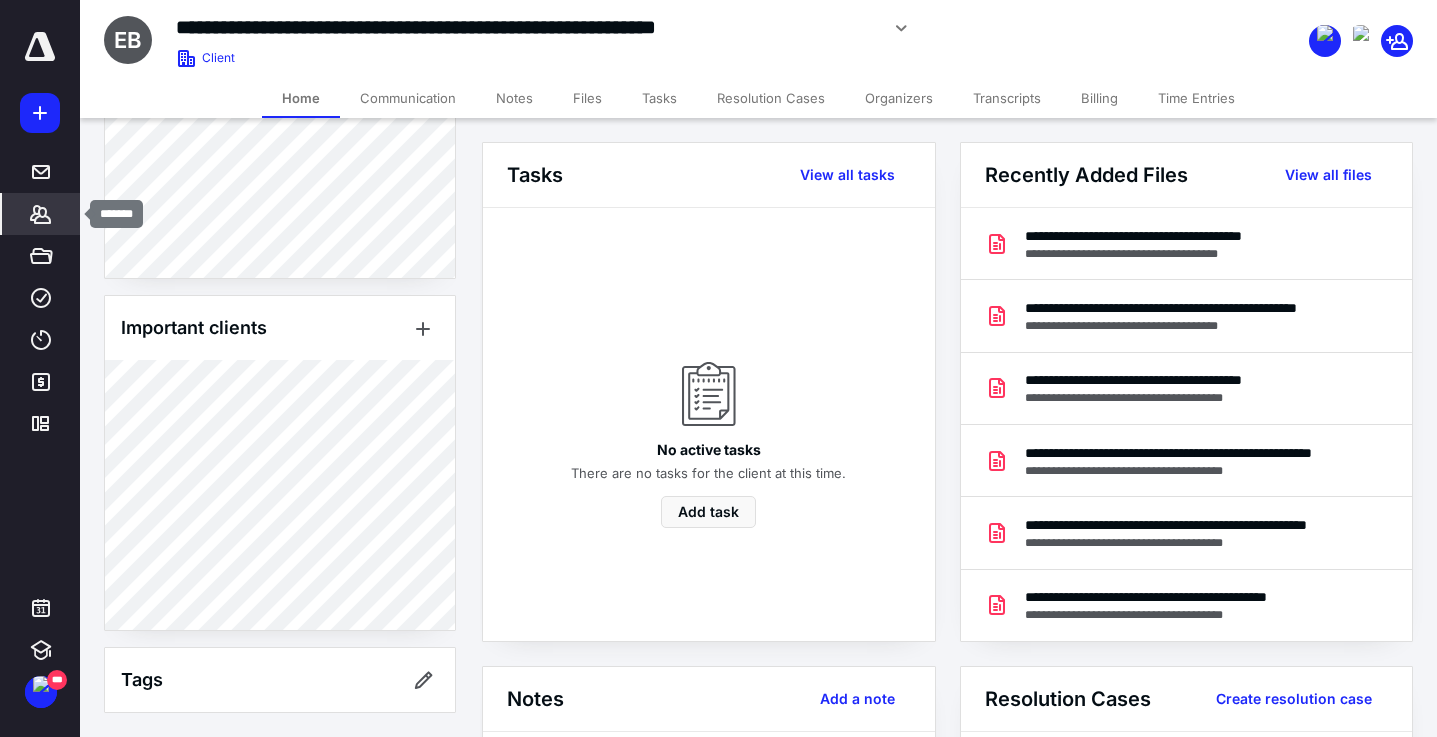 click 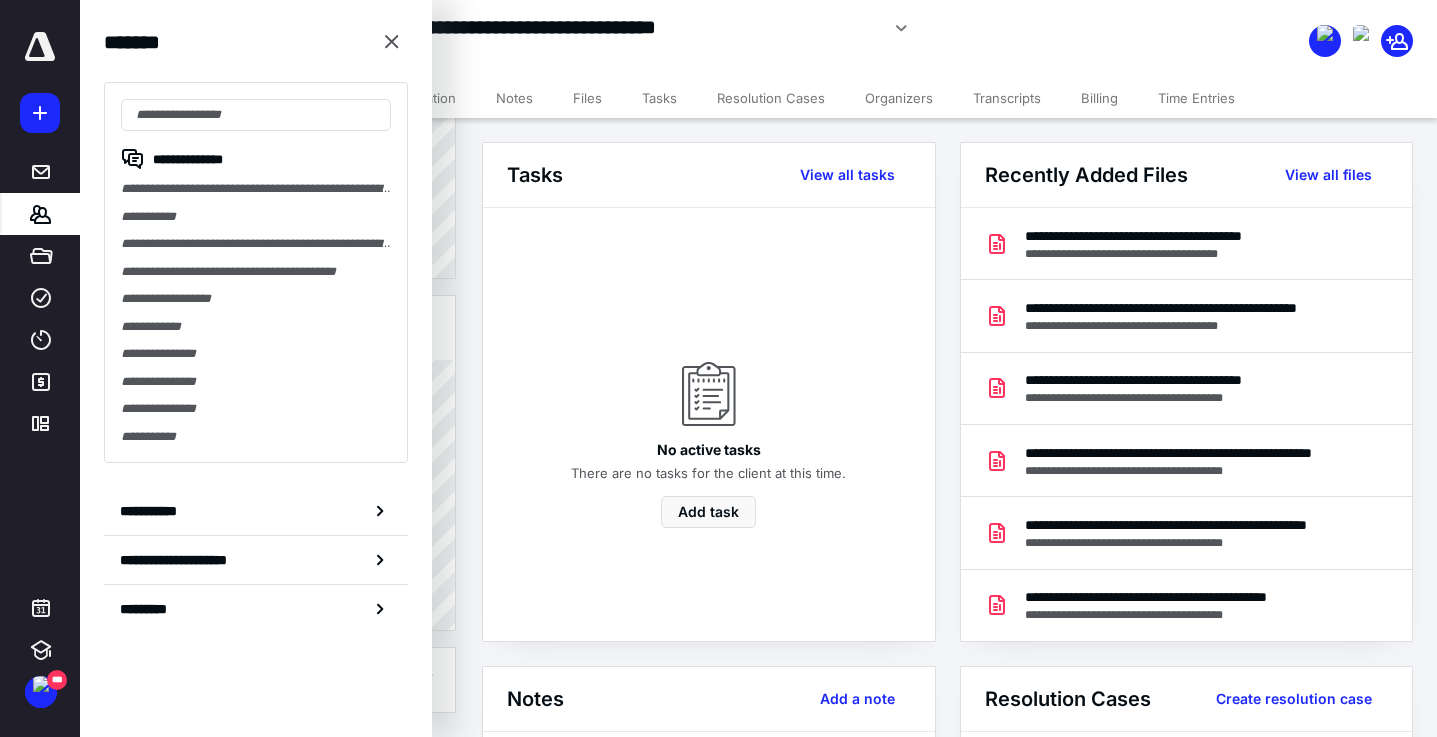 click on "**********" at bounding box center [537, 35] 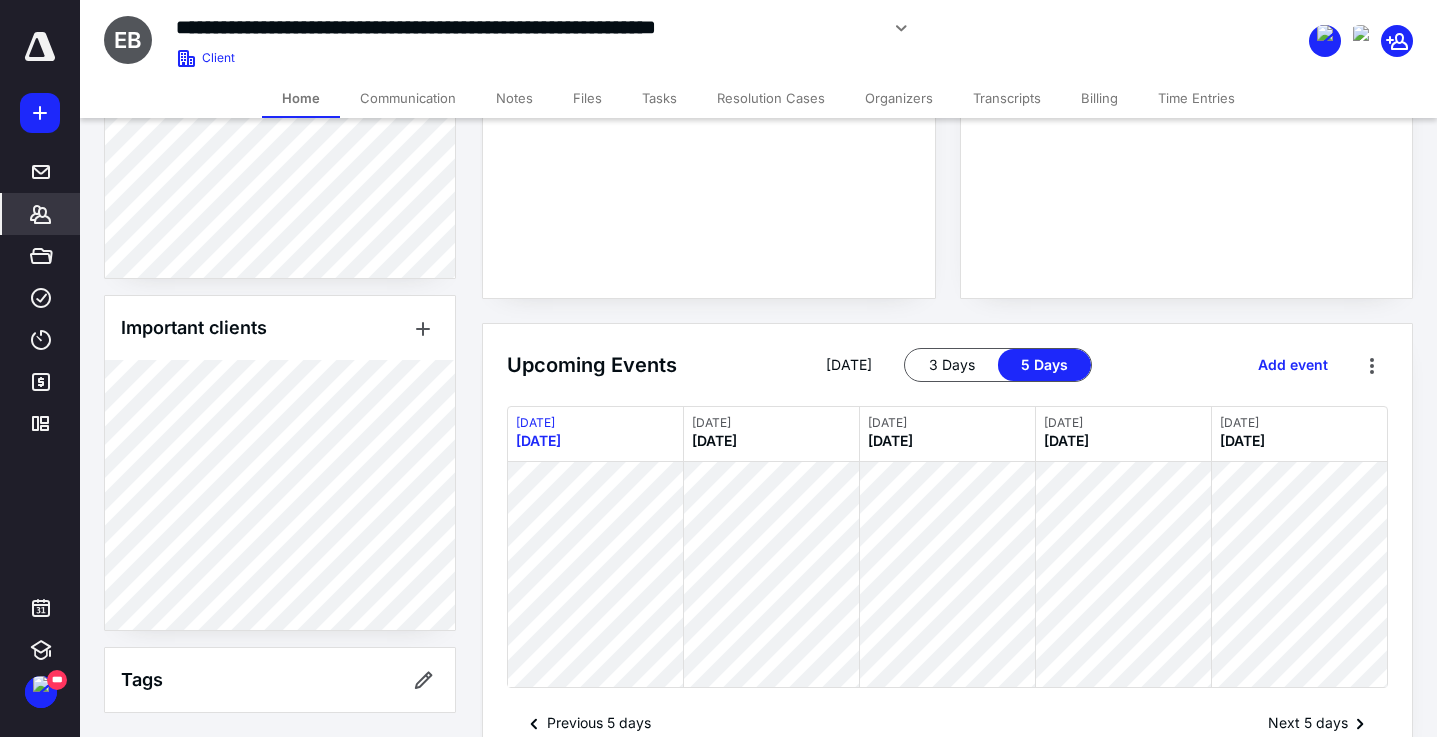scroll, scrollTop: 913, scrollLeft: 0, axis: vertical 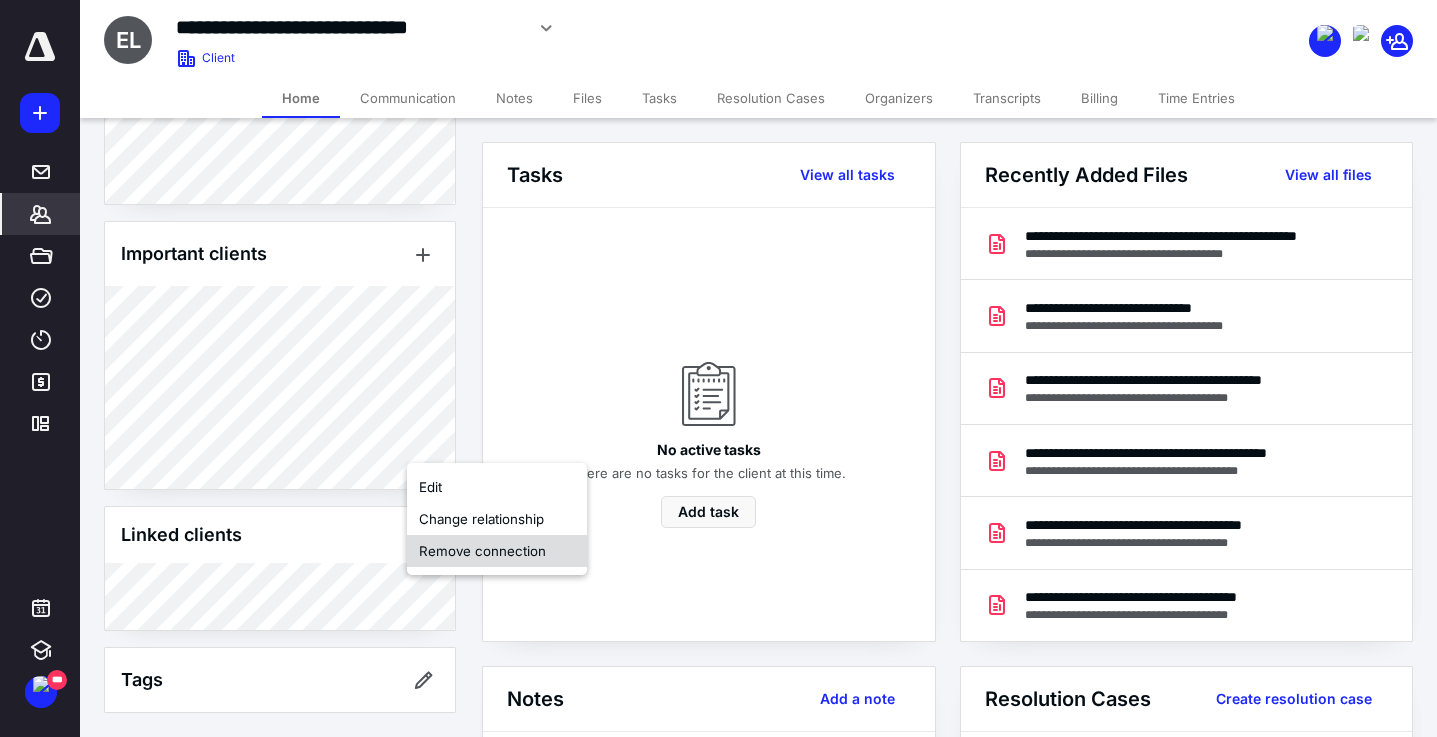 click on "Remove connection" at bounding box center [497, 551] 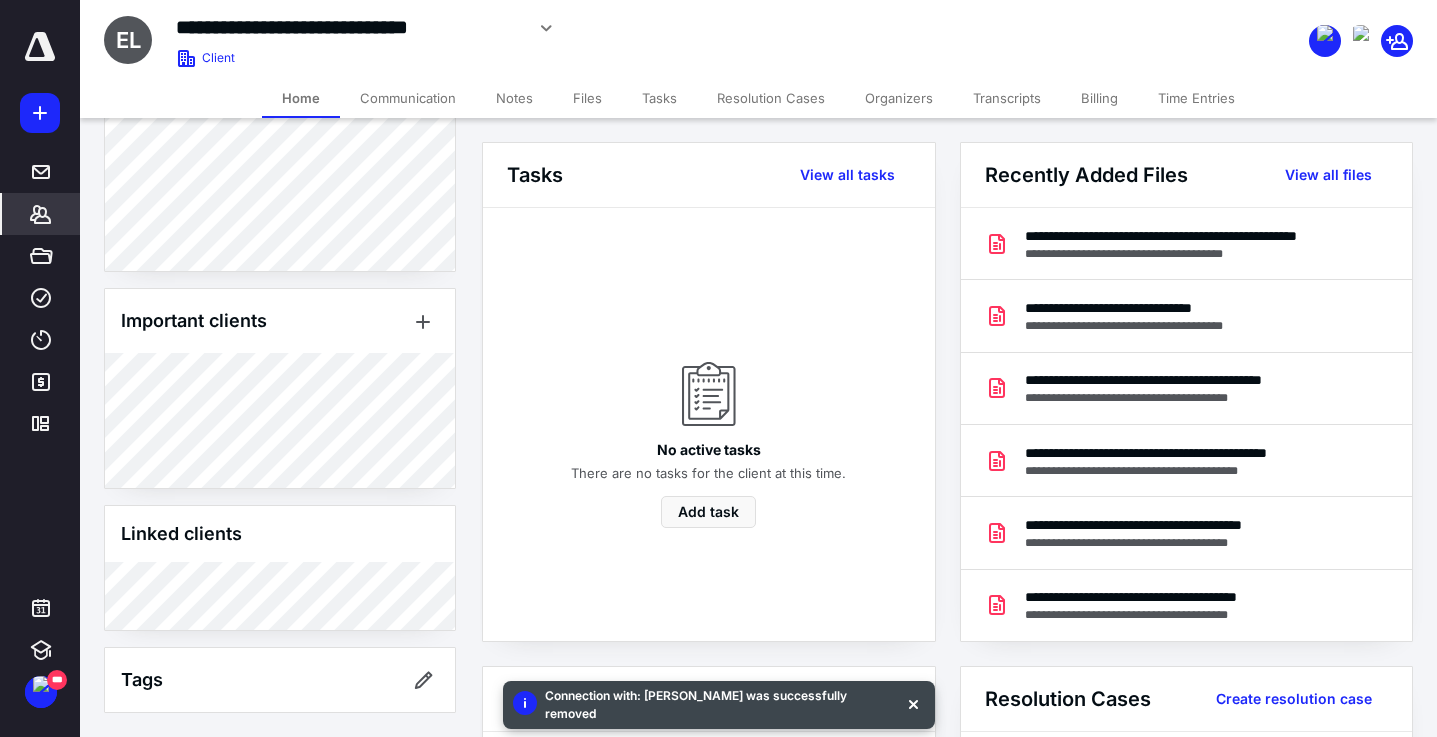 scroll, scrollTop: 885, scrollLeft: 0, axis: vertical 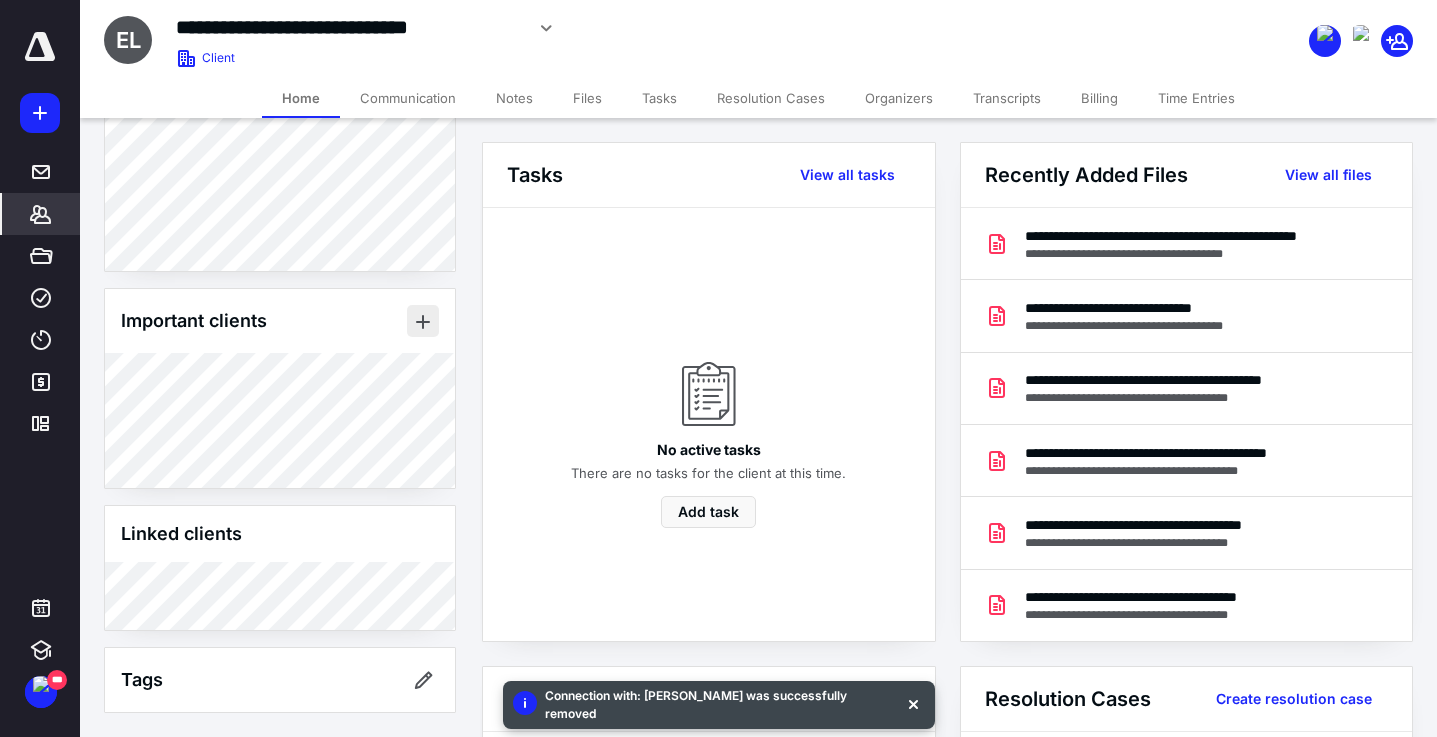 click at bounding box center (423, 321) 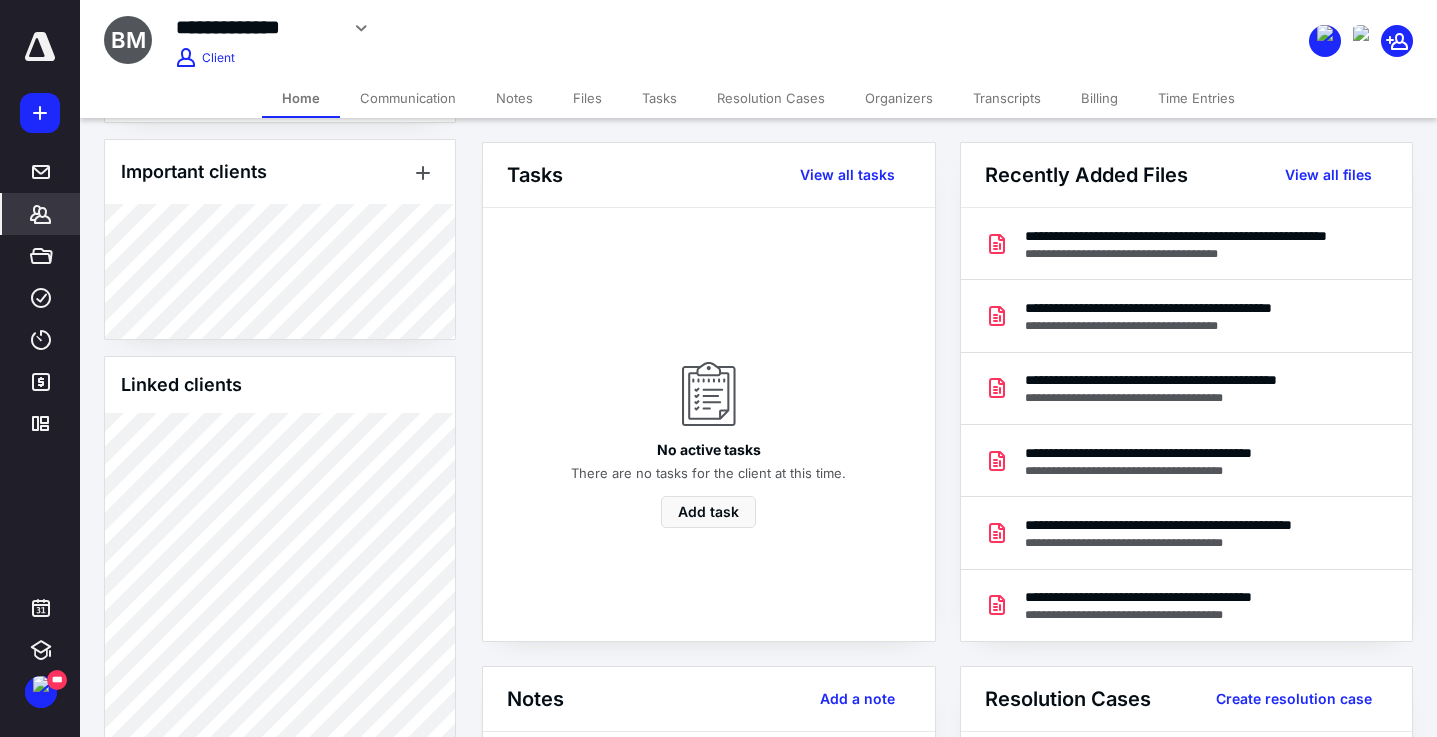 scroll, scrollTop: 1300, scrollLeft: 0, axis: vertical 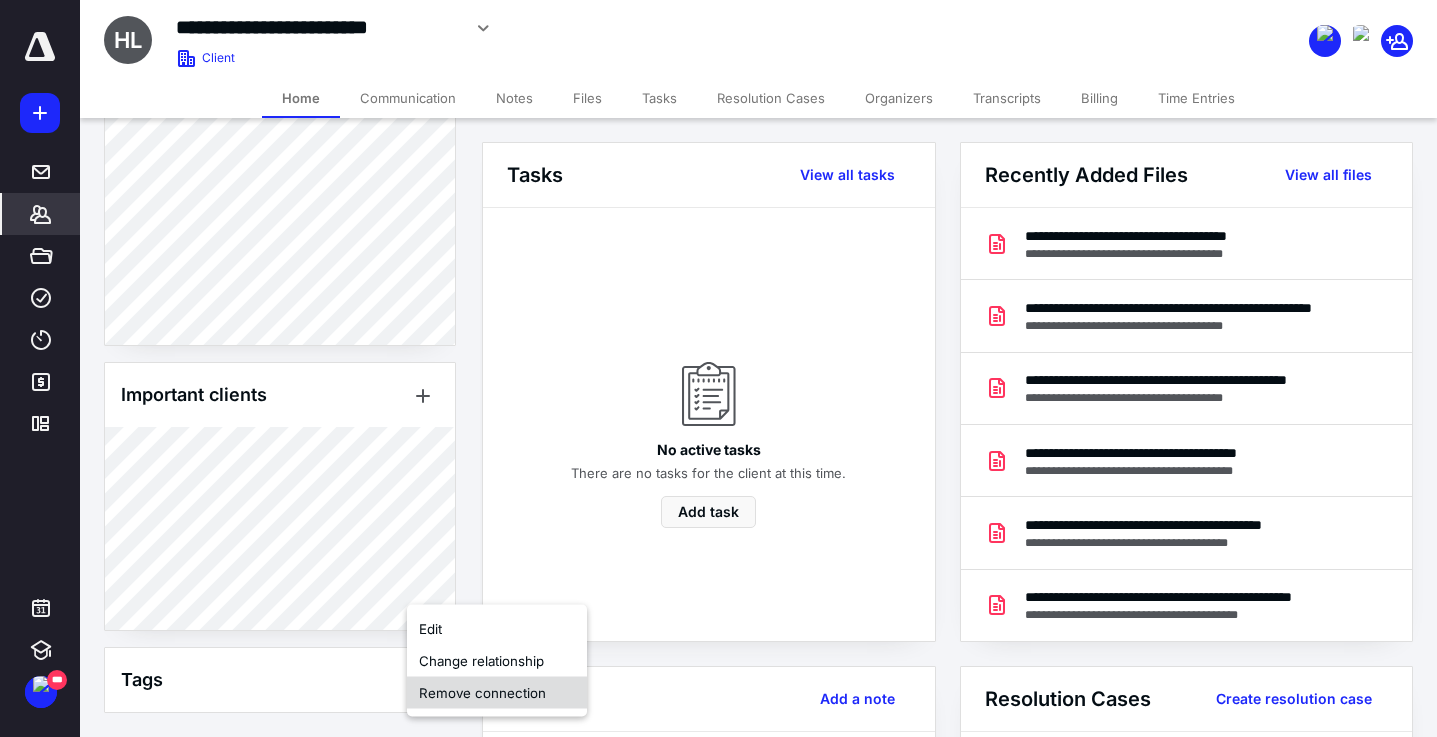 click on "Remove connection" at bounding box center [497, 693] 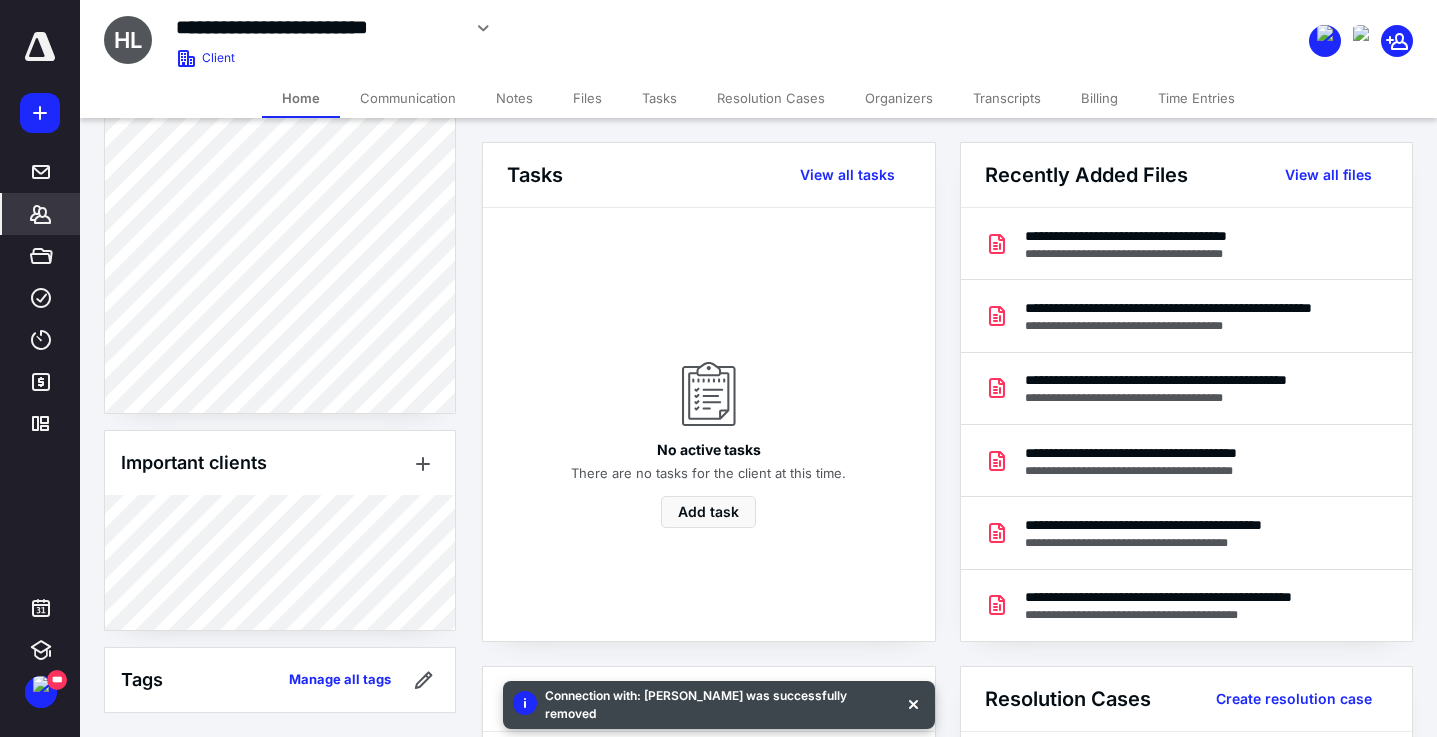 scroll, scrollTop: 809, scrollLeft: 0, axis: vertical 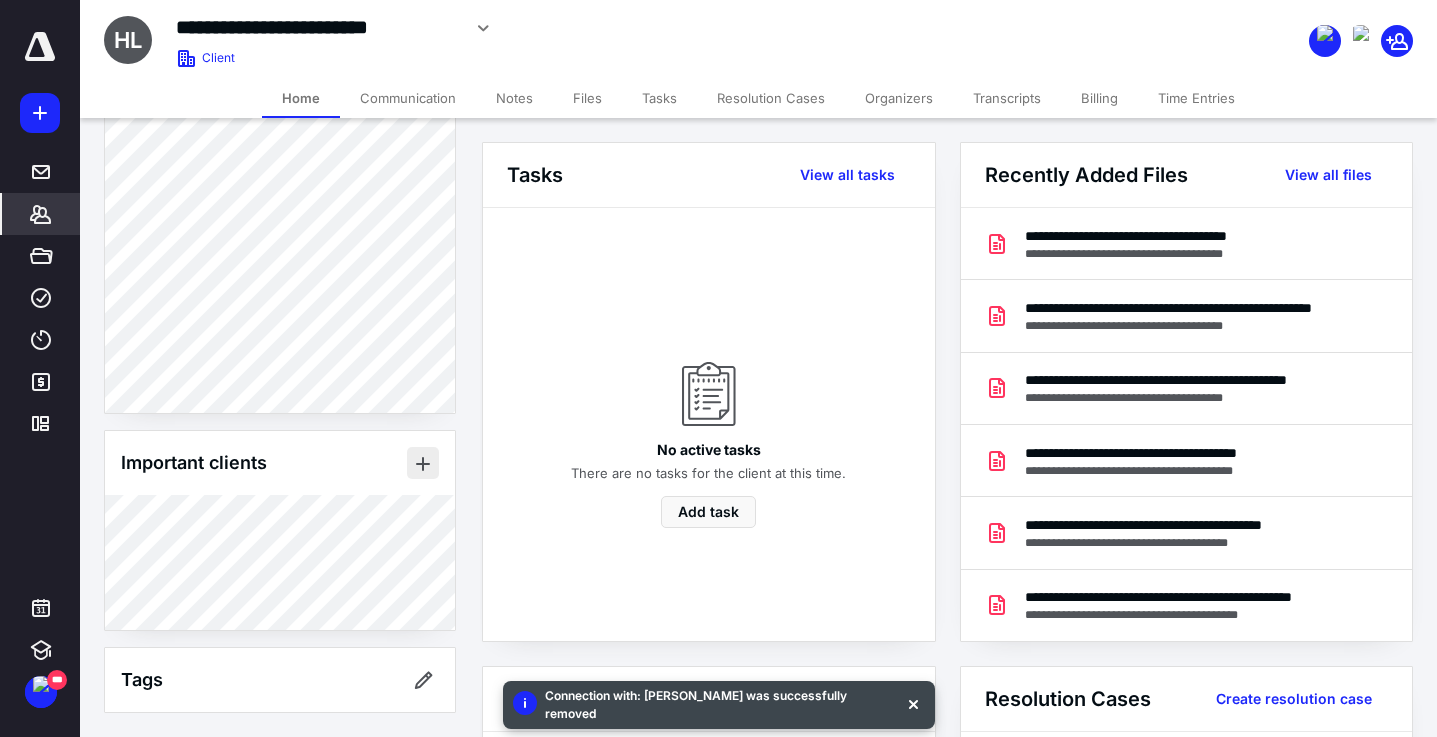 click at bounding box center [423, 463] 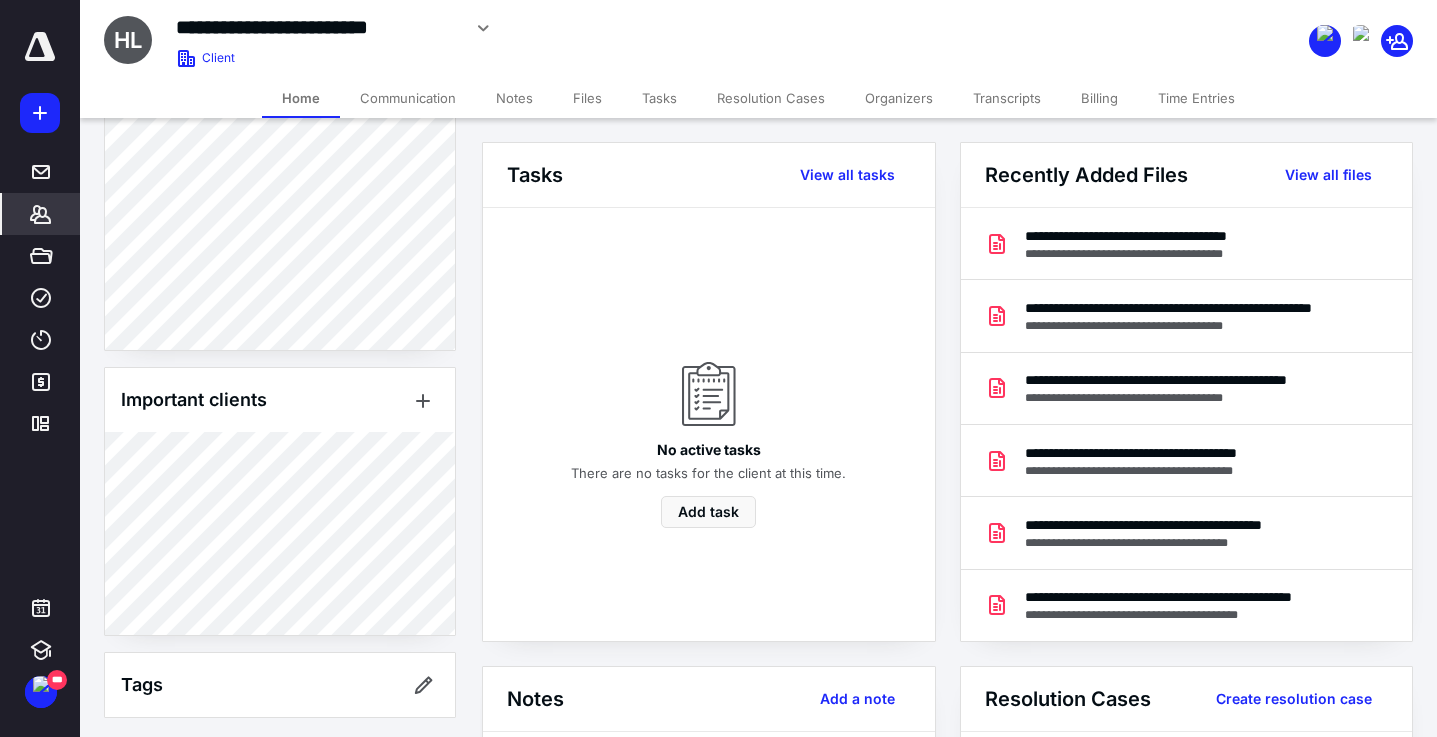 scroll, scrollTop: 862, scrollLeft: 0, axis: vertical 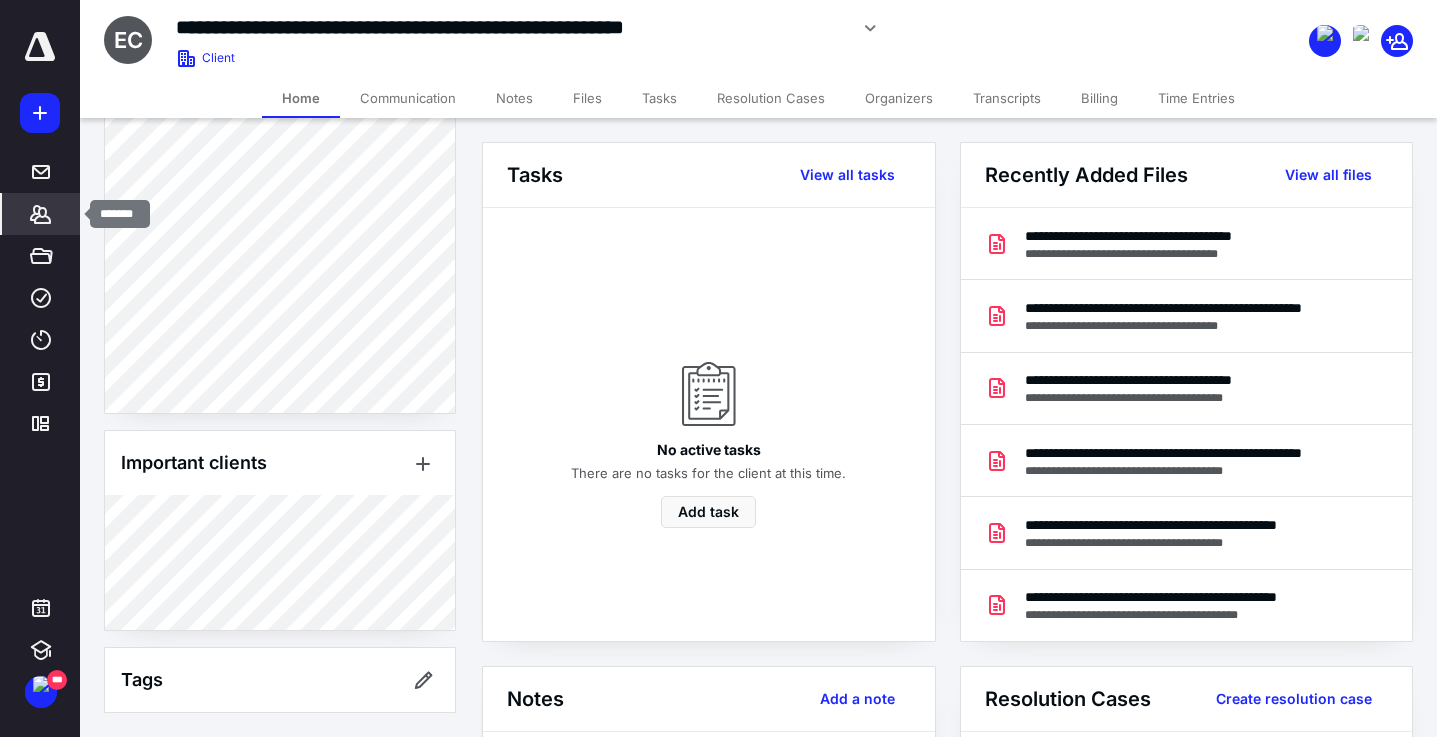click on "*******" at bounding box center (41, 214) 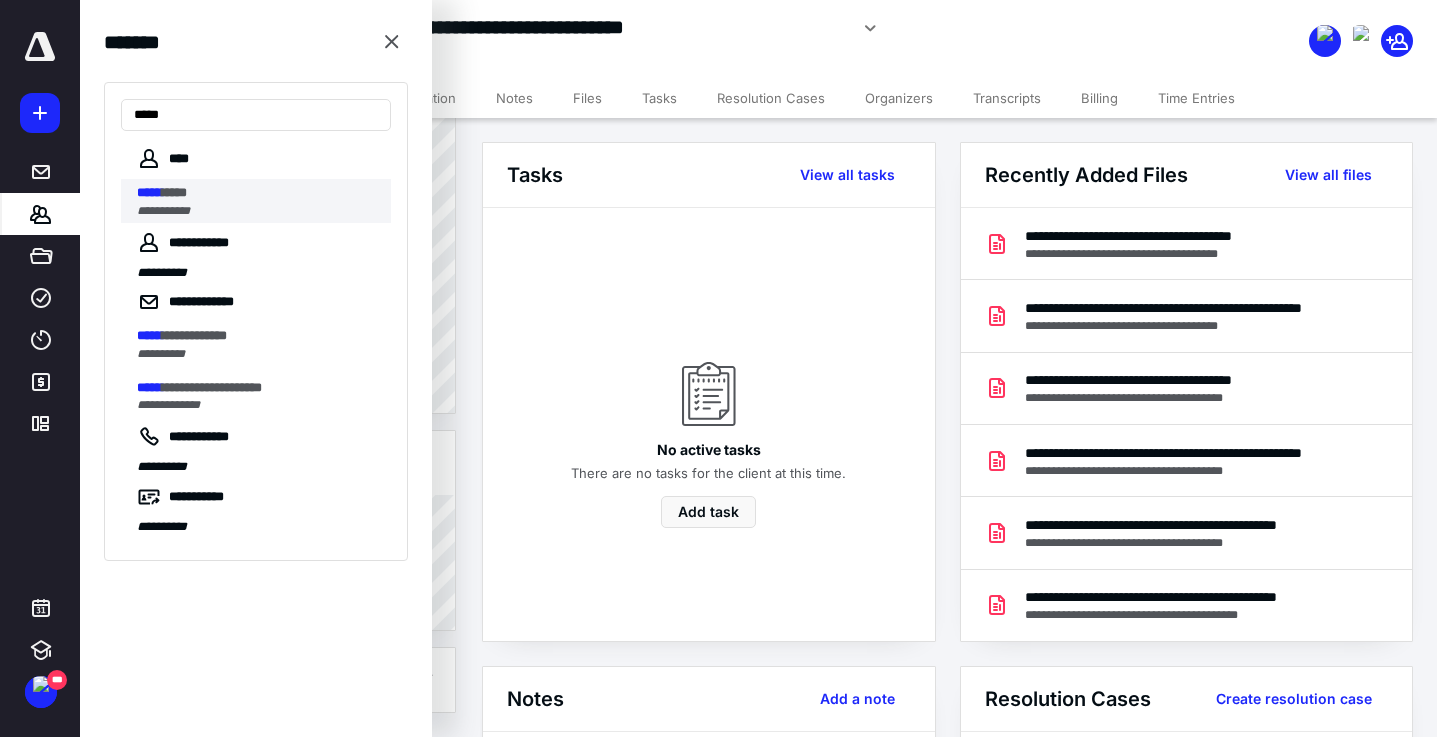 type on "*****" 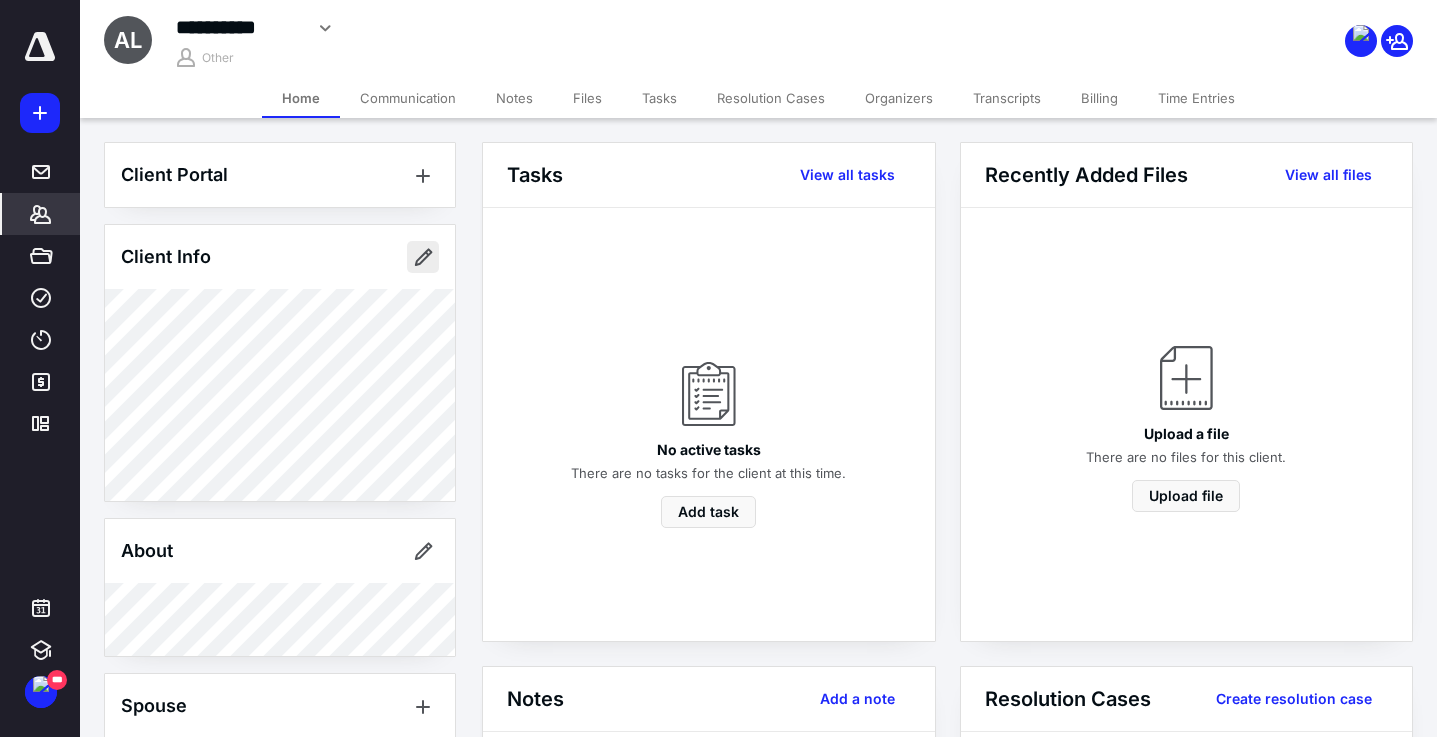 click at bounding box center (423, 257) 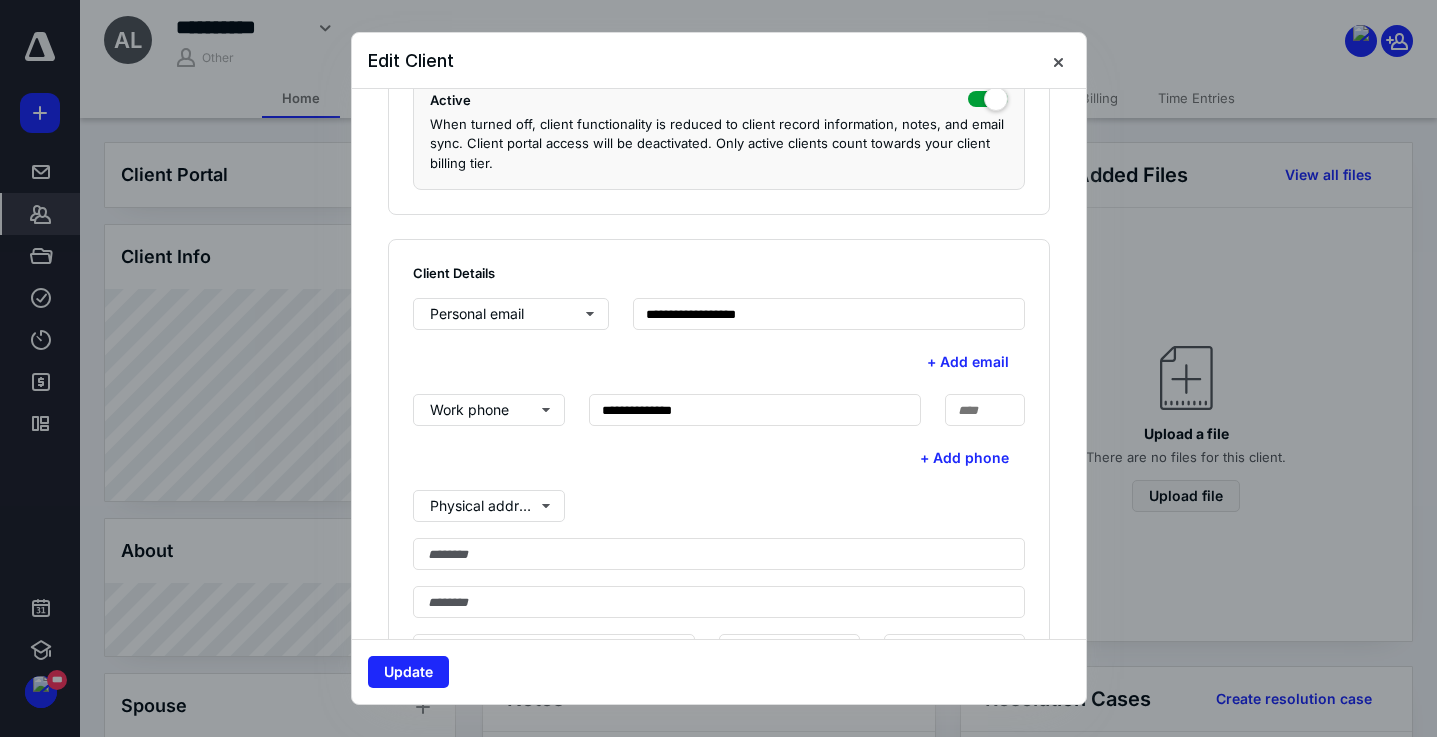scroll, scrollTop: 379, scrollLeft: 0, axis: vertical 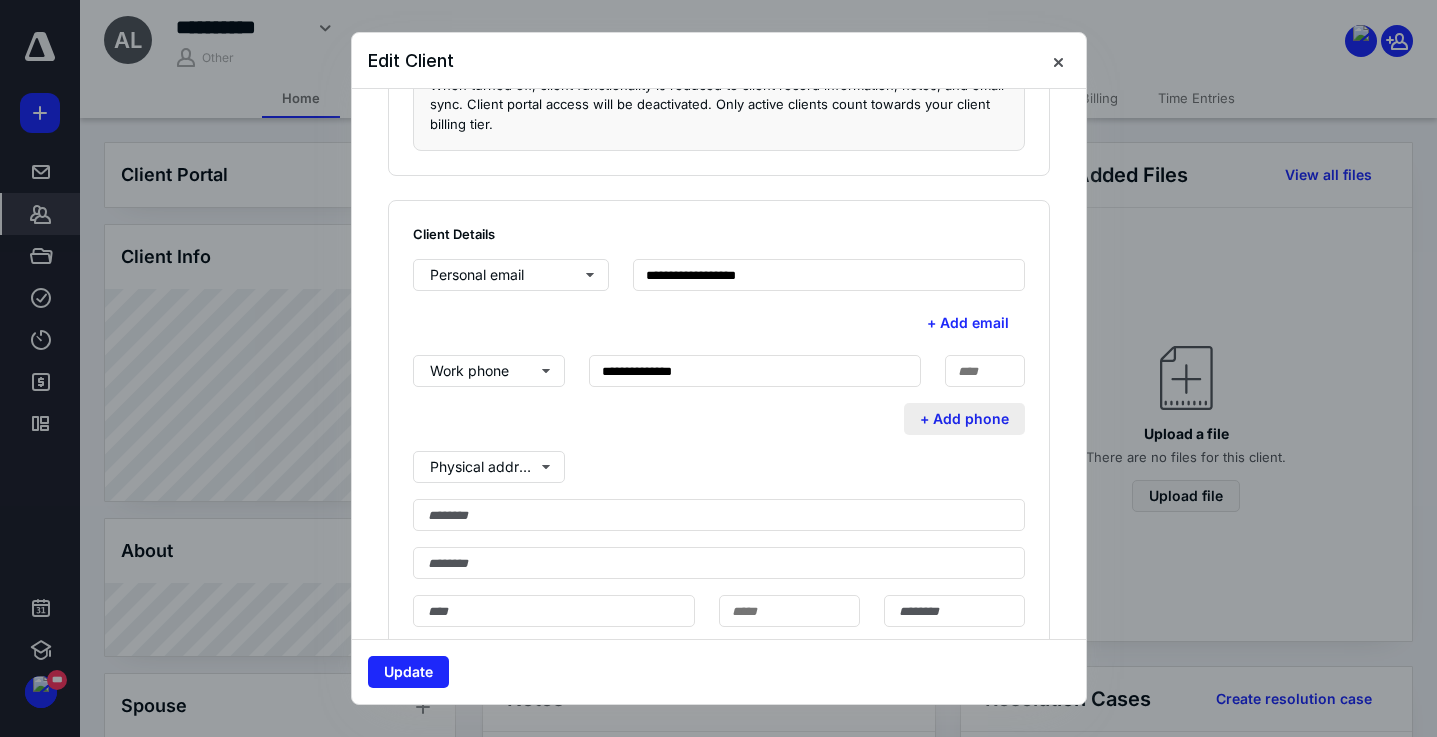 click on "+ Add phone" at bounding box center (964, 419) 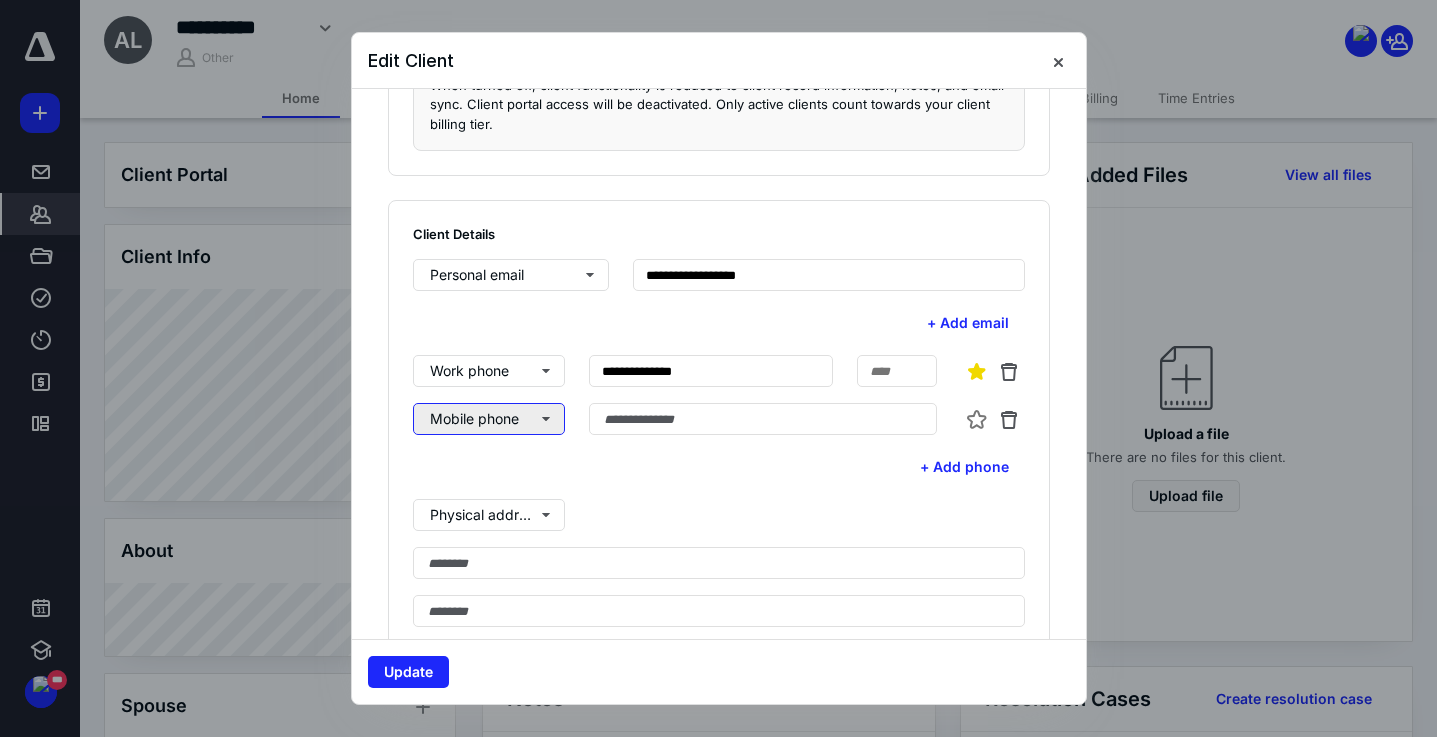 click on "Mobile phone" at bounding box center [489, 419] 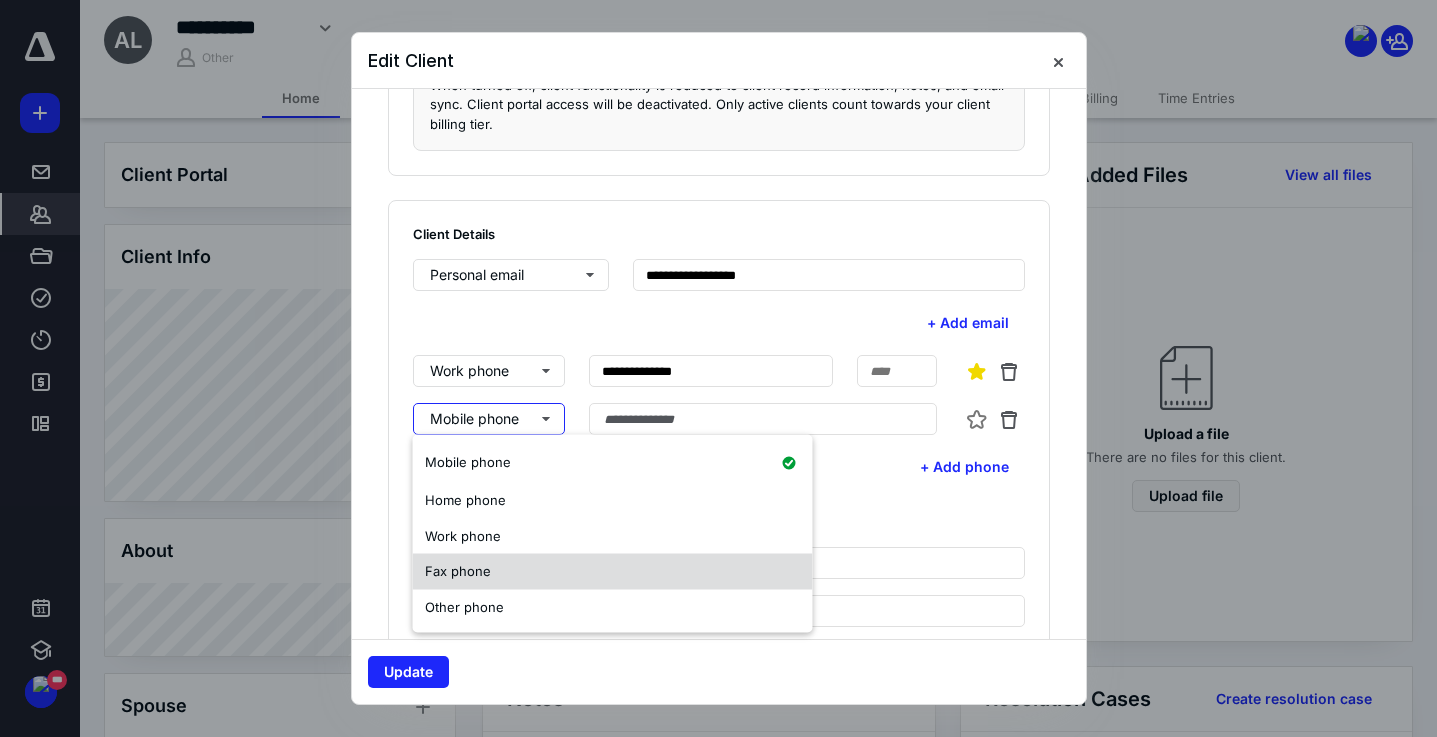 click on "Fax phone" at bounding box center [458, 571] 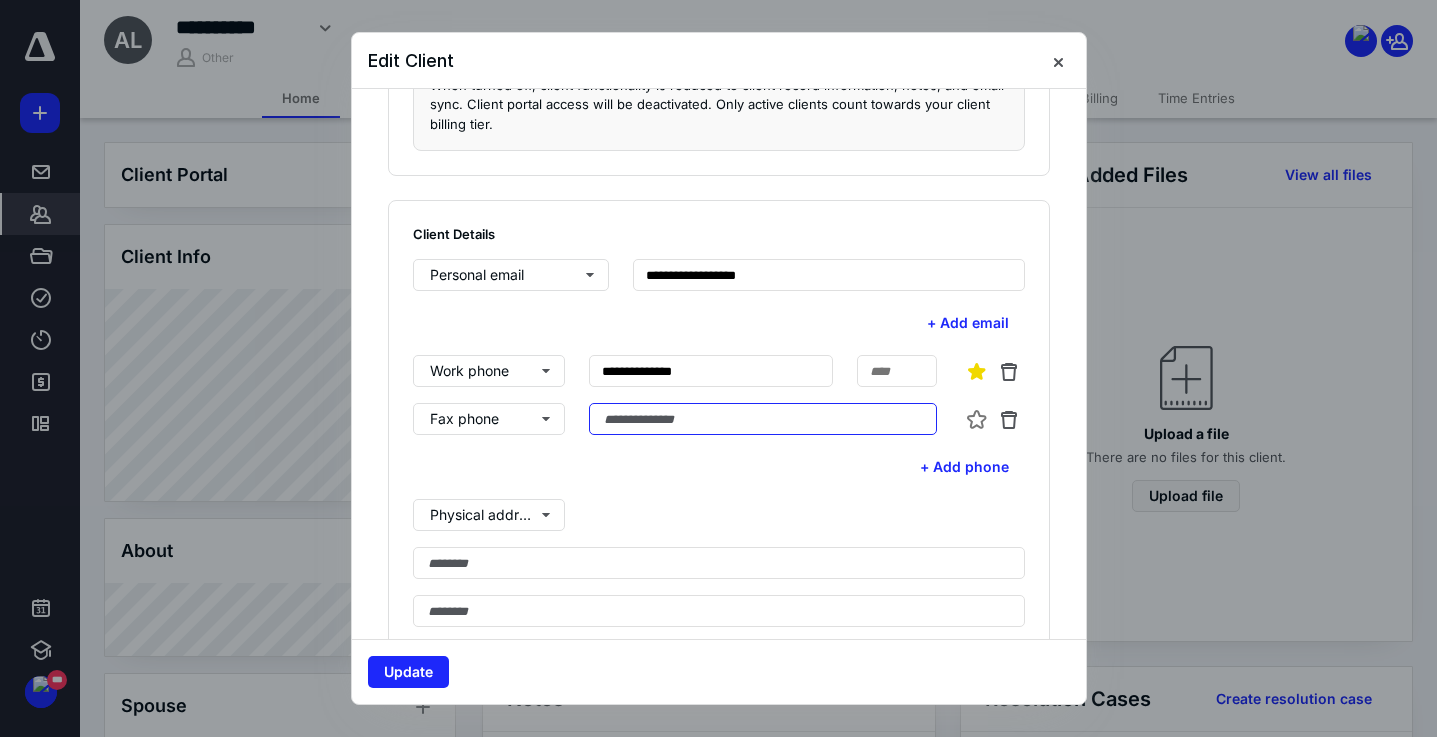 click at bounding box center (763, 419) 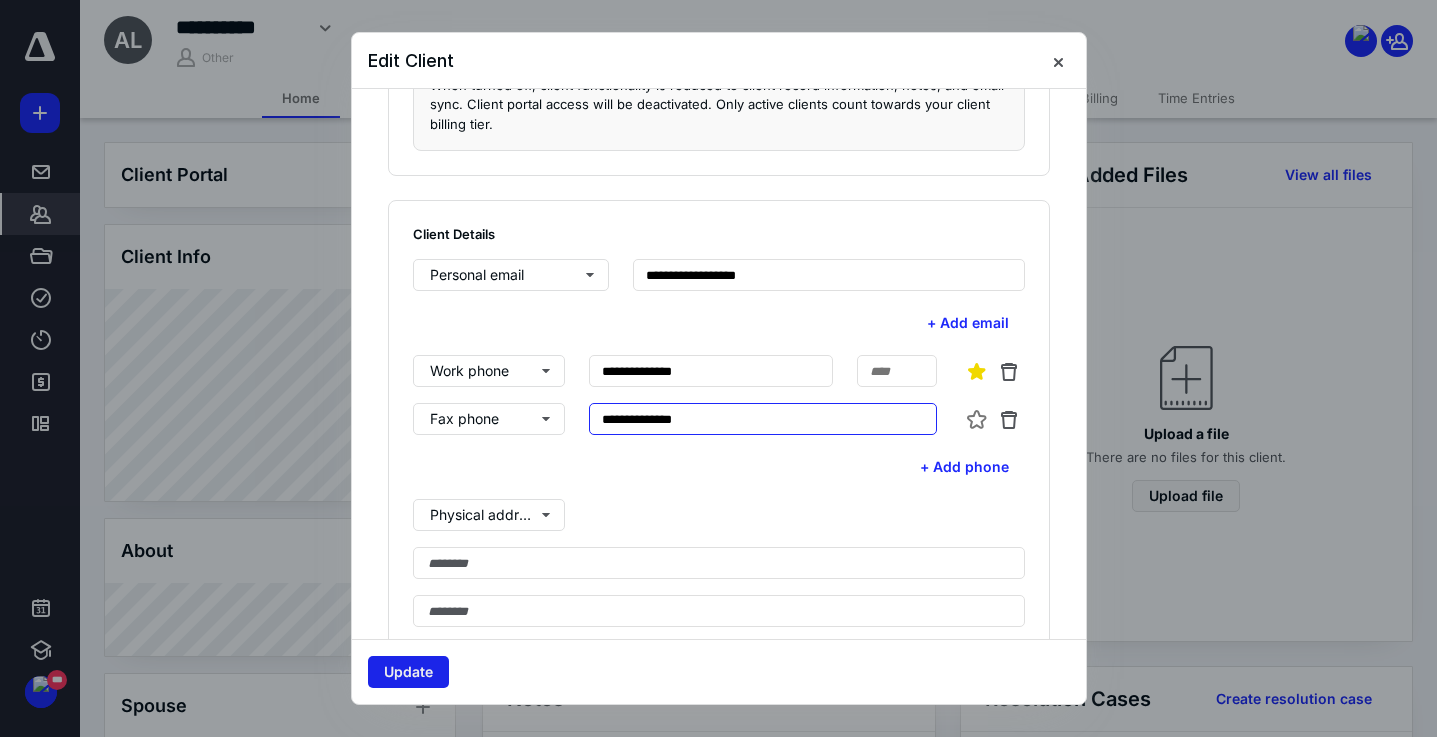 type on "**********" 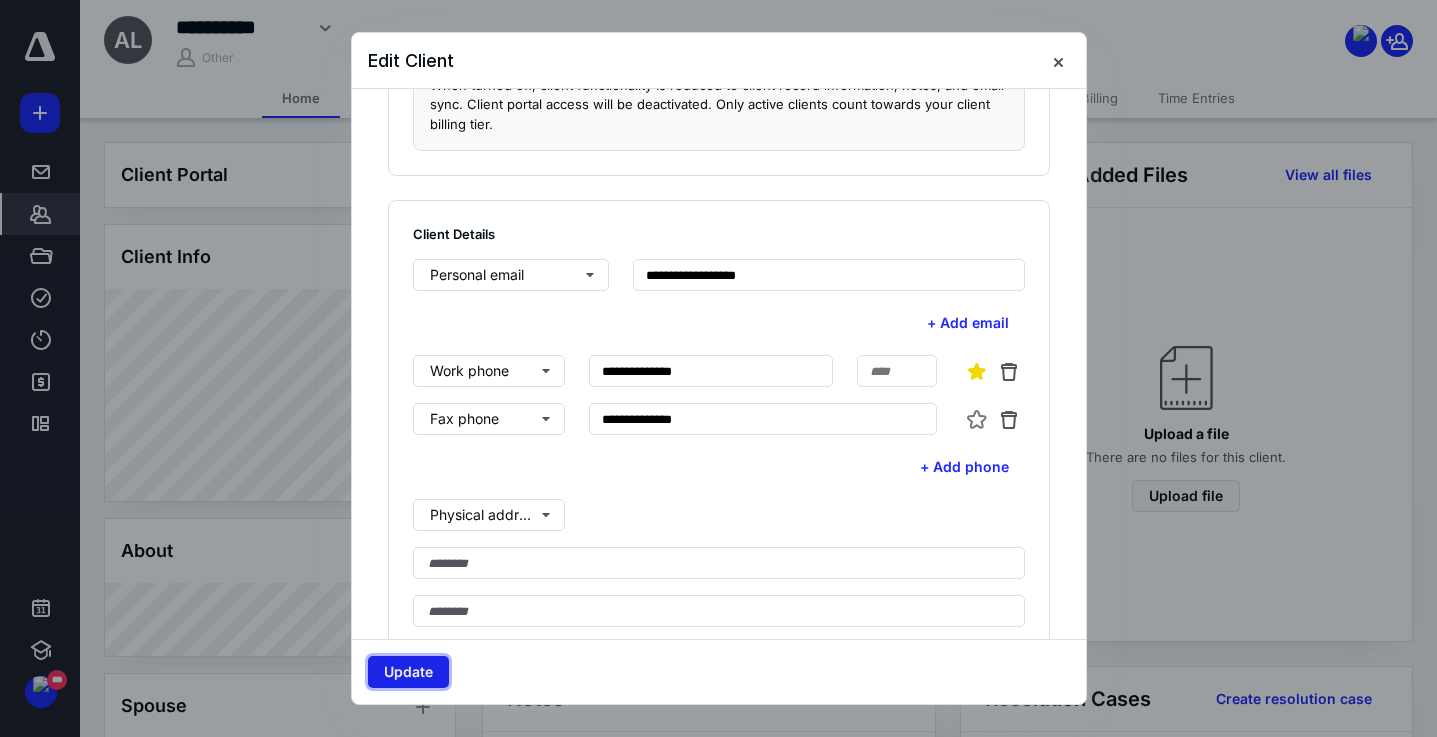 click on "Update" at bounding box center [408, 672] 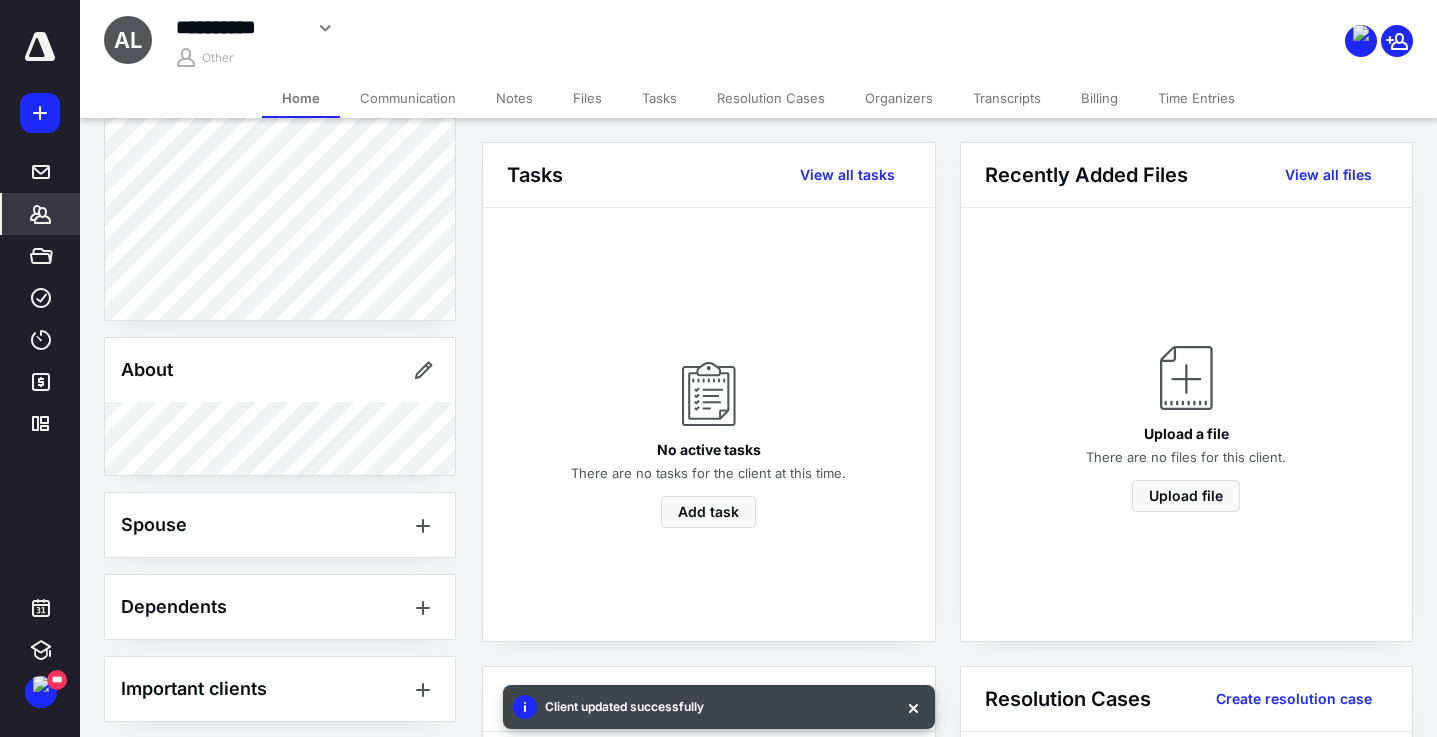 scroll, scrollTop: 629, scrollLeft: 0, axis: vertical 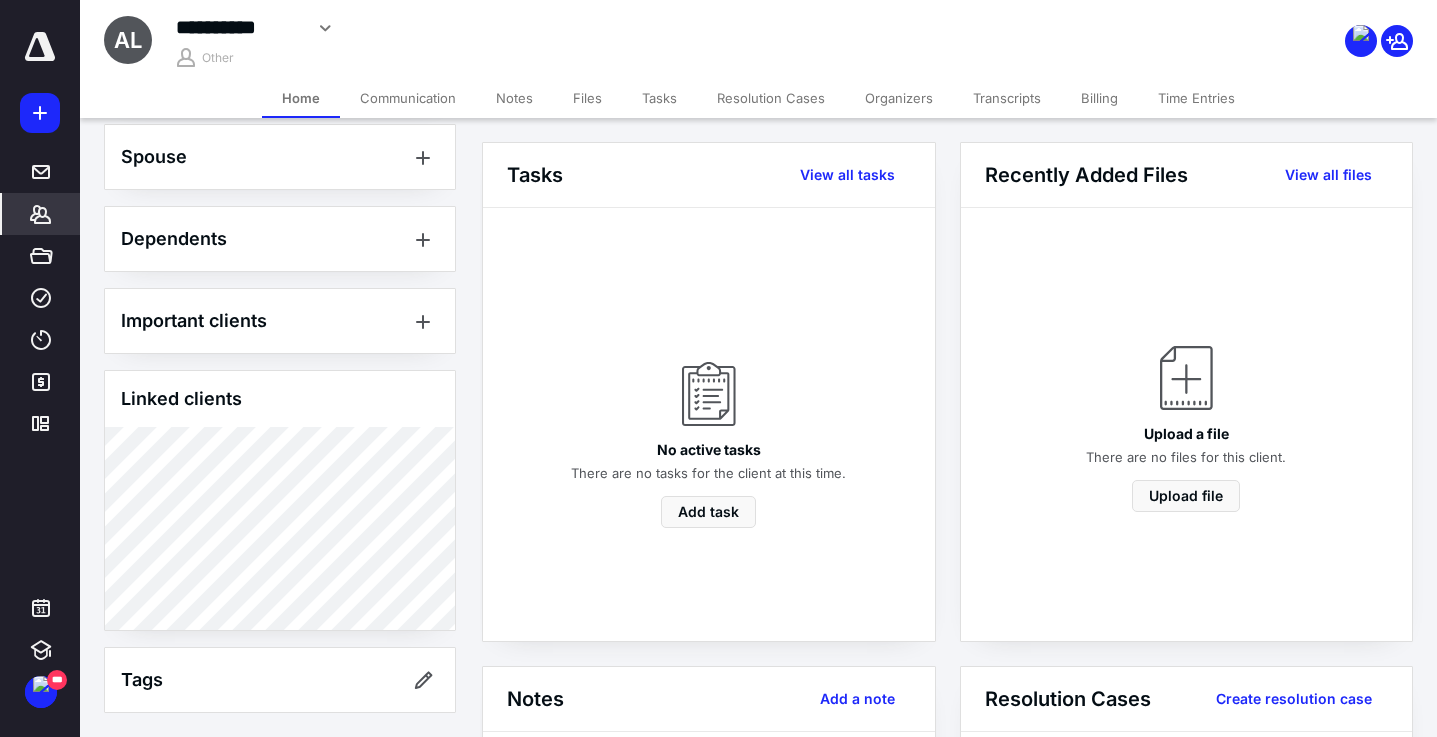 click on "Home" at bounding box center (301, 98) 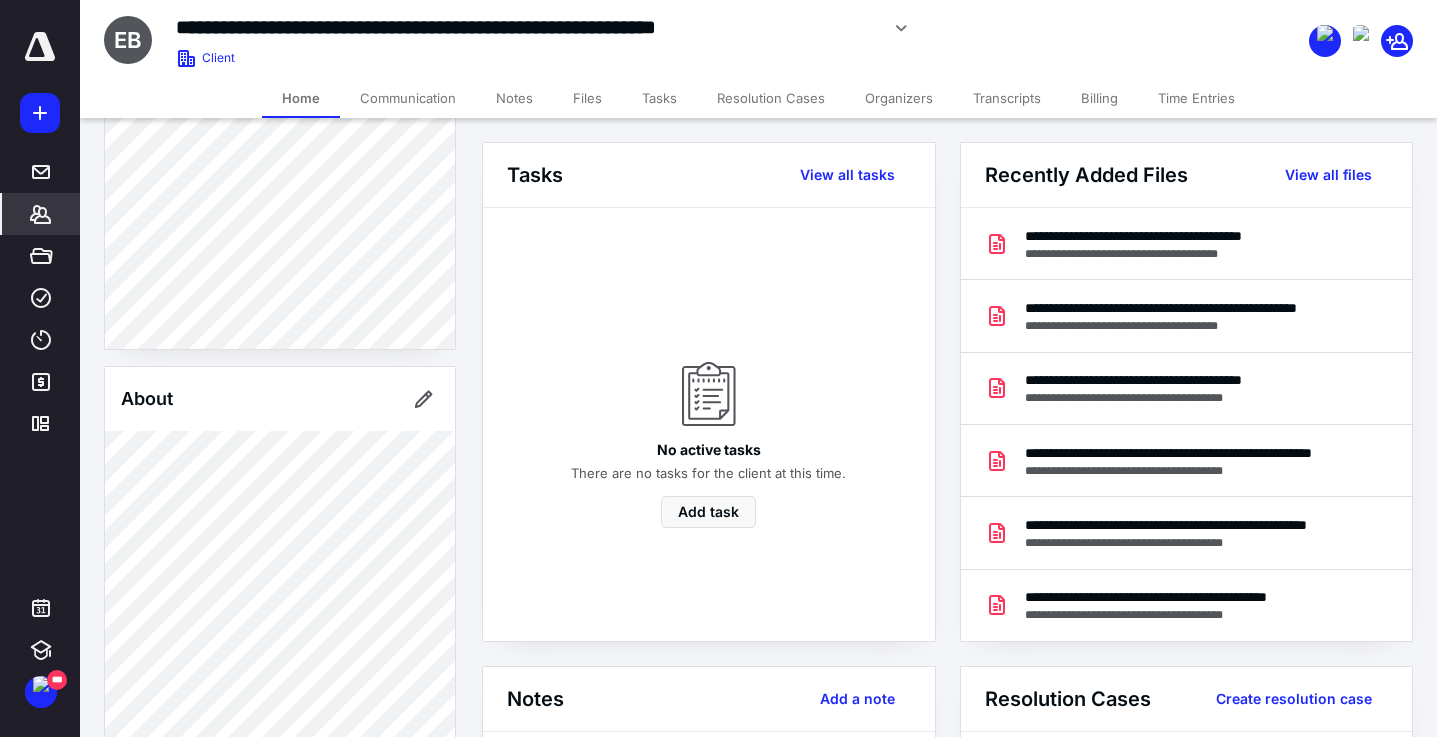 scroll, scrollTop: 957, scrollLeft: 0, axis: vertical 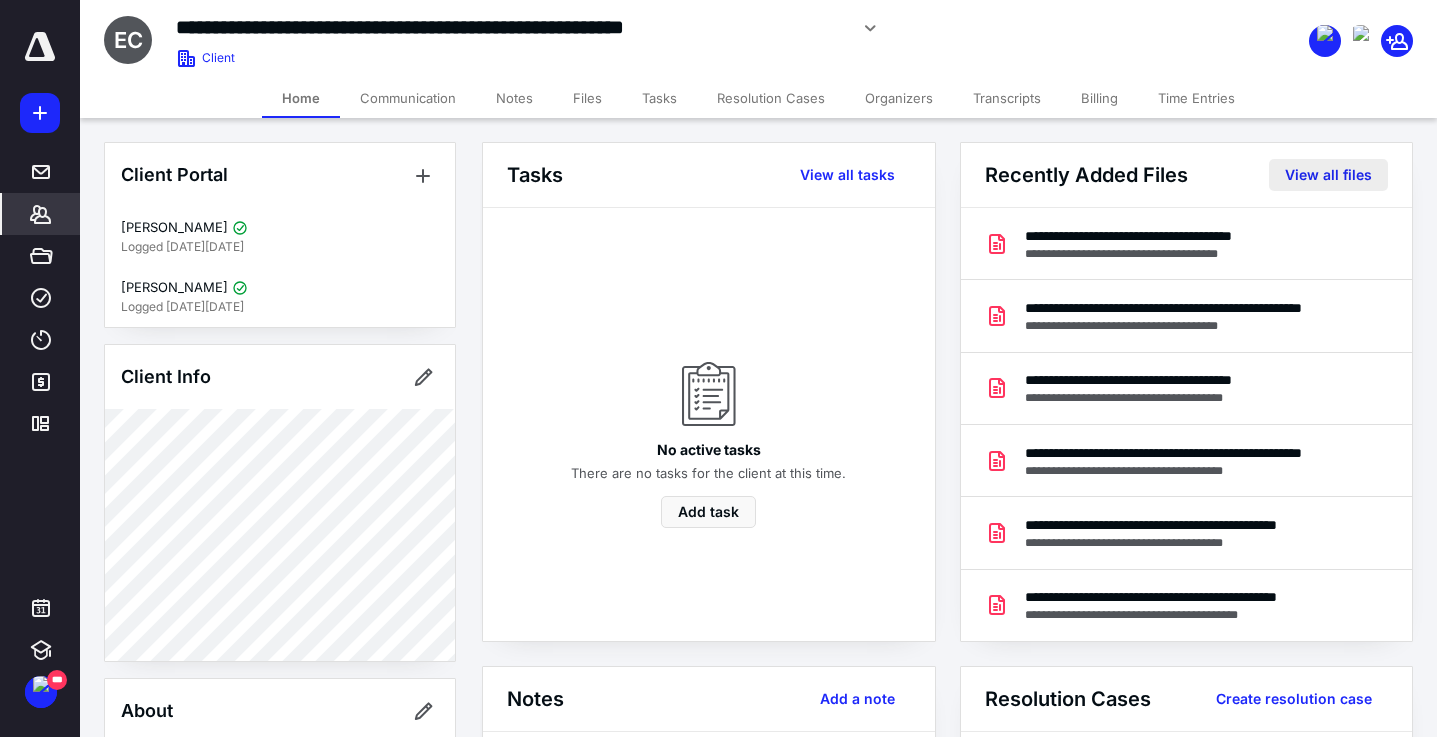 click on "View all files" at bounding box center [1328, 175] 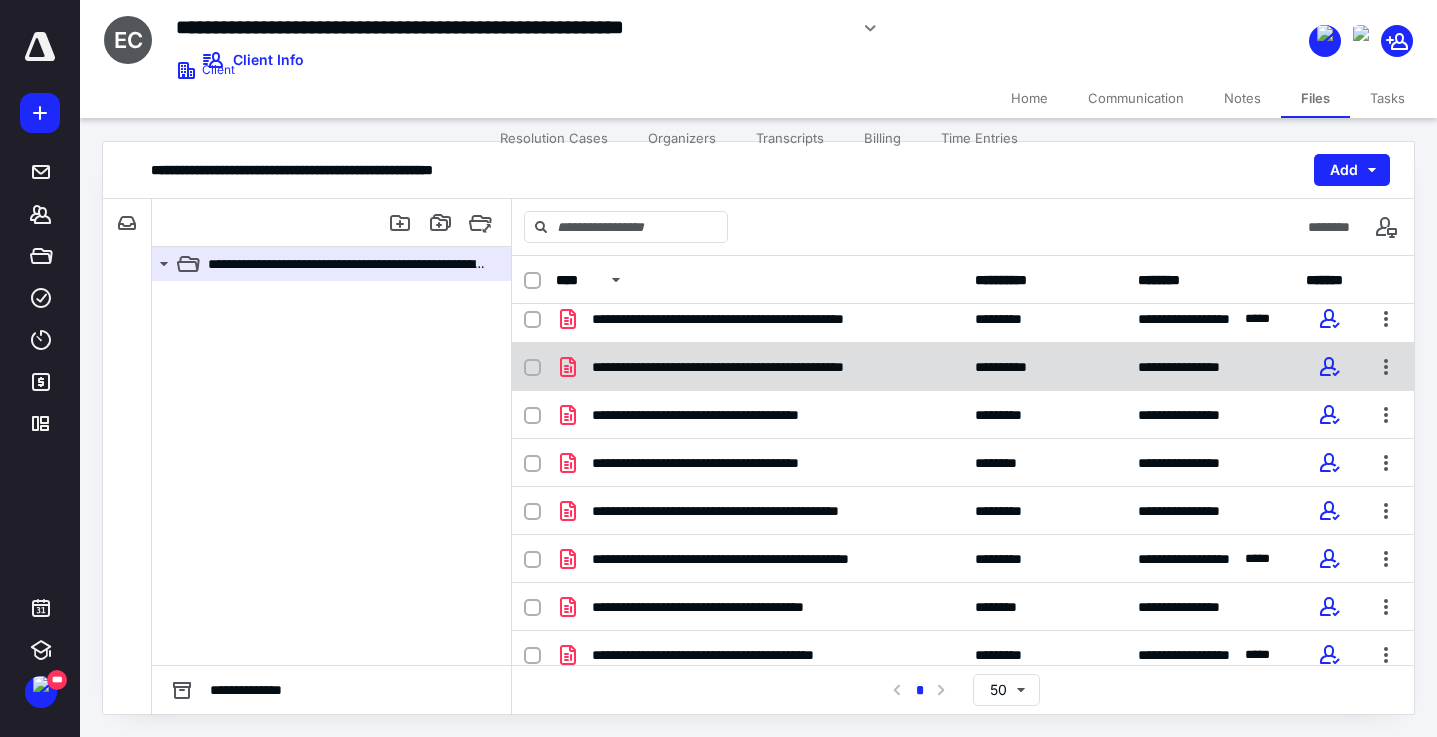 scroll, scrollTop: 263, scrollLeft: 0, axis: vertical 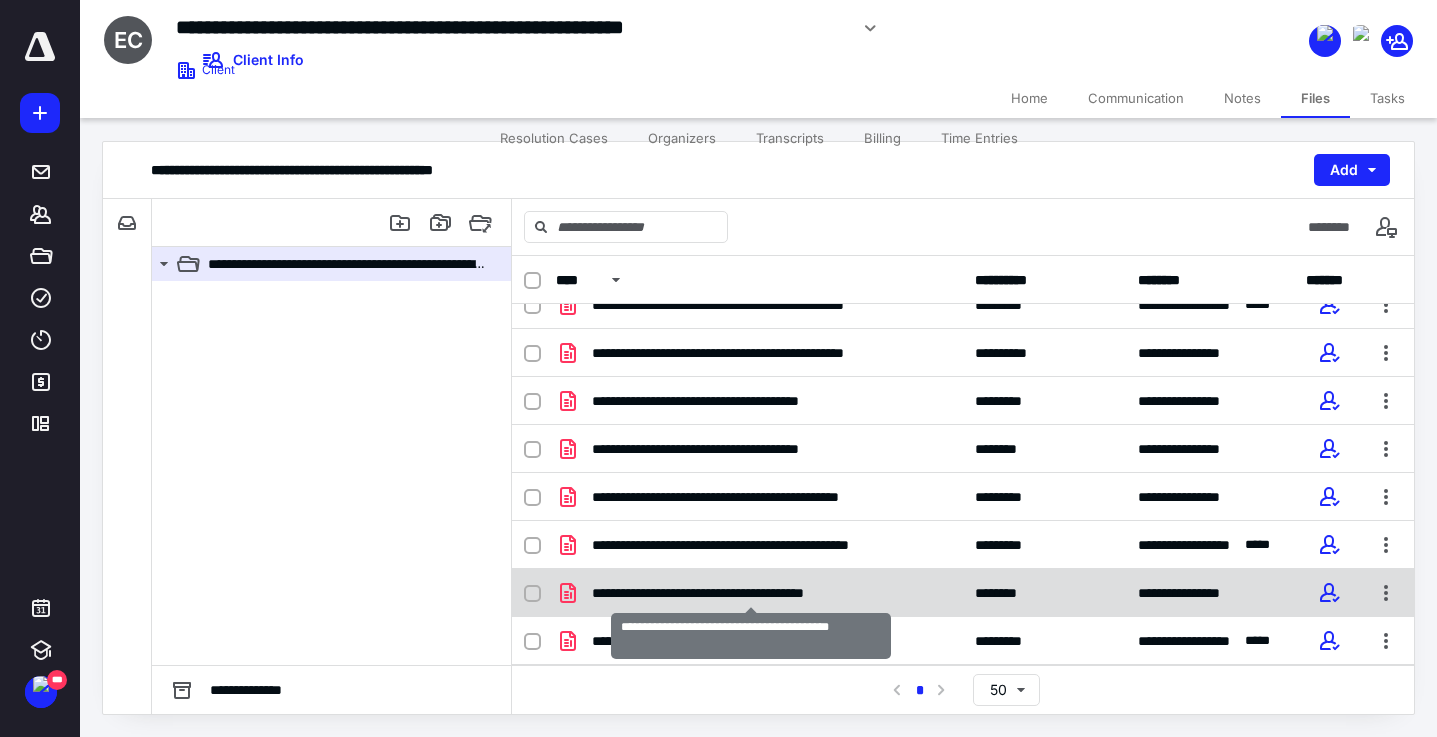 click on "**********" at bounding box center (751, 593) 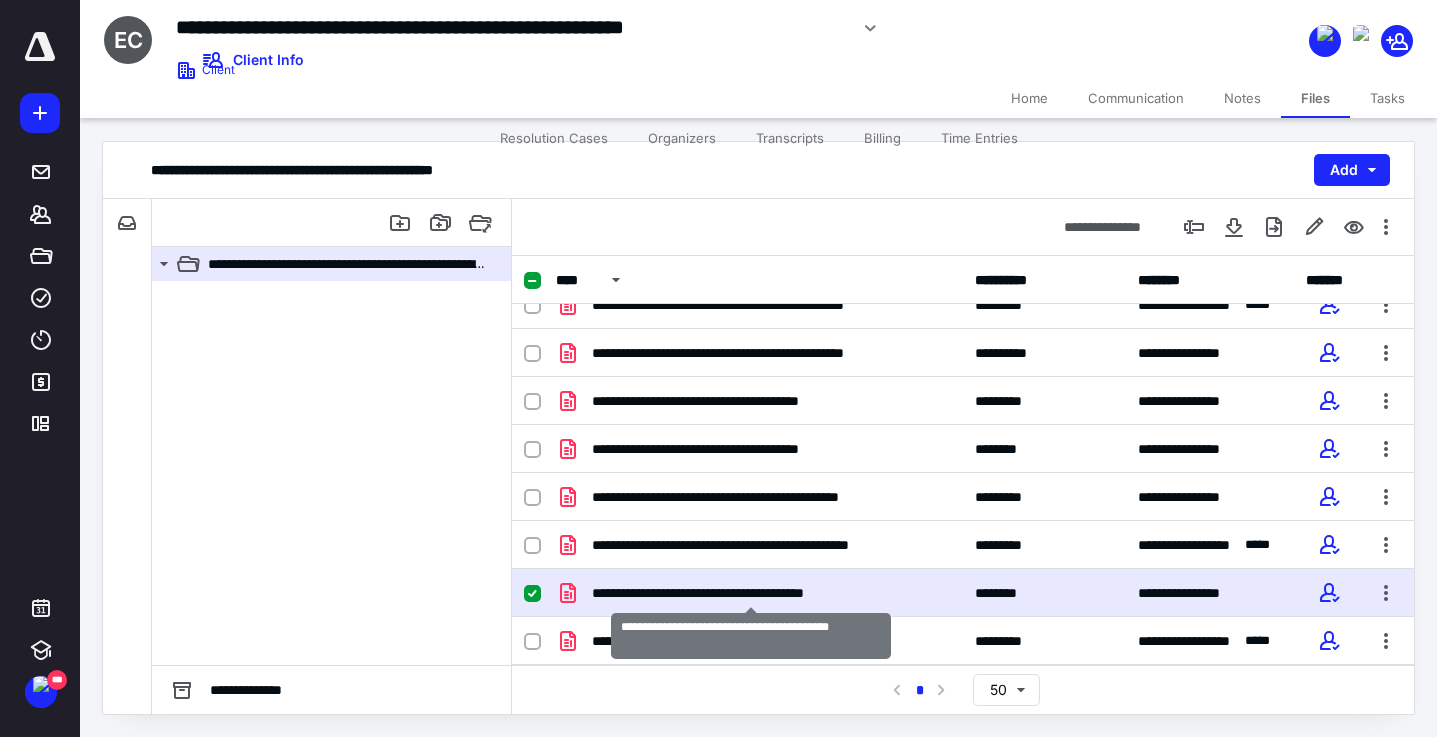 click on "**********" at bounding box center [751, 593] 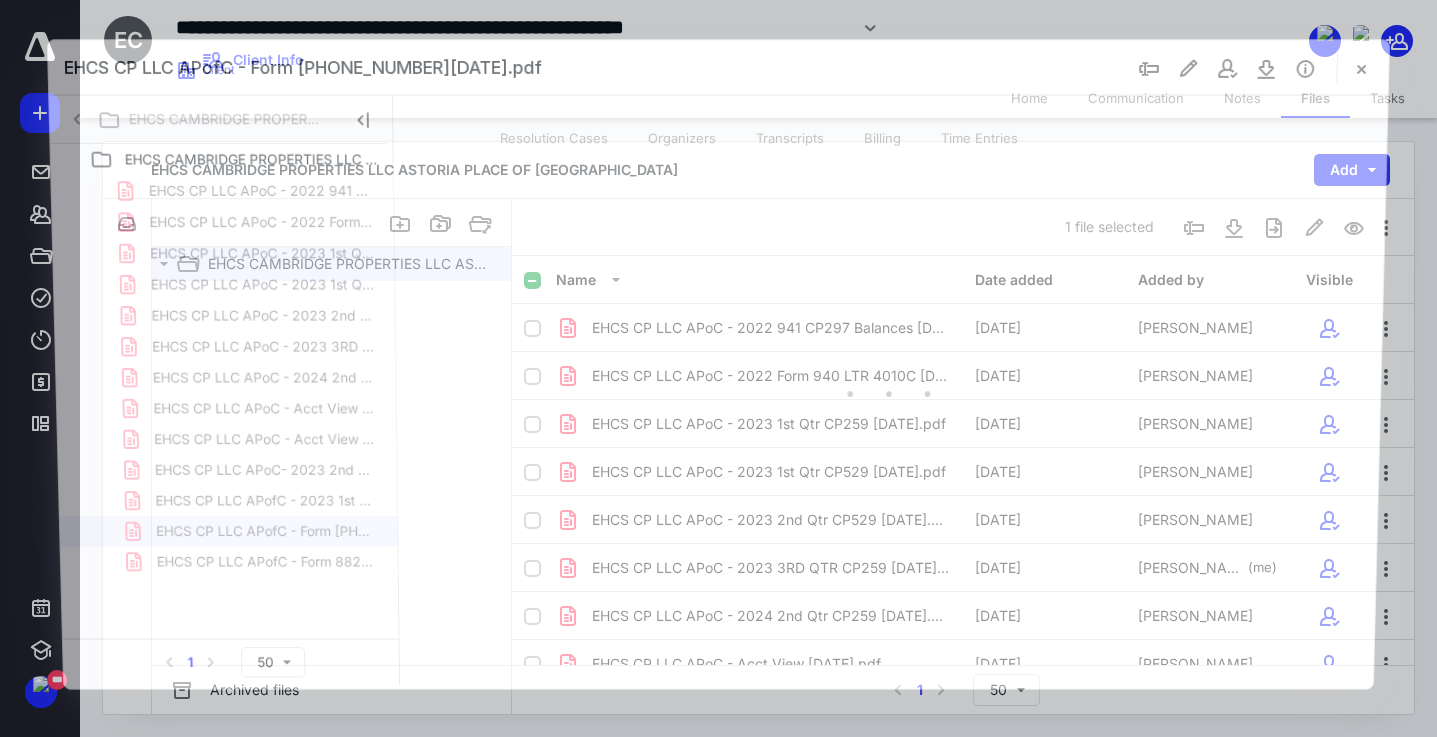 scroll, scrollTop: 263, scrollLeft: 0, axis: vertical 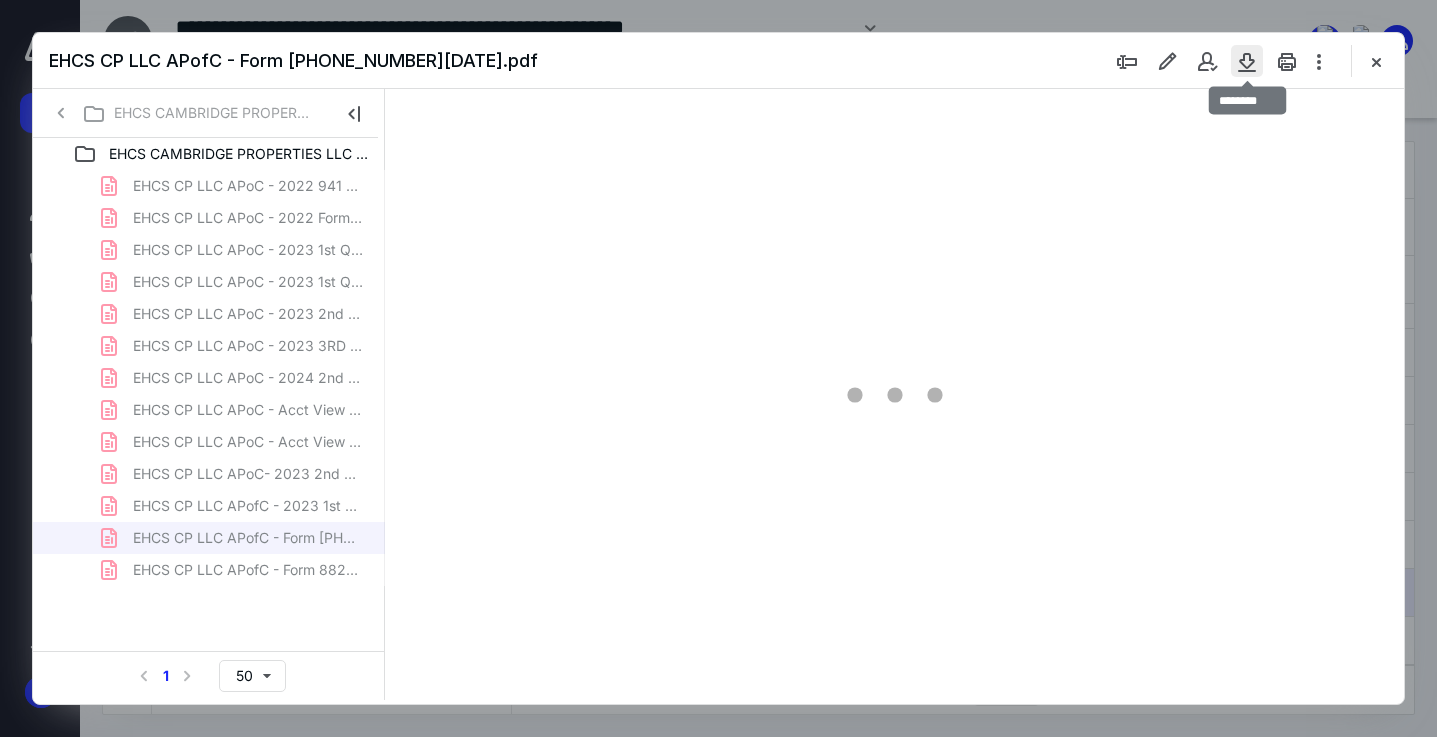 type on "67" 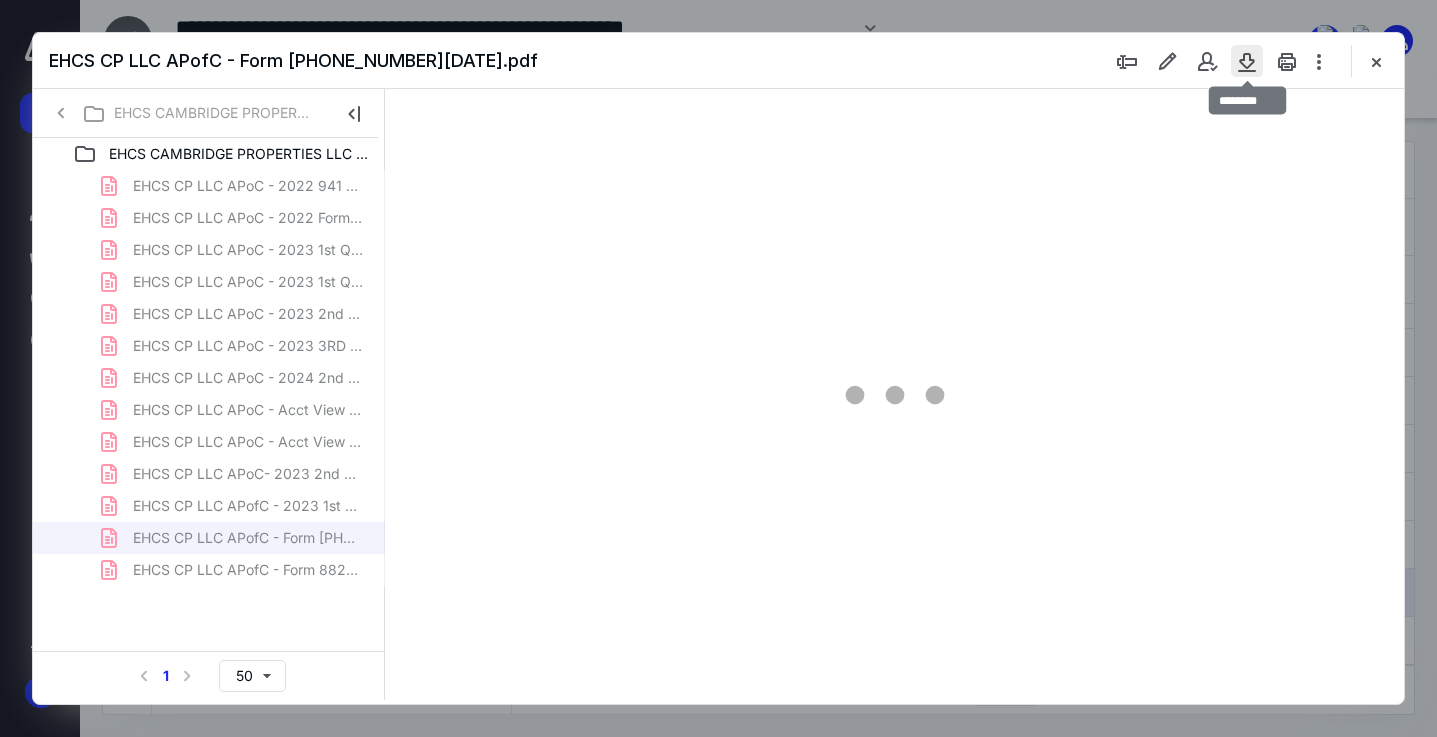 scroll, scrollTop: 79, scrollLeft: 0, axis: vertical 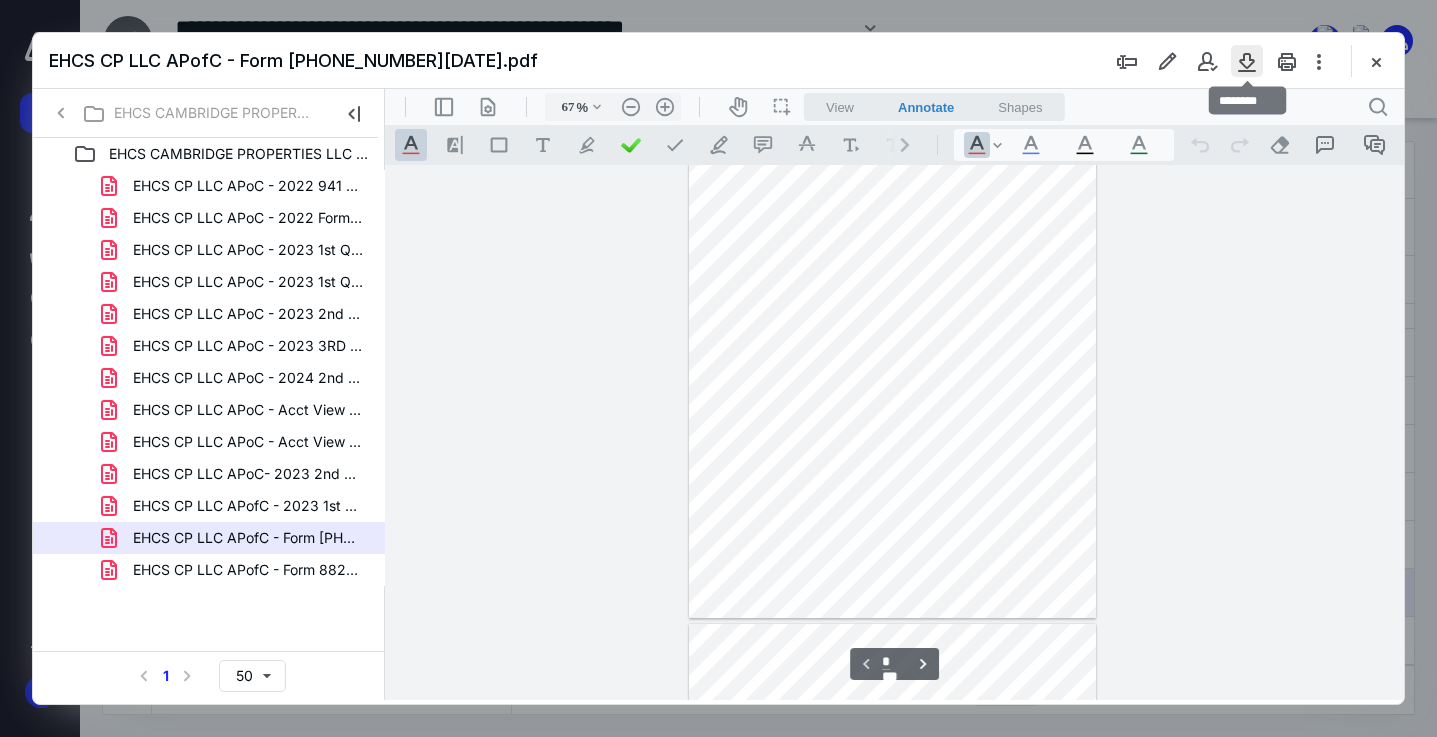 click at bounding box center (1247, 61) 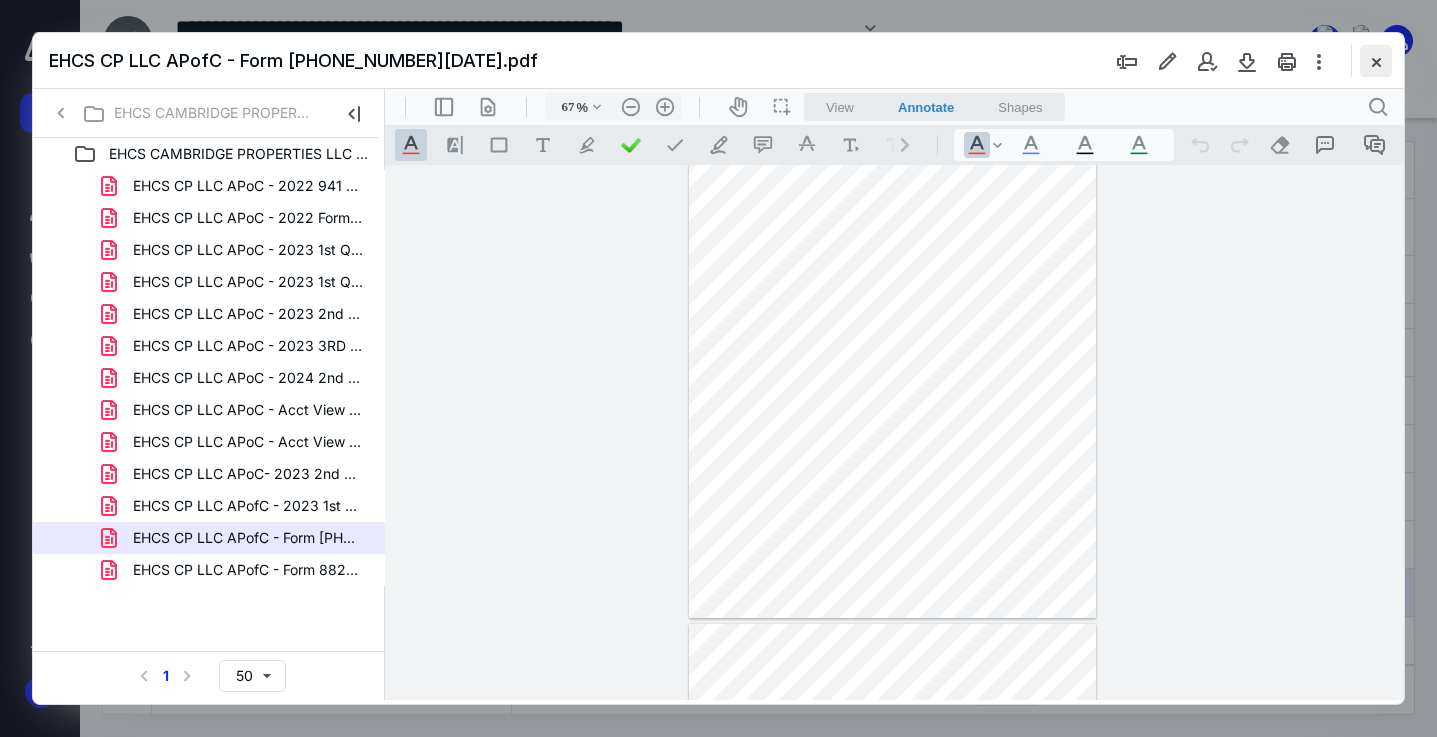 click at bounding box center [1376, 61] 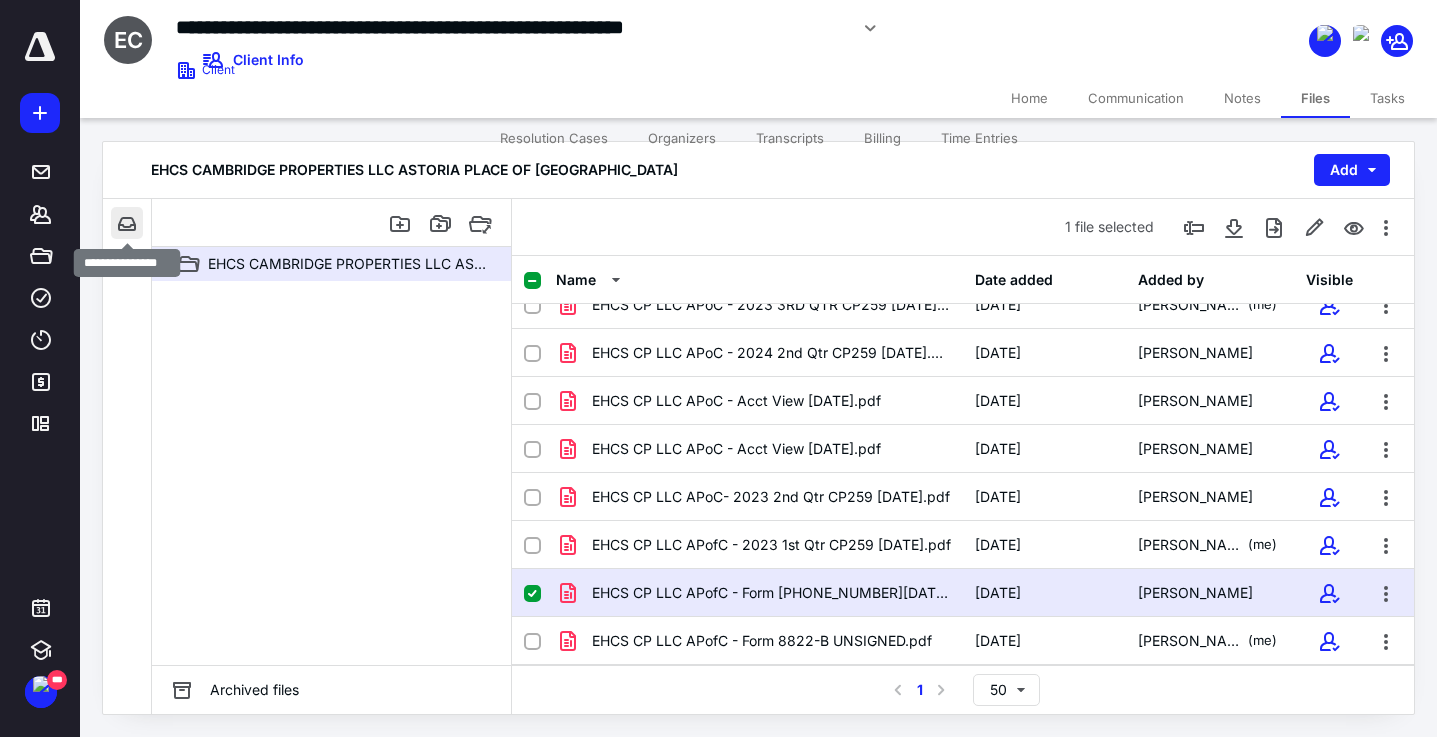 click at bounding box center [127, 223] 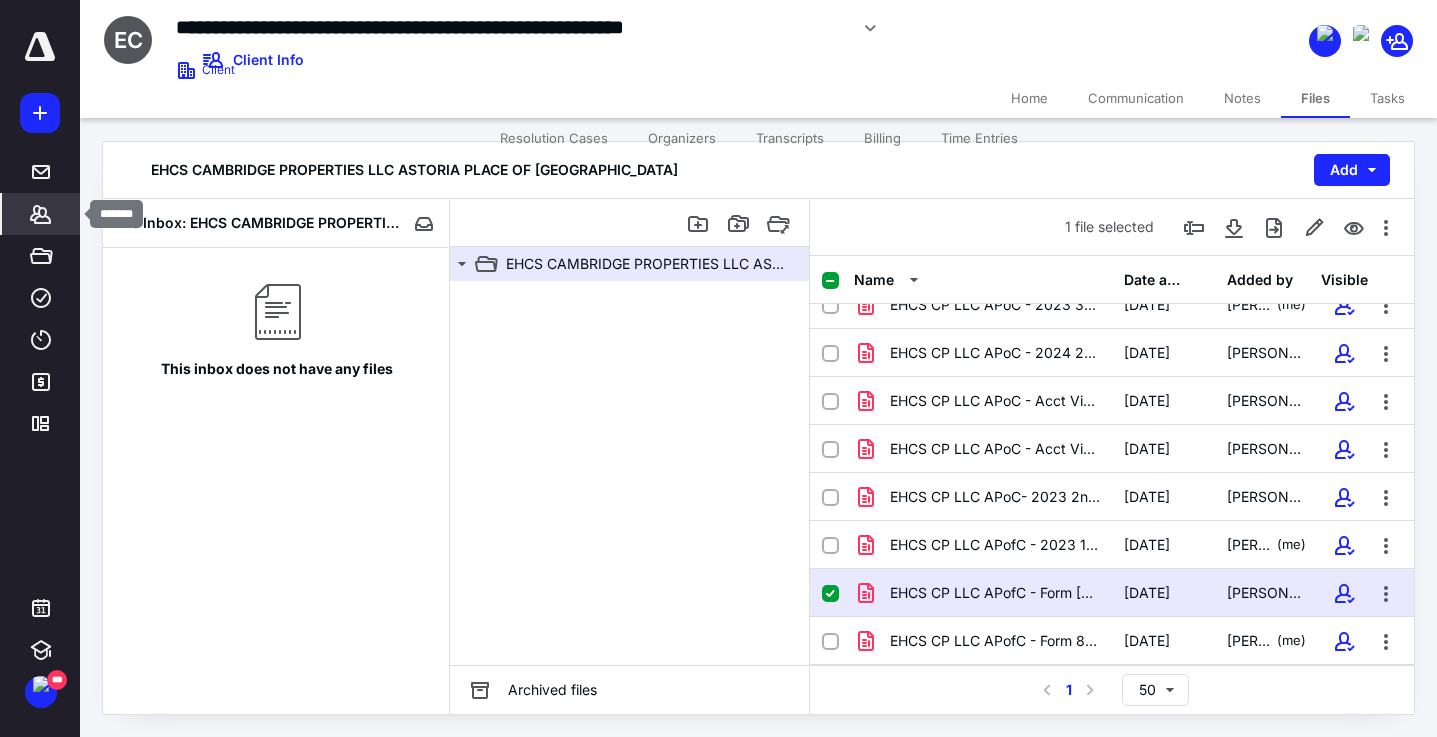 click 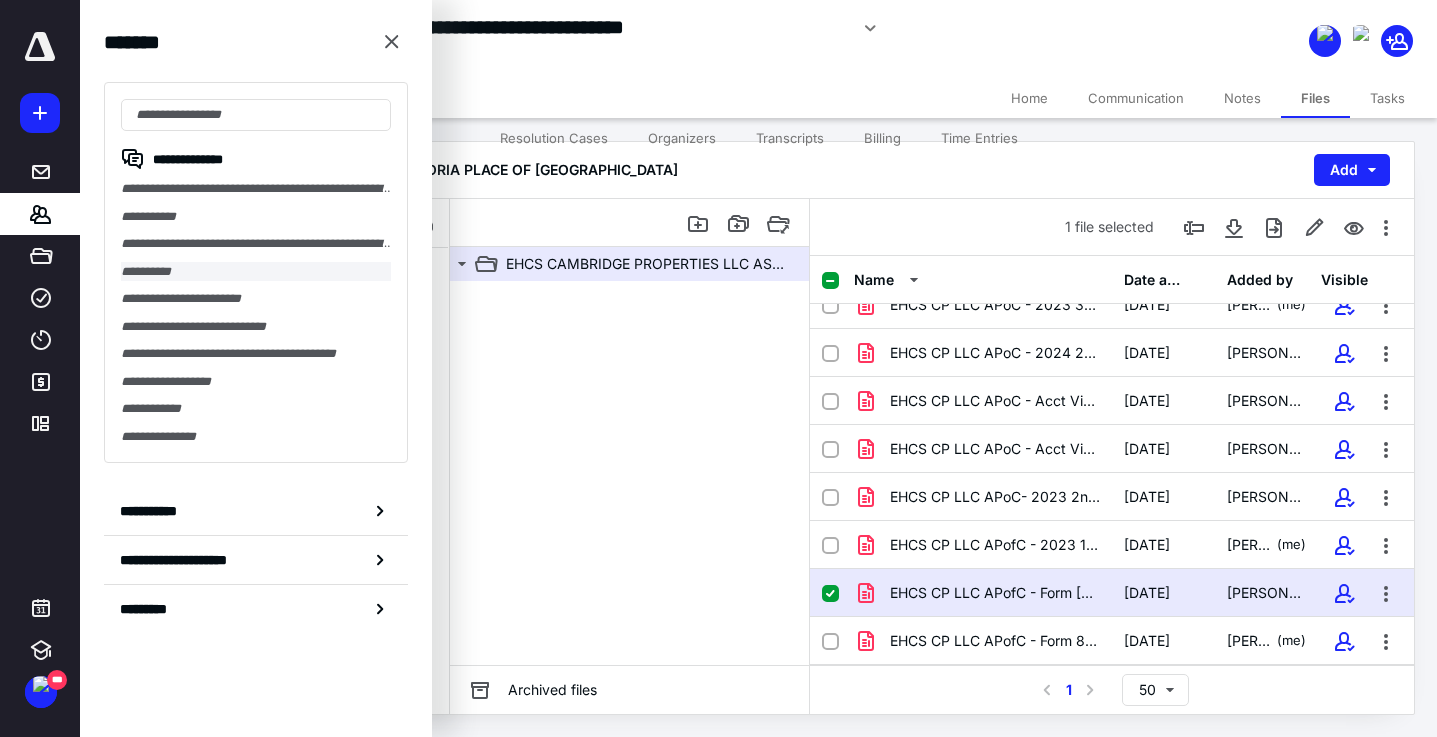 click on "**********" at bounding box center [256, 272] 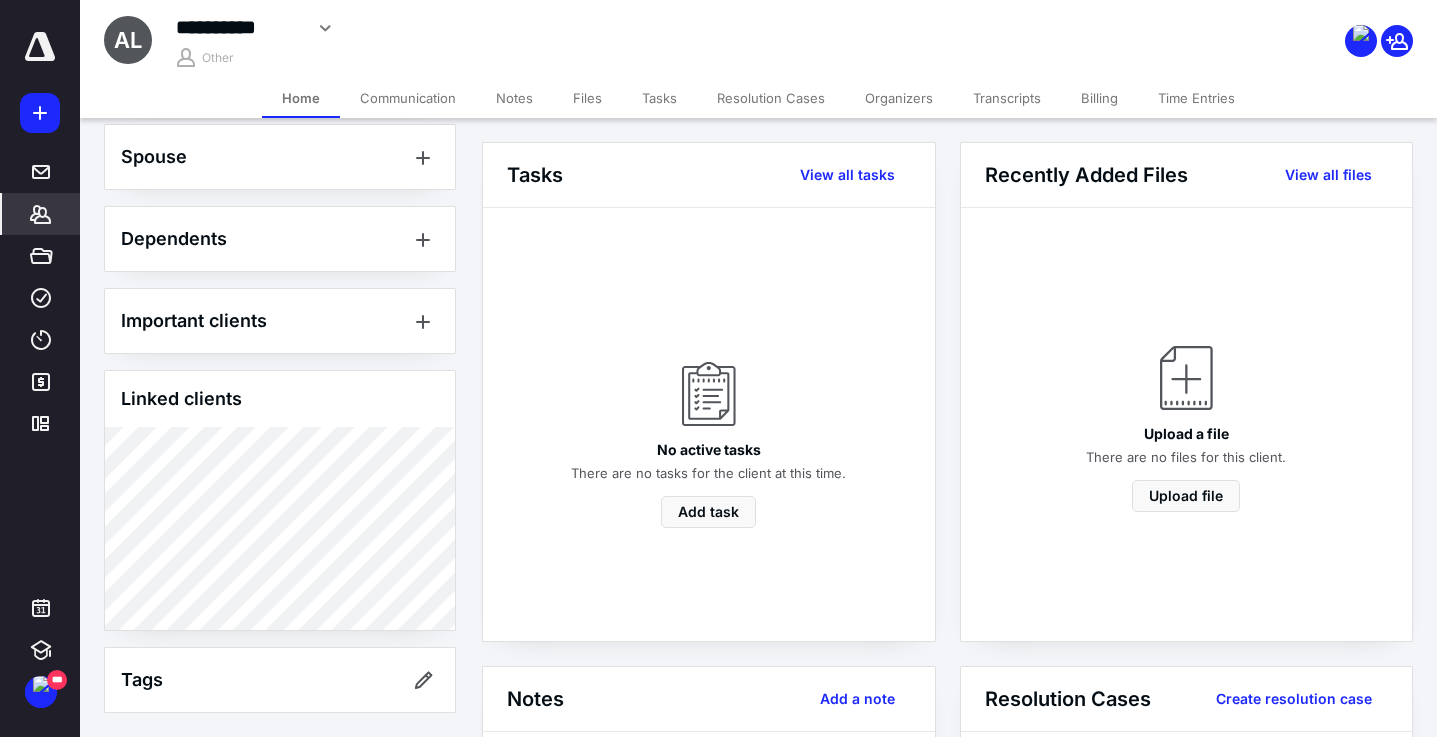 scroll, scrollTop: 629, scrollLeft: 0, axis: vertical 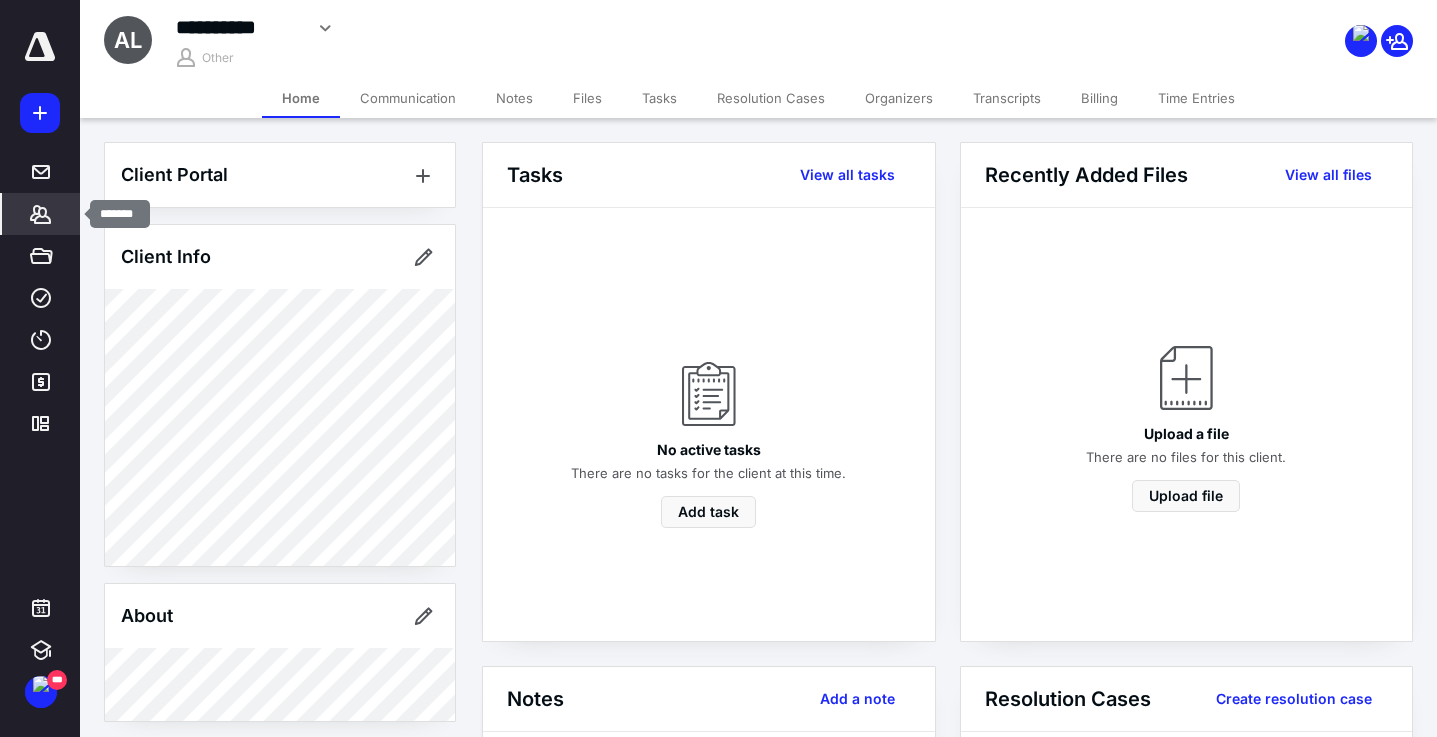 click 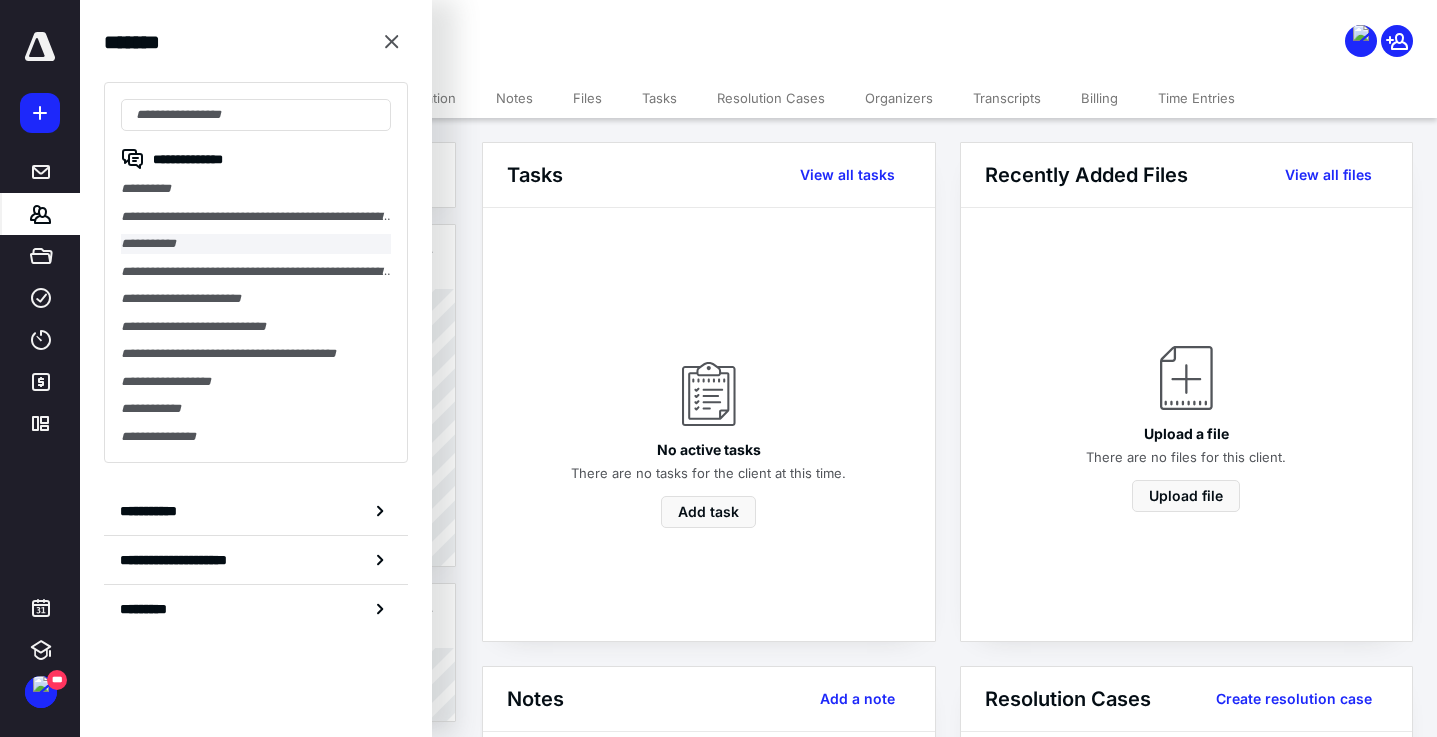 click on "**********" at bounding box center [256, 244] 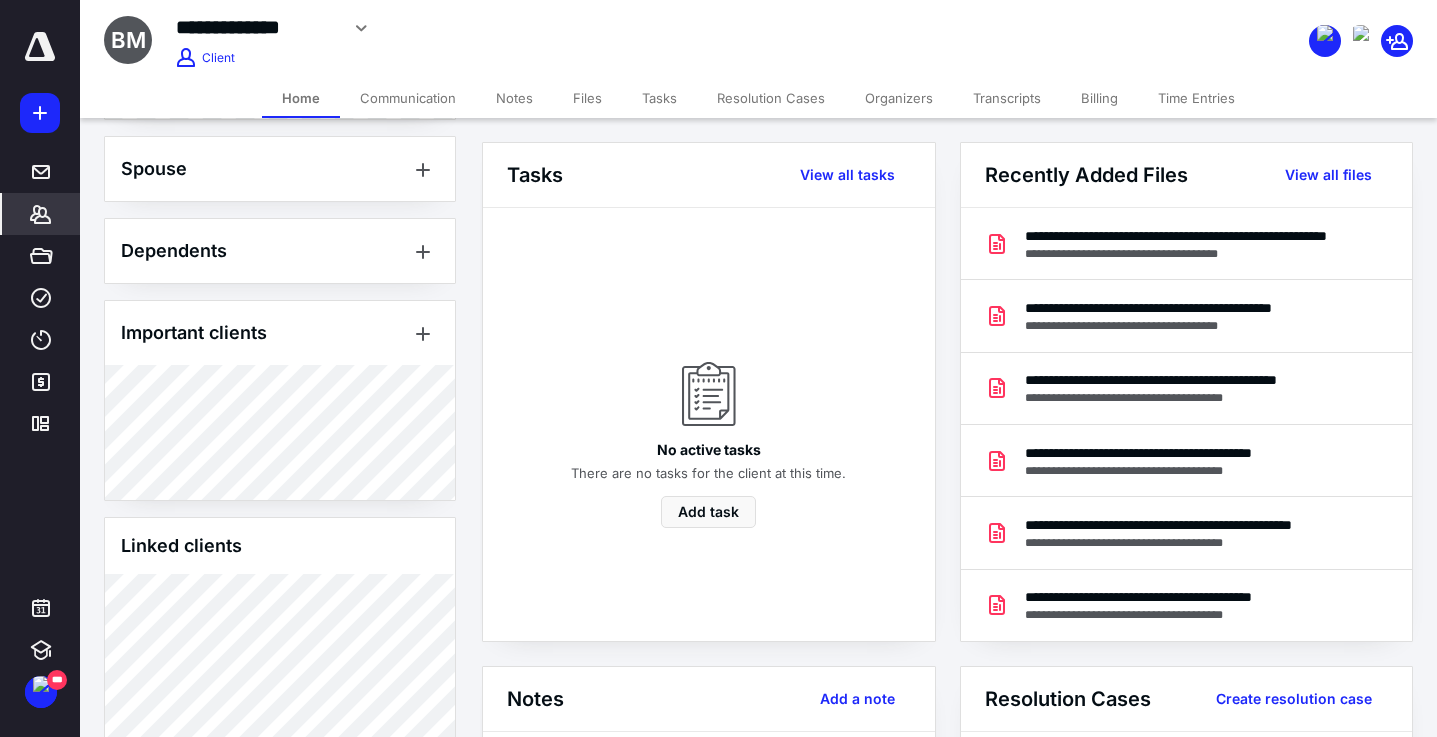 scroll, scrollTop: 1002, scrollLeft: 0, axis: vertical 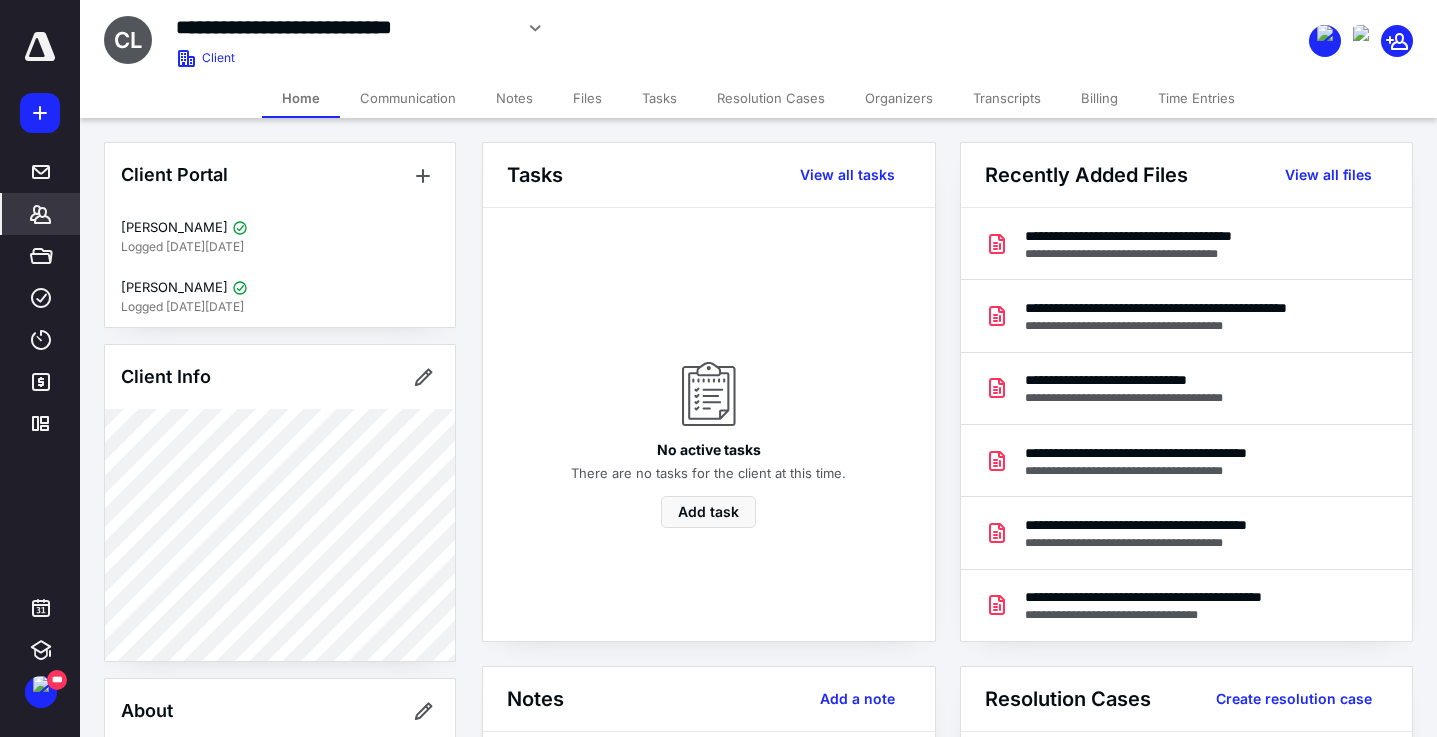 click on "Notes" at bounding box center [514, 98] 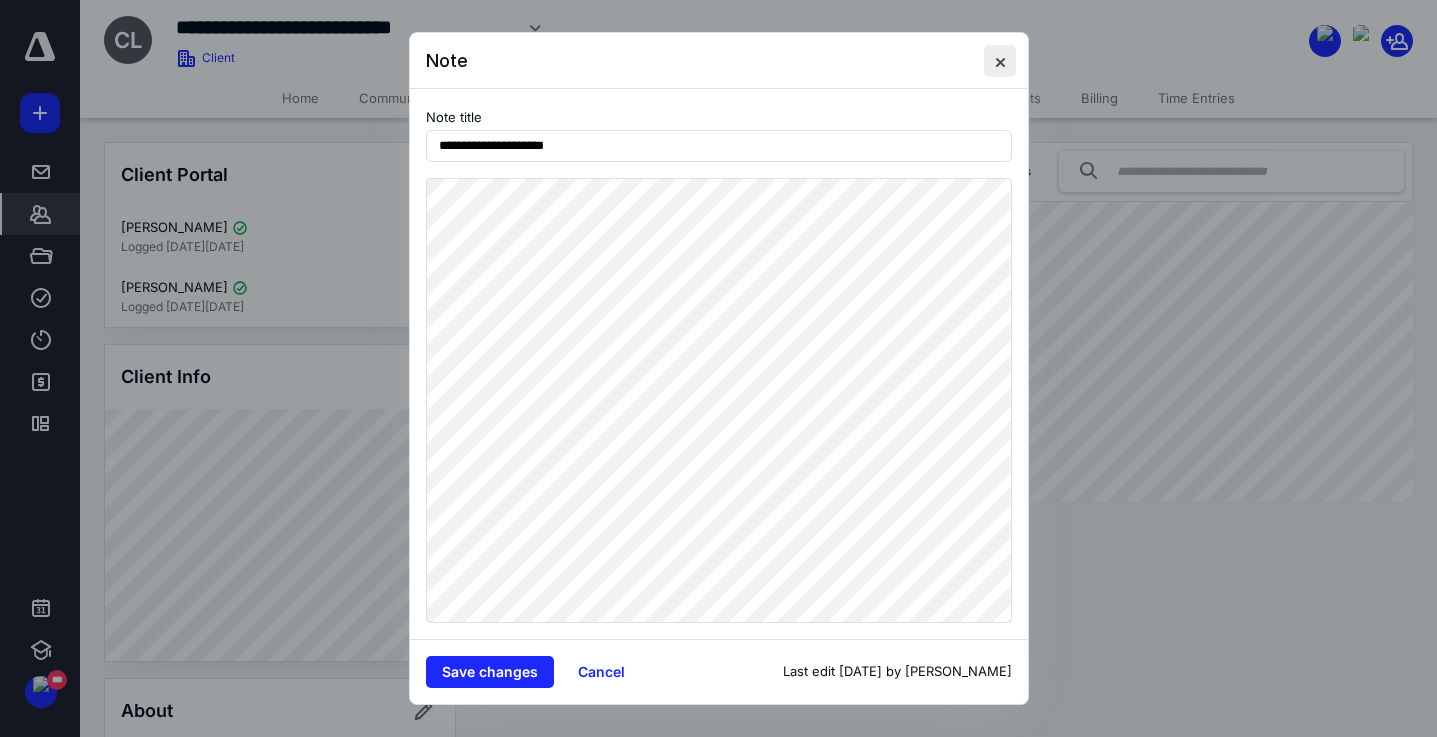 click at bounding box center (1000, 61) 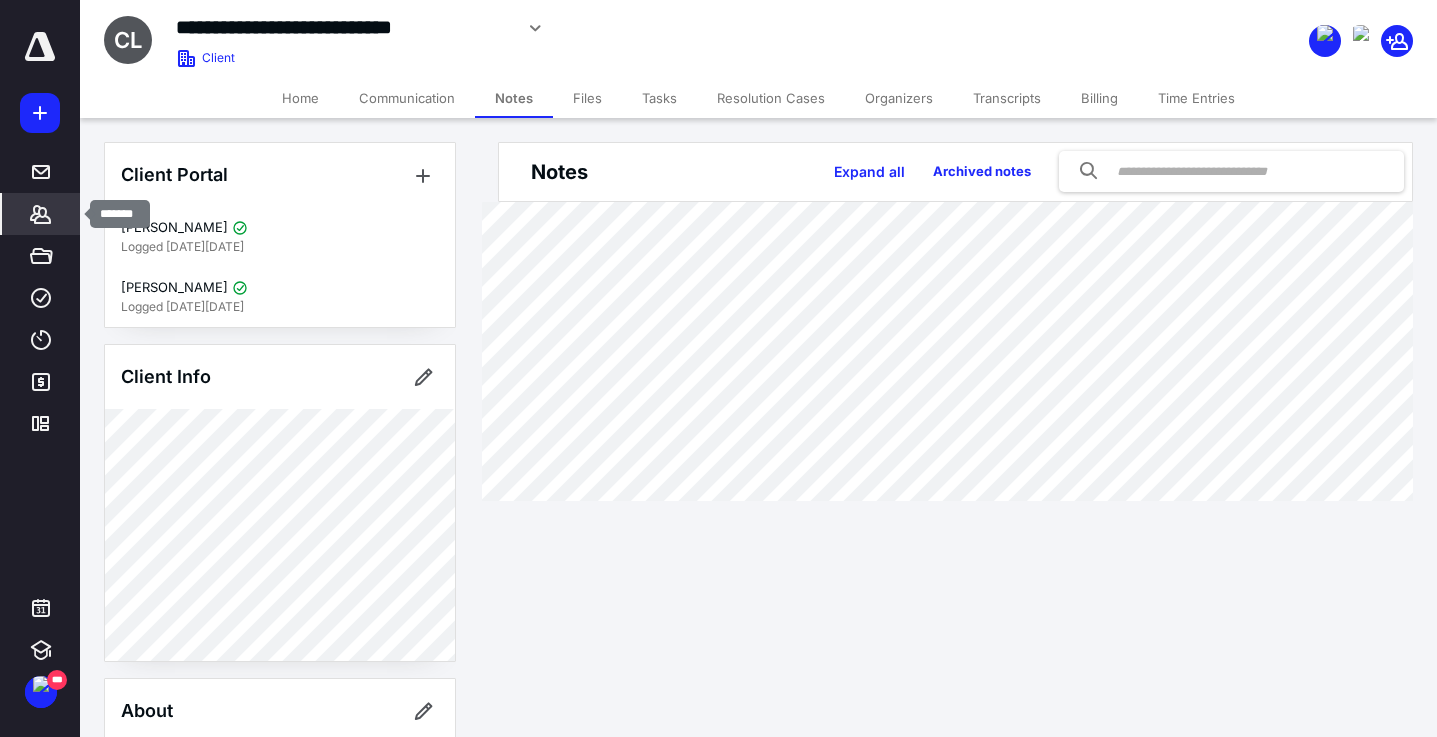 click 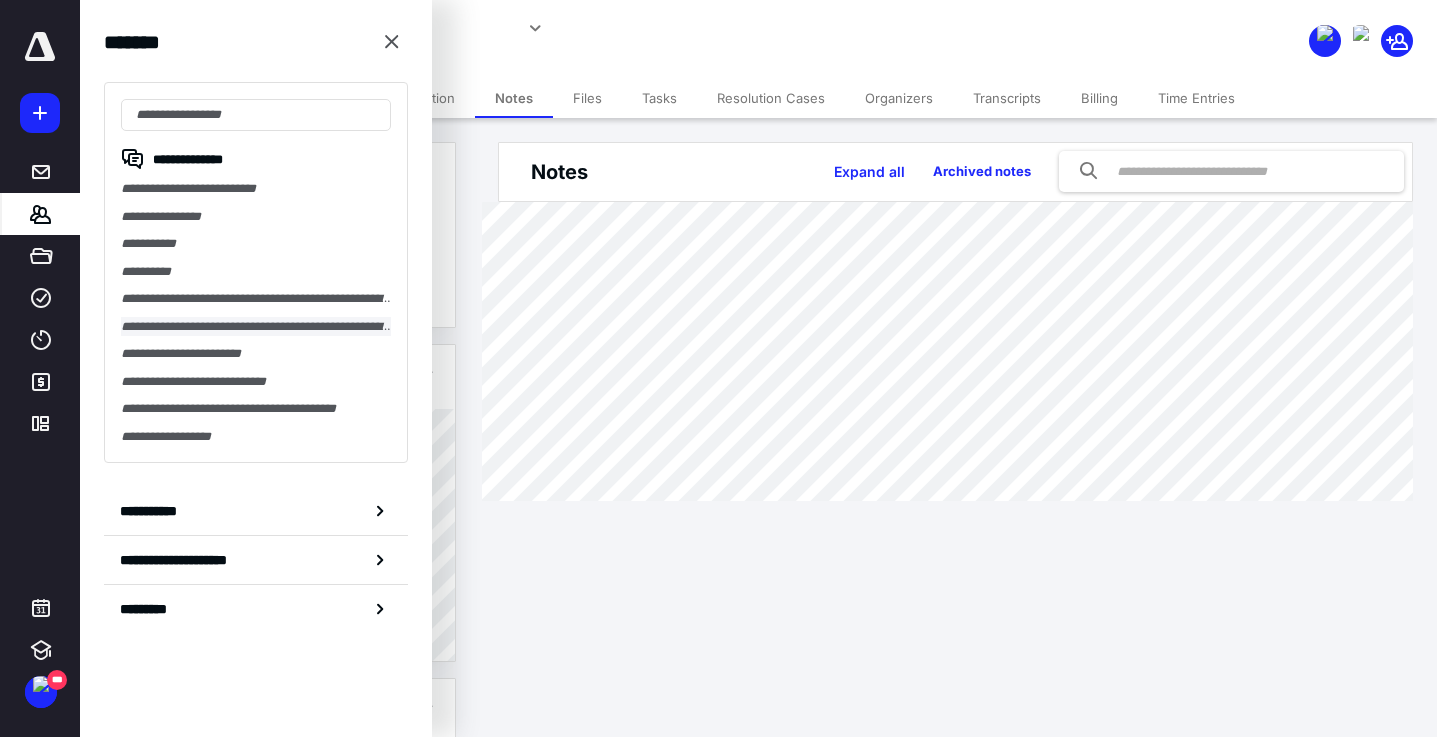 click on "**********" at bounding box center [256, 327] 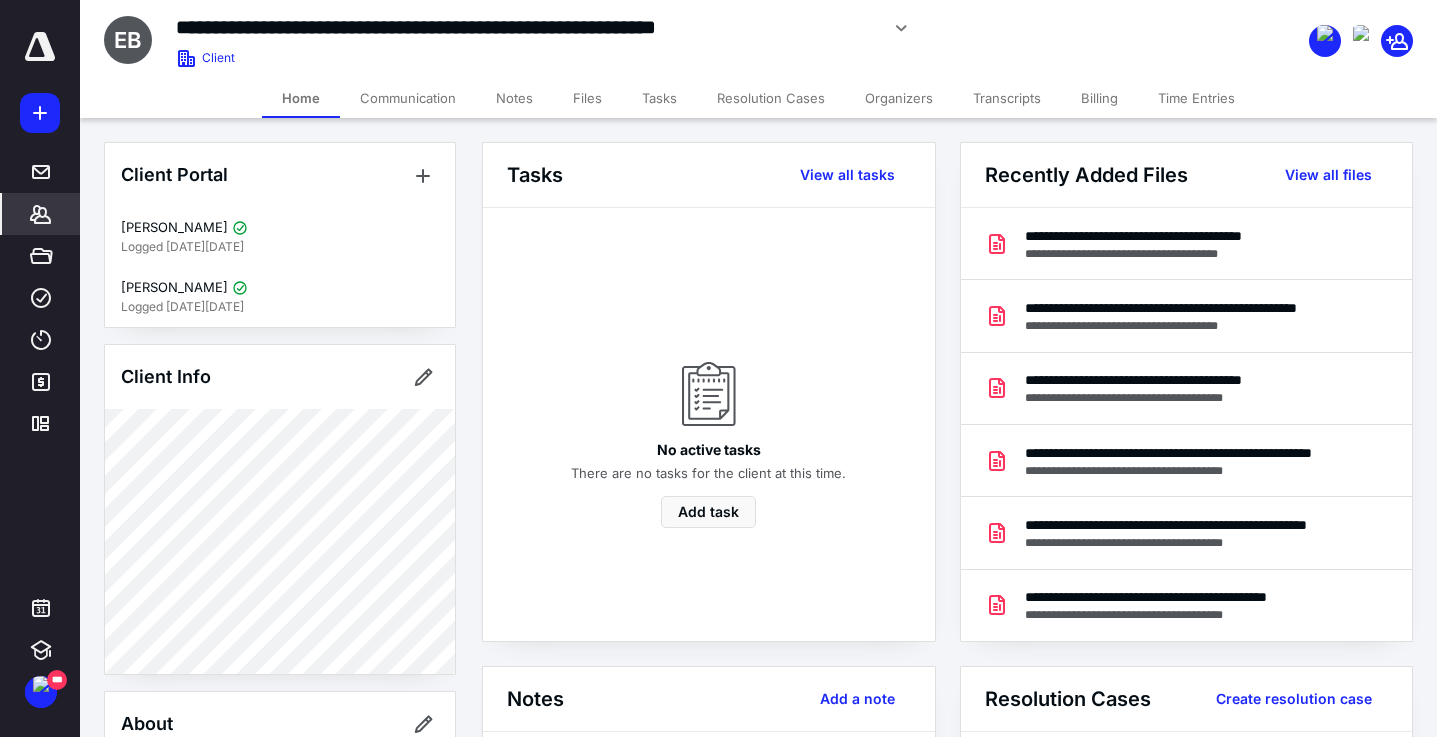 click on "Notes" at bounding box center [514, 98] 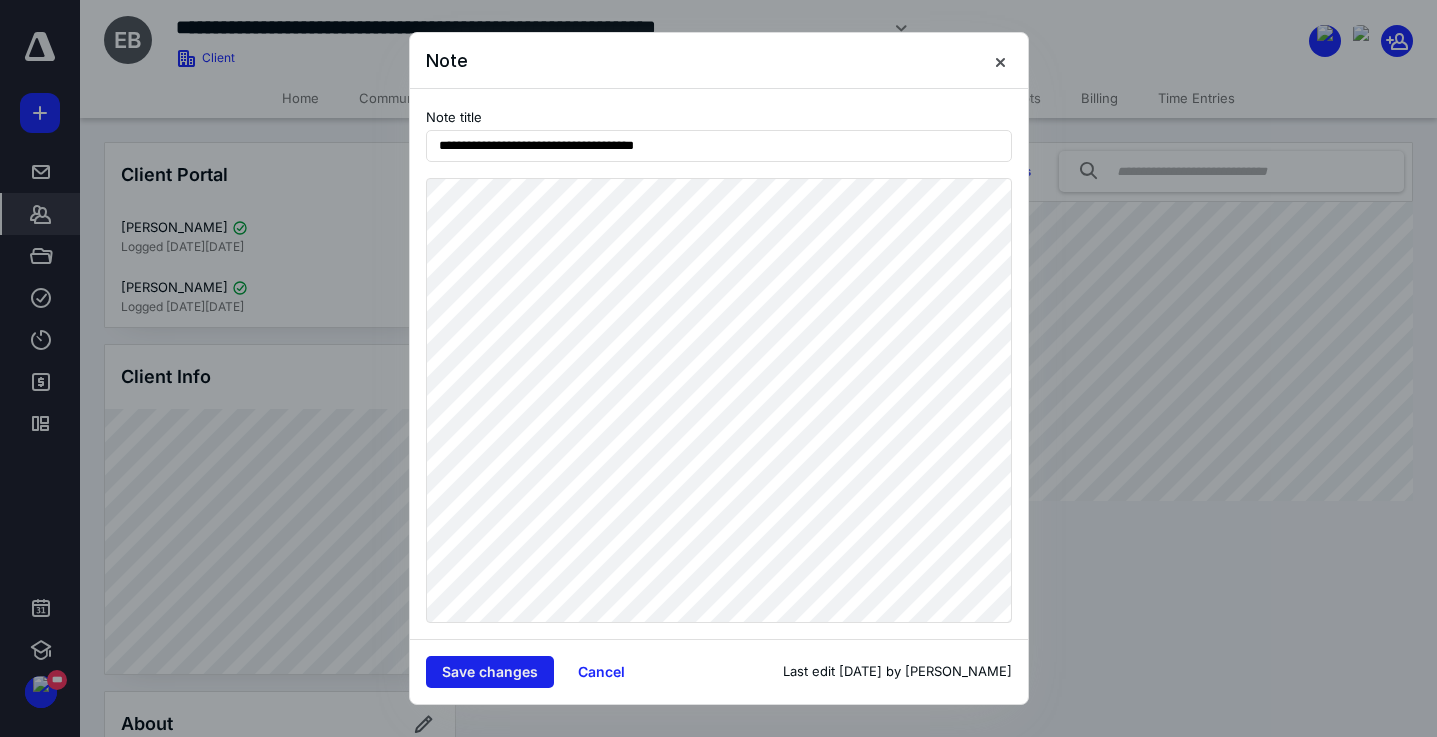 click on "Save changes" at bounding box center (490, 672) 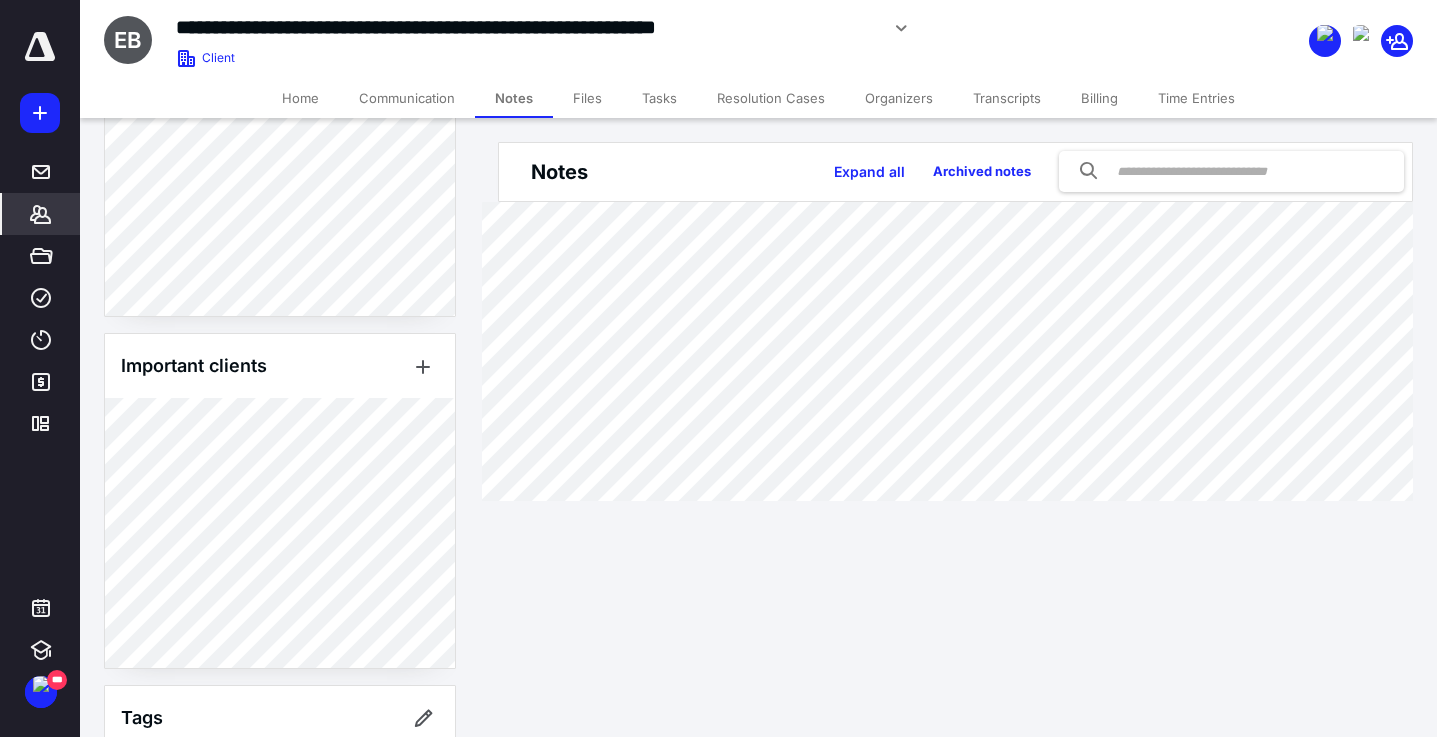 scroll, scrollTop: 957, scrollLeft: 0, axis: vertical 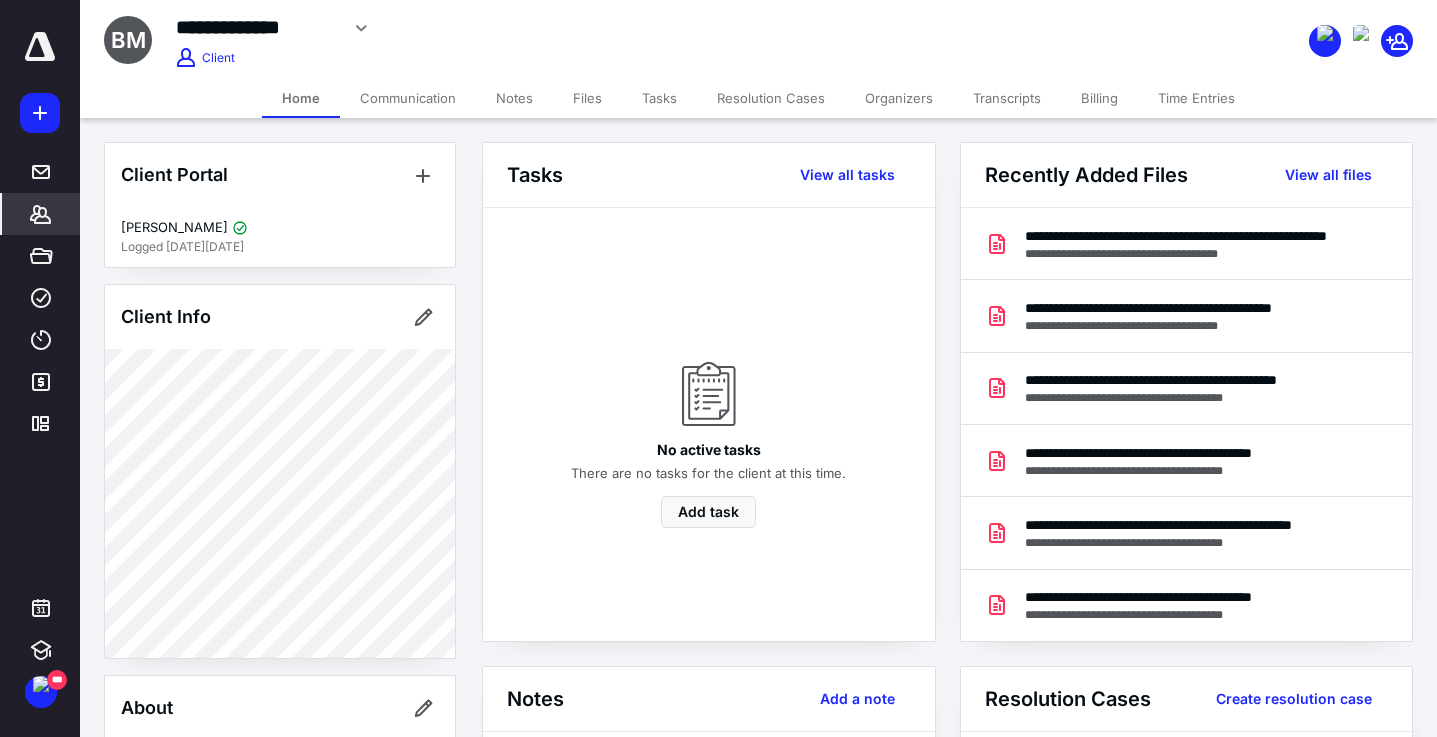 click on "Notes" at bounding box center [514, 98] 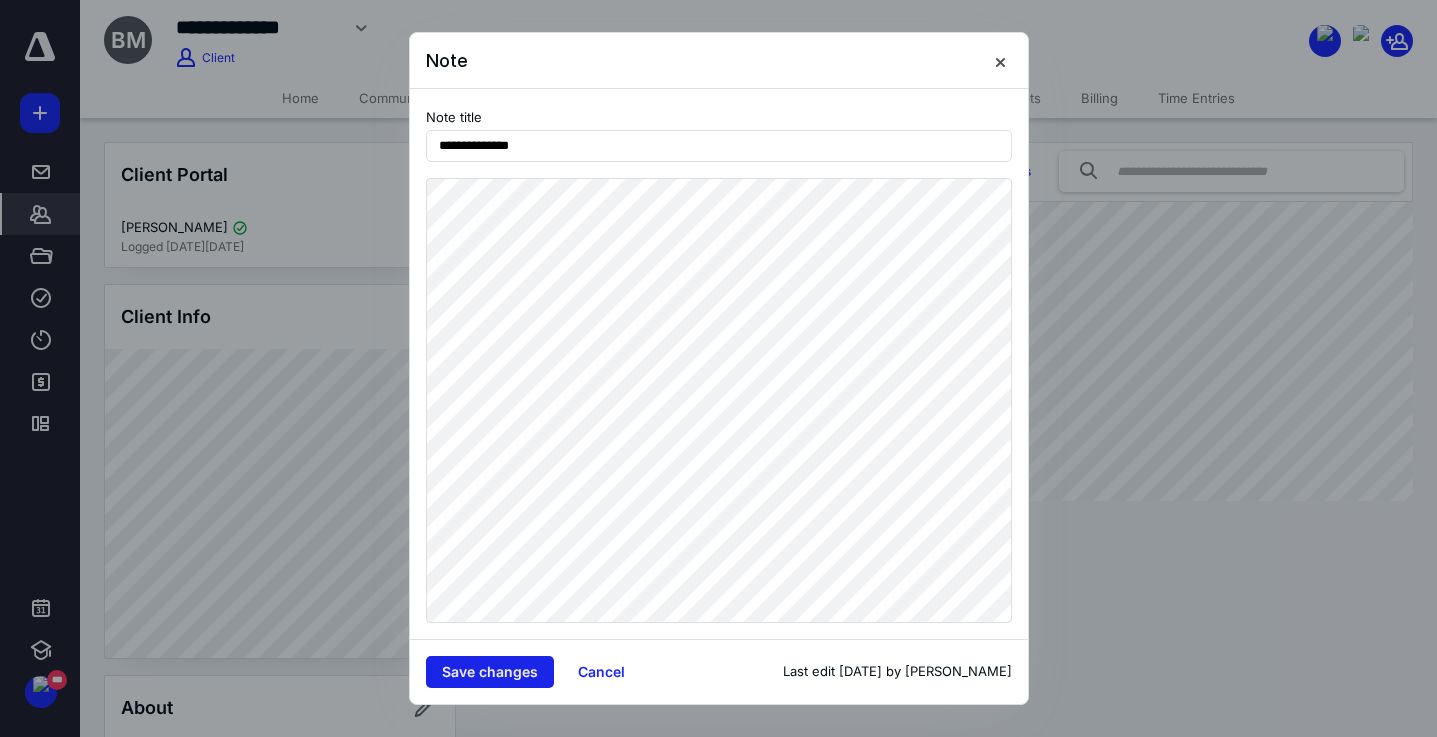 click on "Save changes" at bounding box center (490, 672) 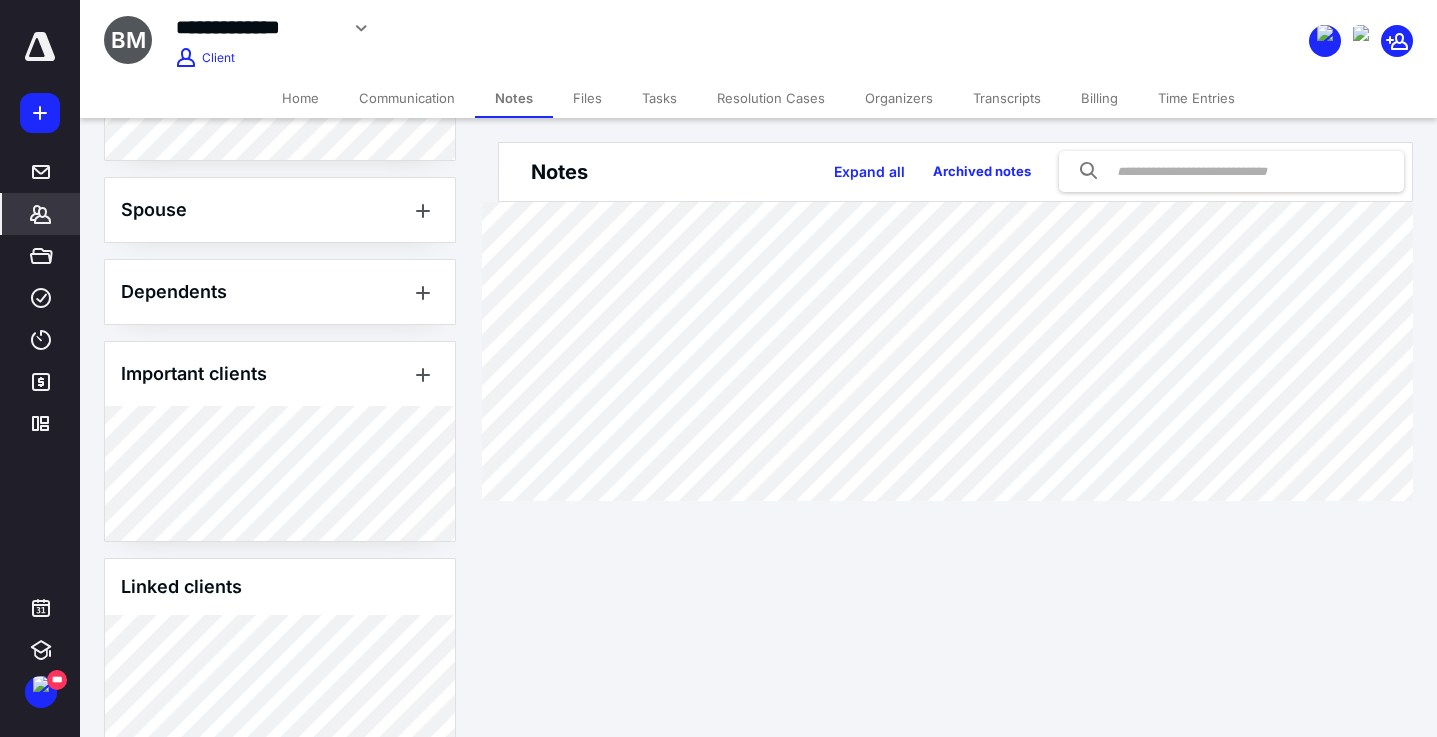 scroll, scrollTop: 981, scrollLeft: 0, axis: vertical 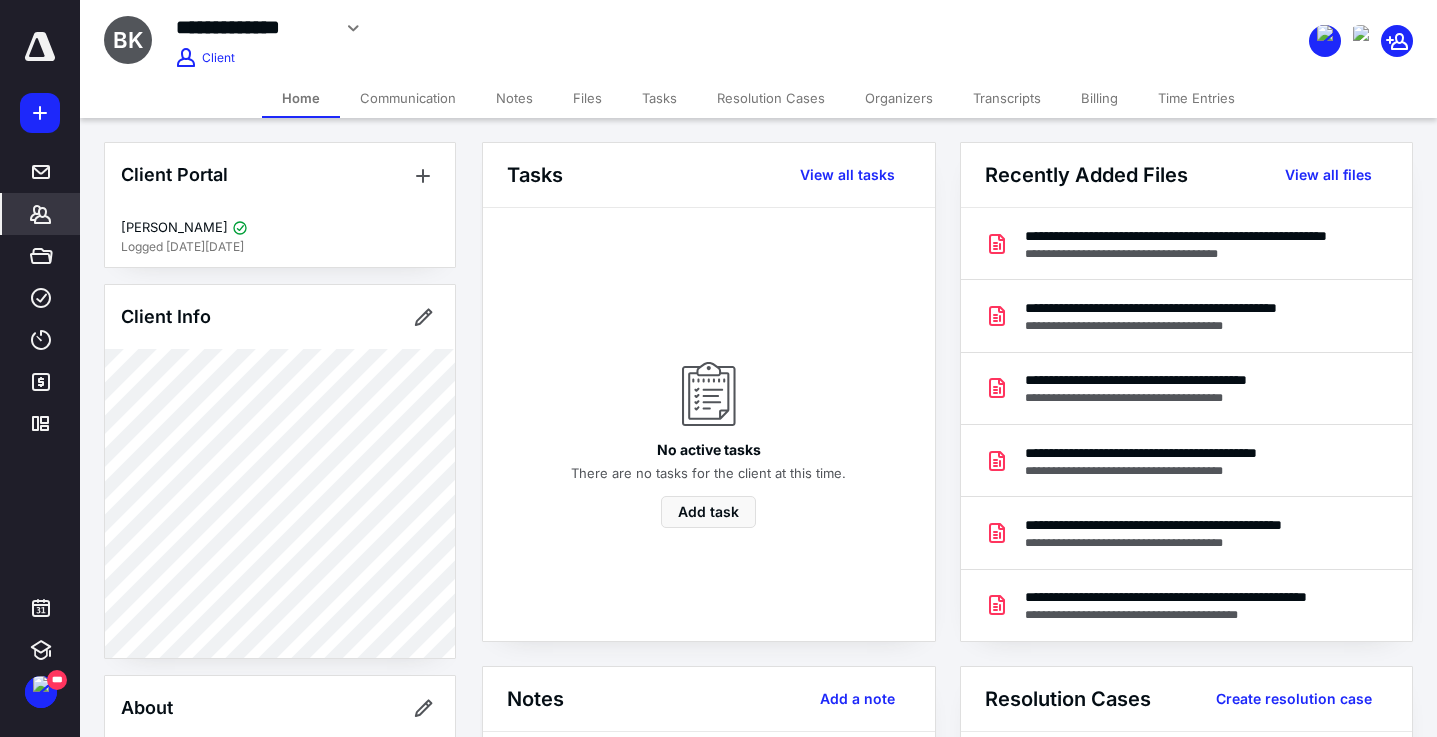 click on "Notes" at bounding box center (514, 98) 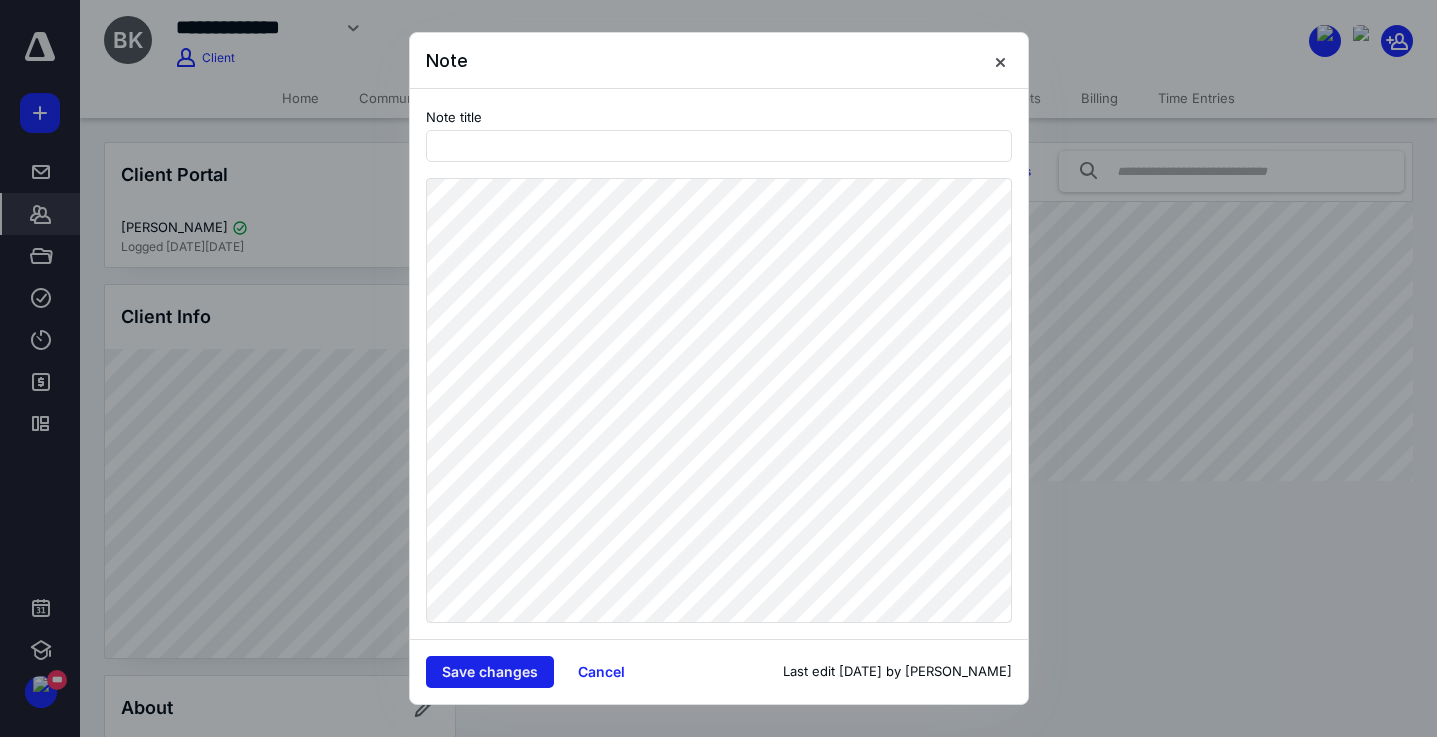 click on "Save changes" at bounding box center [490, 672] 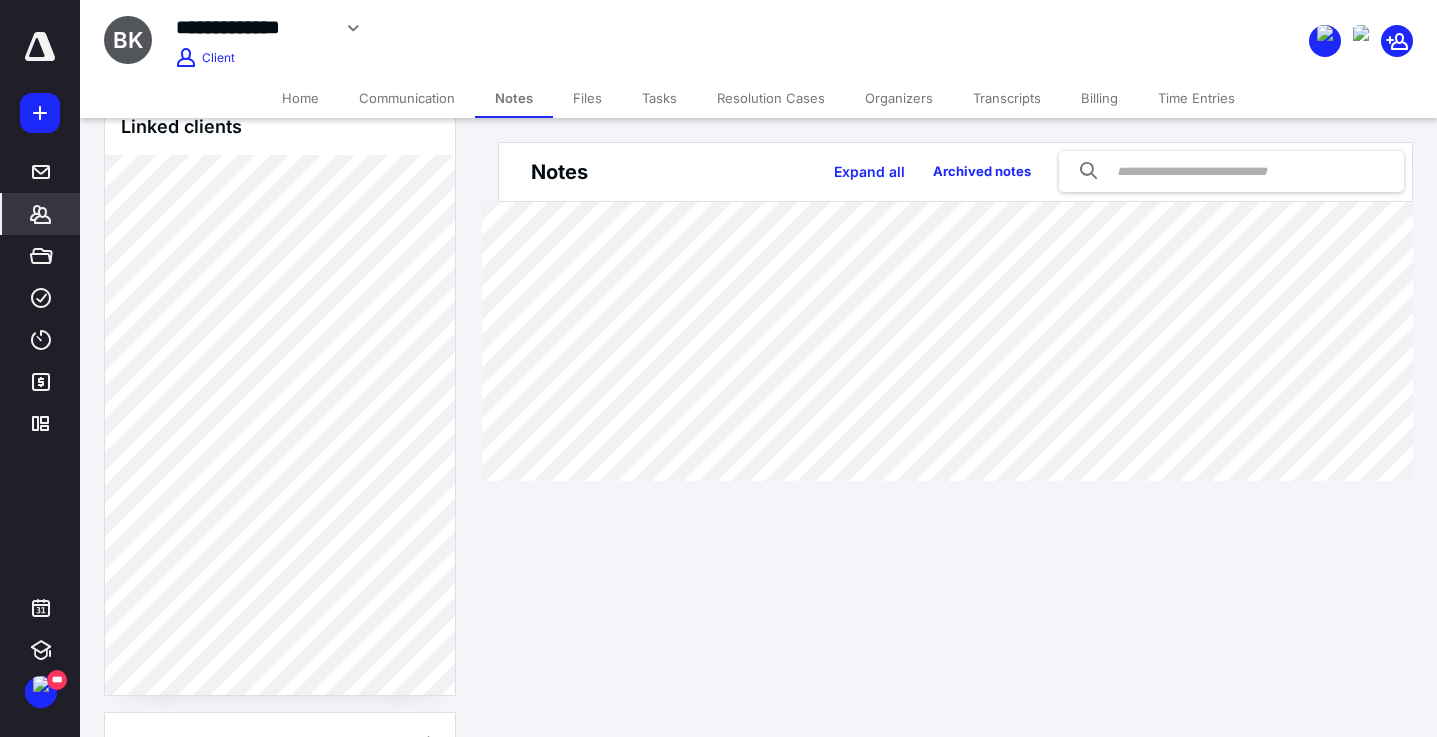 scroll, scrollTop: 1451, scrollLeft: 0, axis: vertical 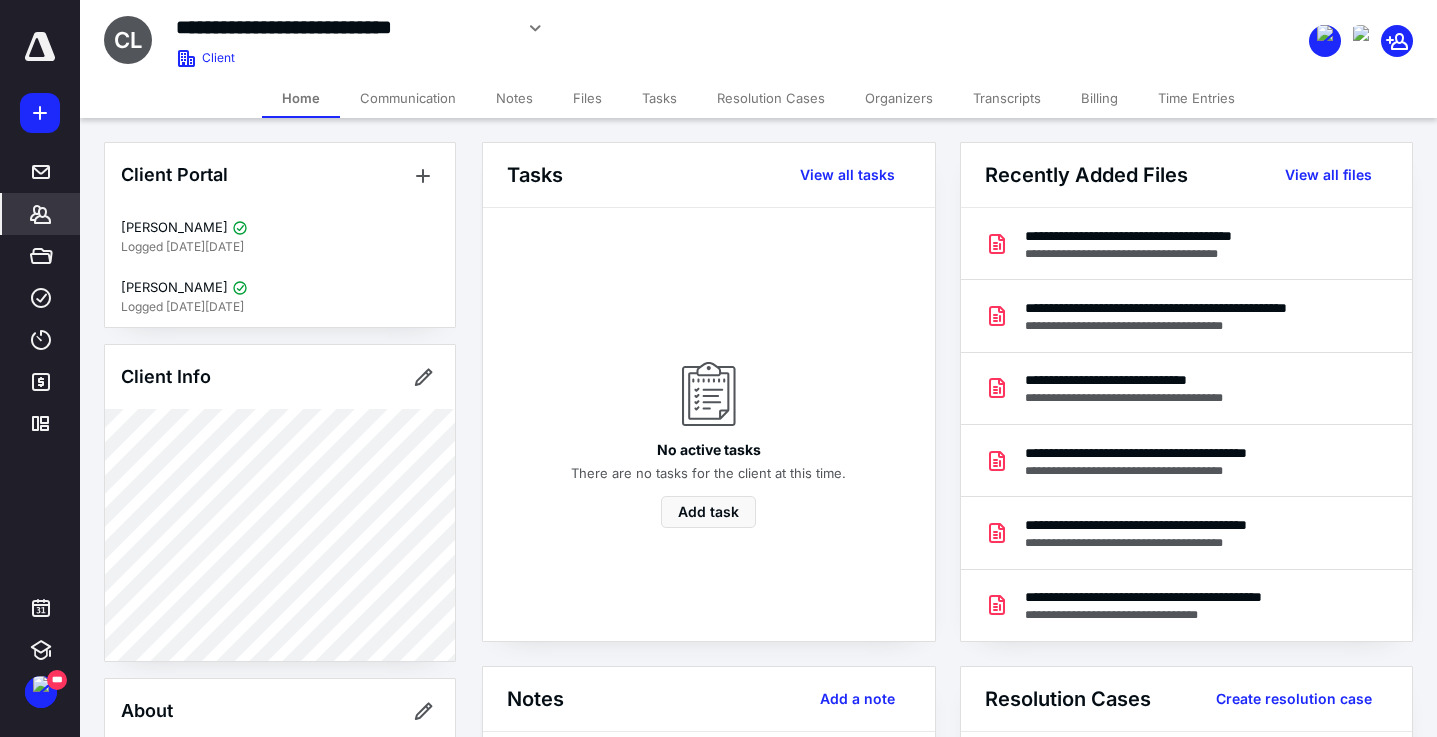 click on "Notes" at bounding box center (514, 98) 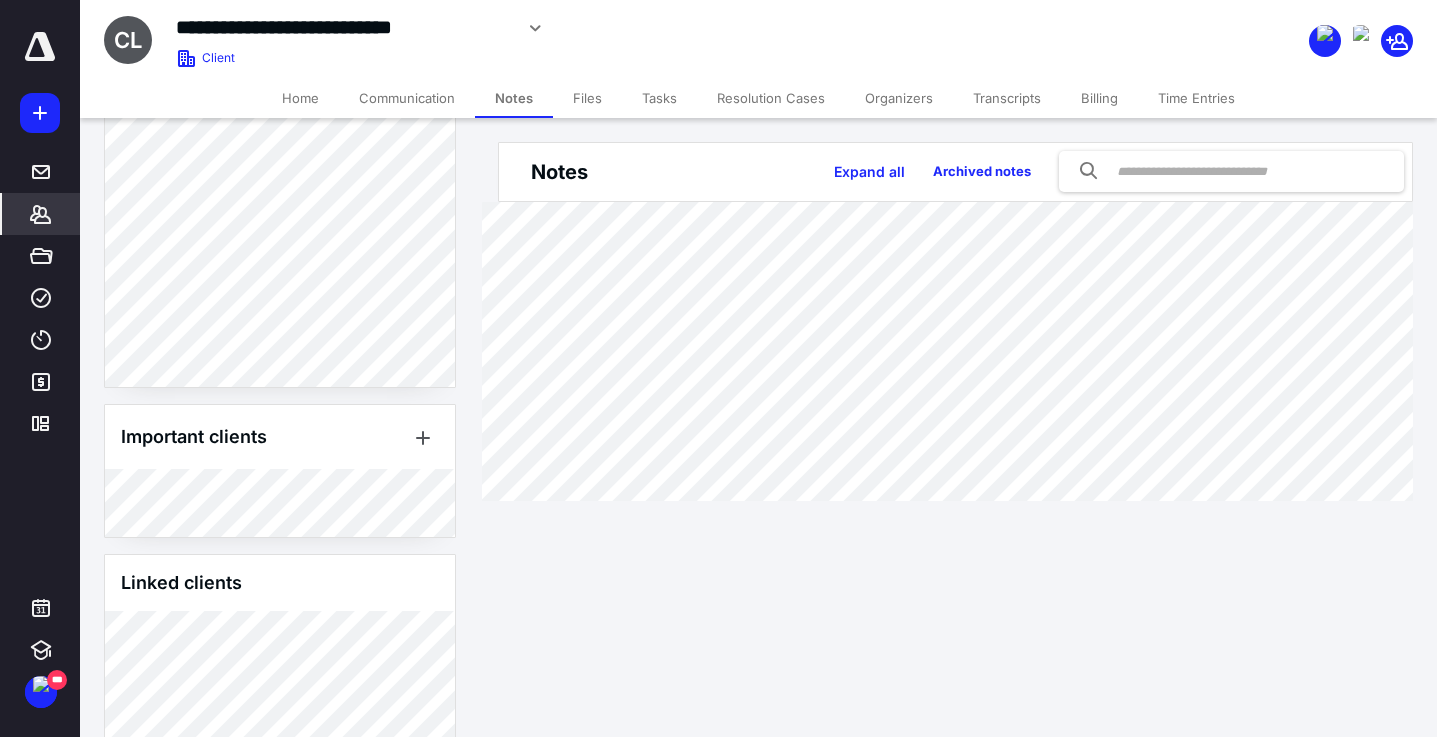 scroll, scrollTop: 1054, scrollLeft: 0, axis: vertical 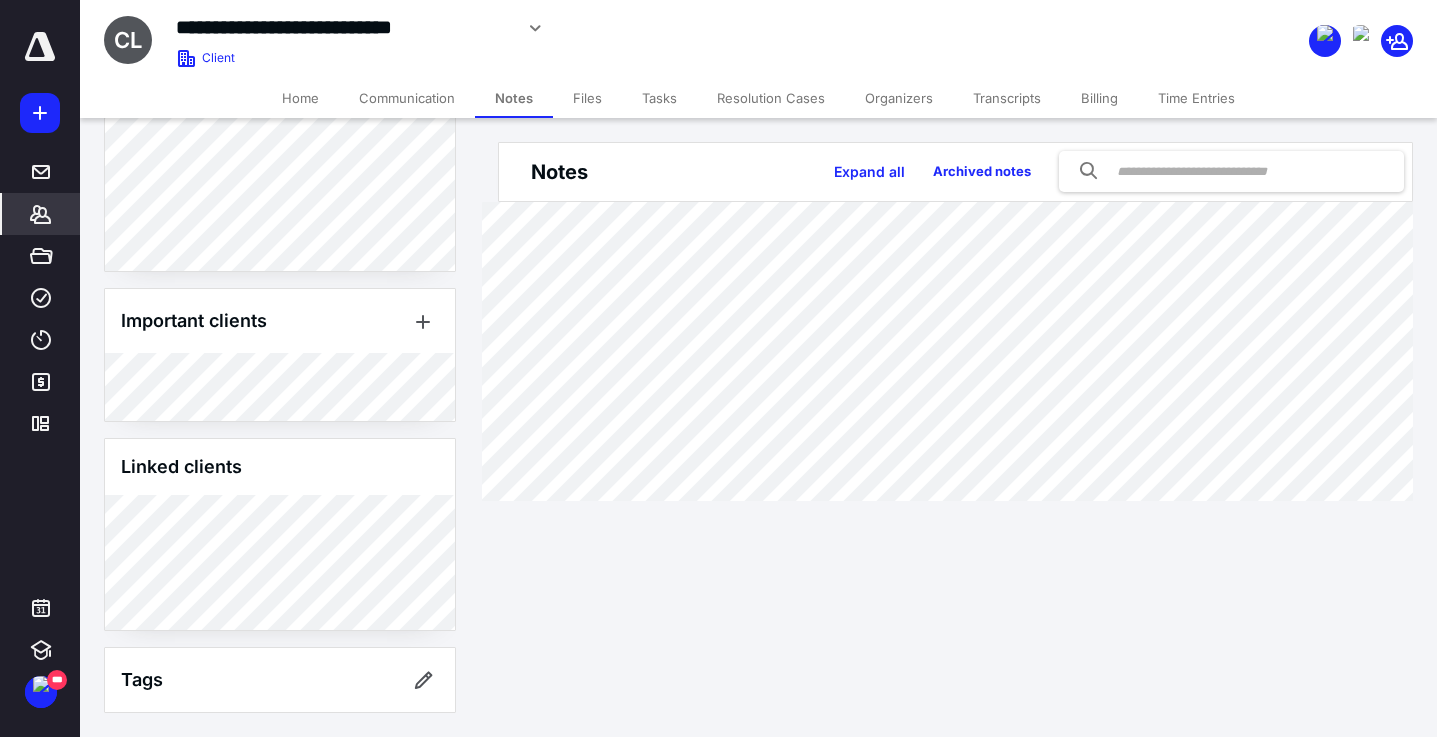 click 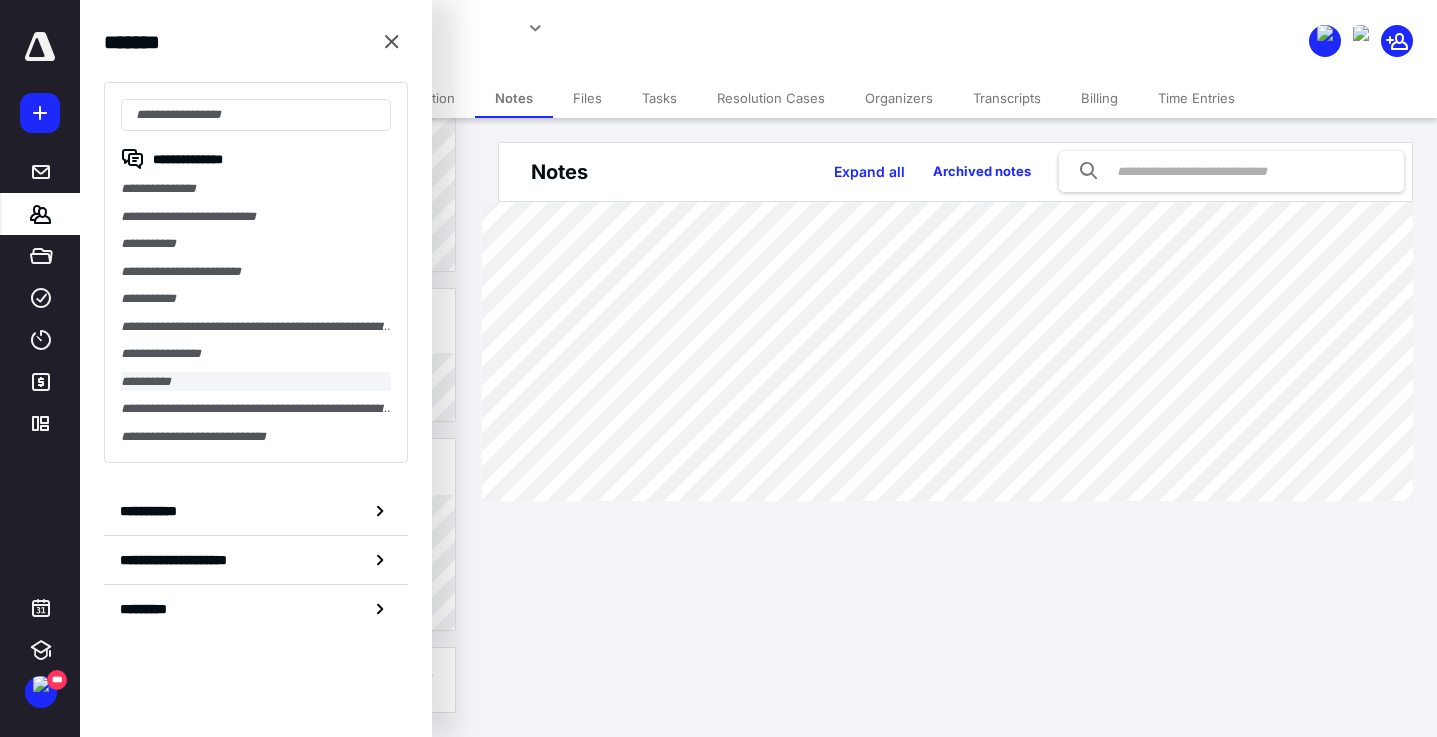 click on "**********" at bounding box center [256, 382] 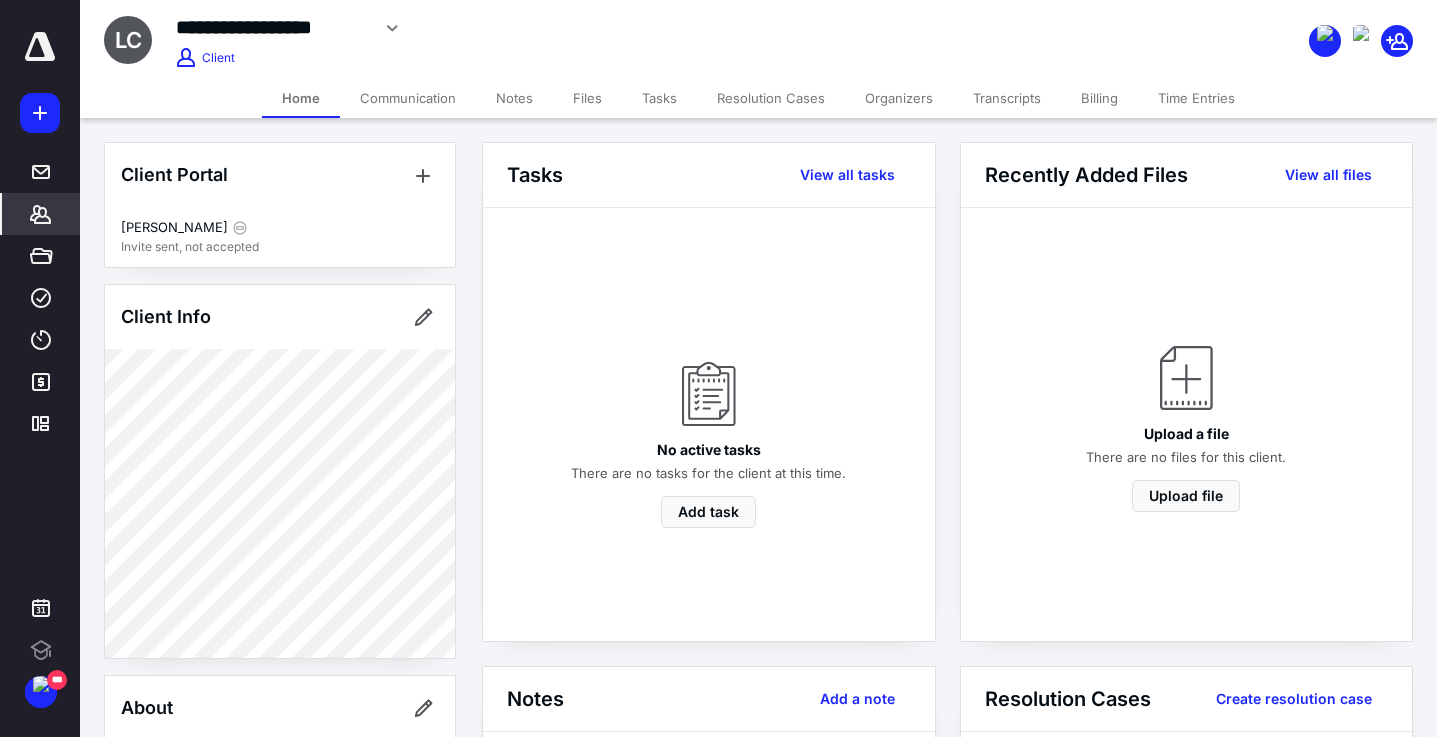 scroll, scrollTop: 0, scrollLeft: 0, axis: both 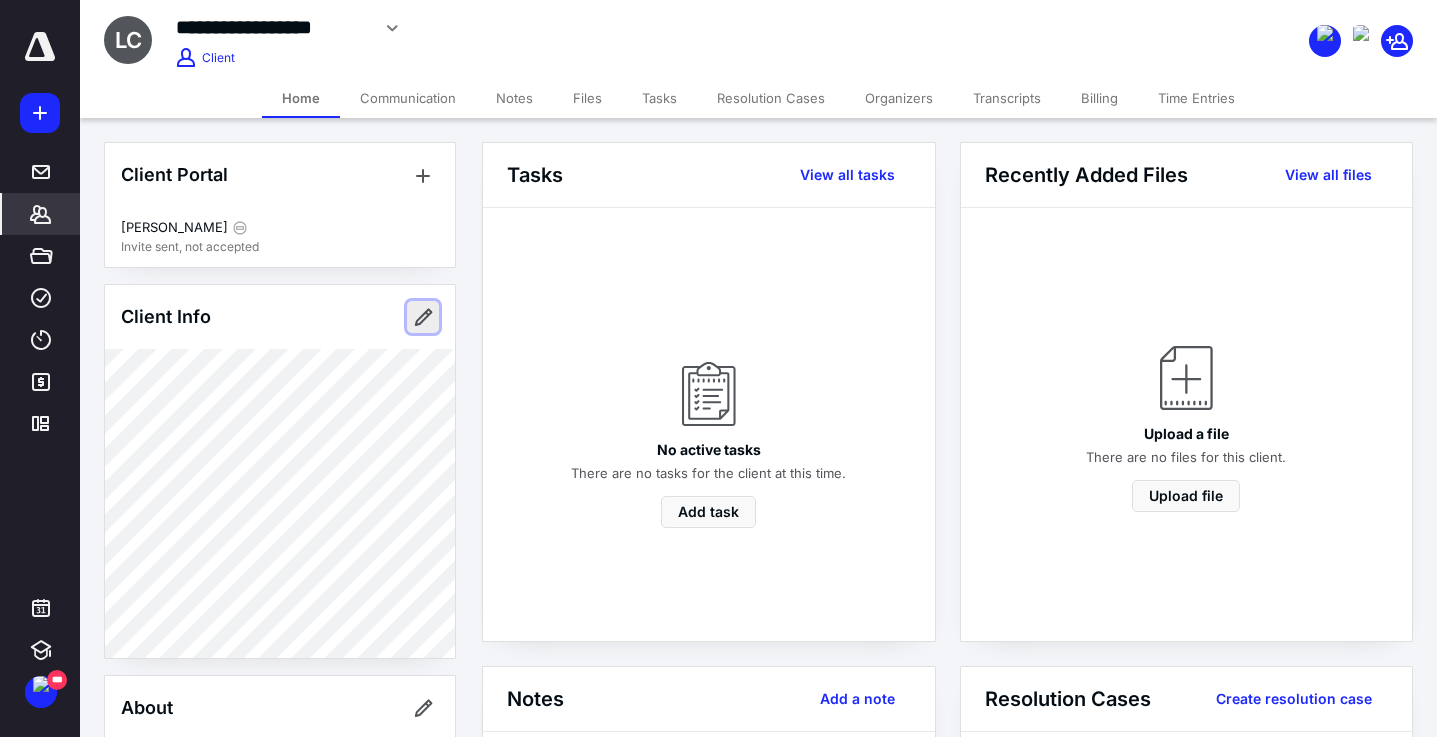 click at bounding box center [423, 317] 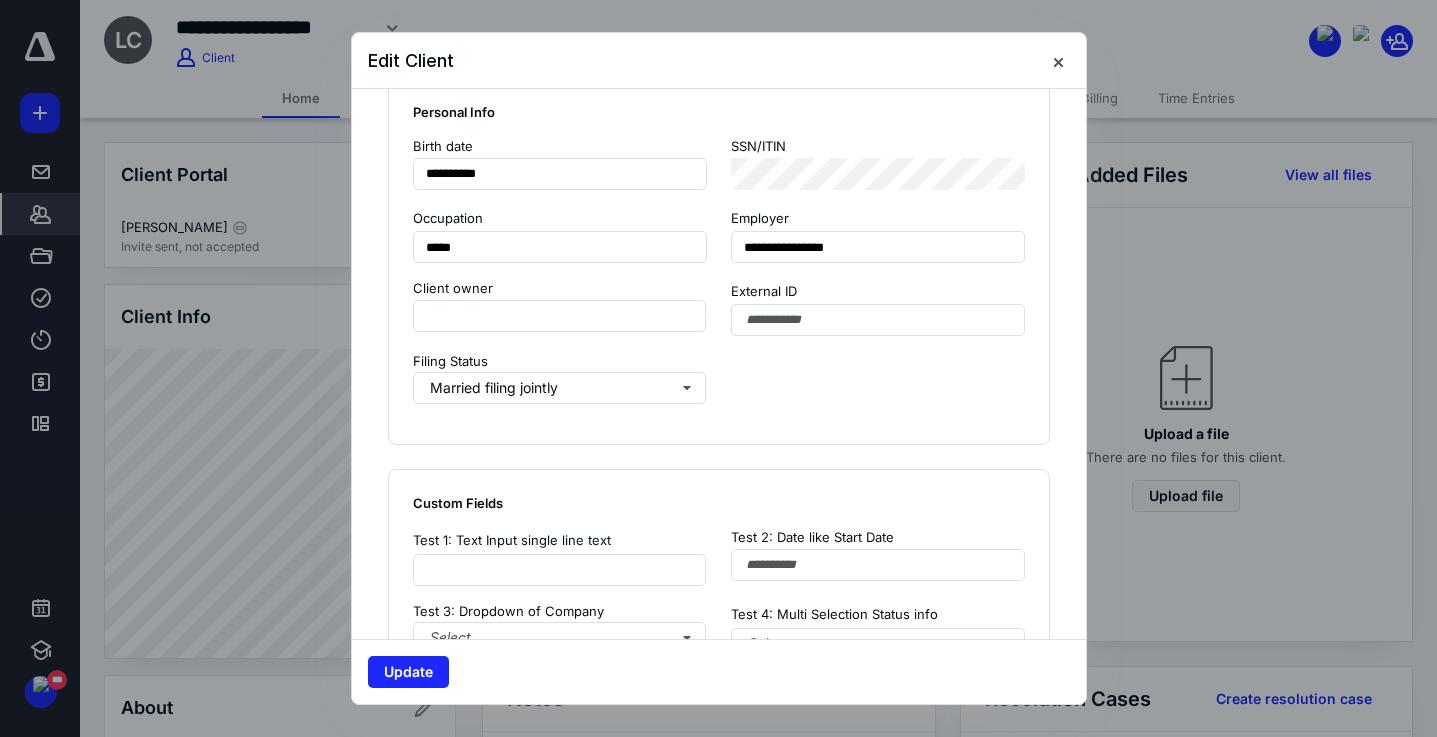 scroll, scrollTop: 1112, scrollLeft: 0, axis: vertical 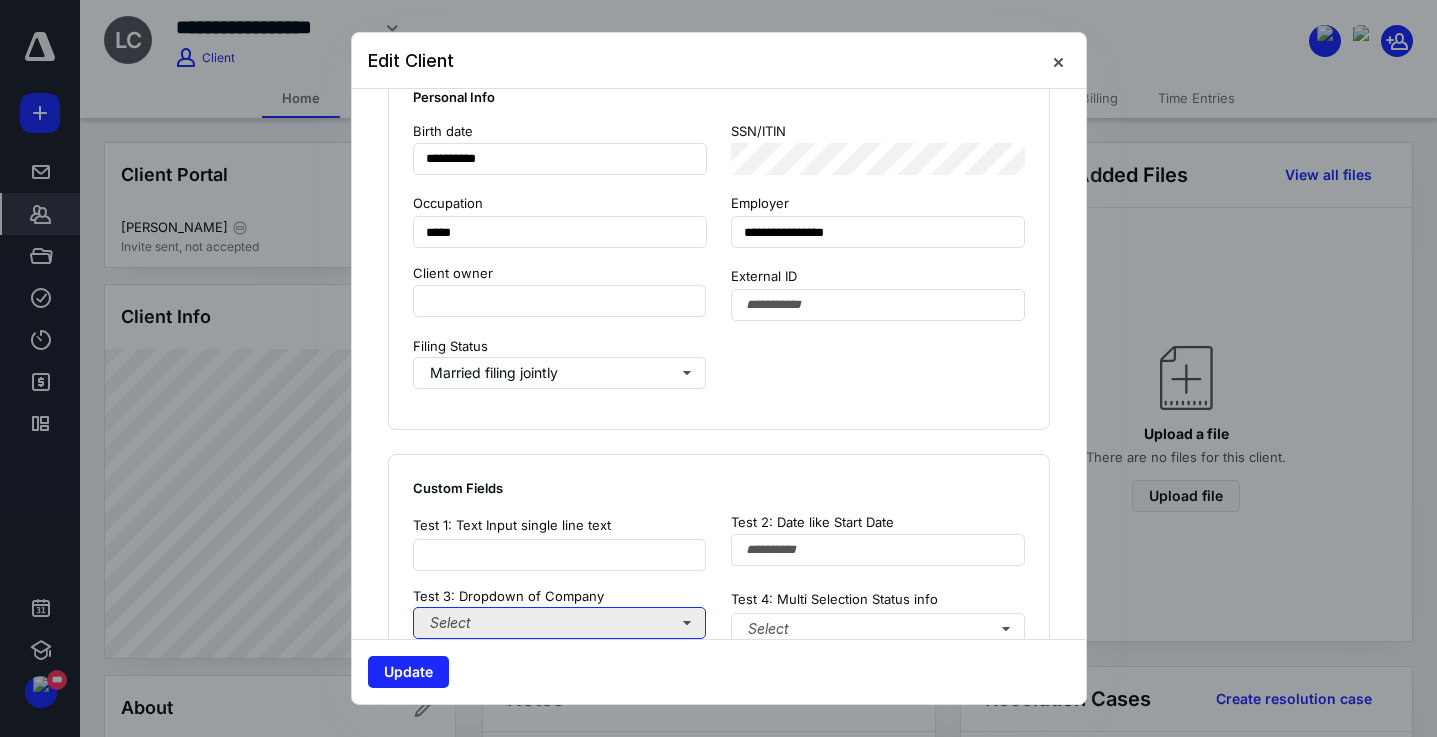 click on "Select" at bounding box center [560, 623] 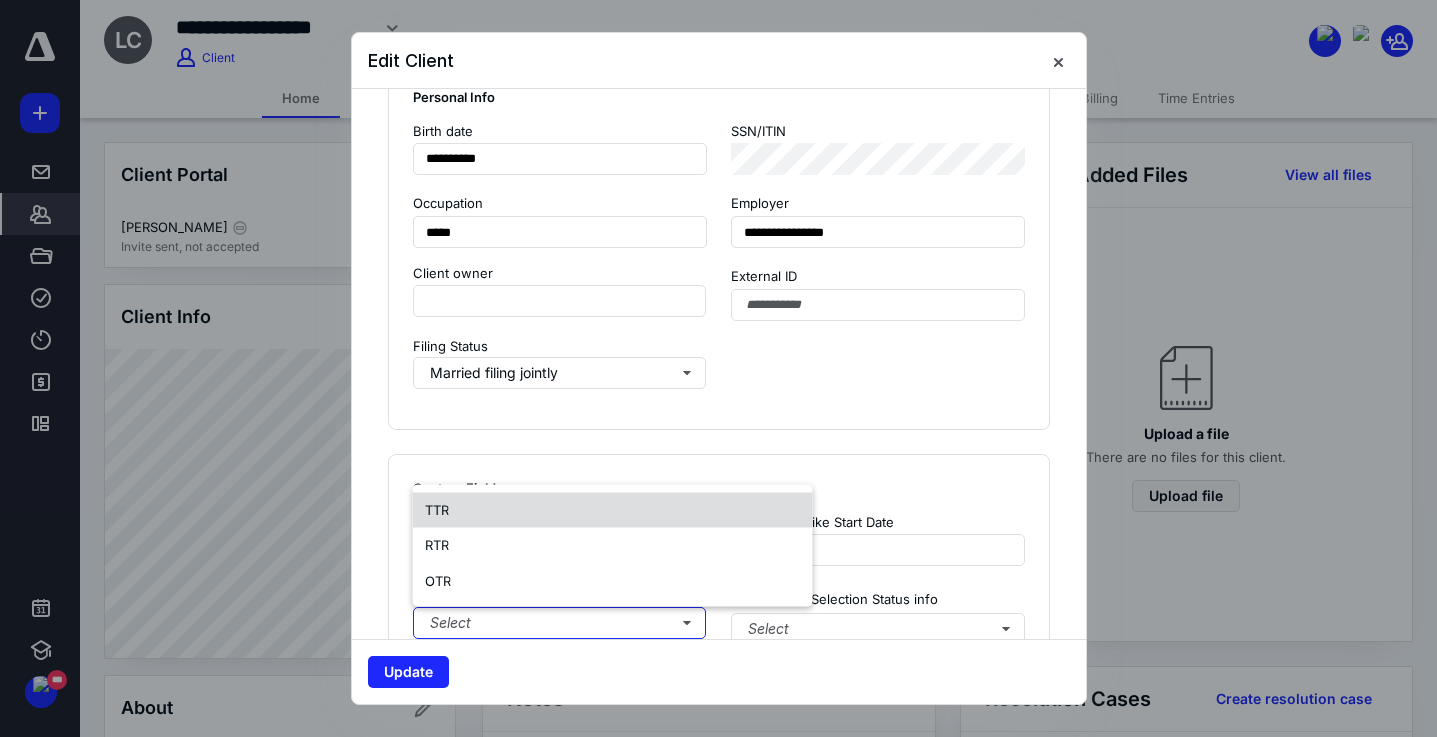 click on "TTR" at bounding box center (613, 510) 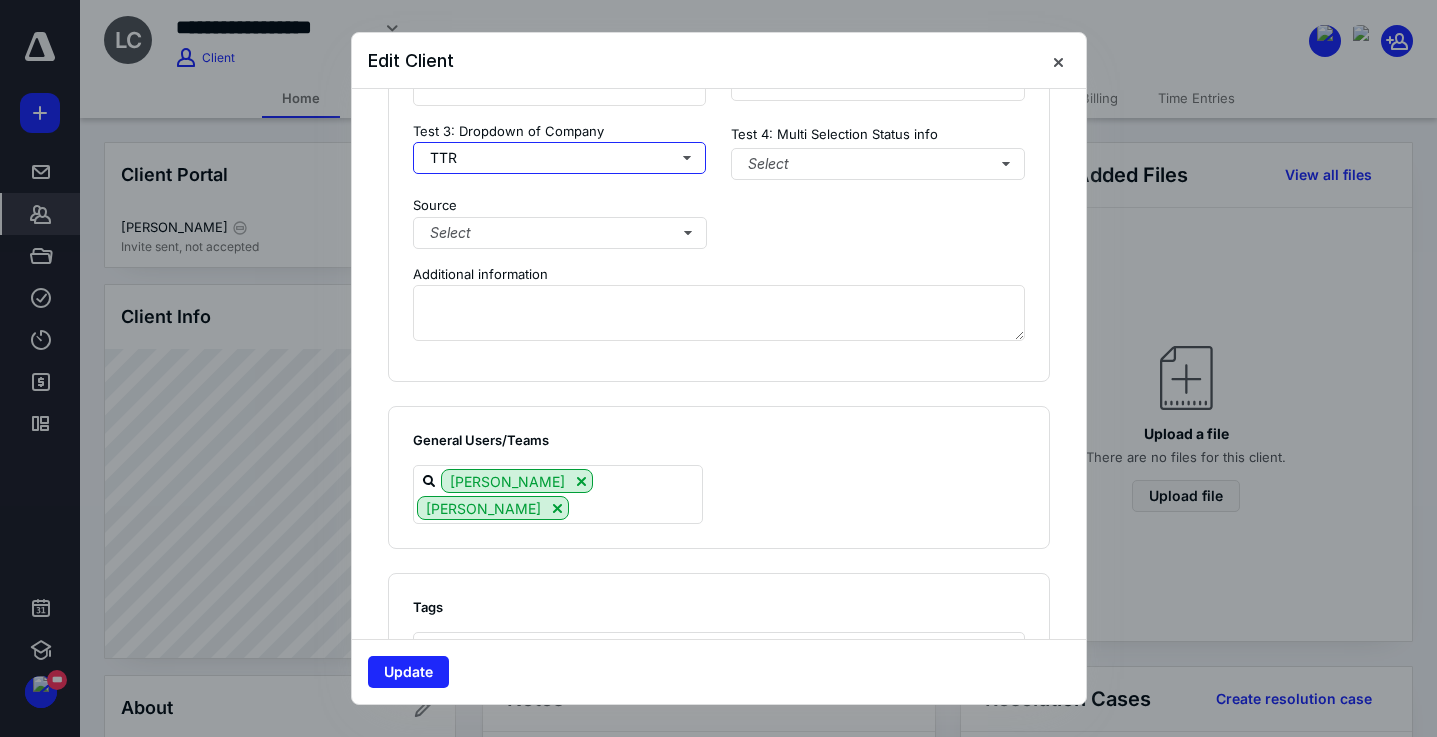 scroll, scrollTop: 1579, scrollLeft: 0, axis: vertical 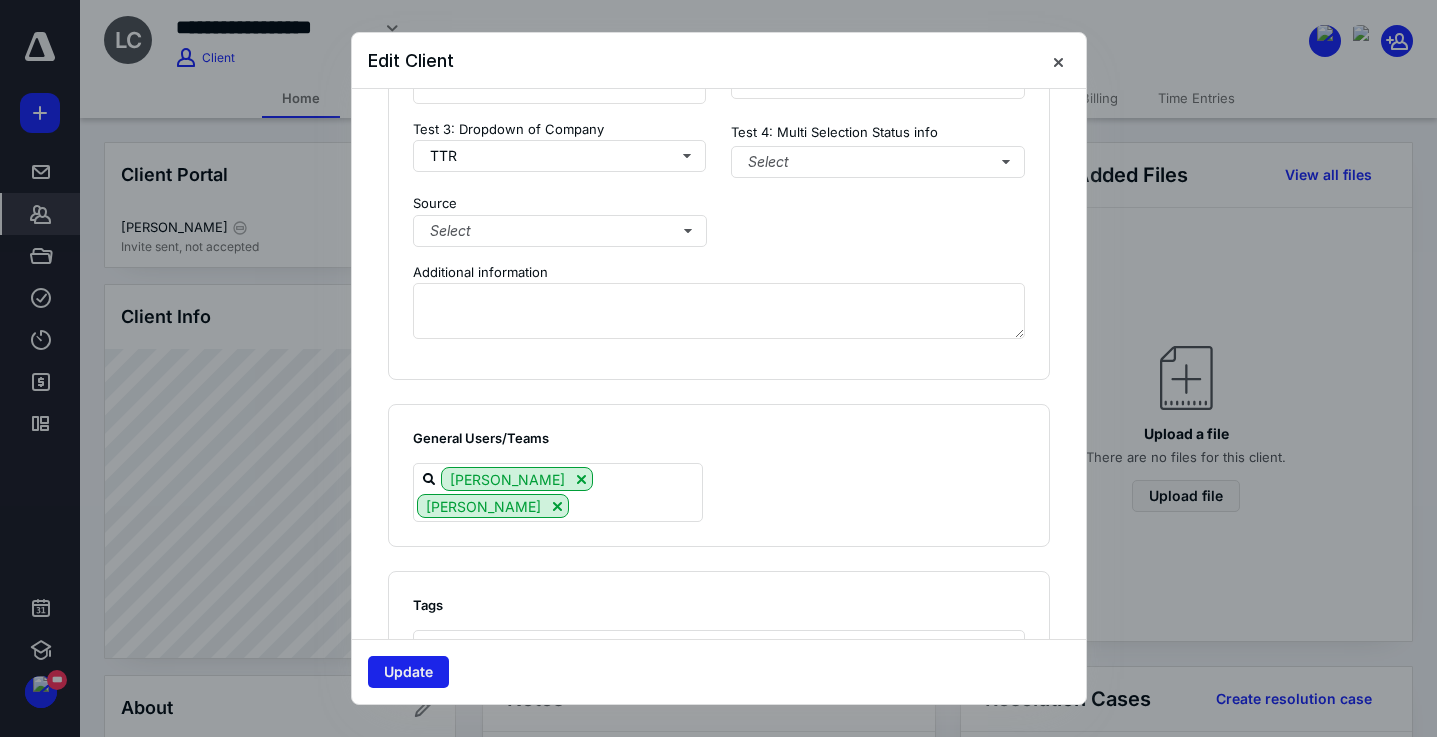 click on "Update" at bounding box center [408, 672] 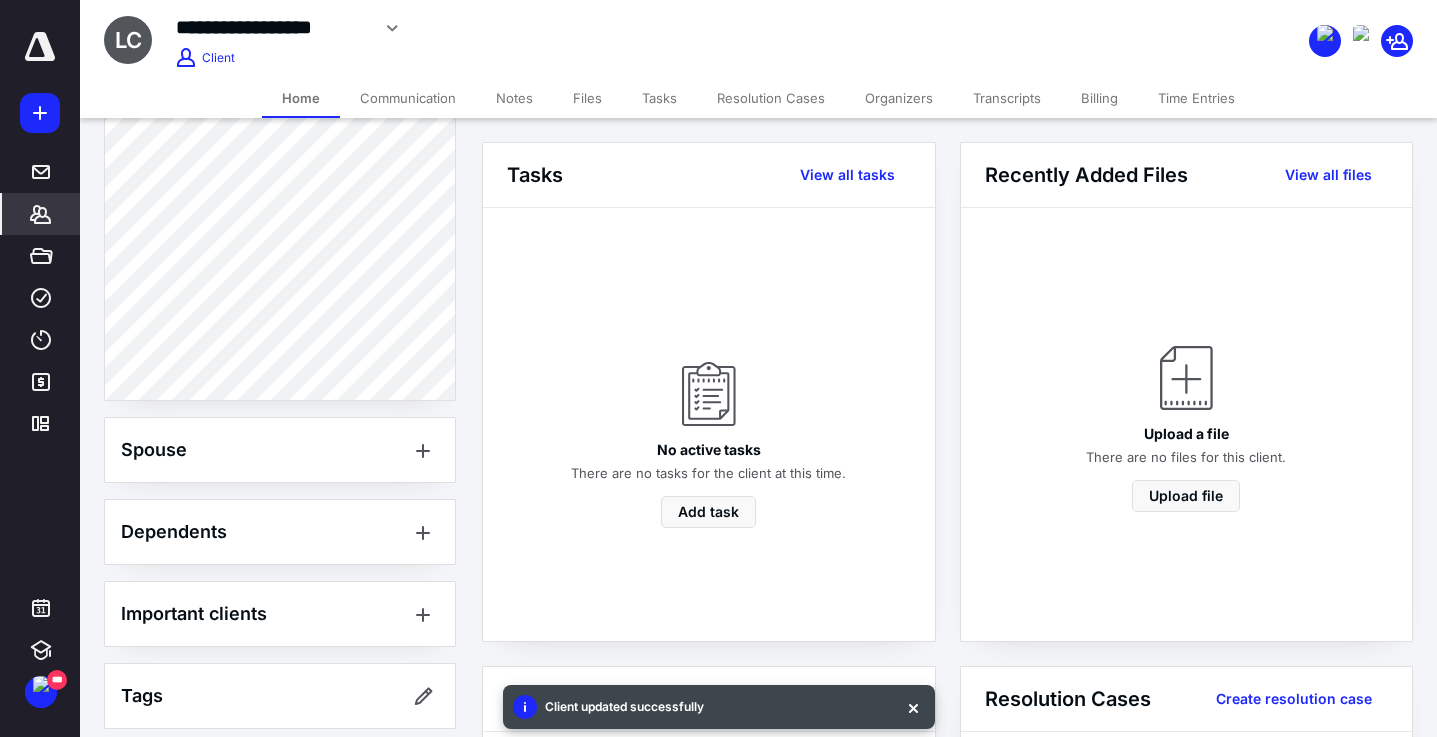 scroll, scrollTop: 884, scrollLeft: 0, axis: vertical 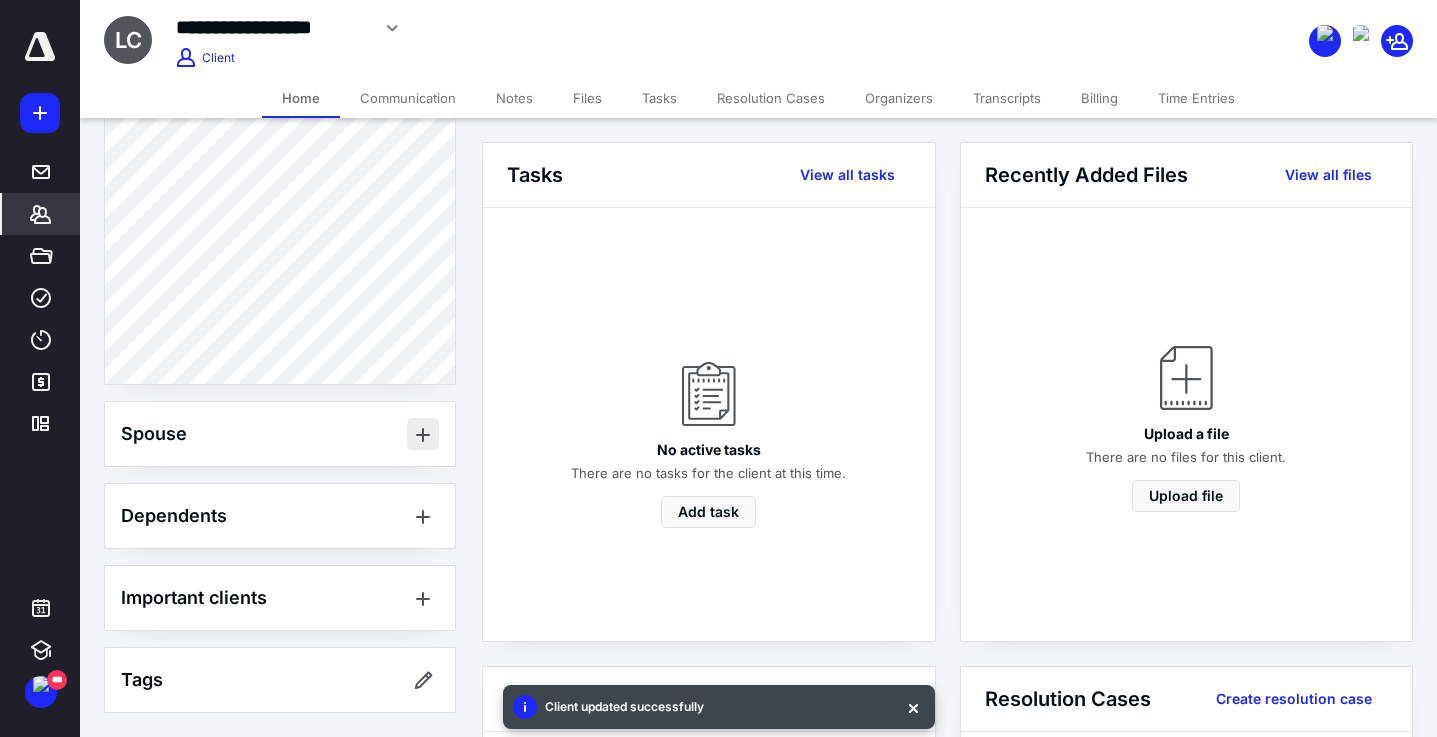 click at bounding box center (423, 434) 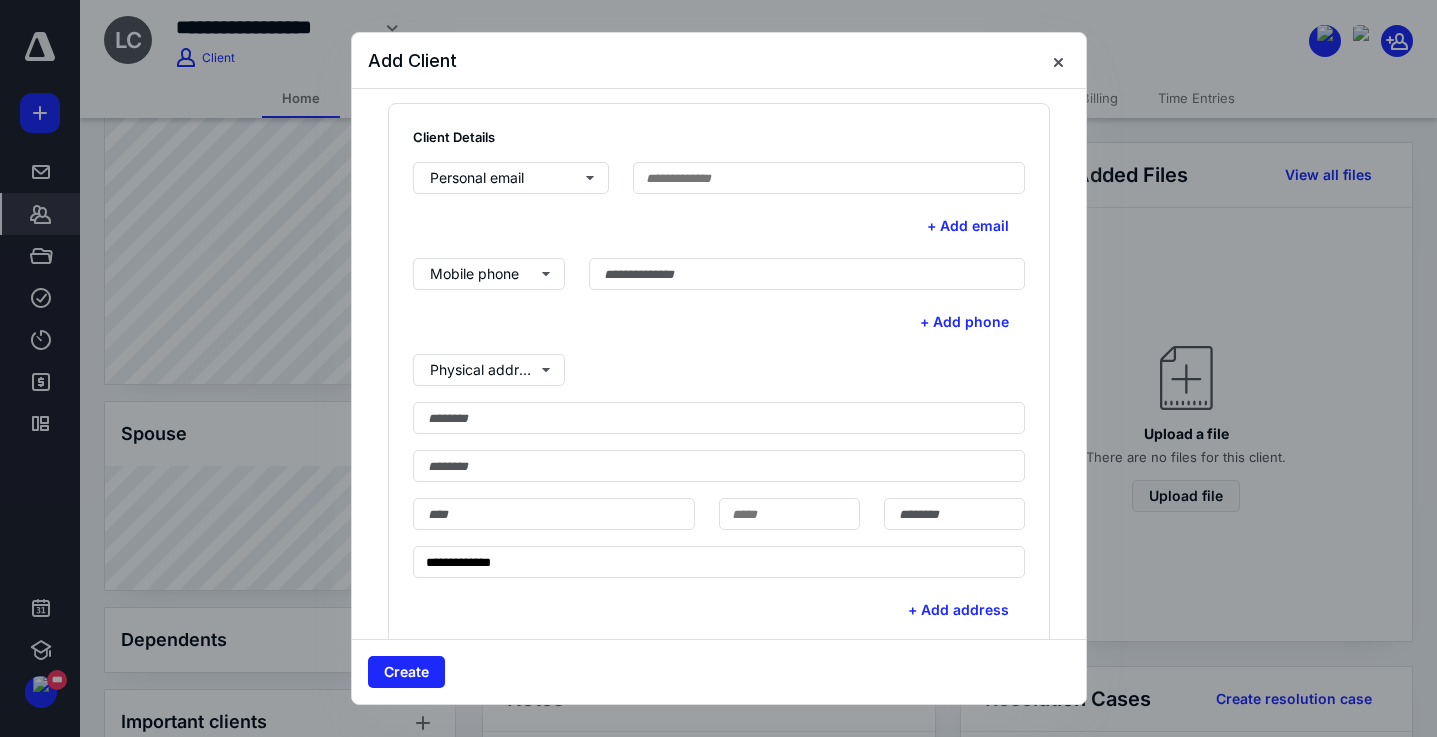 scroll, scrollTop: 536, scrollLeft: 0, axis: vertical 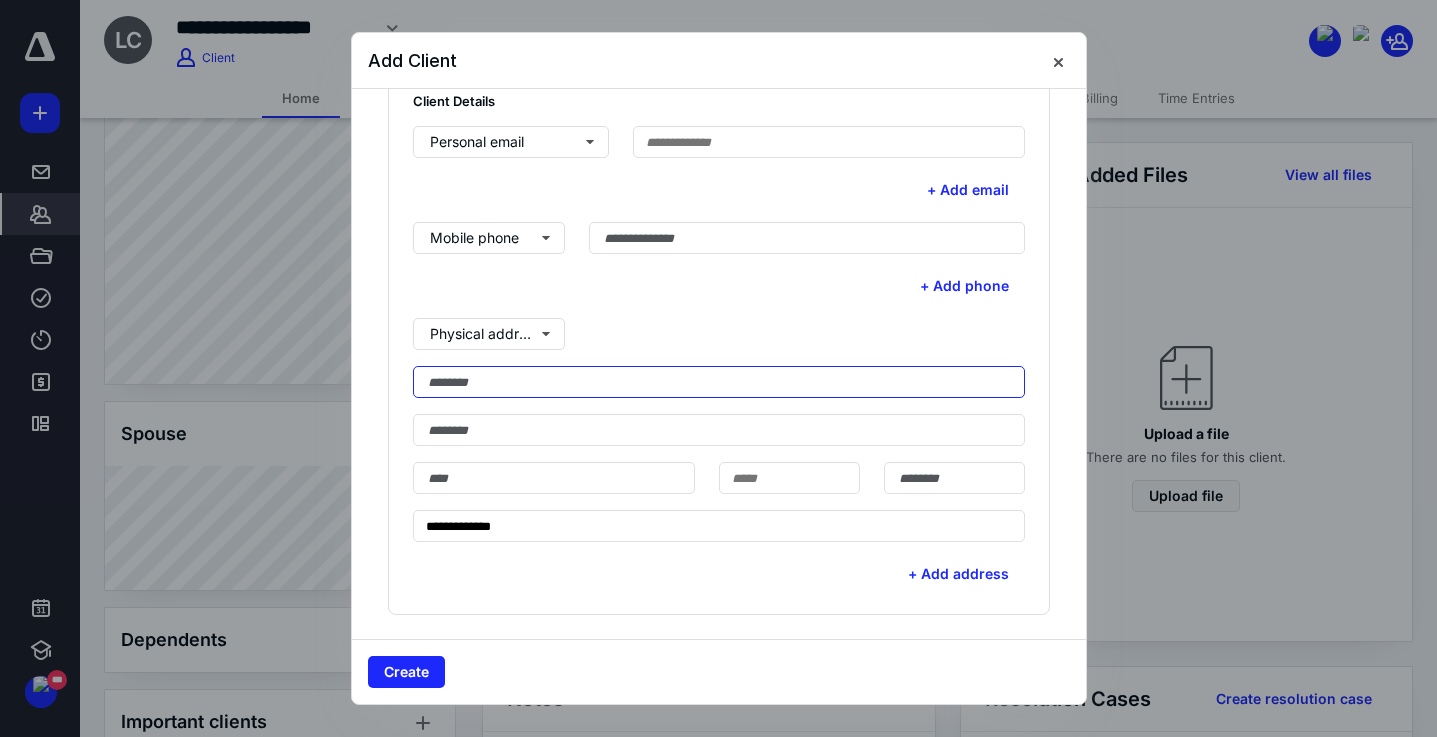 click at bounding box center [719, 382] 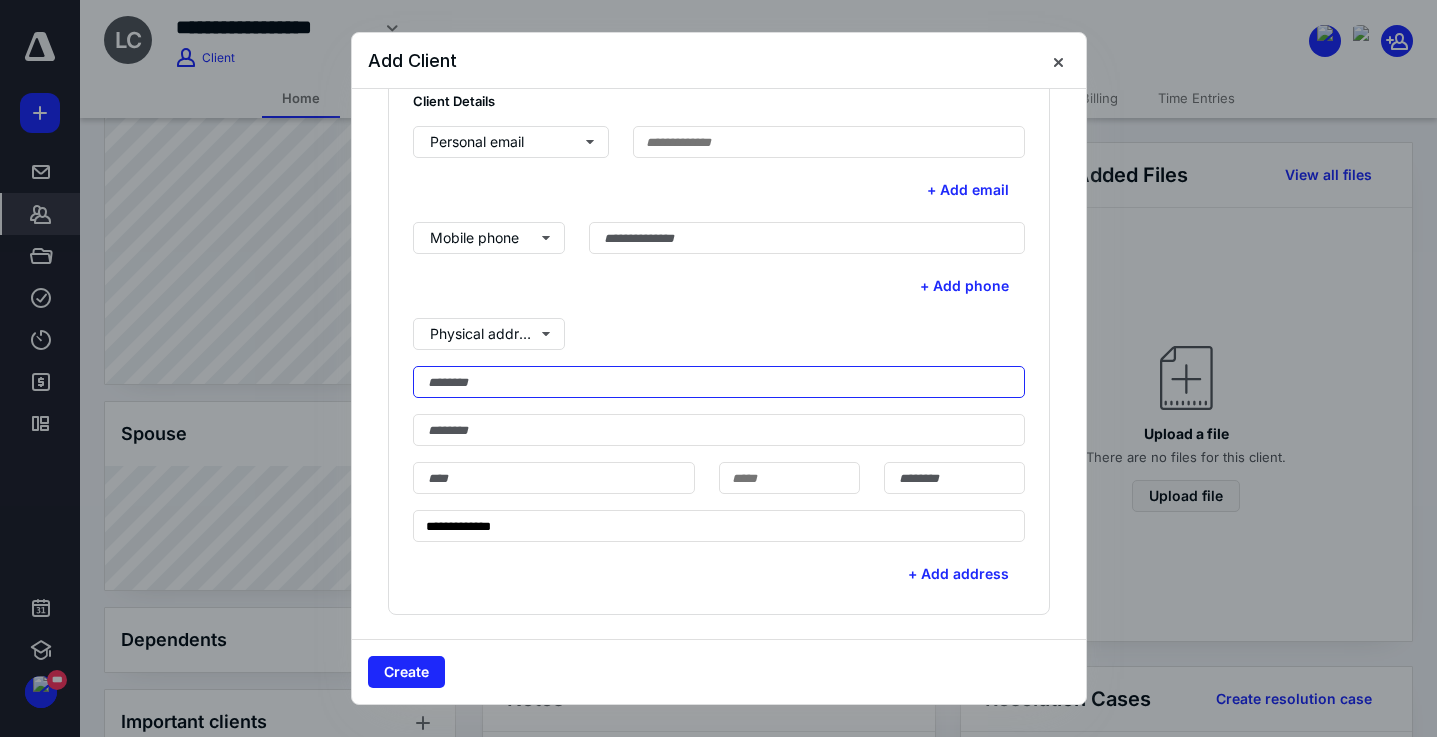 paste on "**********" 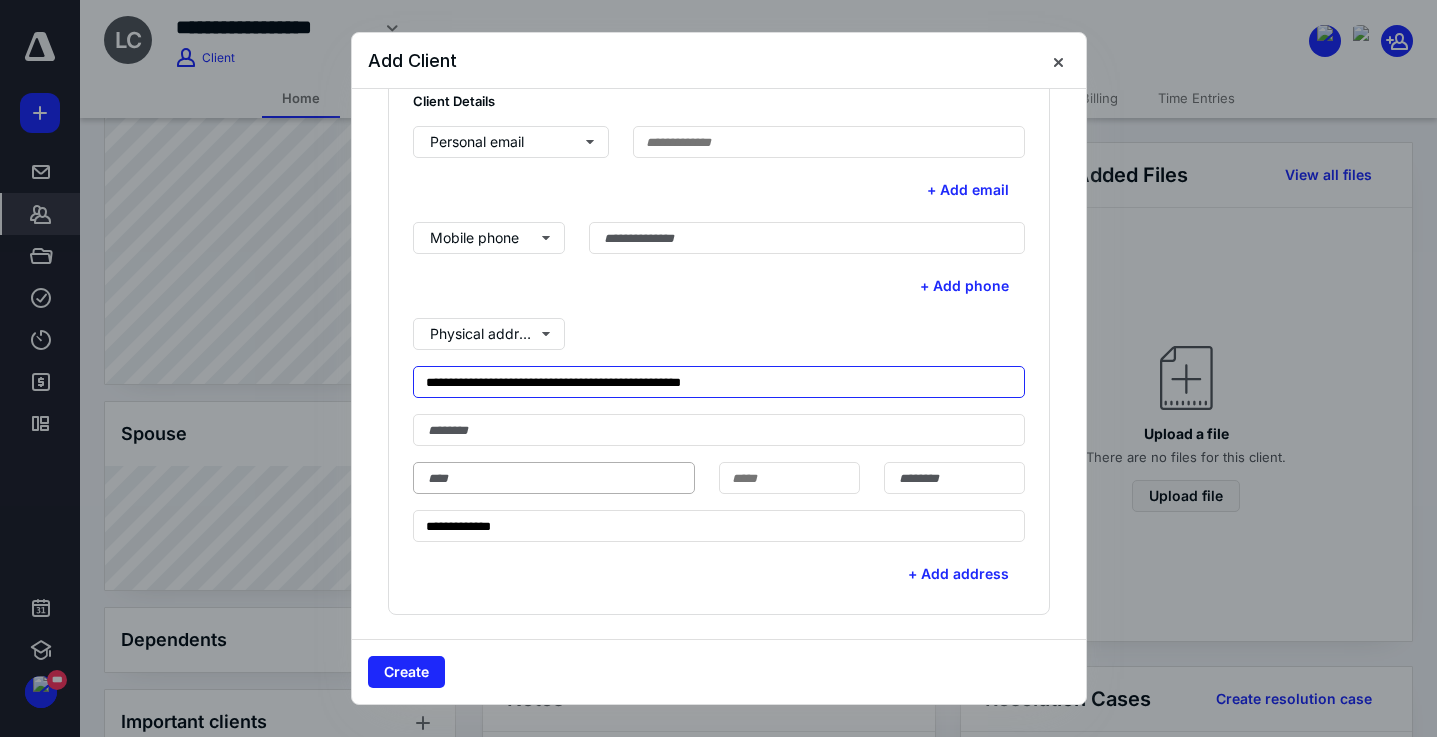 type on "**********" 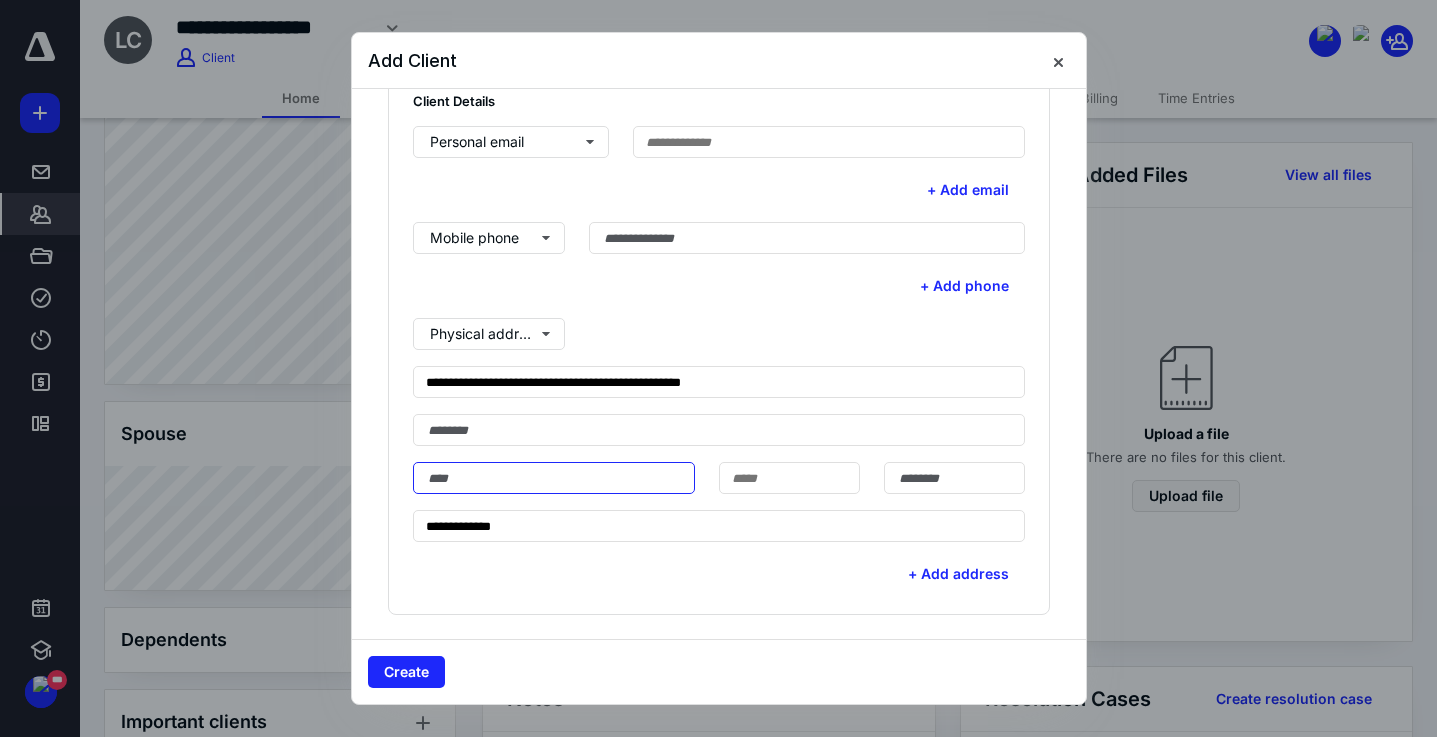 click at bounding box center [554, 478] 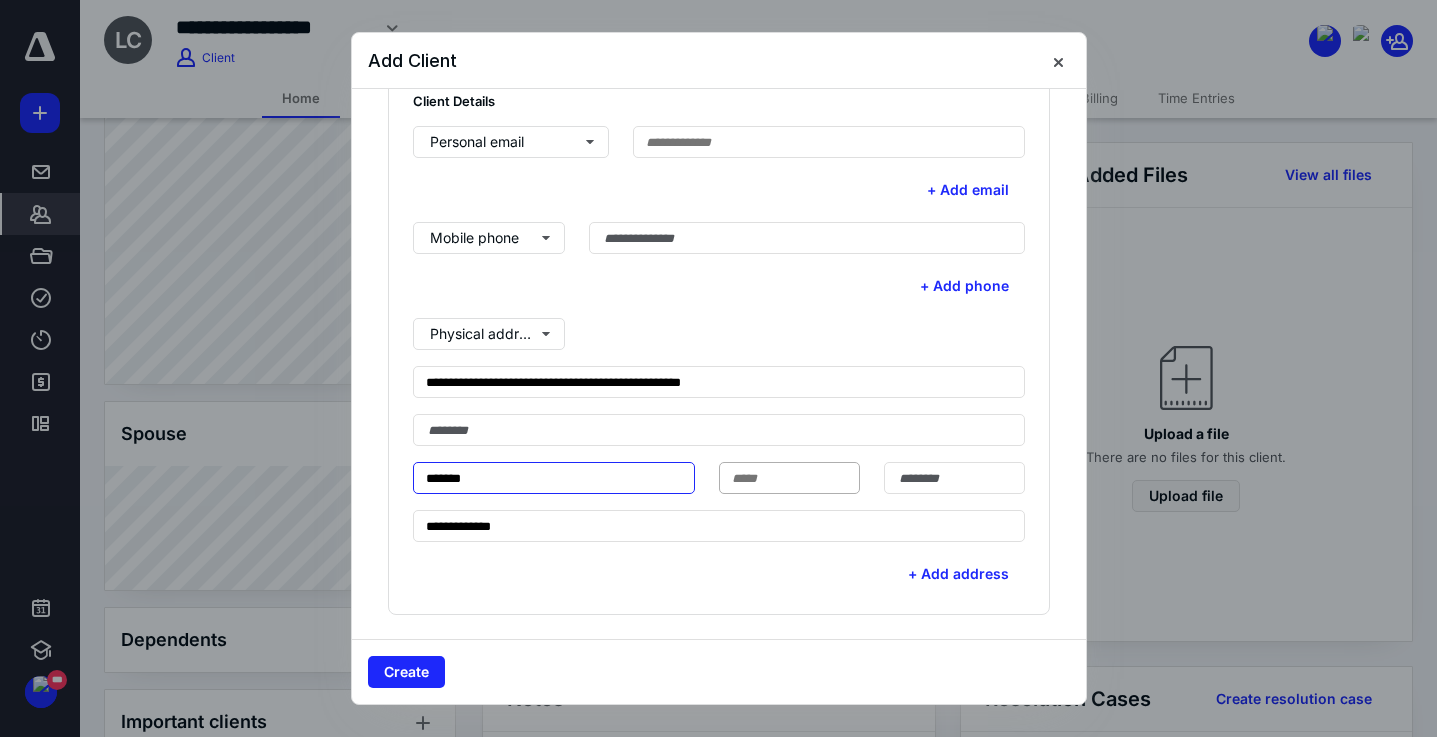 type on "*******" 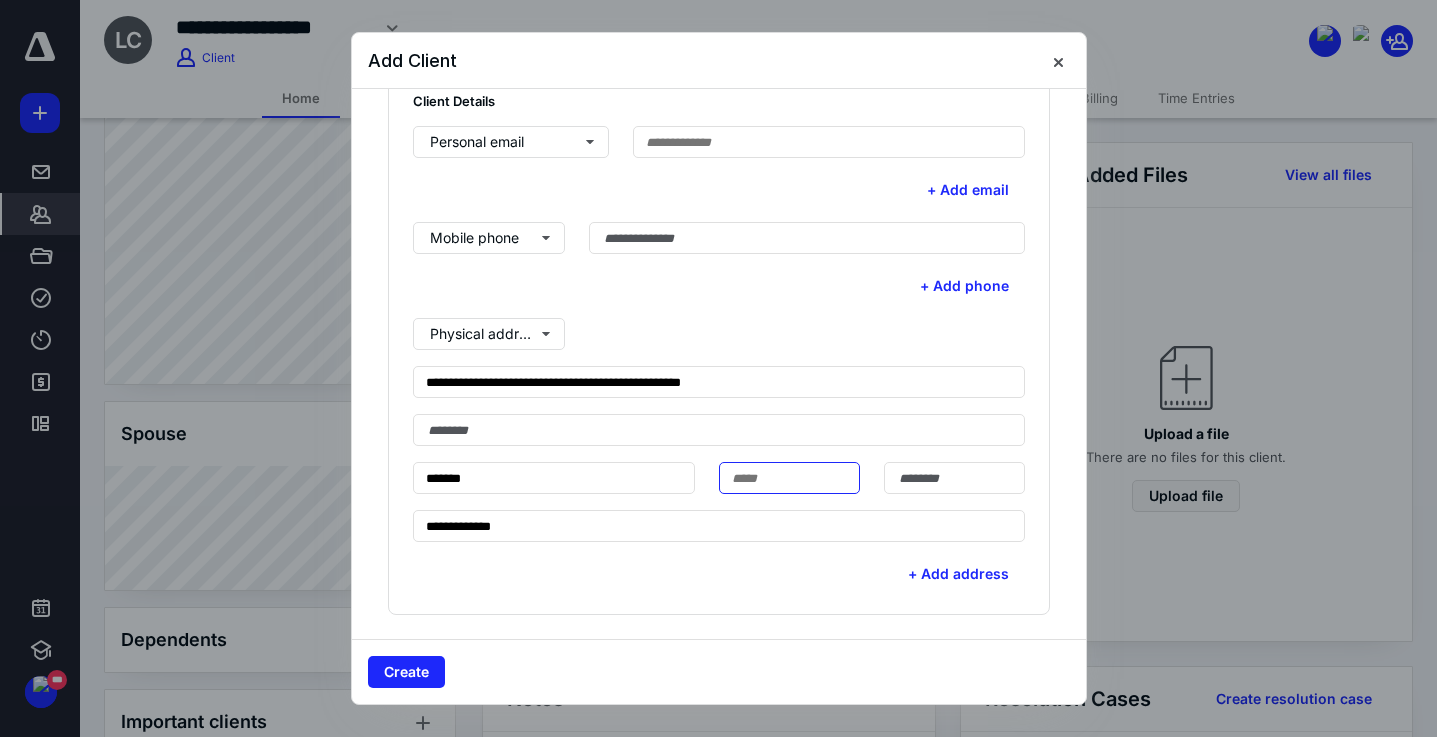 click at bounding box center (789, 478) 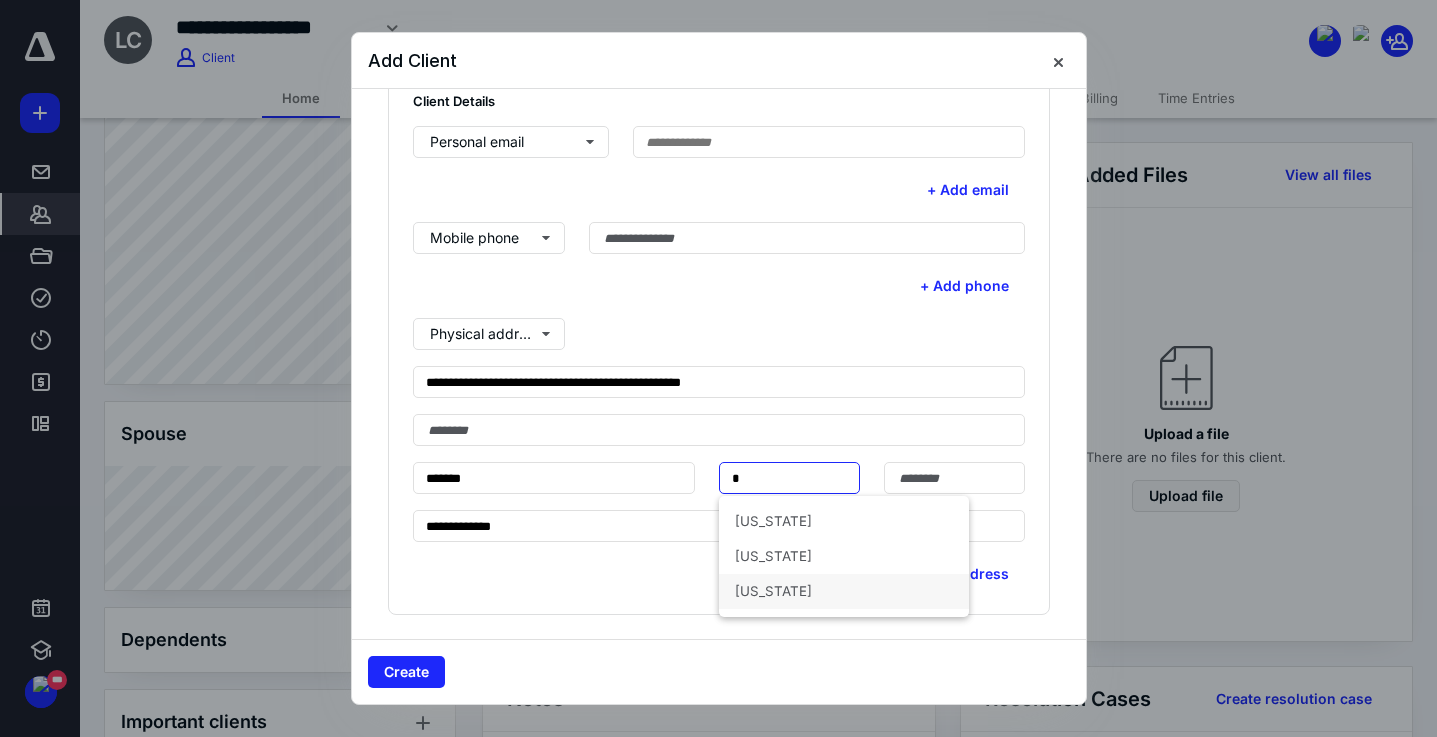 click on "Florida" at bounding box center [844, 591] 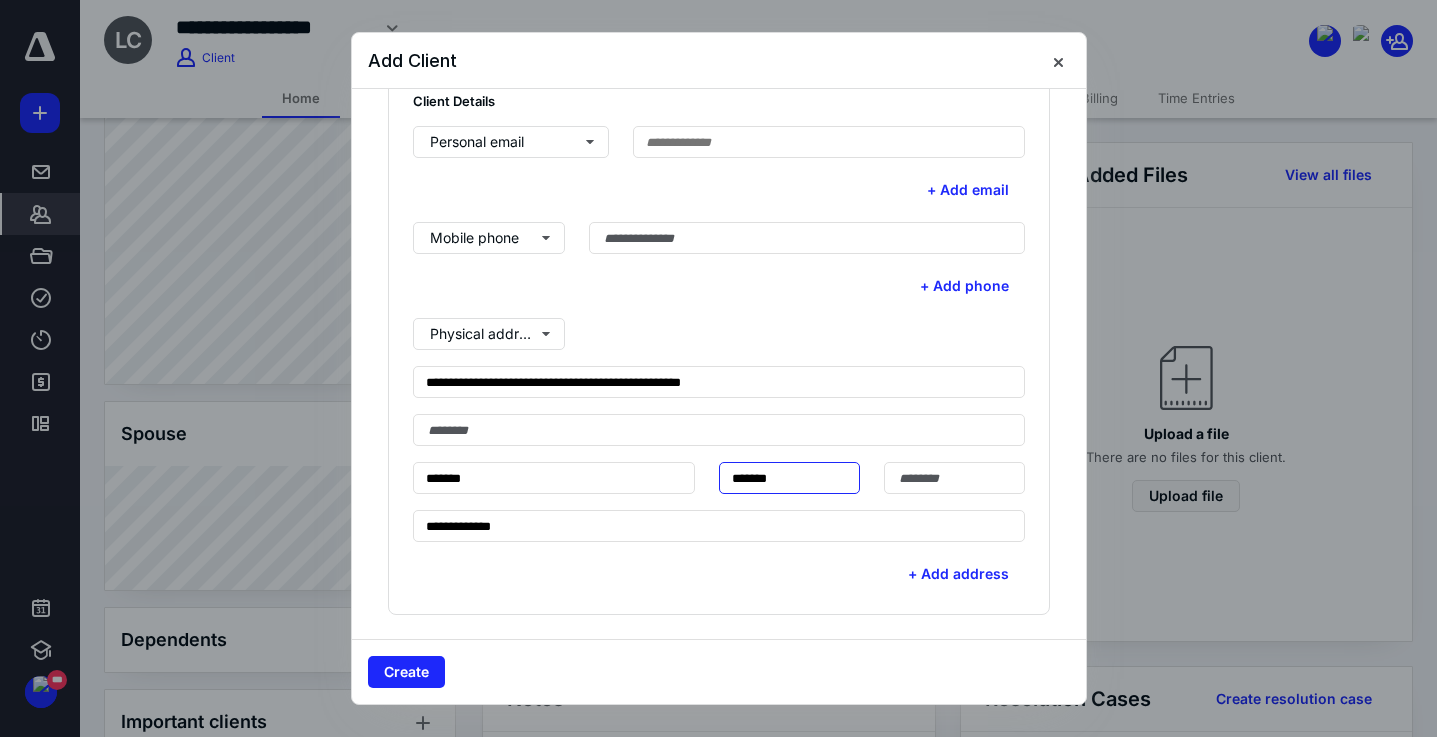 type on "*******" 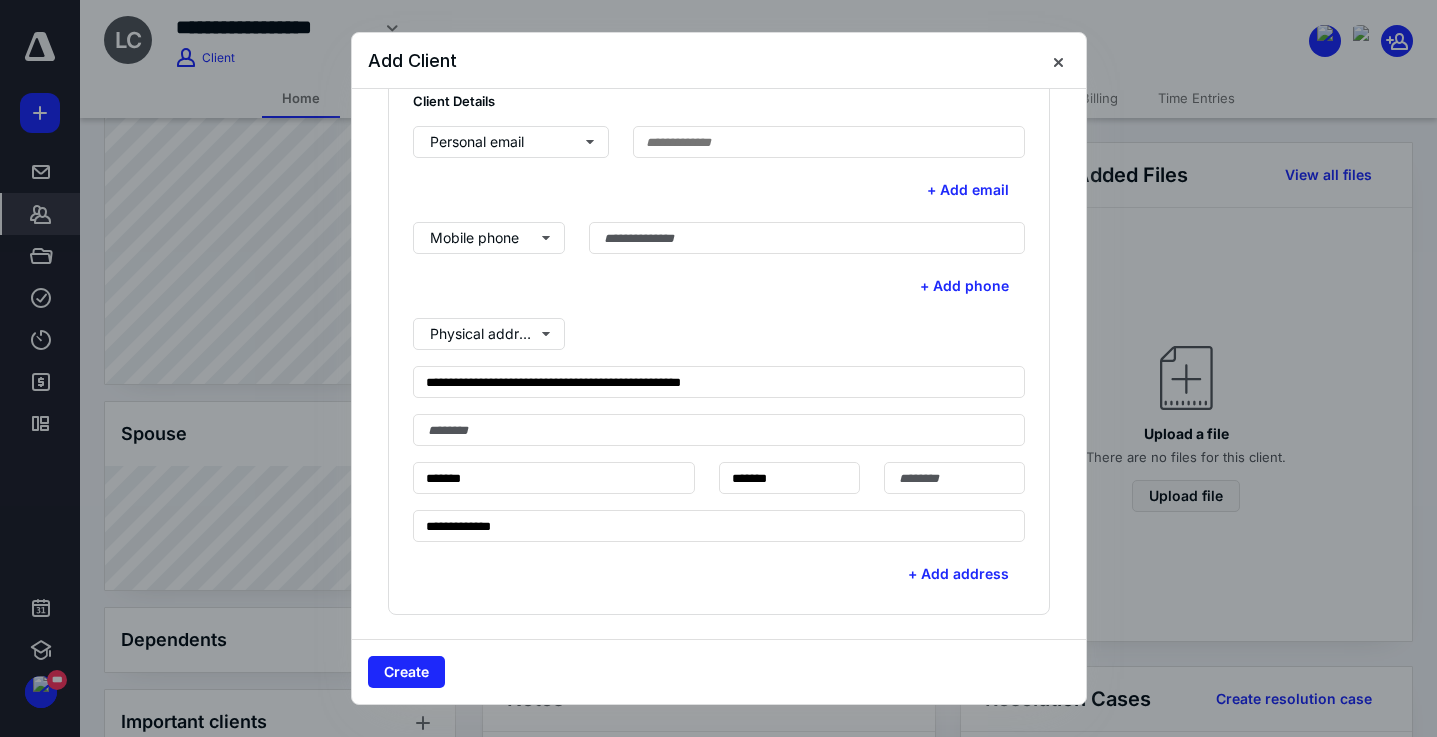 click on "+ Add phone" at bounding box center [719, 286] 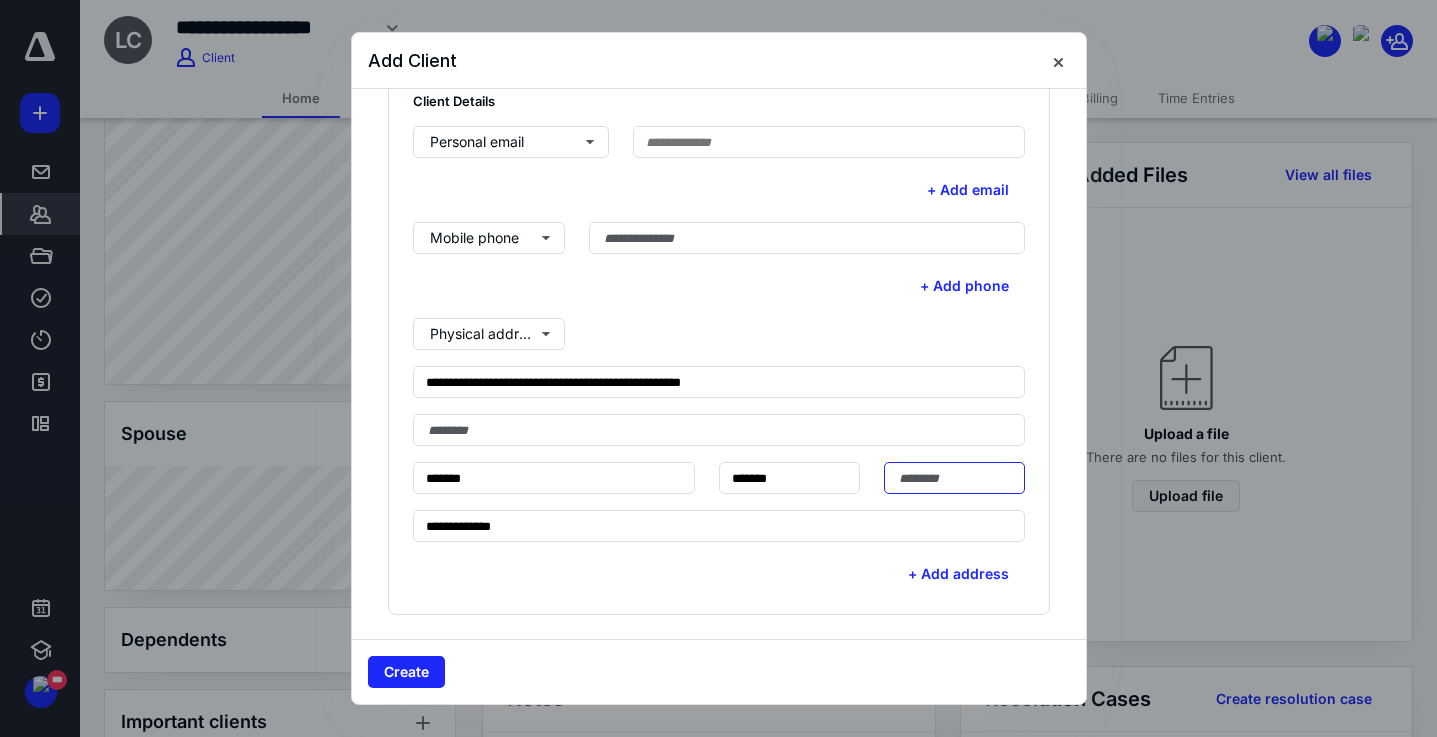 click at bounding box center (954, 478) 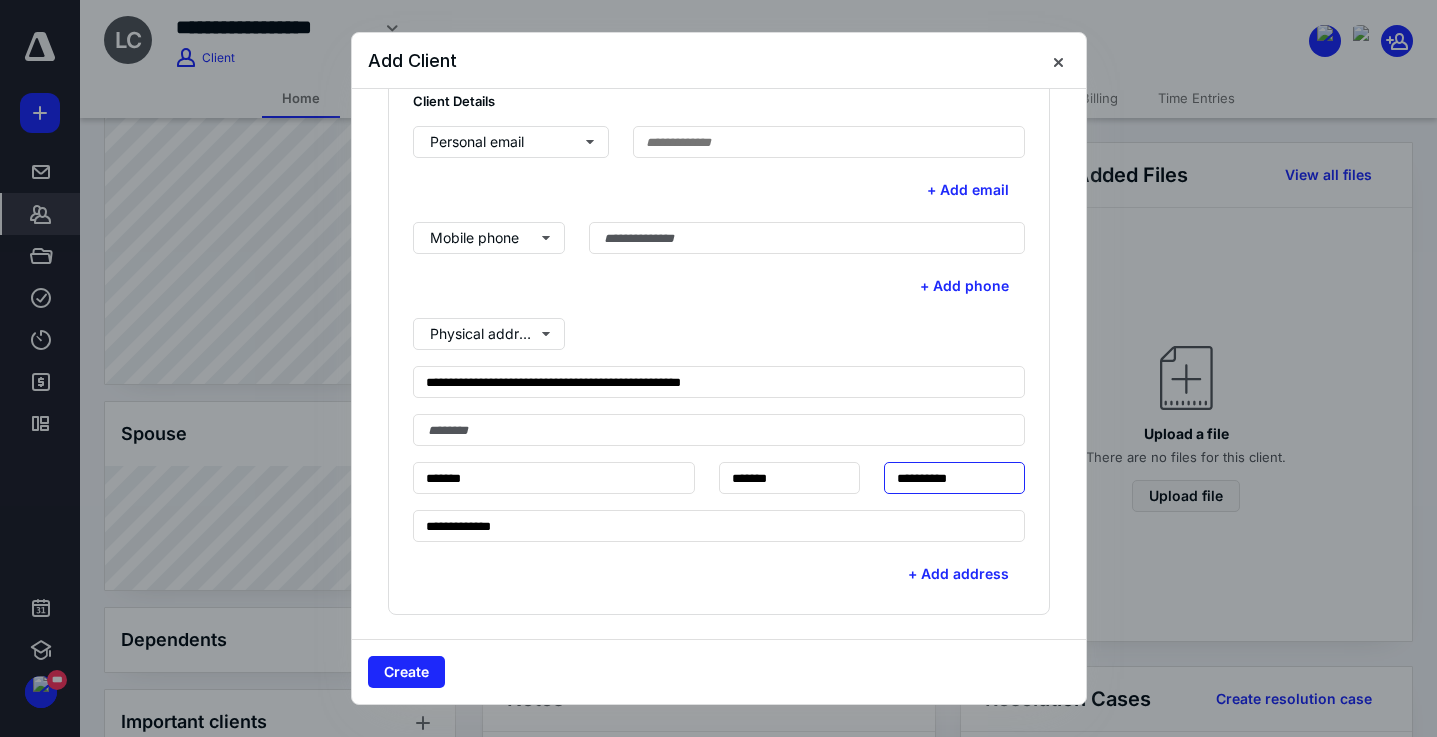 type on "**********" 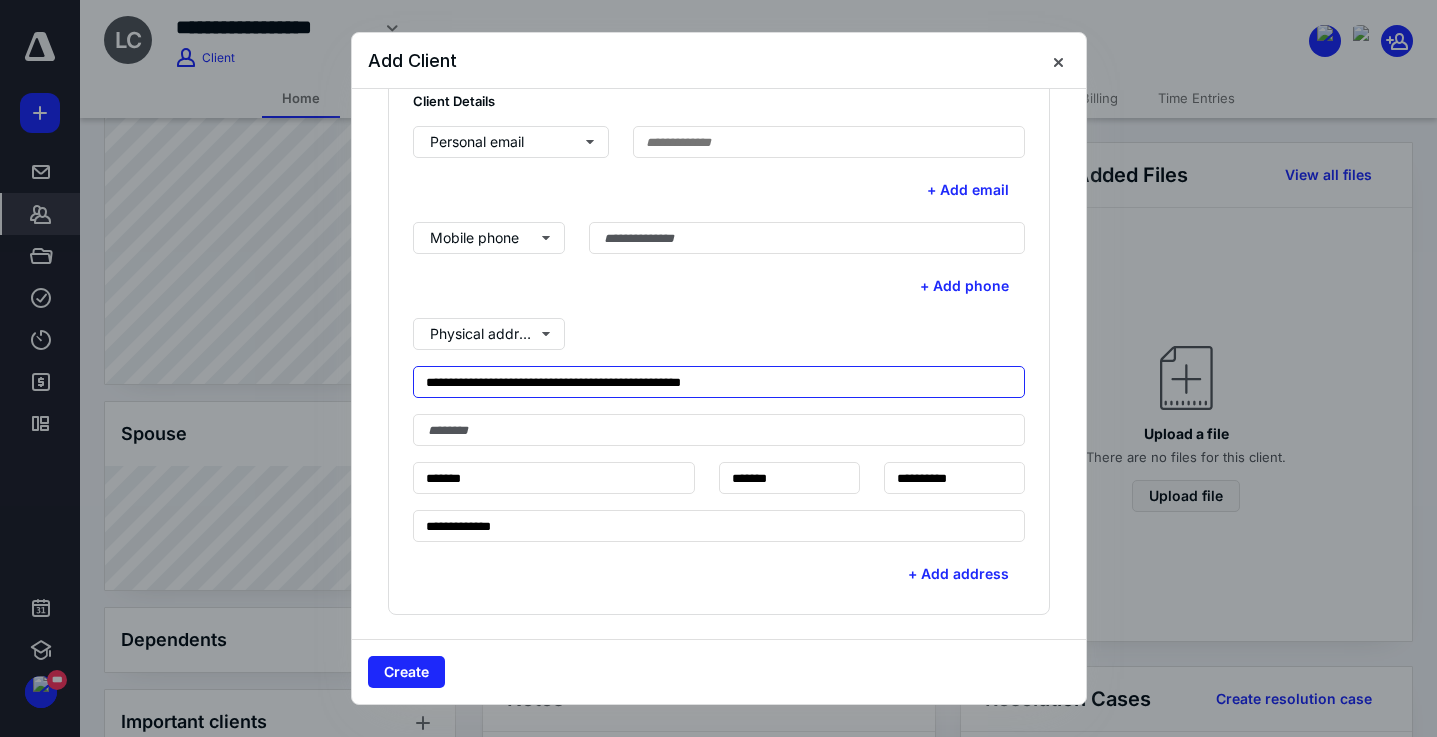 click on "**********" at bounding box center [719, 382] 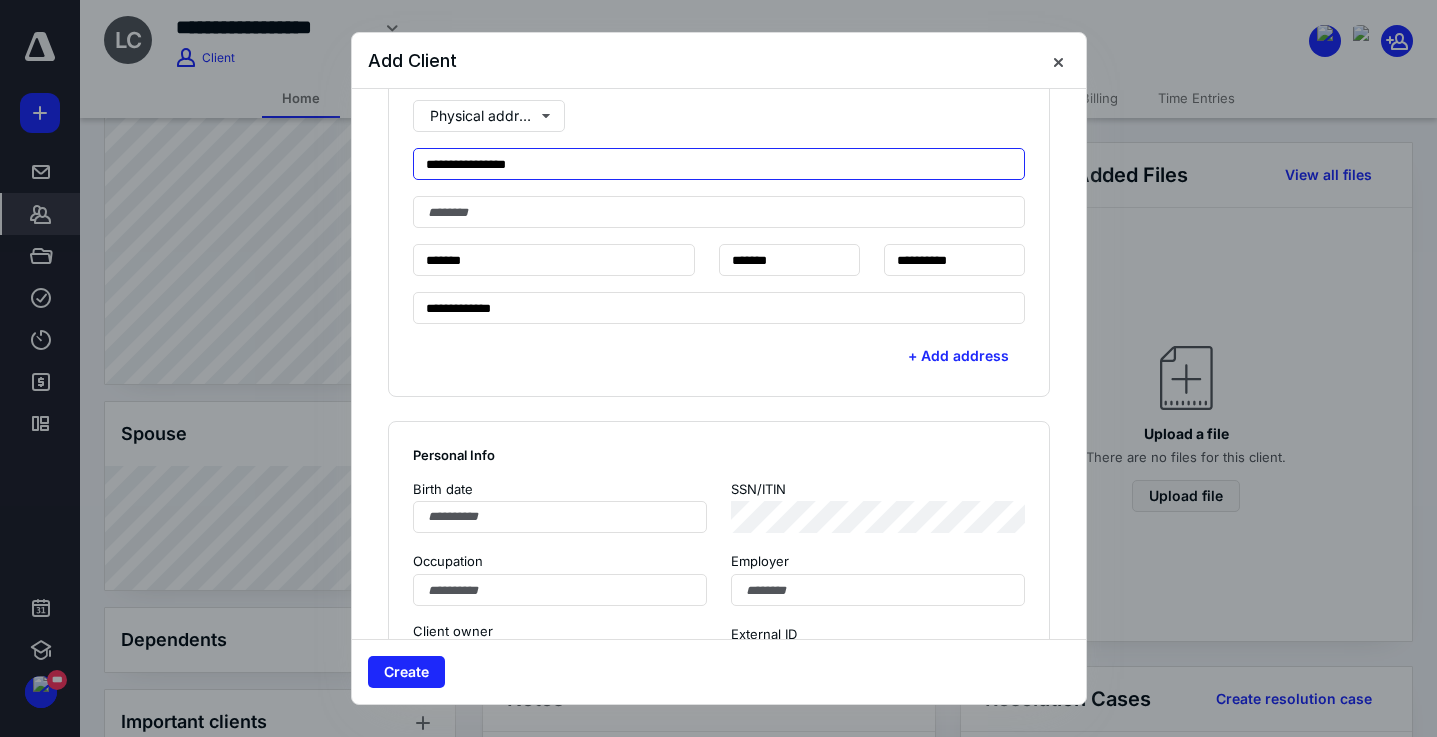 scroll, scrollTop: 771, scrollLeft: 0, axis: vertical 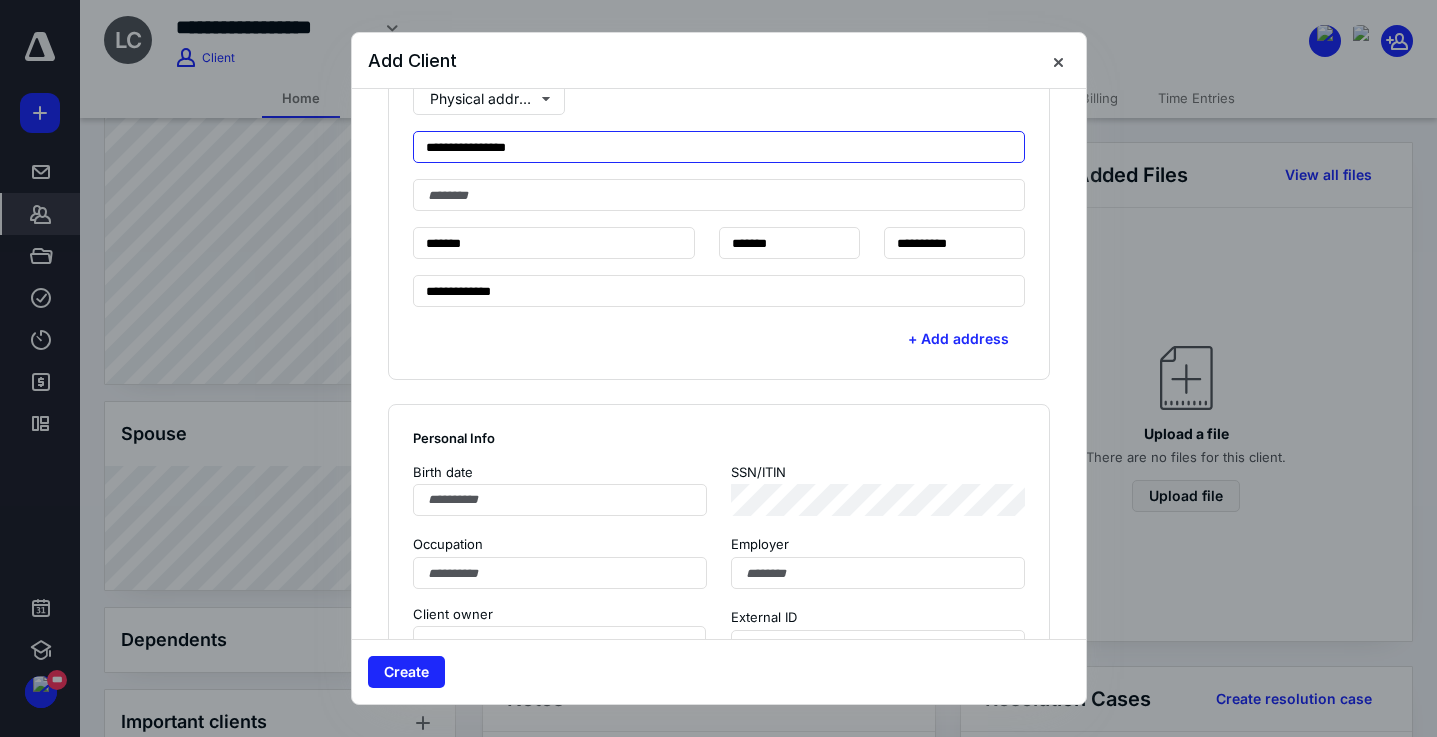 type on "**********" 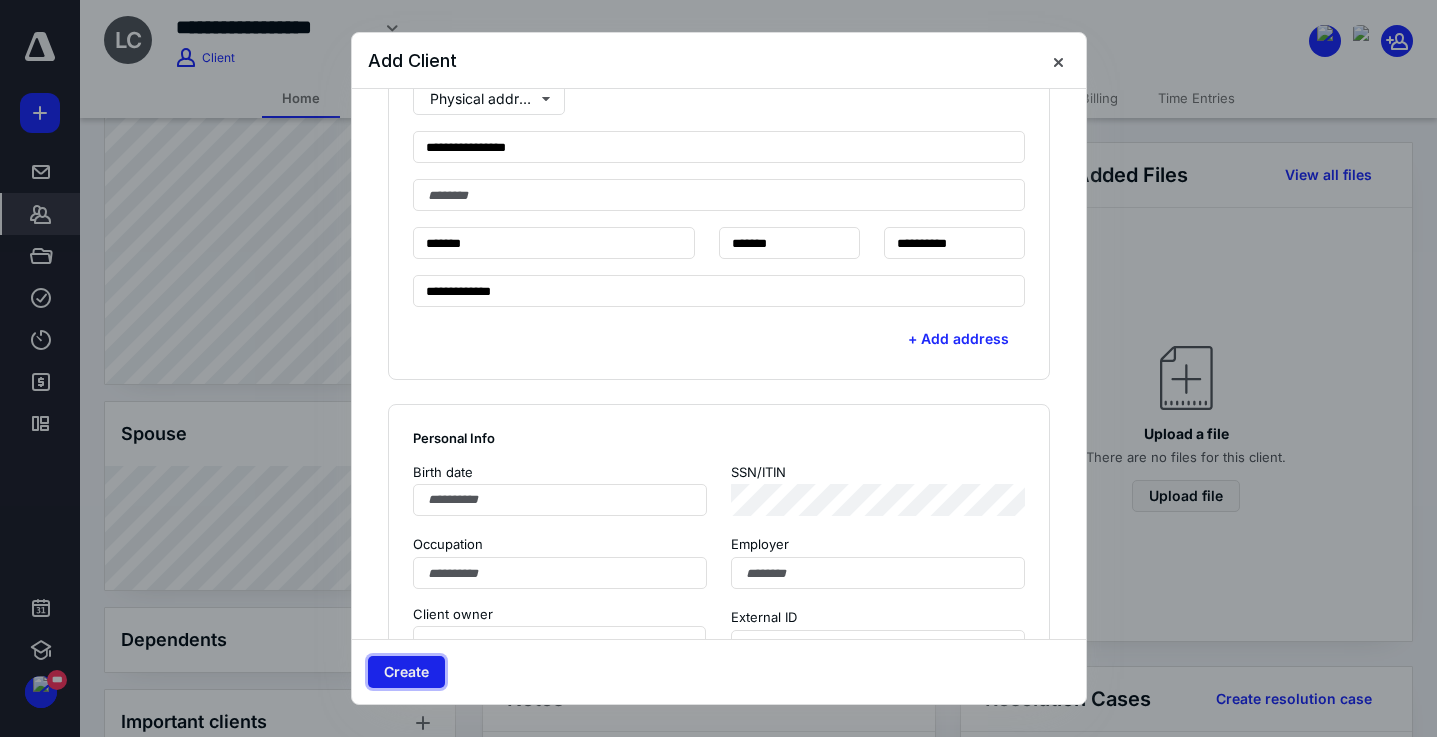 click on "Create" at bounding box center [406, 672] 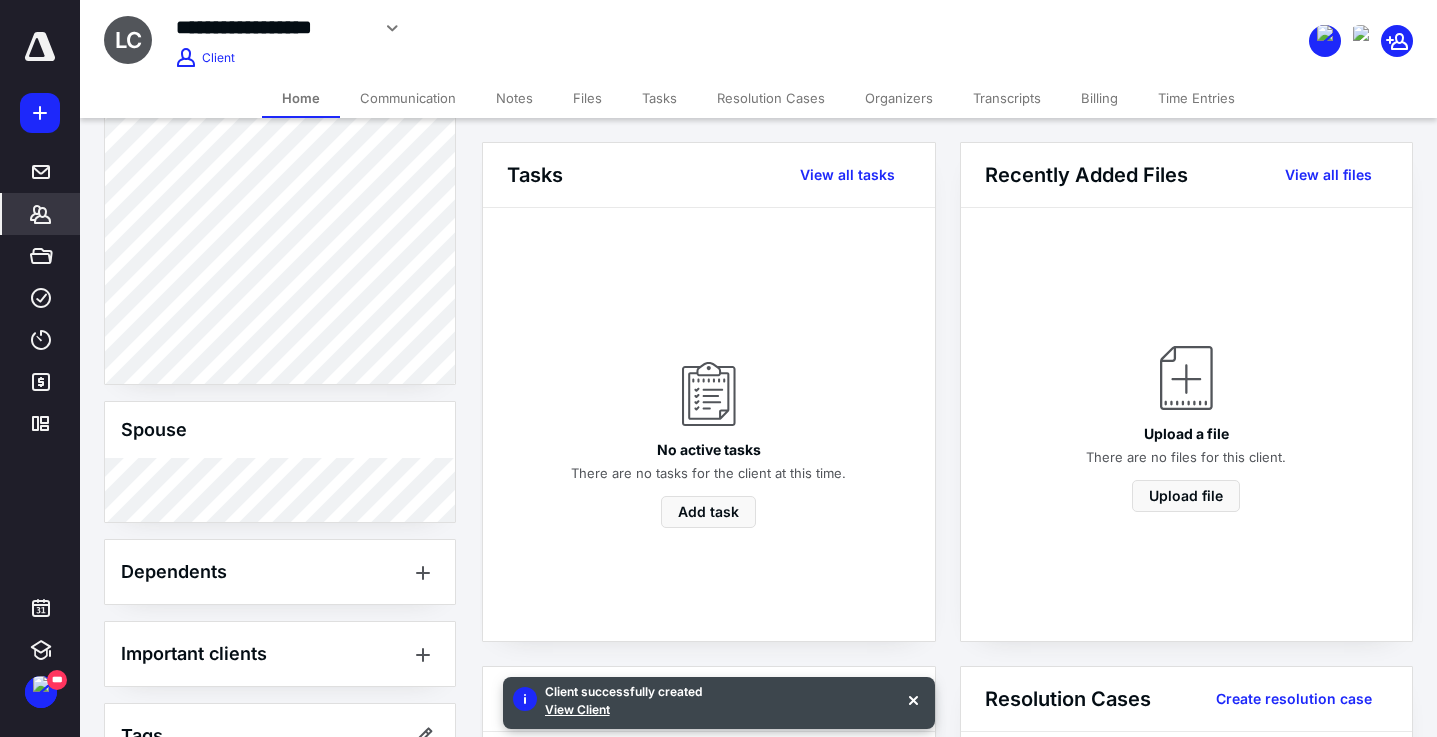click on "Resolution Cases" at bounding box center (771, 98) 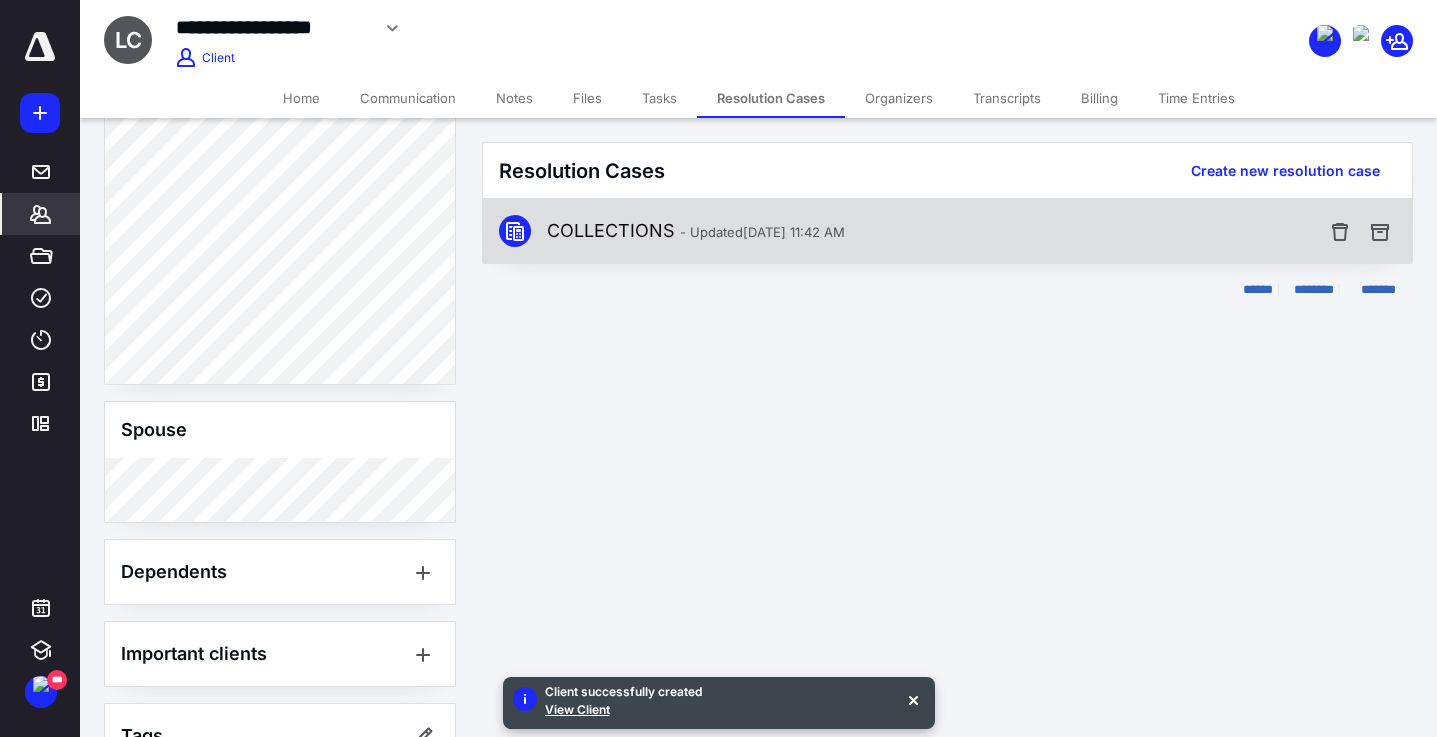 click on "COLLECTIONS   - Updated  Jul 14, 2025 11:42 AM" at bounding box center (696, 231) 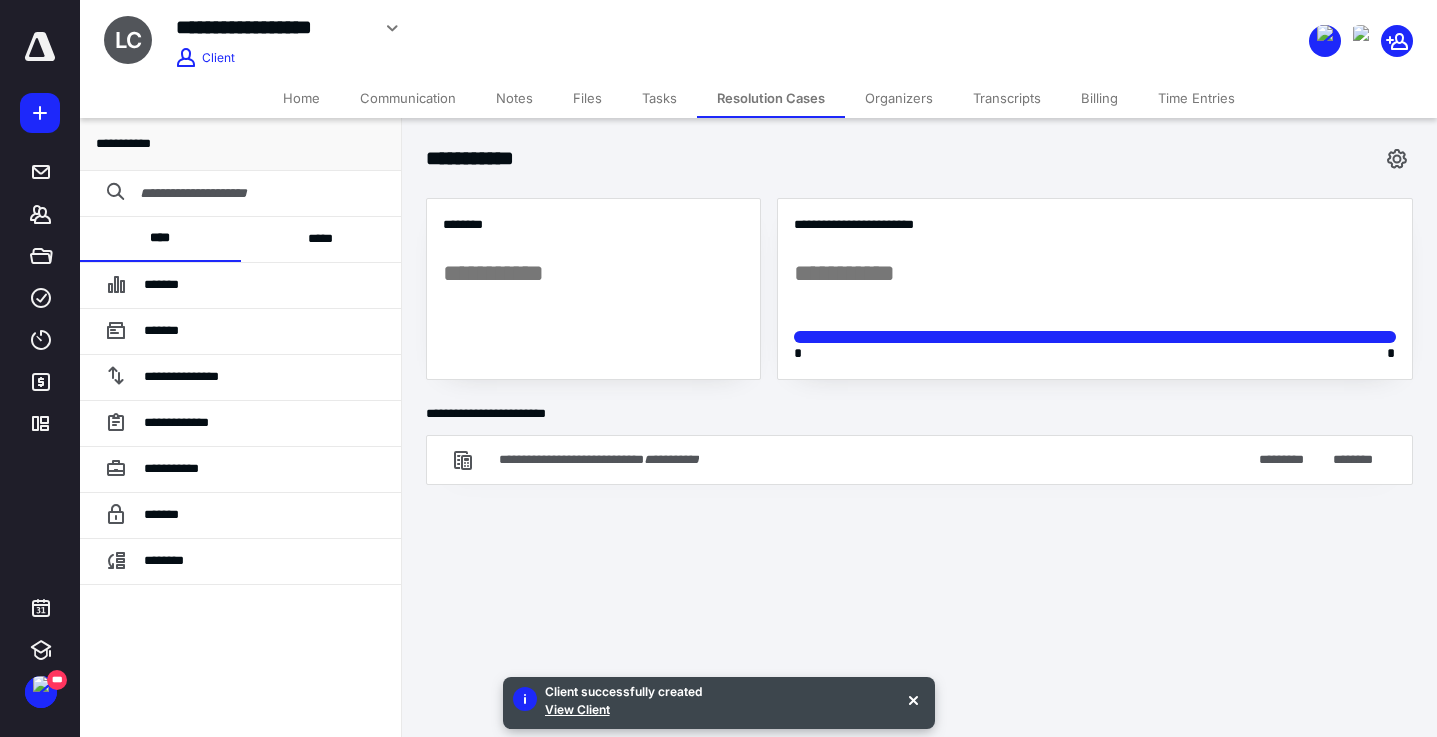 click on "*****" at bounding box center (321, 239) 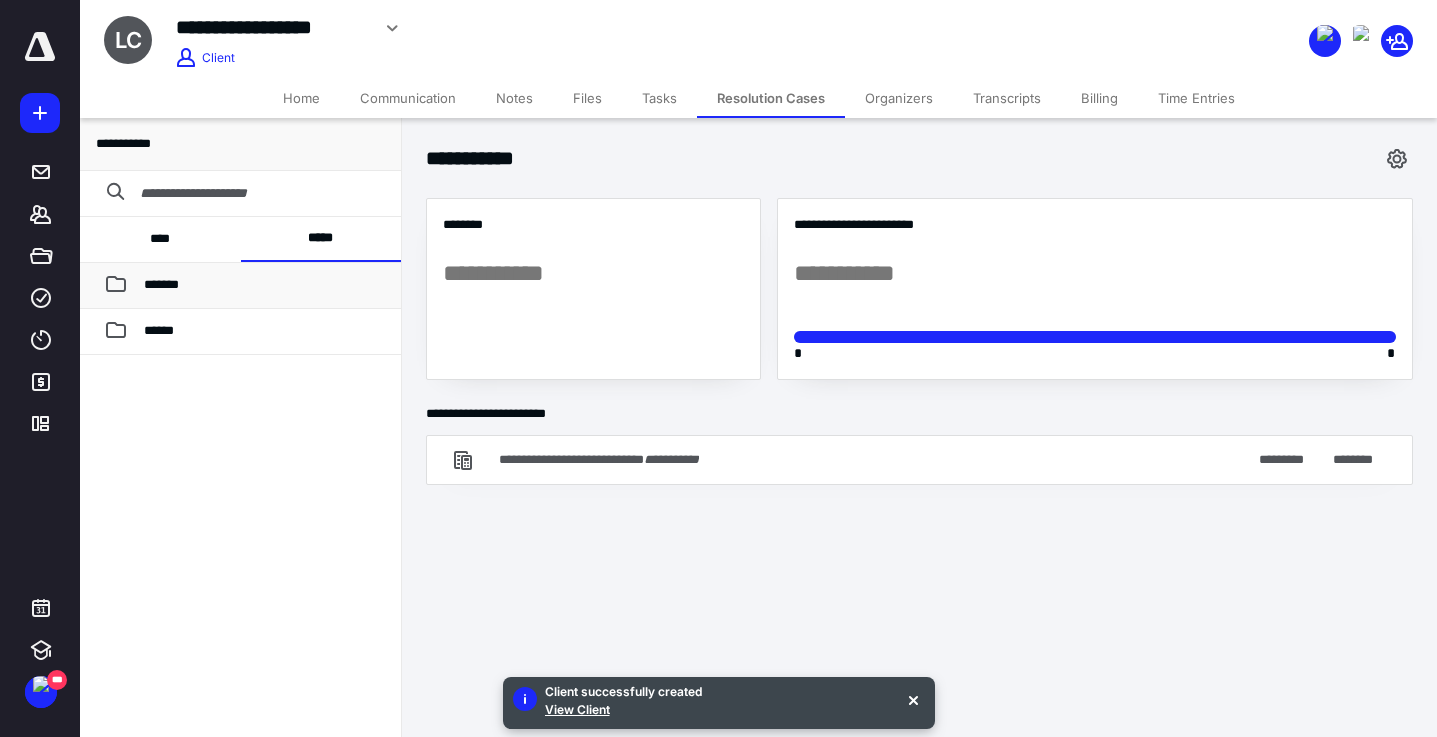 click on "*******" at bounding box center (240, 286) 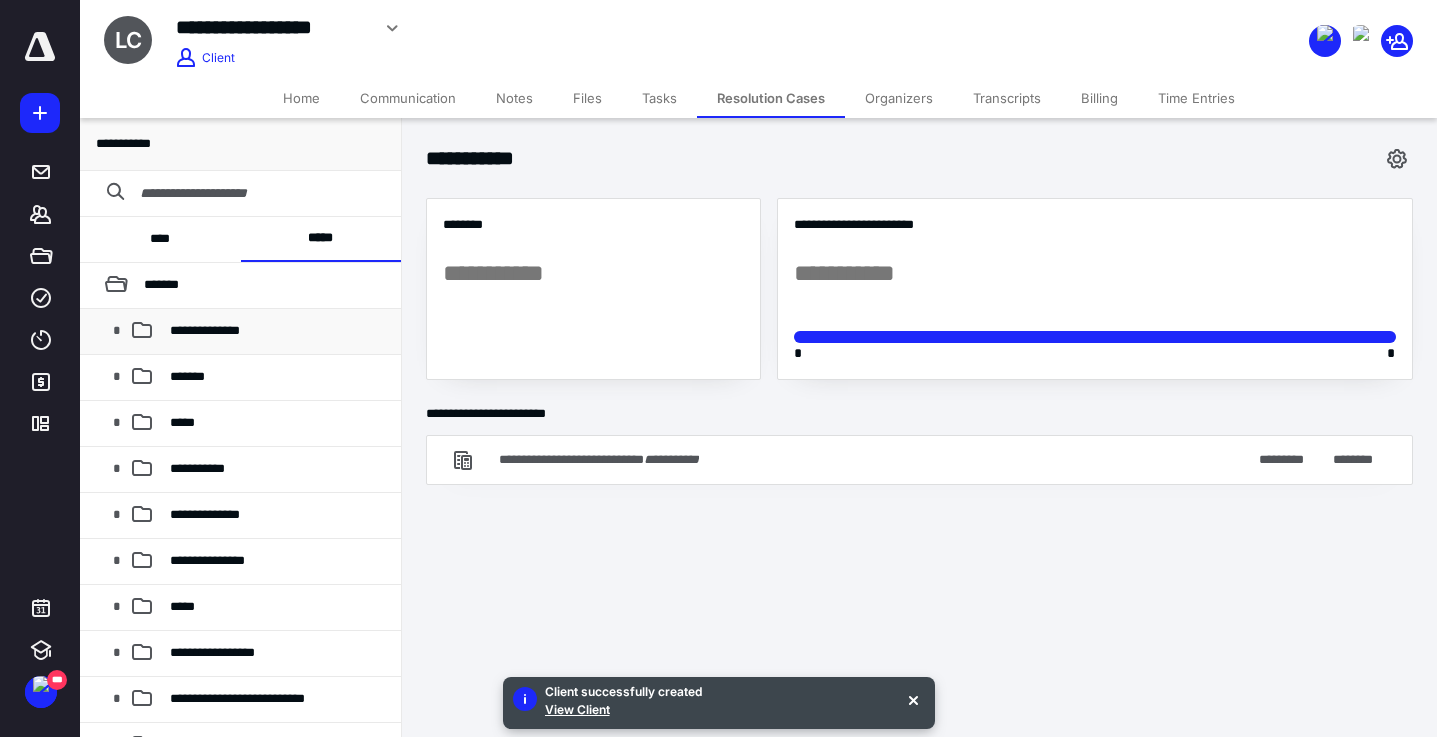 click on "**********" at bounding box center [205, 330] 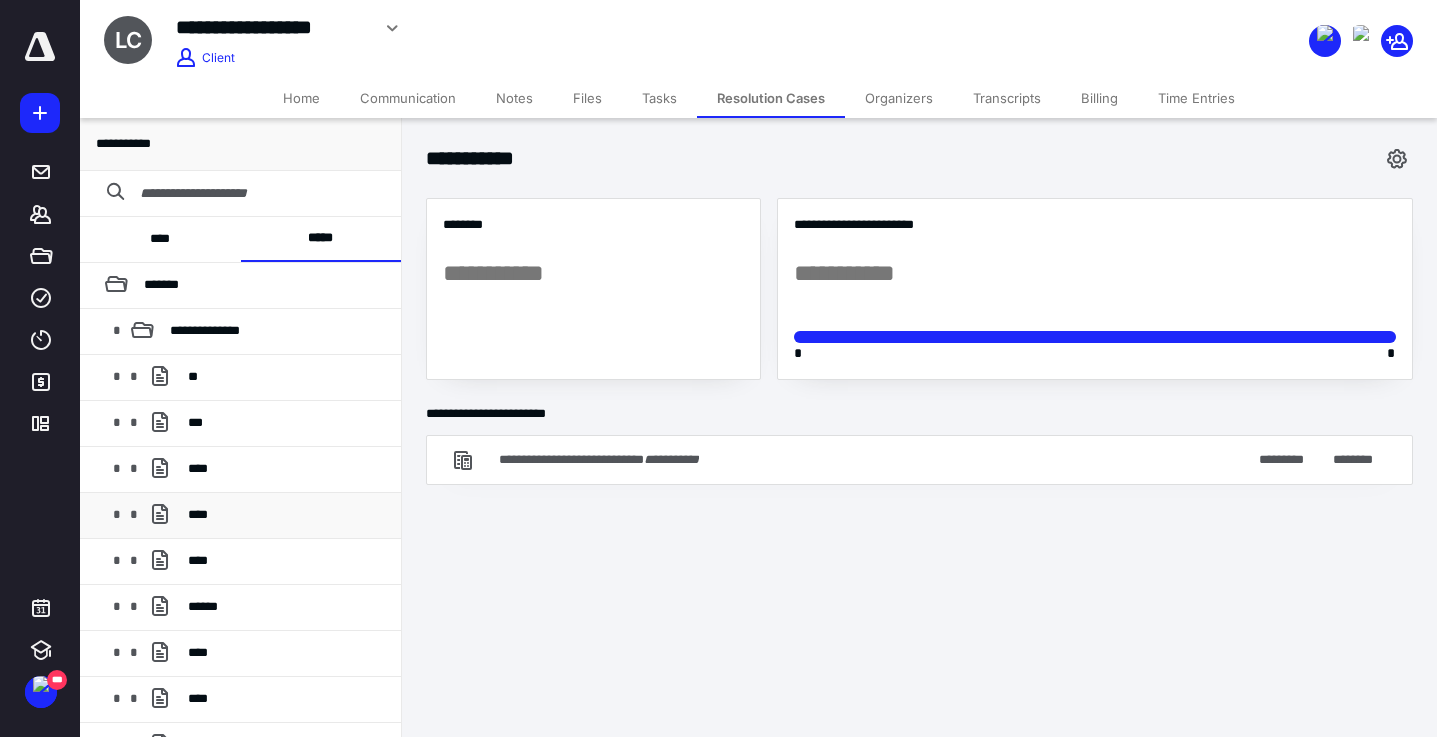 click on "****" at bounding box center [286, 515] 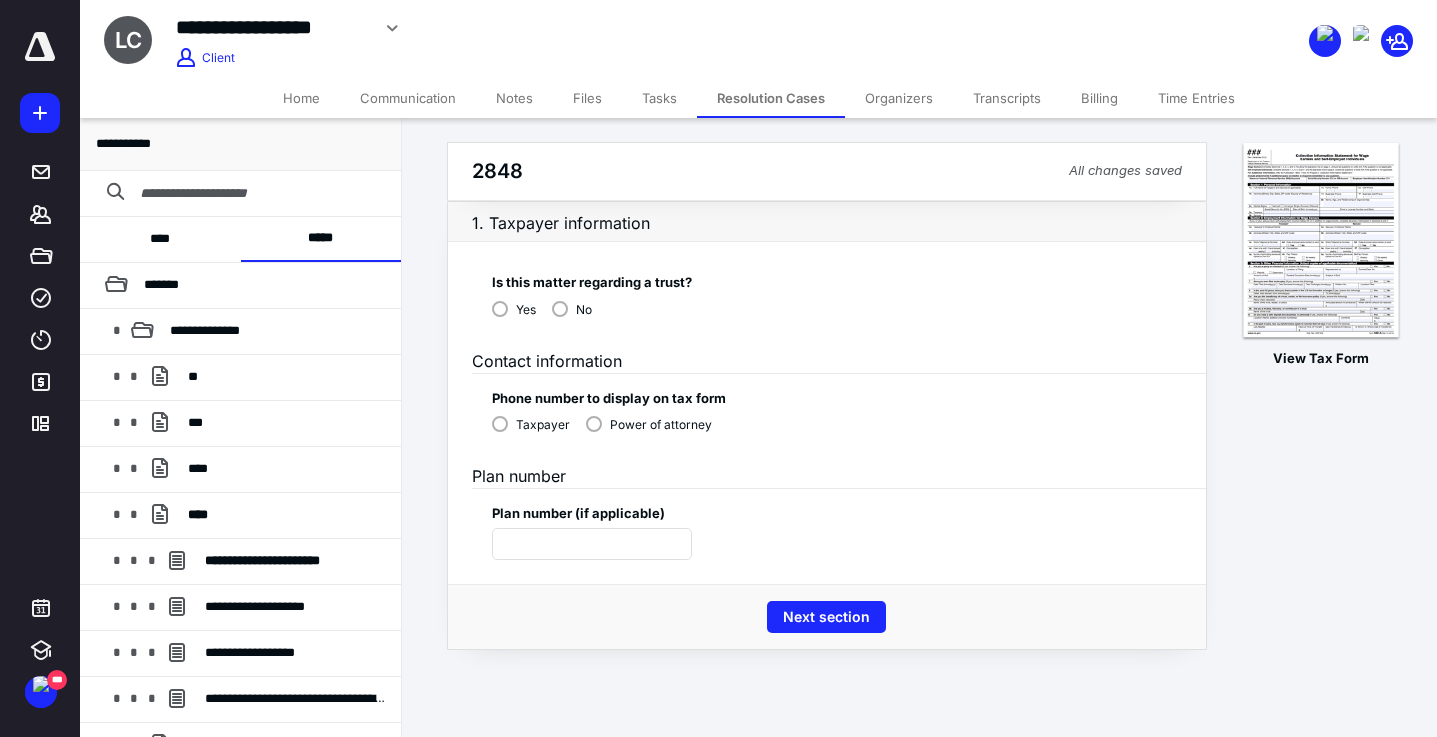 click on "No" at bounding box center (572, 308) 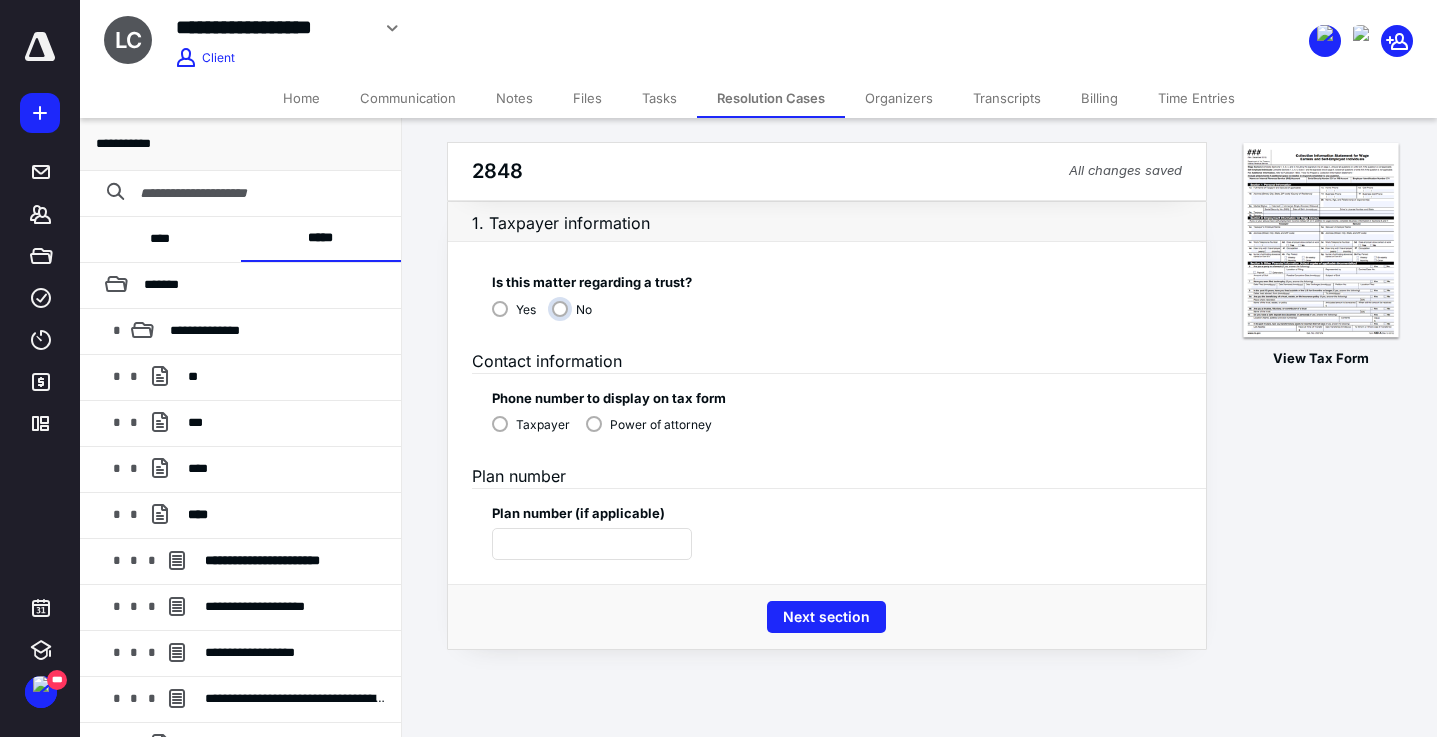 click on "No" at bounding box center [577, 317] 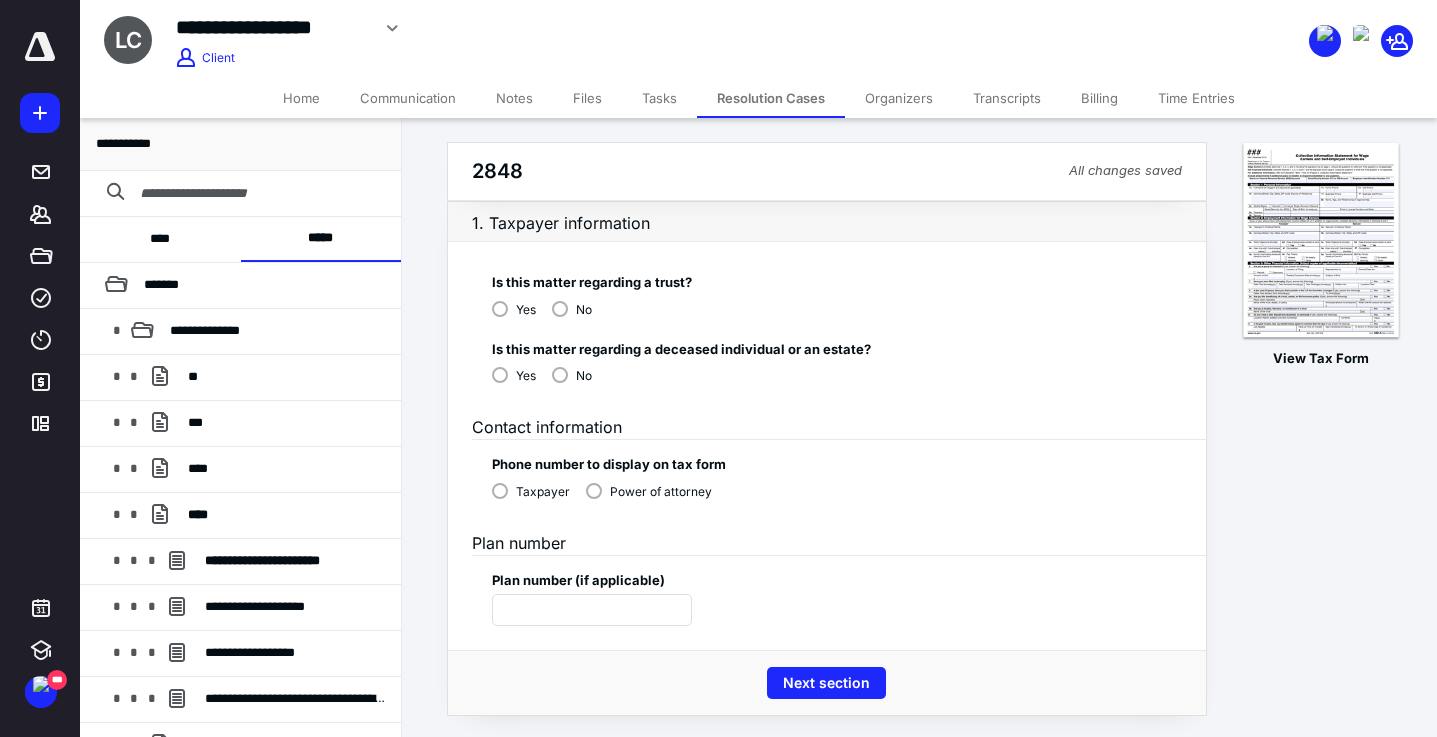 click on "No" at bounding box center (572, 374) 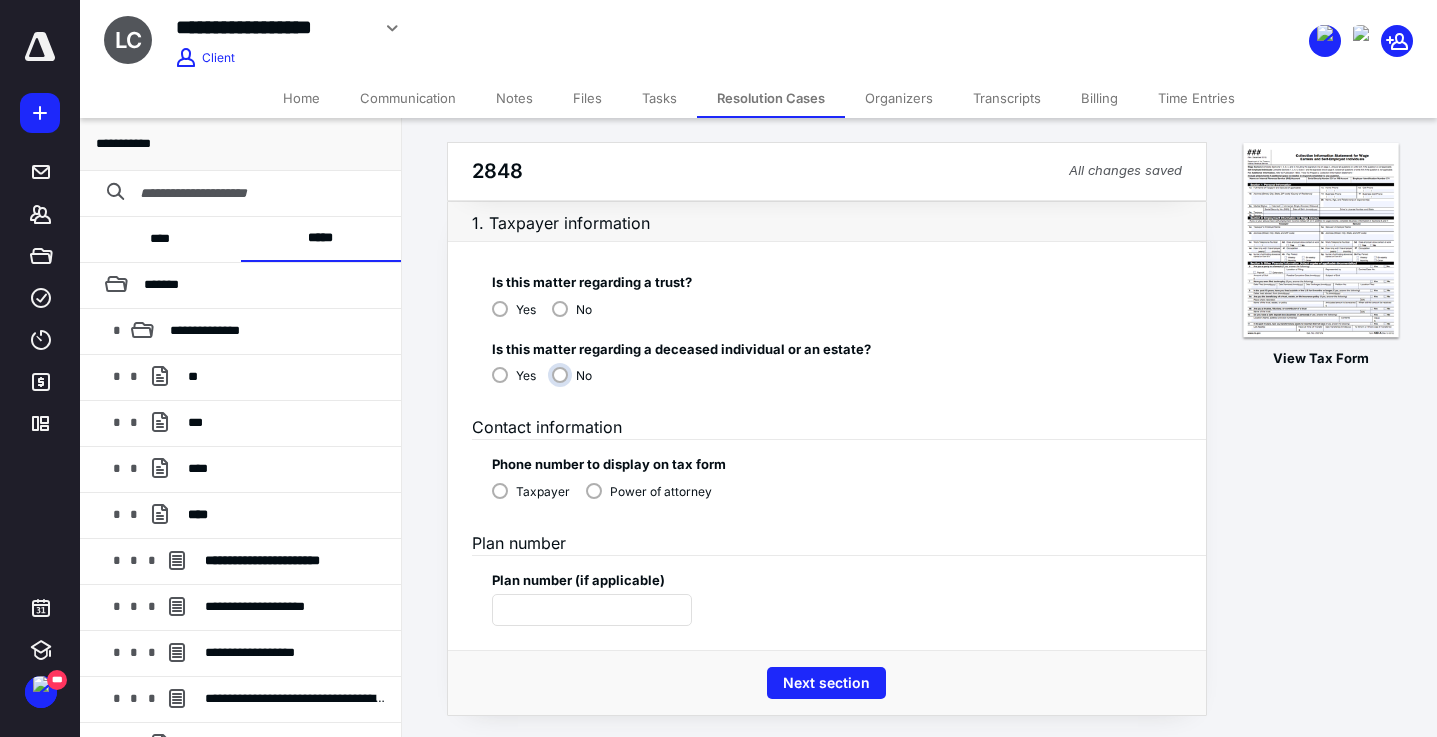 radio on "****" 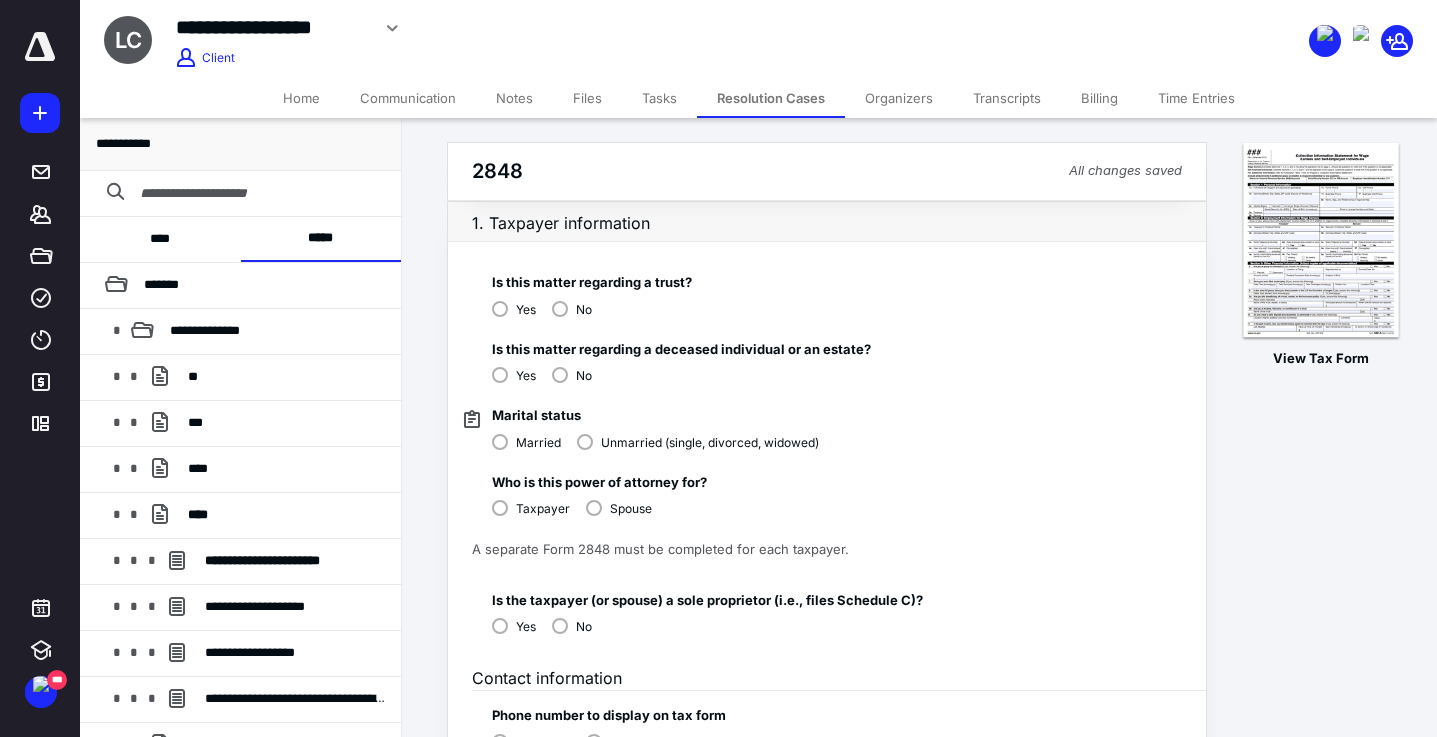 click on "Taxpayer" at bounding box center (531, 507) 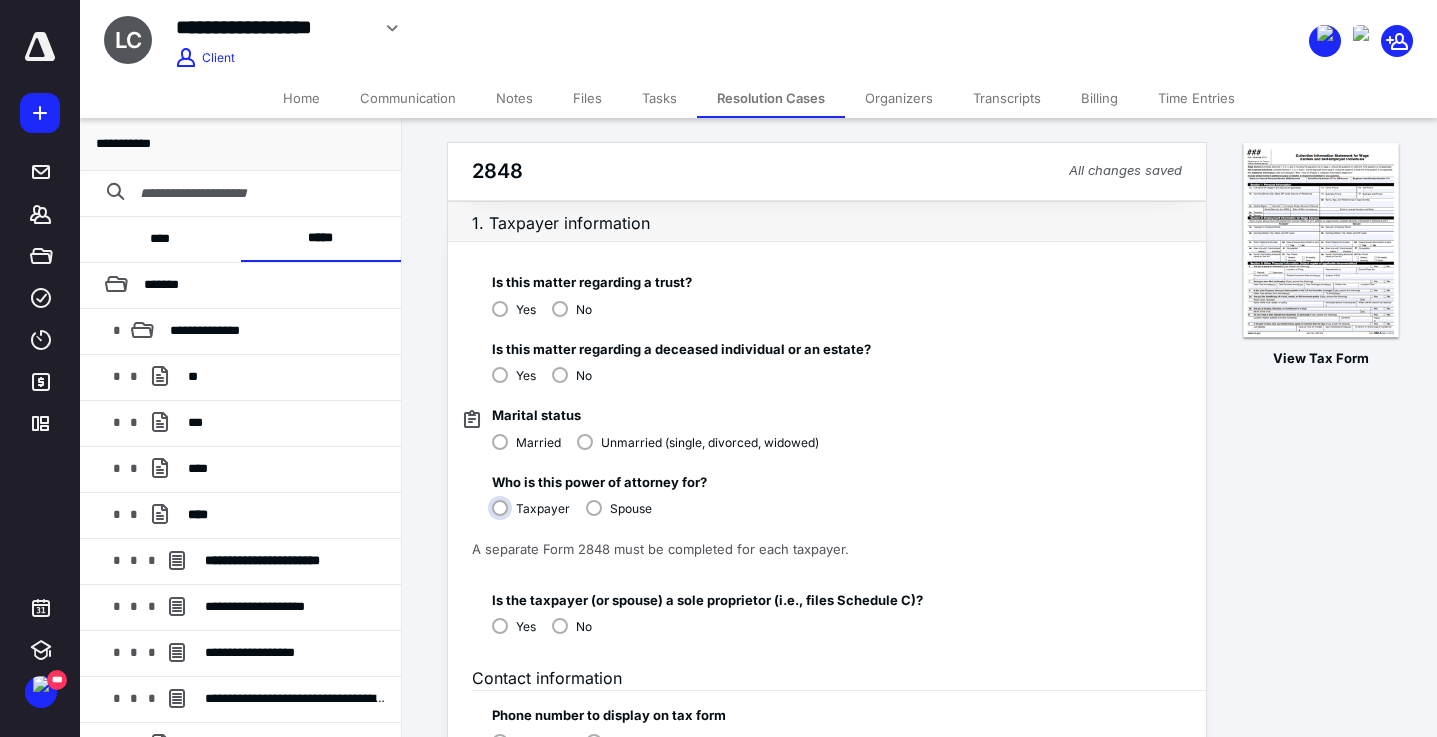 radio on "****" 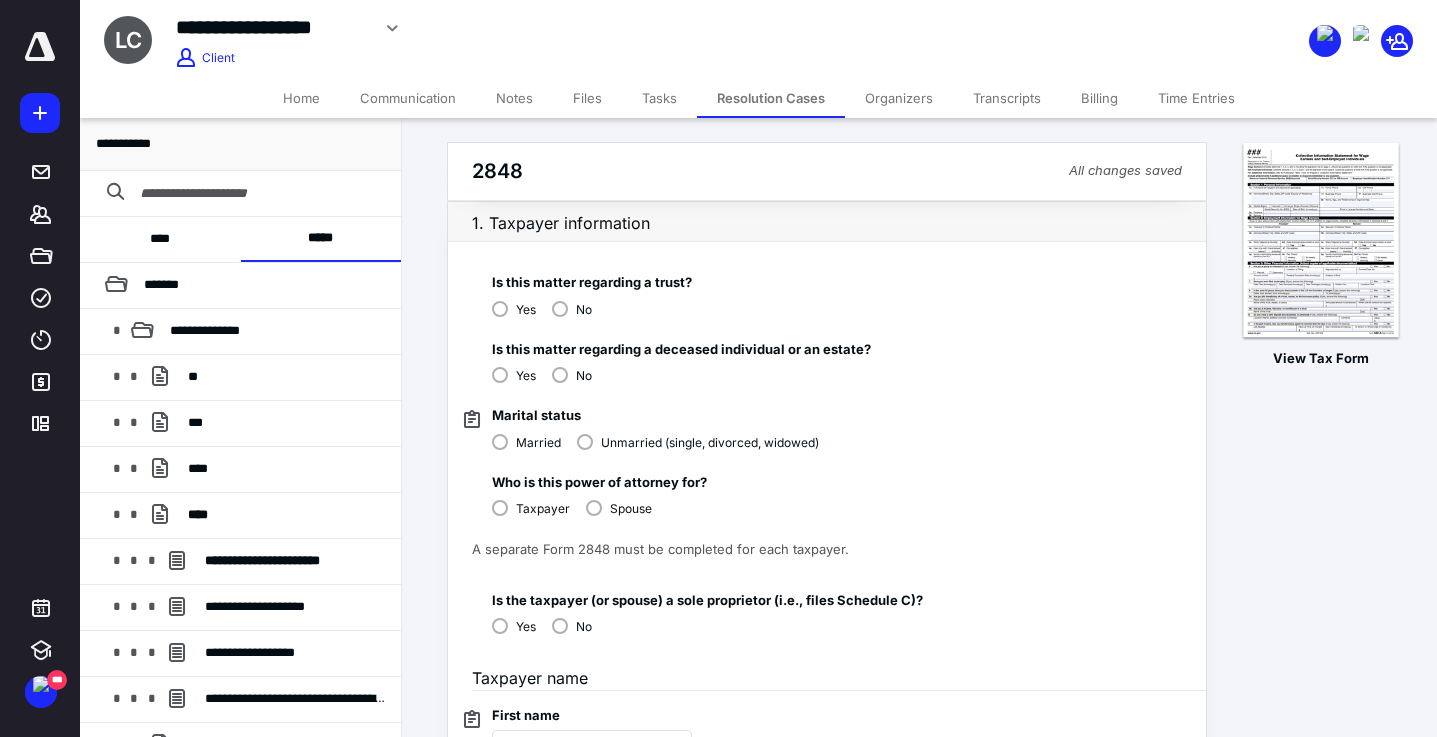 click on "No" at bounding box center [572, 625] 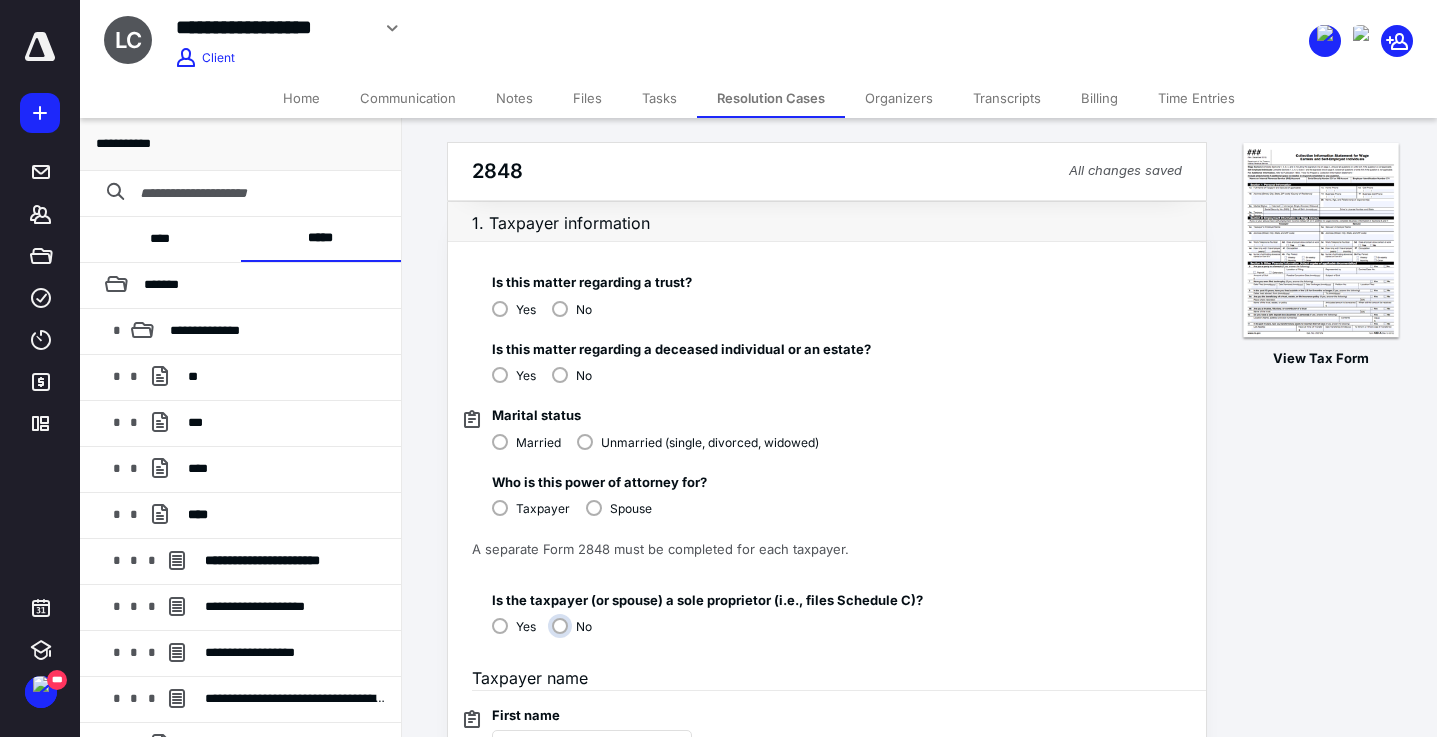 click on "No" at bounding box center [577, 634] 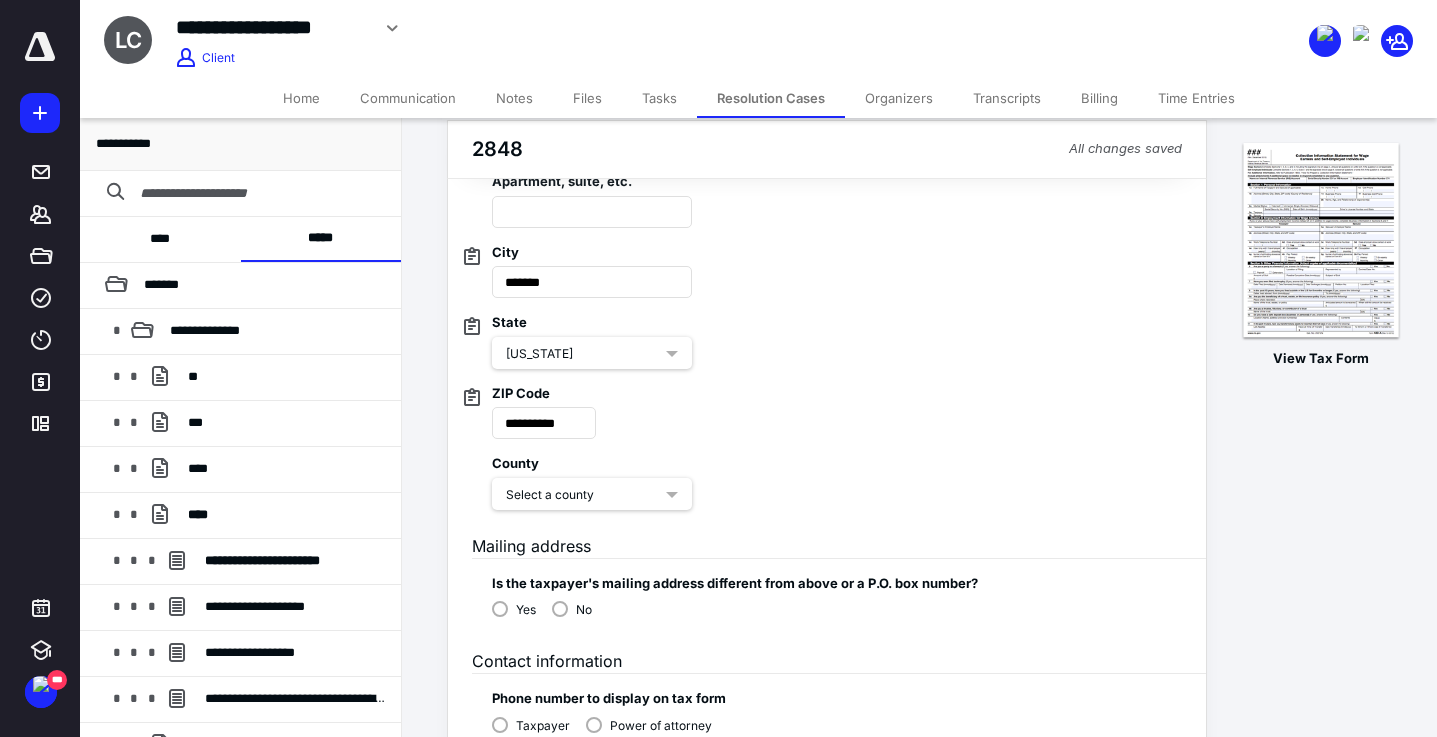 scroll, scrollTop: 1288, scrollLeft: 0, axis: vertical 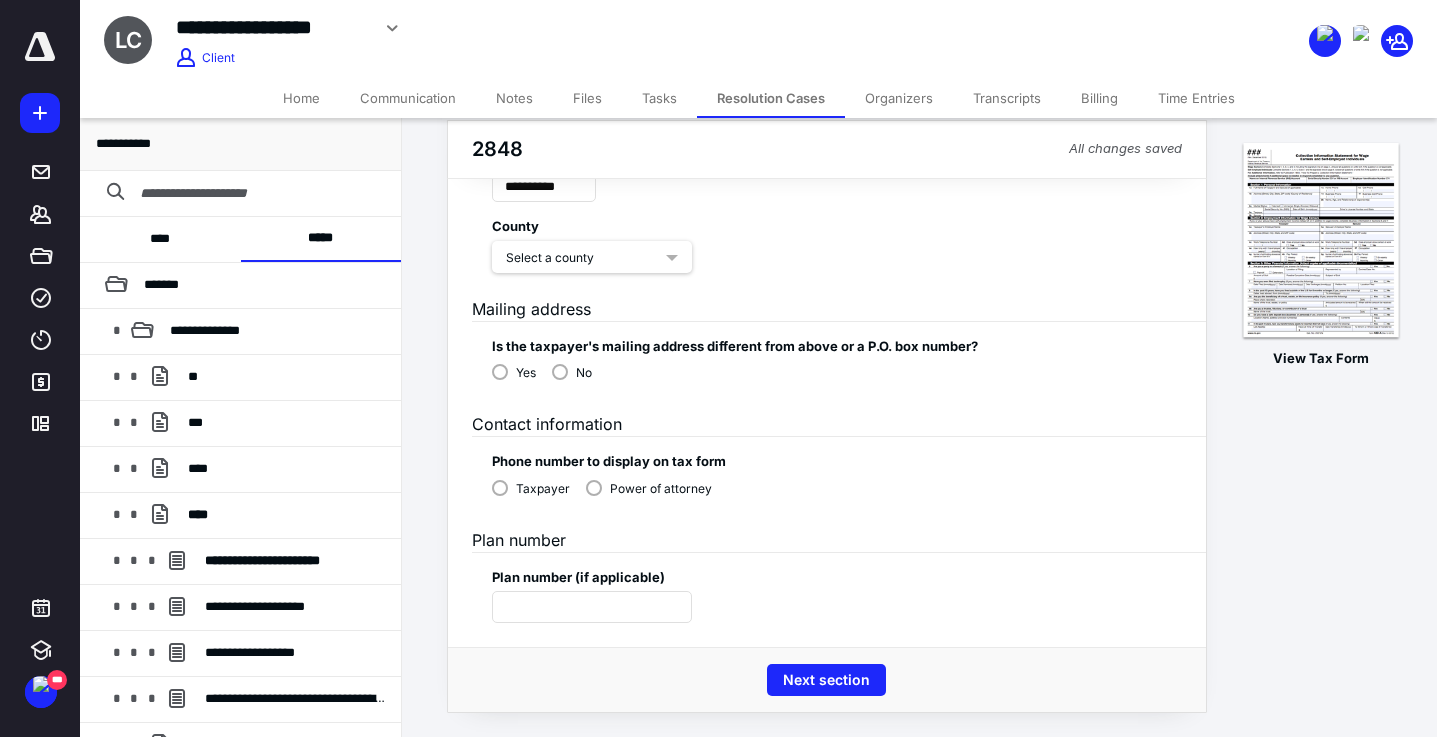 click on "Taxpayer" at bounding box center (531, 487) 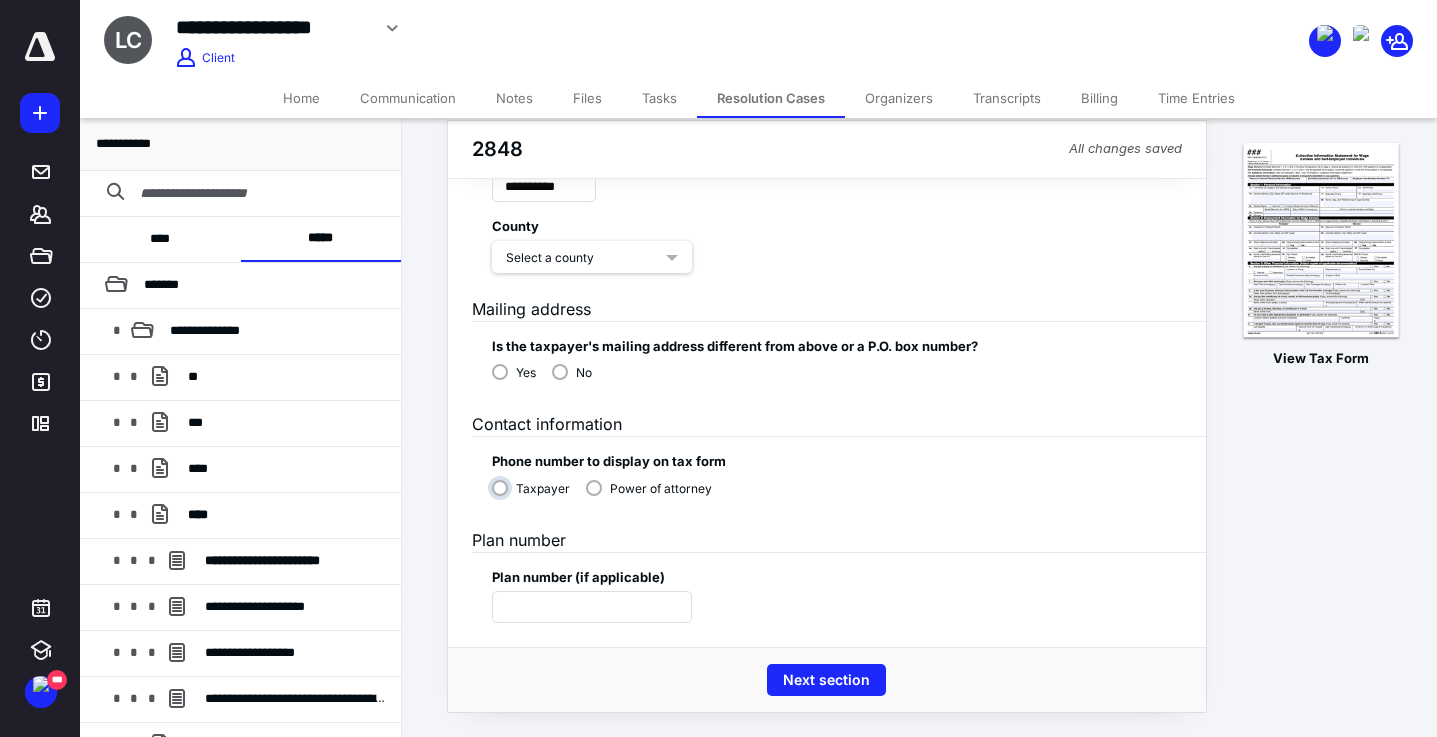 click on "Taxpayer" at bounding box center (536, 496) 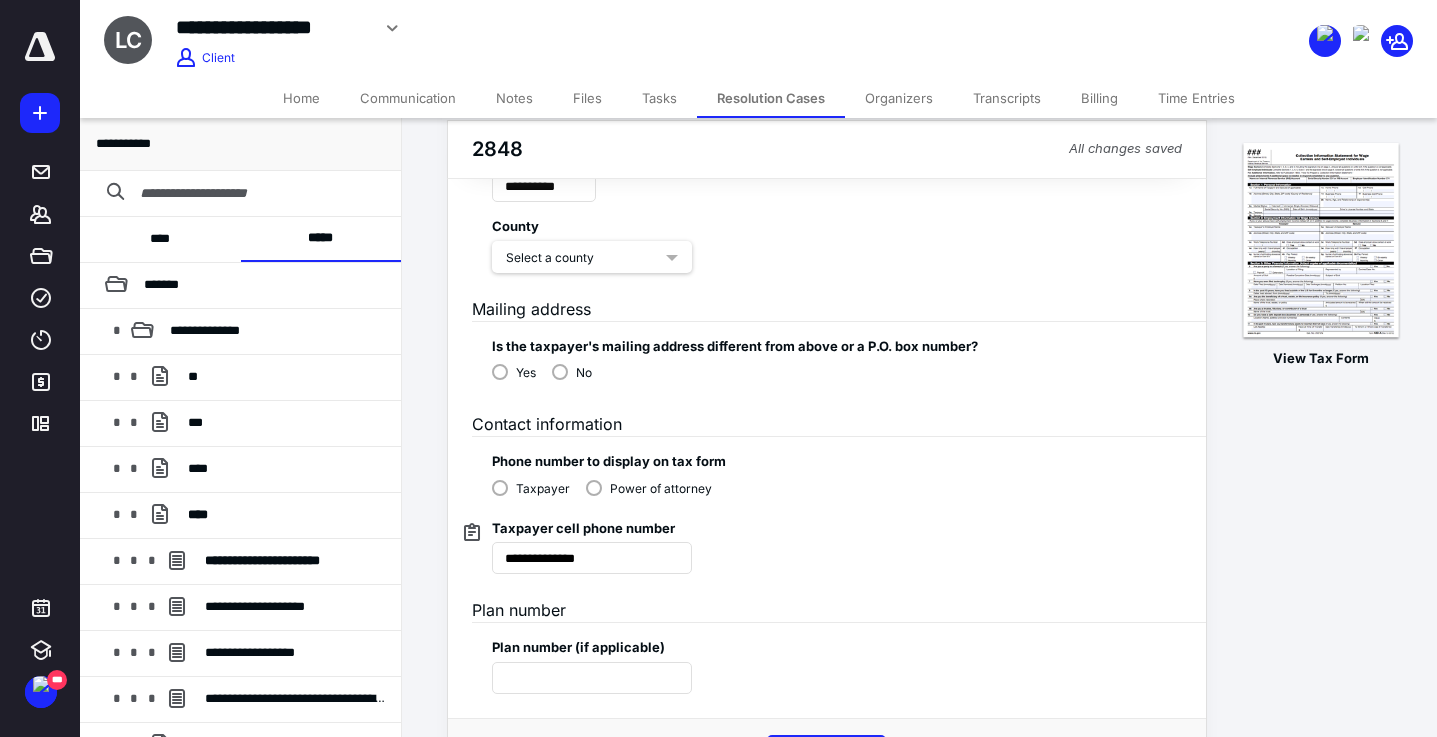 click on "No" at bounding box center (572, 371) 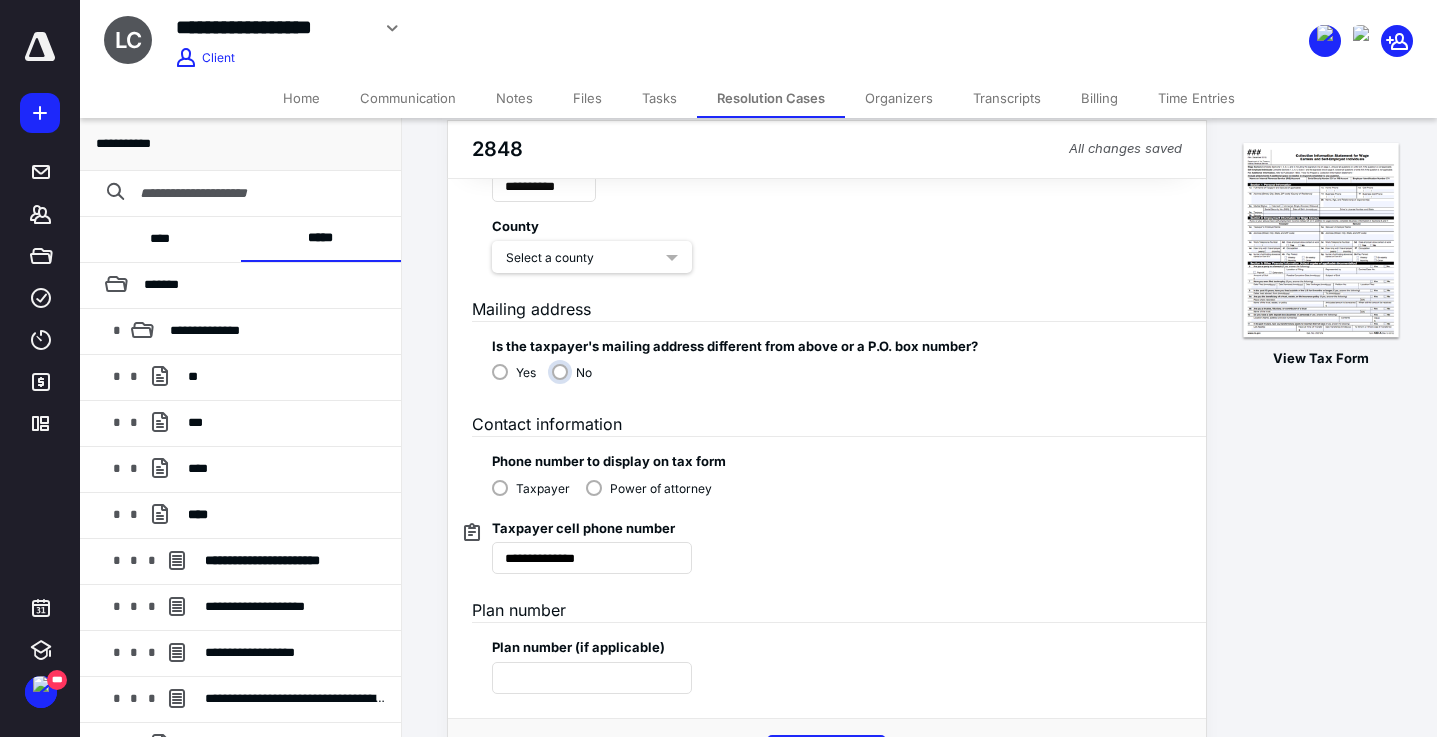 click on "No" at bounding box center (577, 380) 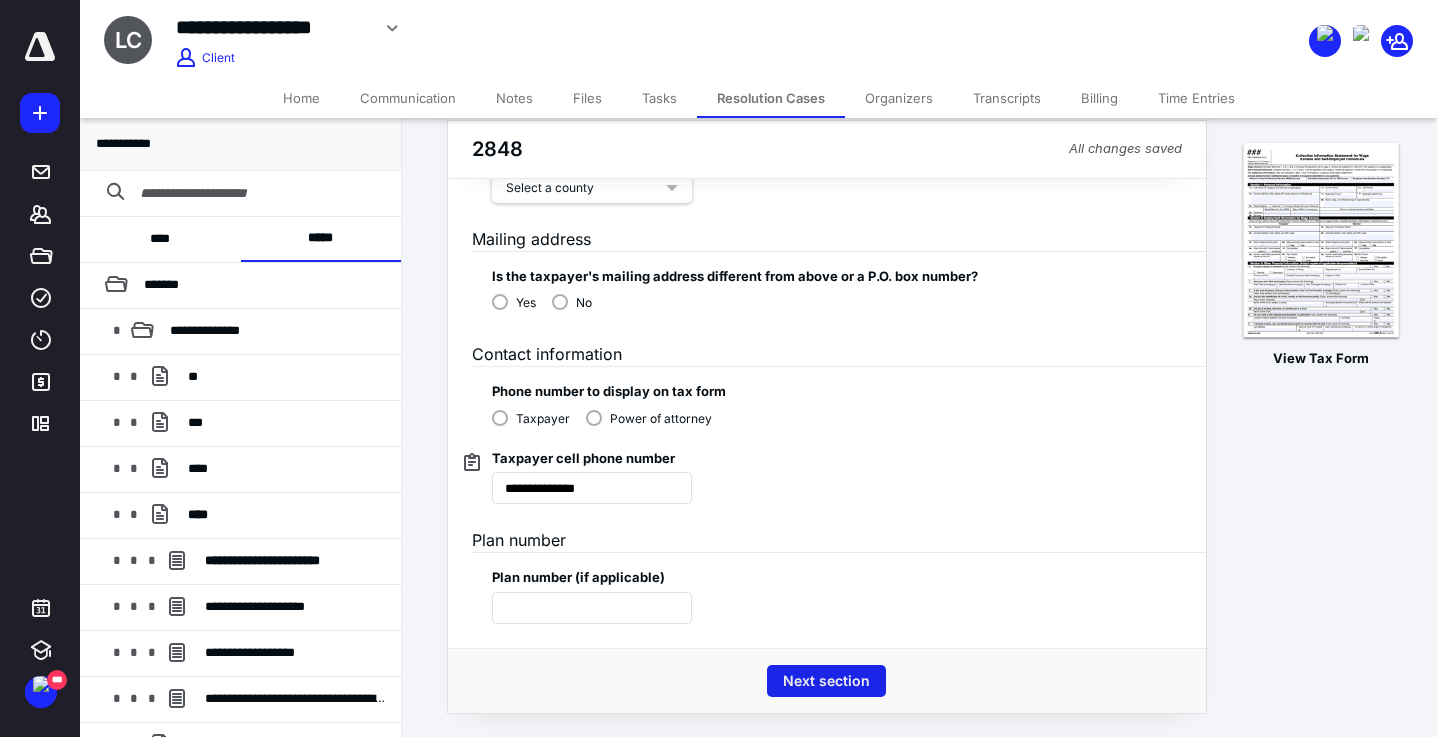 click on "Next section" at bounding box center [826, 681] 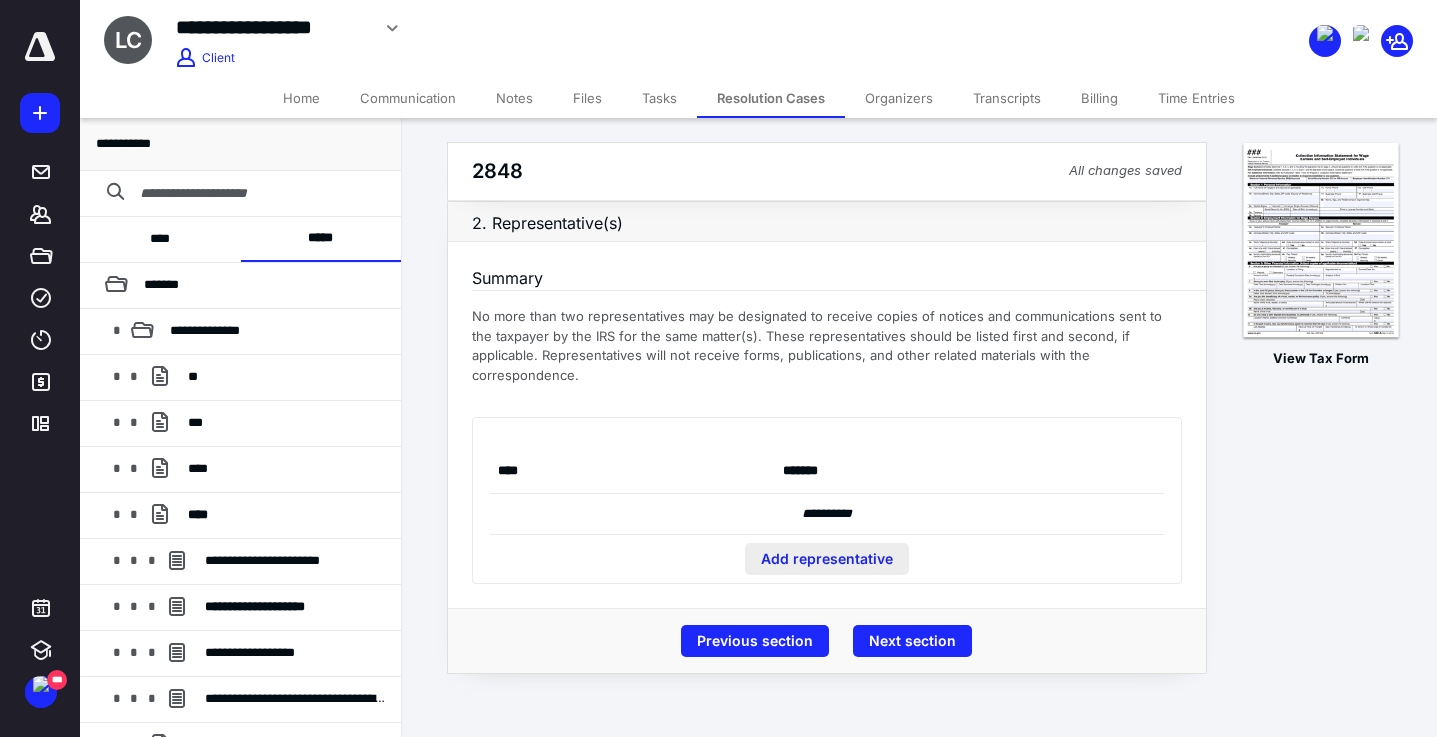 click on "Add representative" at bounding box center [827, 559] 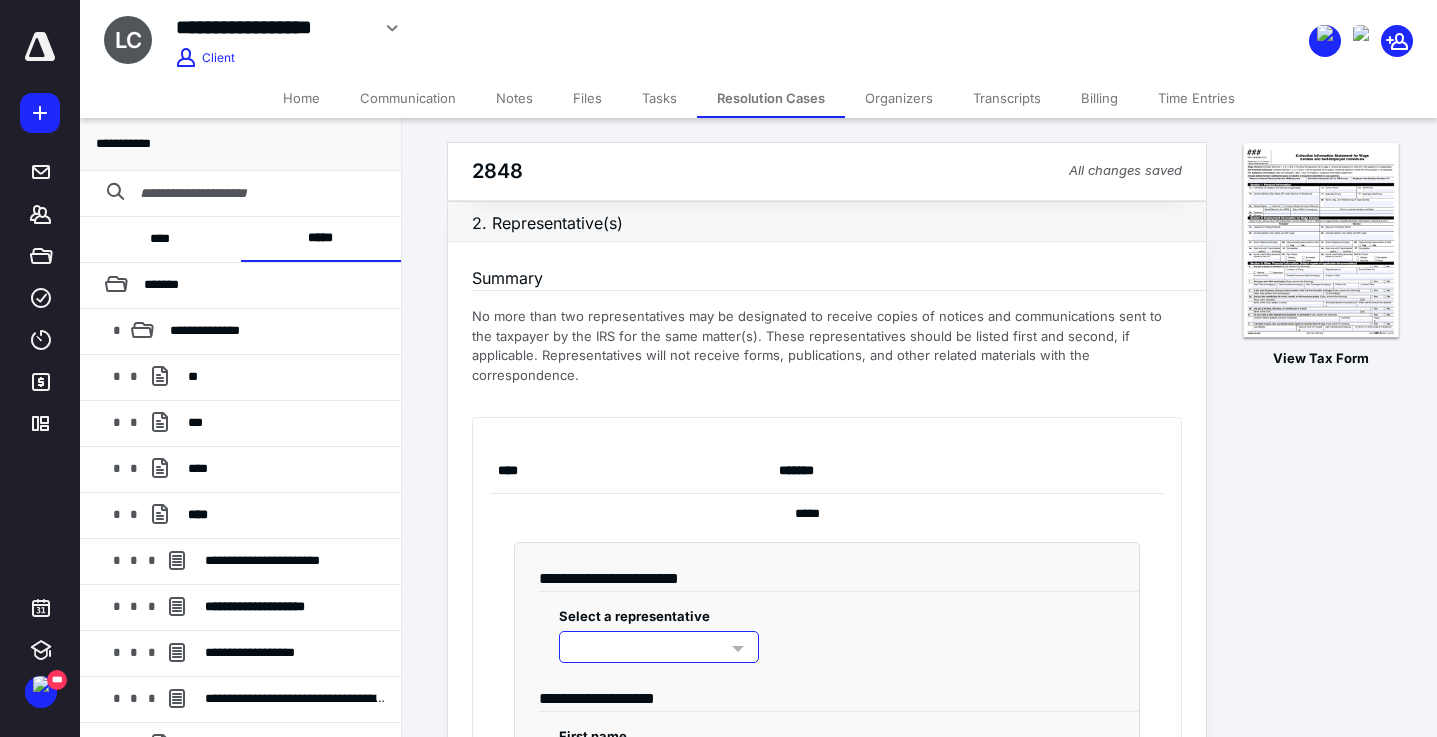 click at bounding box center (659, 647) 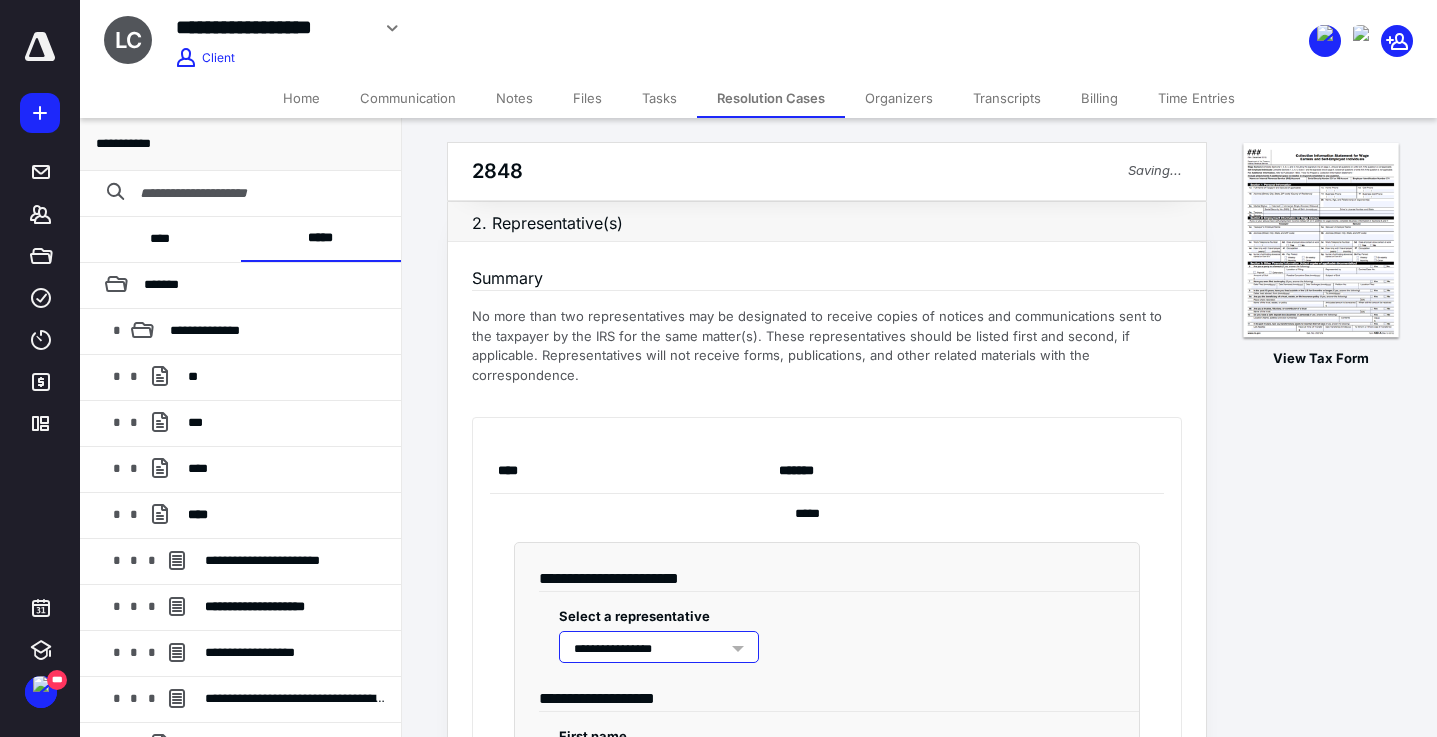 type on "*******" 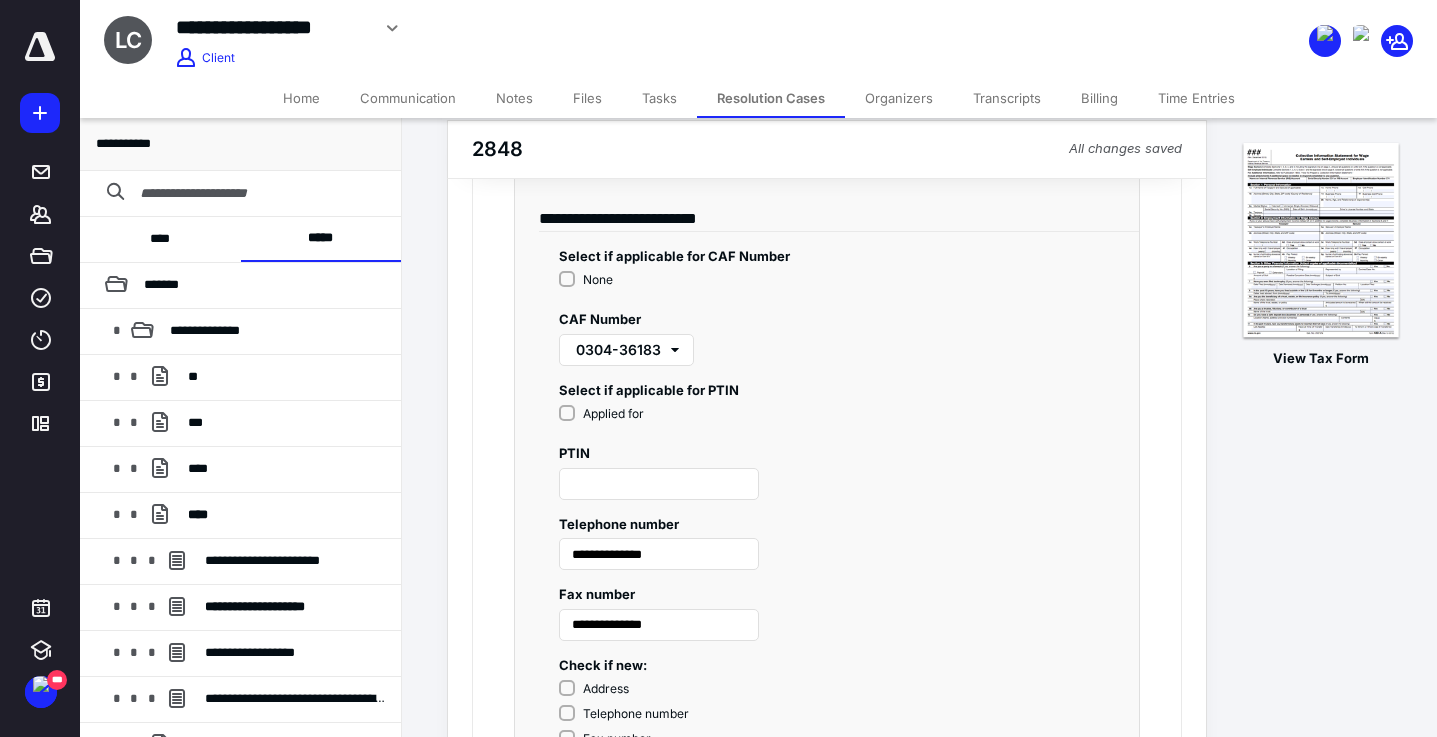 scroll, scrollTop: 1666, scrollLeft: 0, axis: vertical 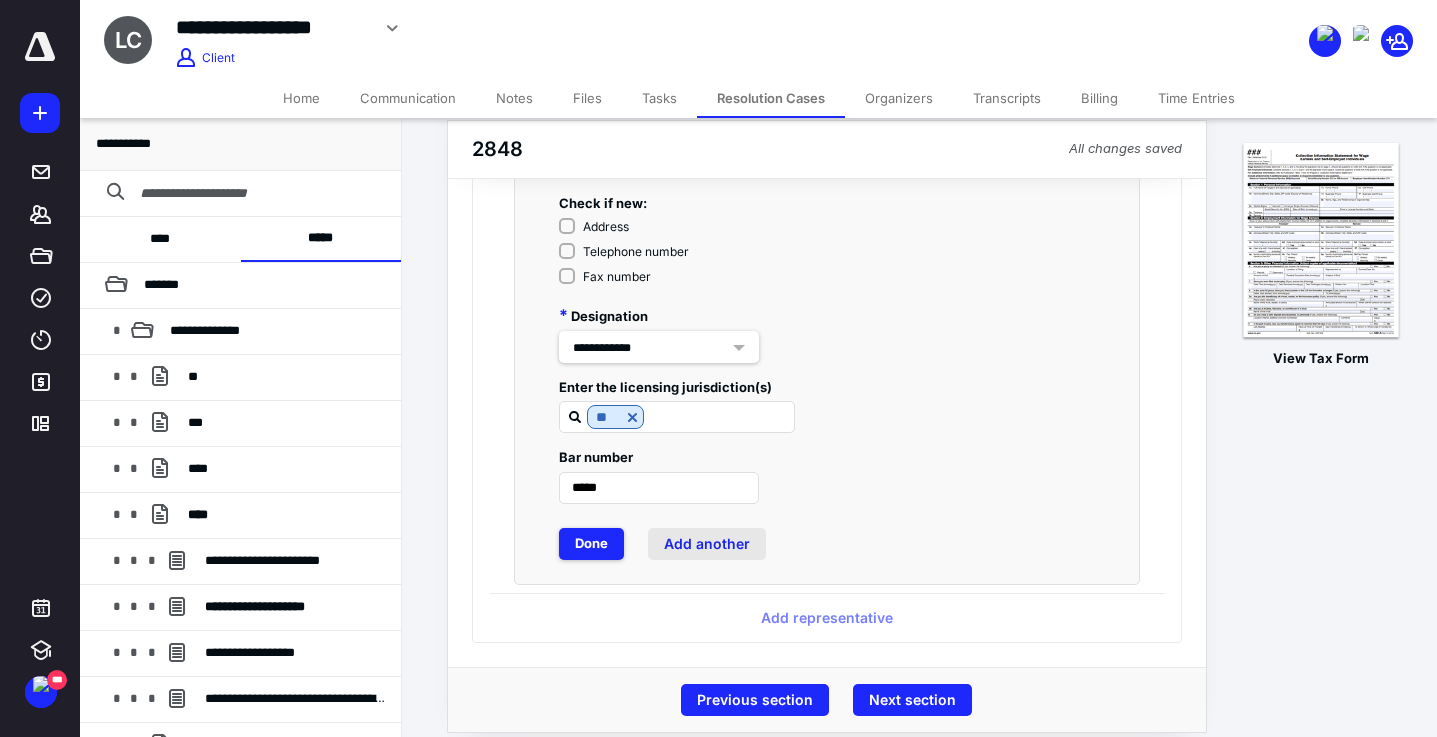 click on "Add another" at bounding box center (707, 544) 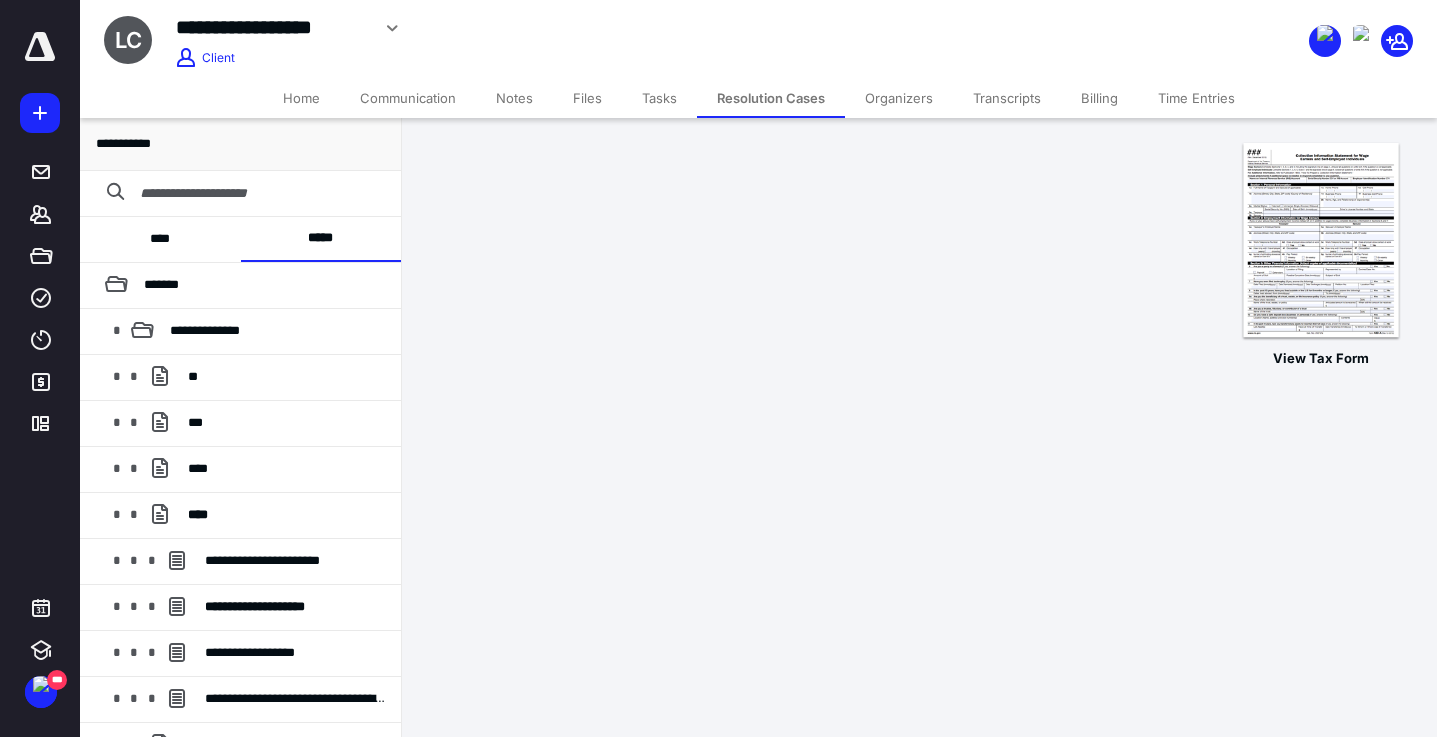 scroll, scrollTop: 0, scrollLeft: 0, axis: both 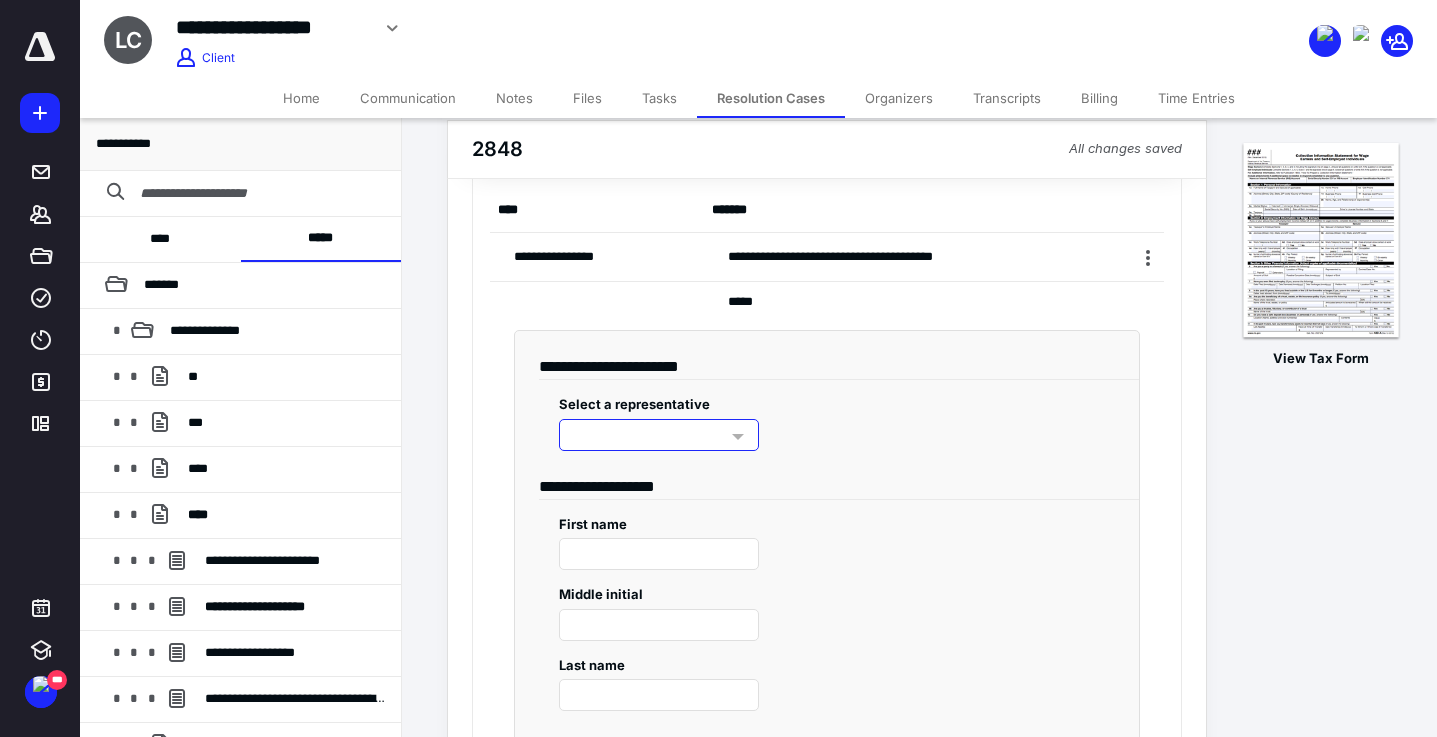 click at bounding box center (659, 435) 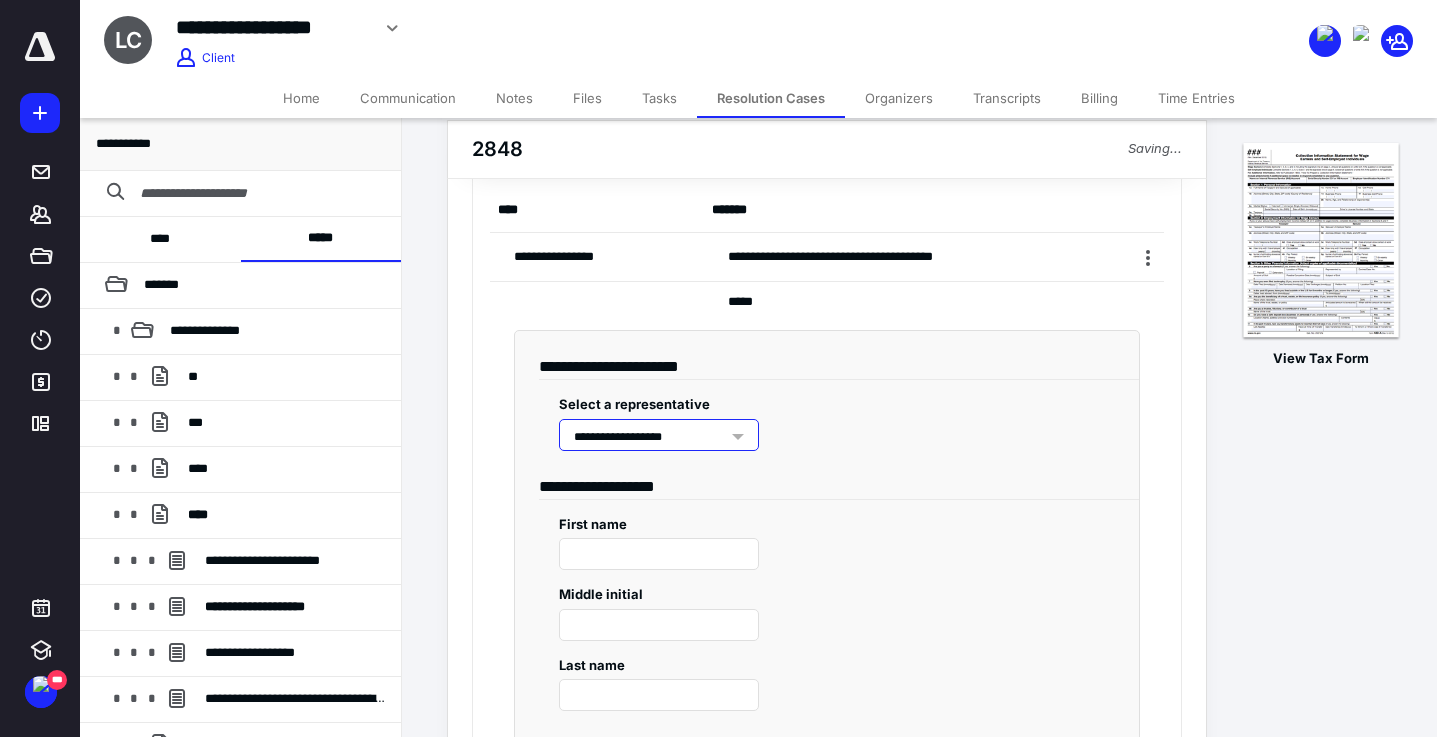 type on "*********" 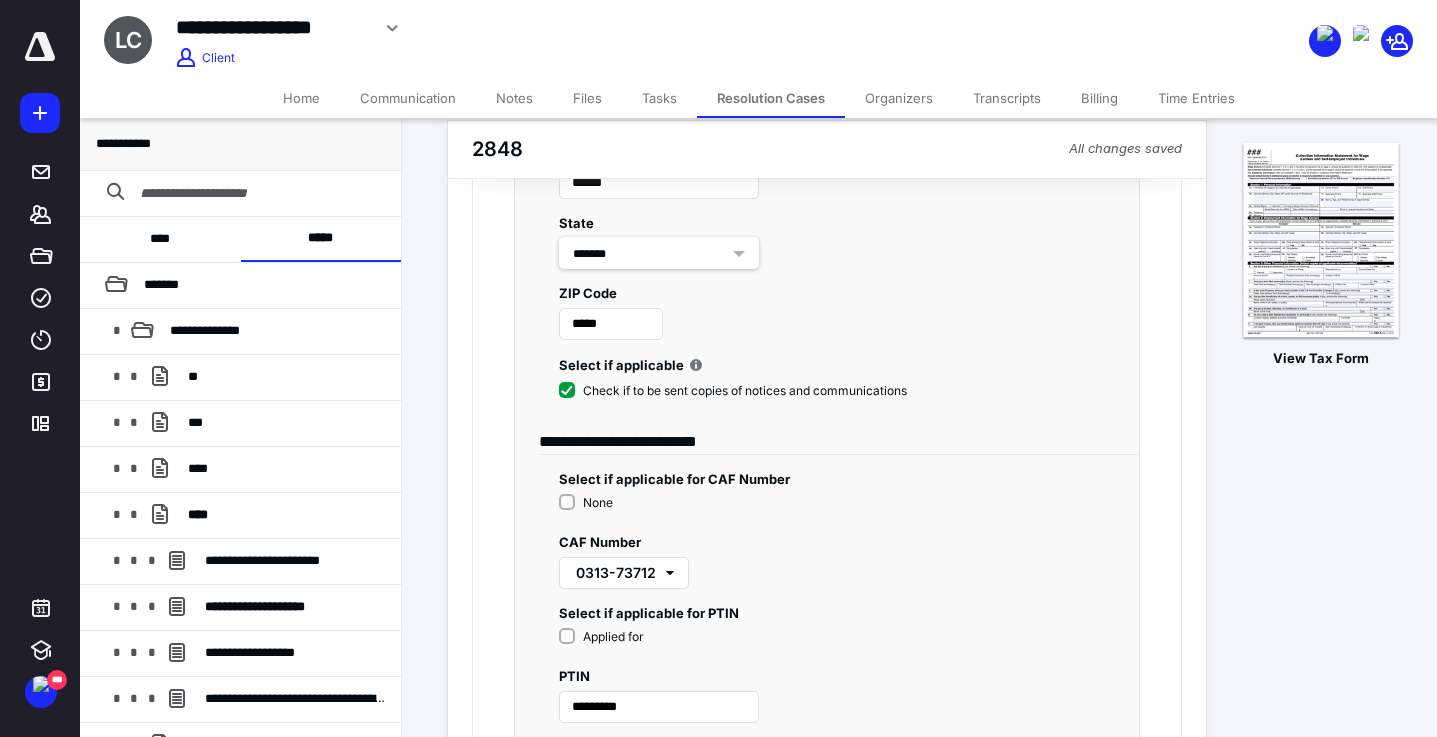 scroll, scrollTop: 1065, scrollLeft: 0, axis: vertical 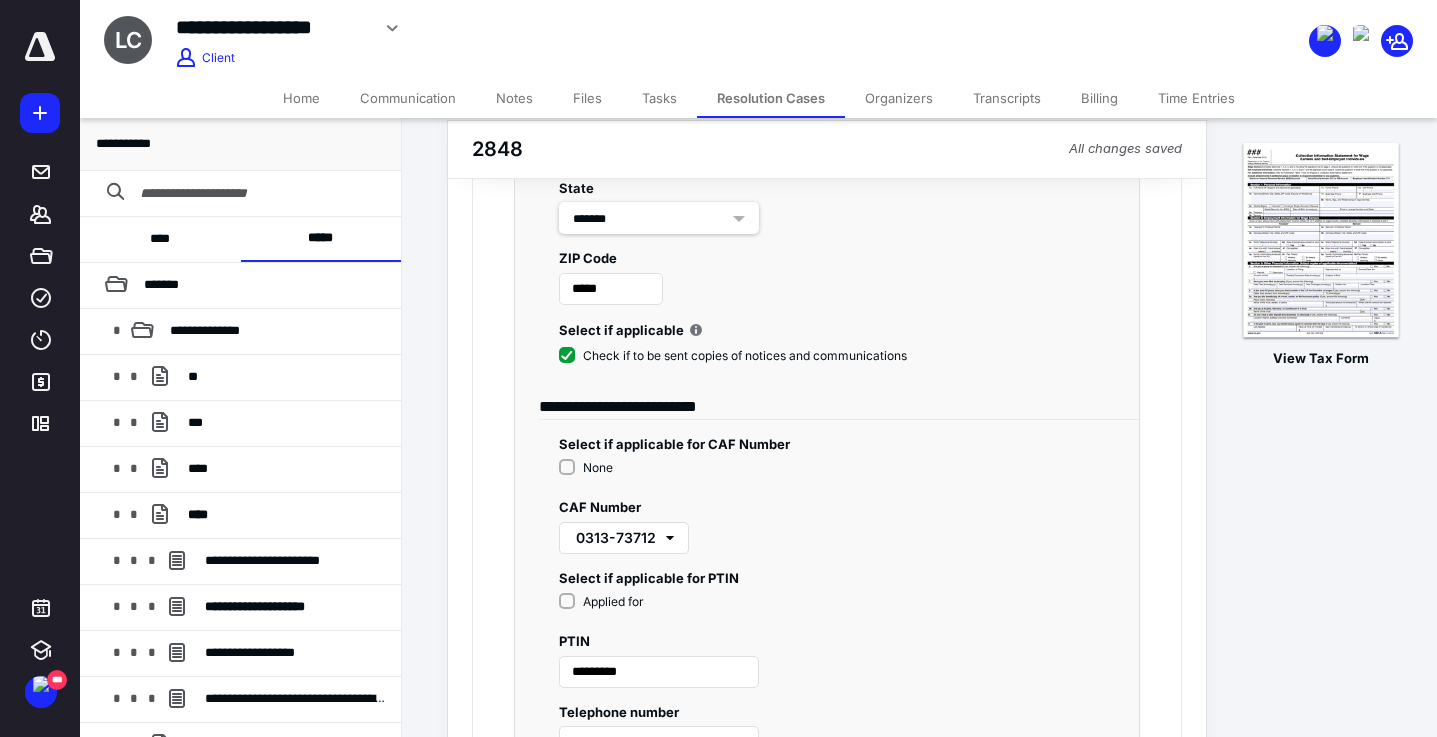click on "Check if to be sent copies of notices and communications" at bounding box center [733, 356] 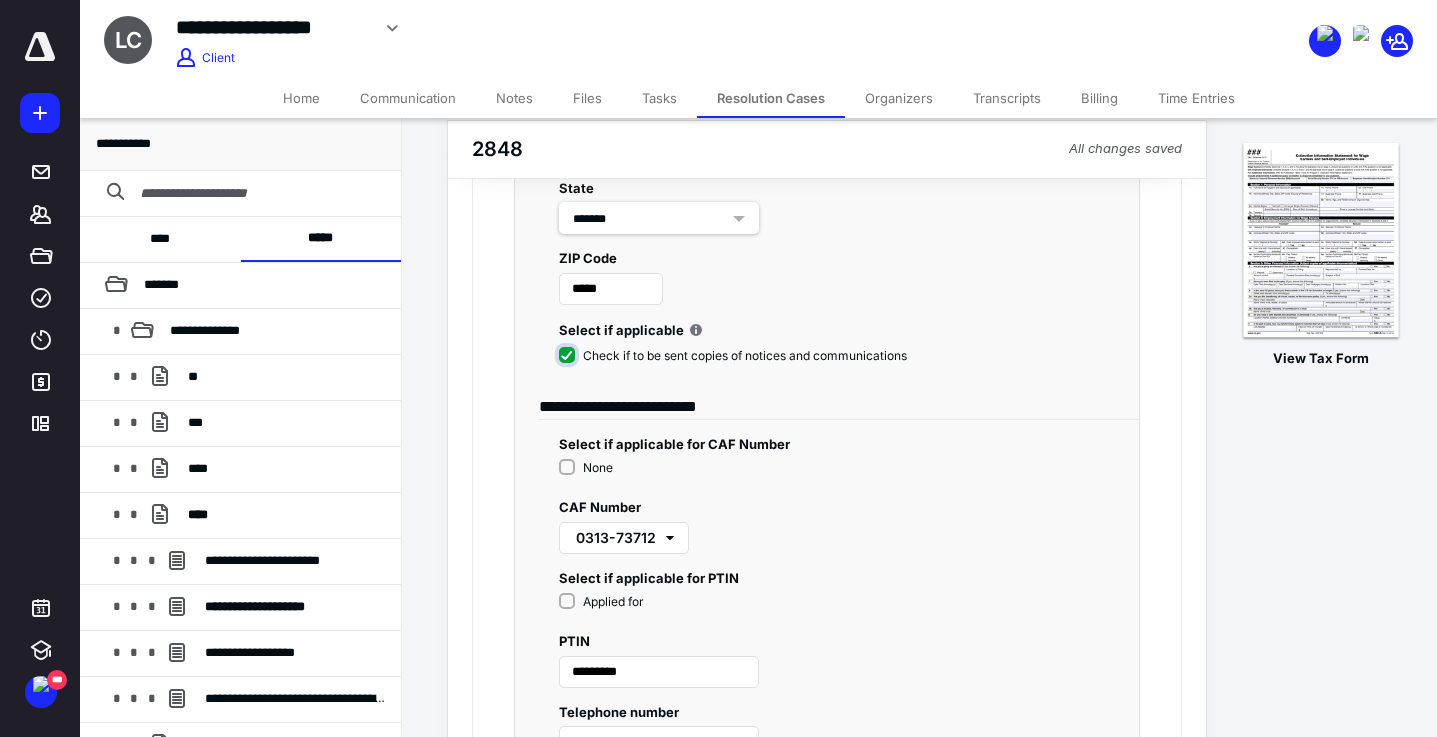 click on "Check if to be sent copies of notices and communications" at bounding box center (737, 366) 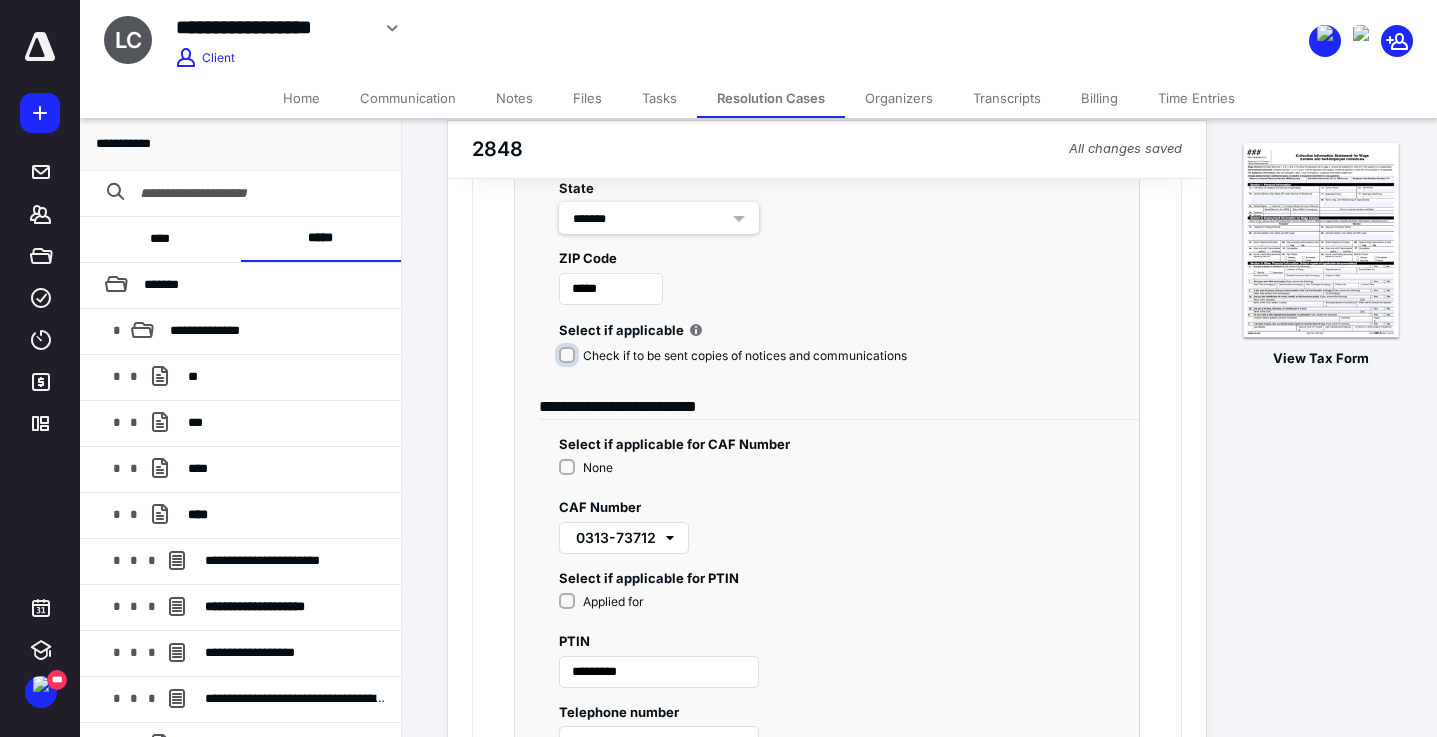 checkbox on "*****" 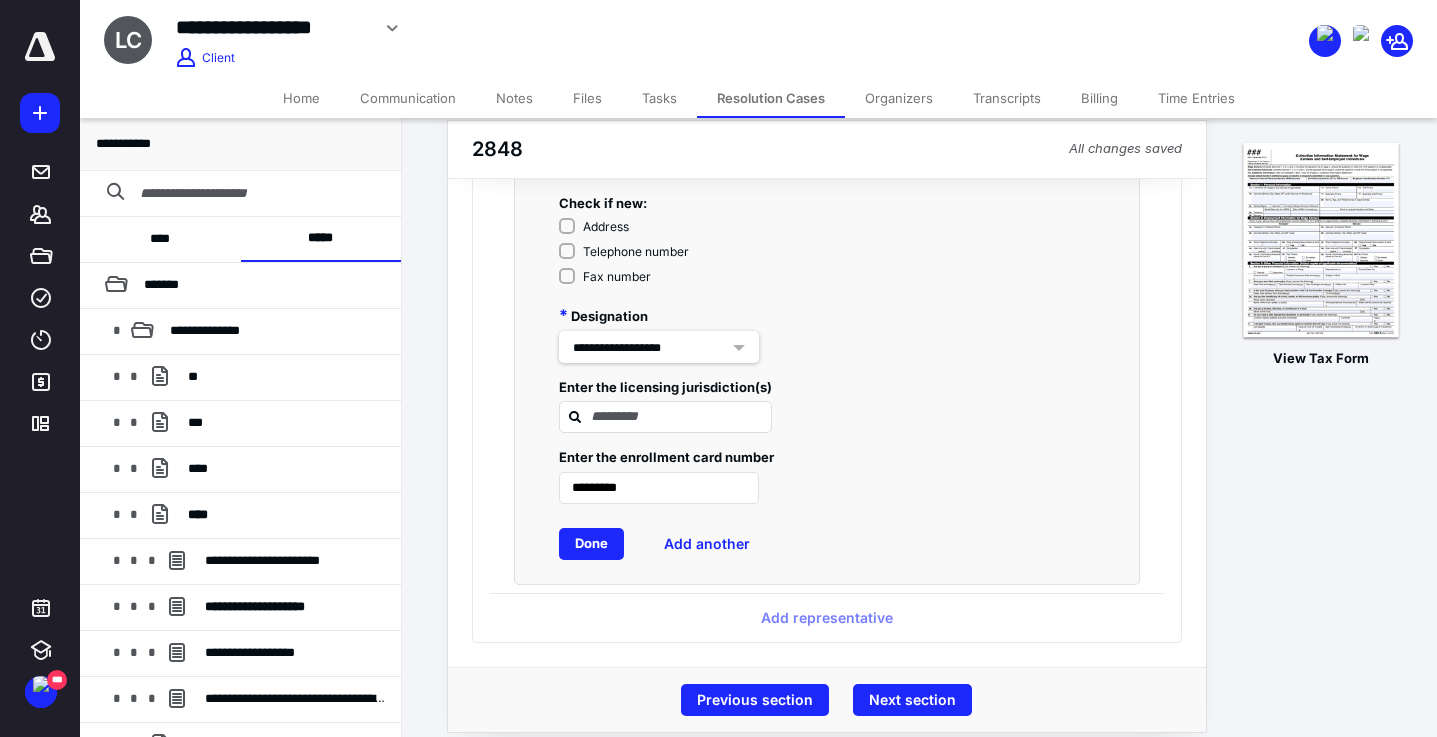 click on "Done" at bounding box center (591, 544) 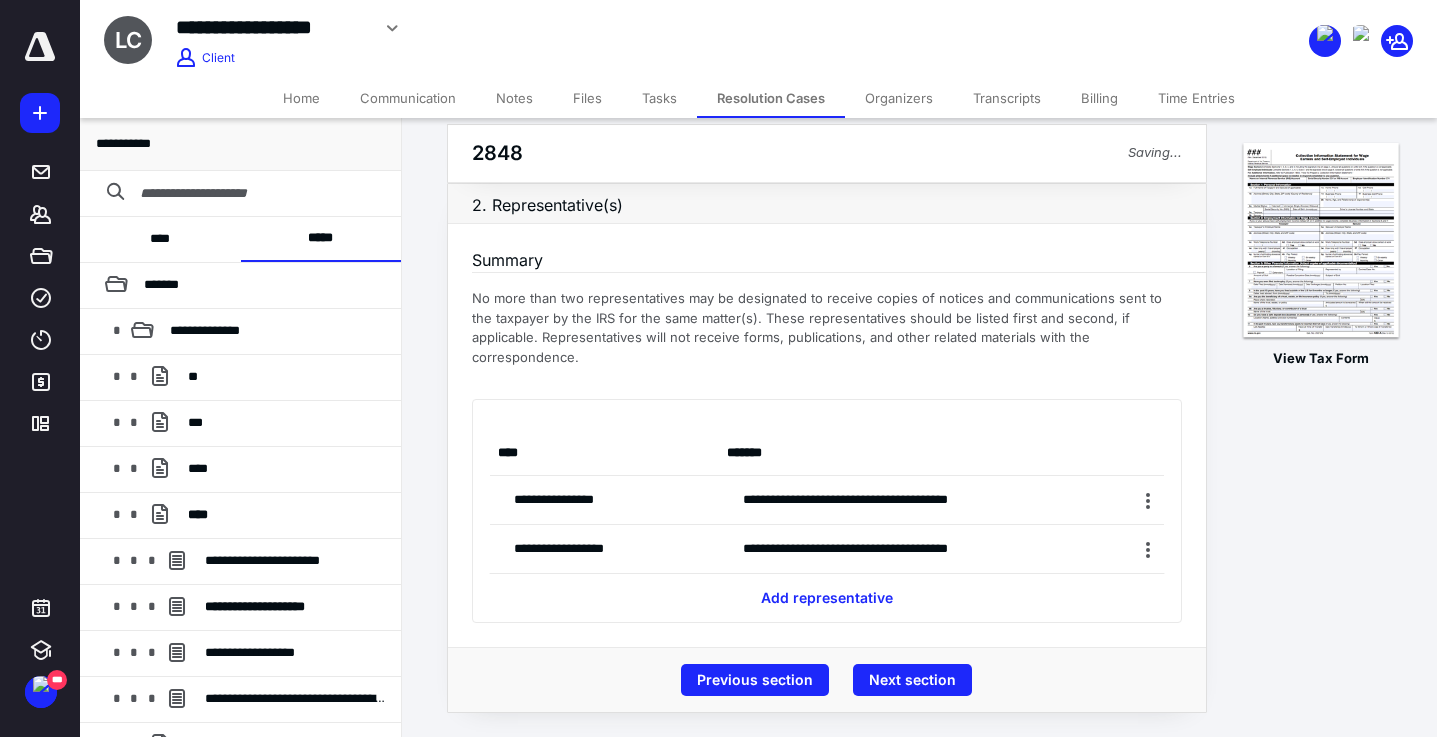 scroll, scrollTop: 0, scrollLeft: 0, axis: both 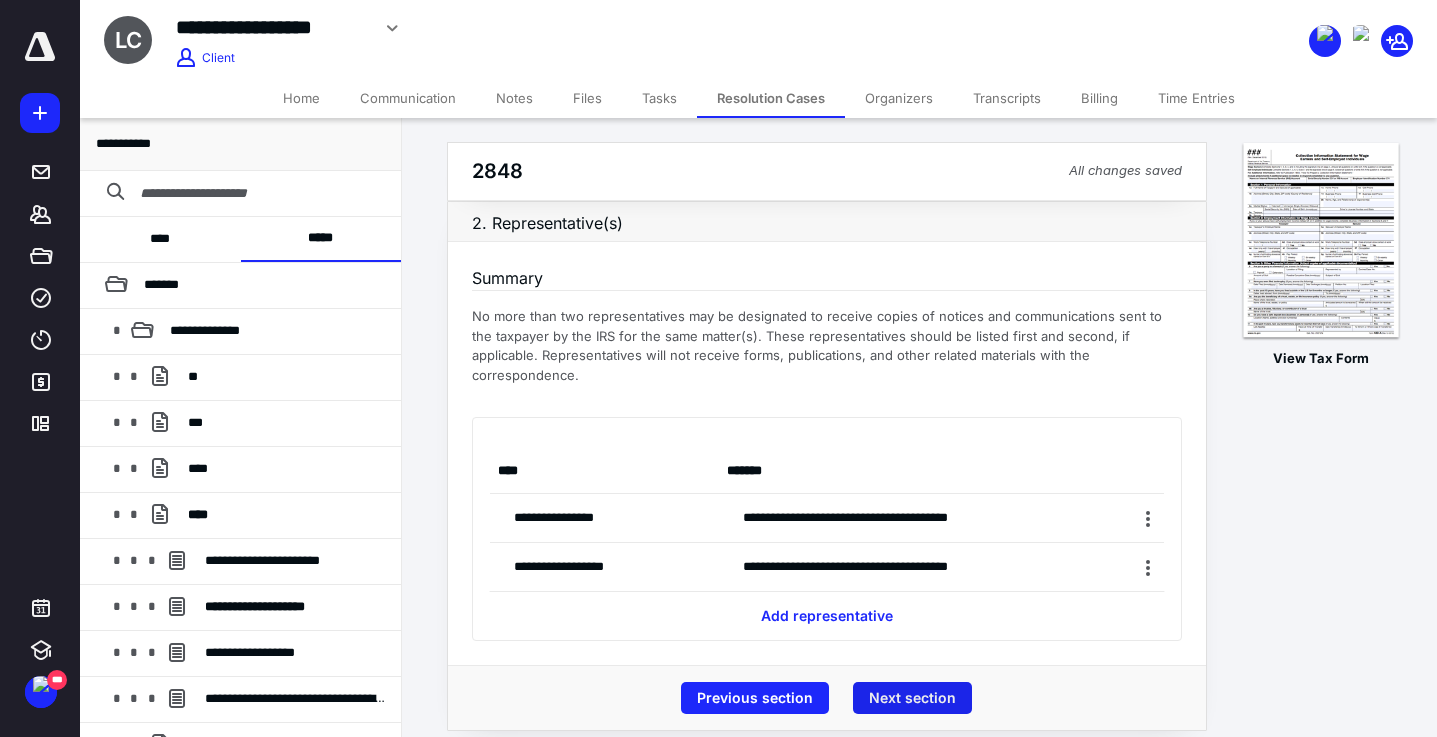 click on "Next section" at bounding box center (912, 698) 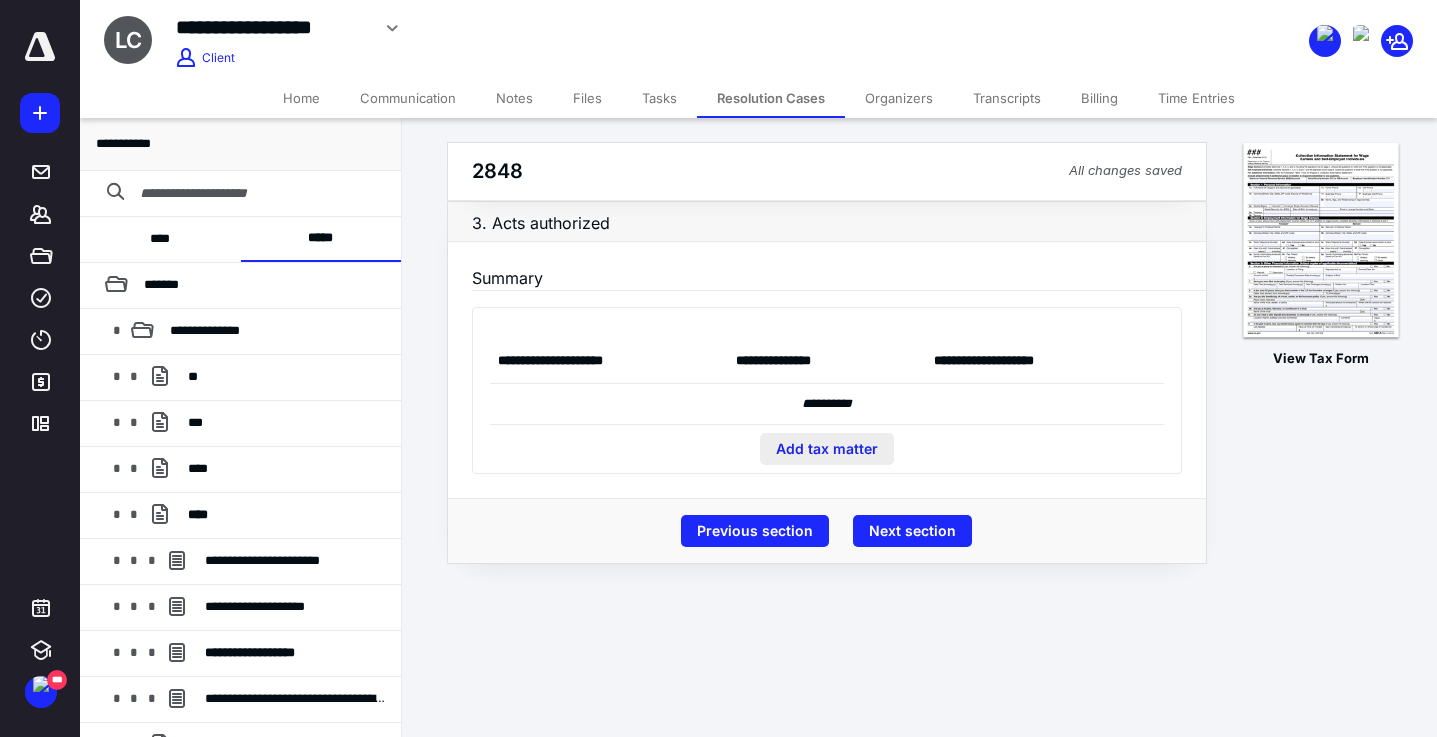 click on "Add tax matter" at bounding box center (827, 449) 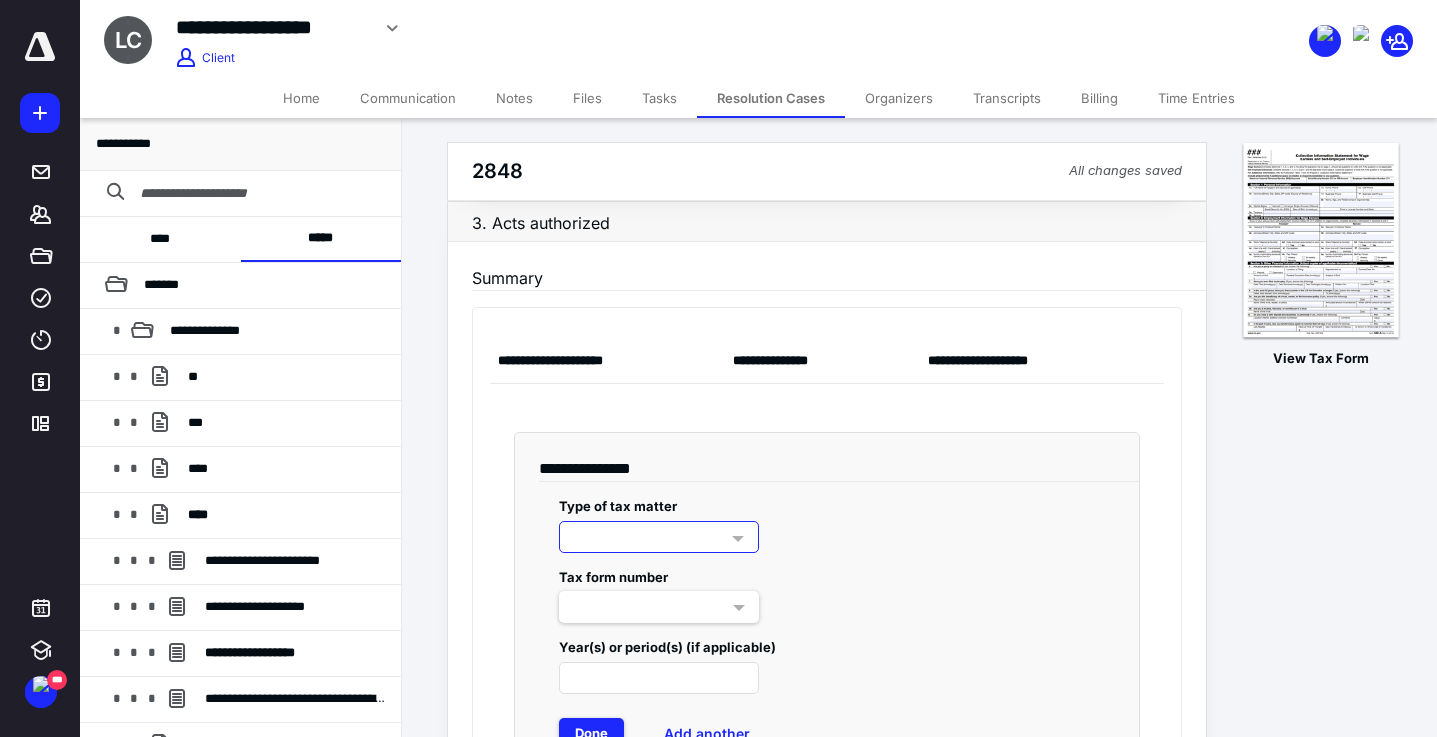 click at bounding box center [659, 537] 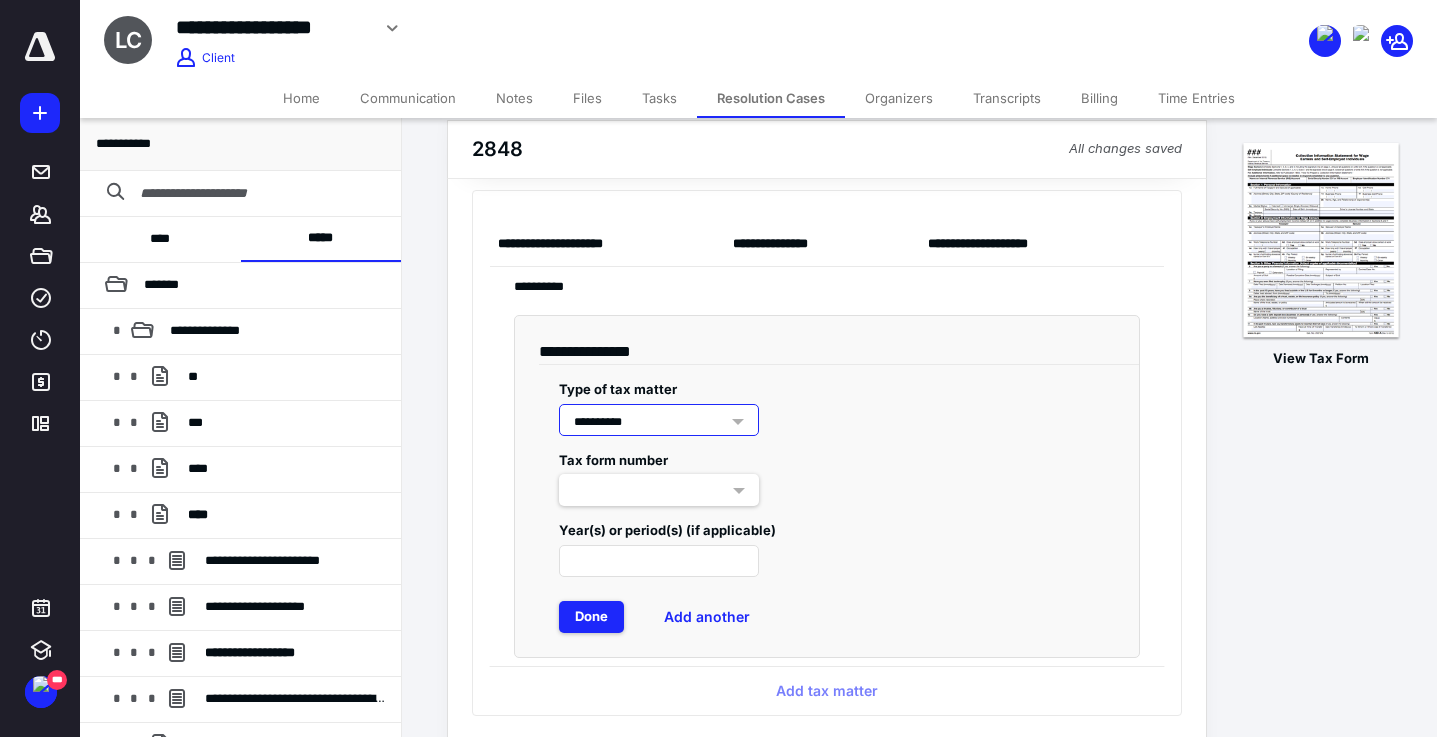 scroll, scrollTop: 209, scrollLeft: 0, axis: vertical 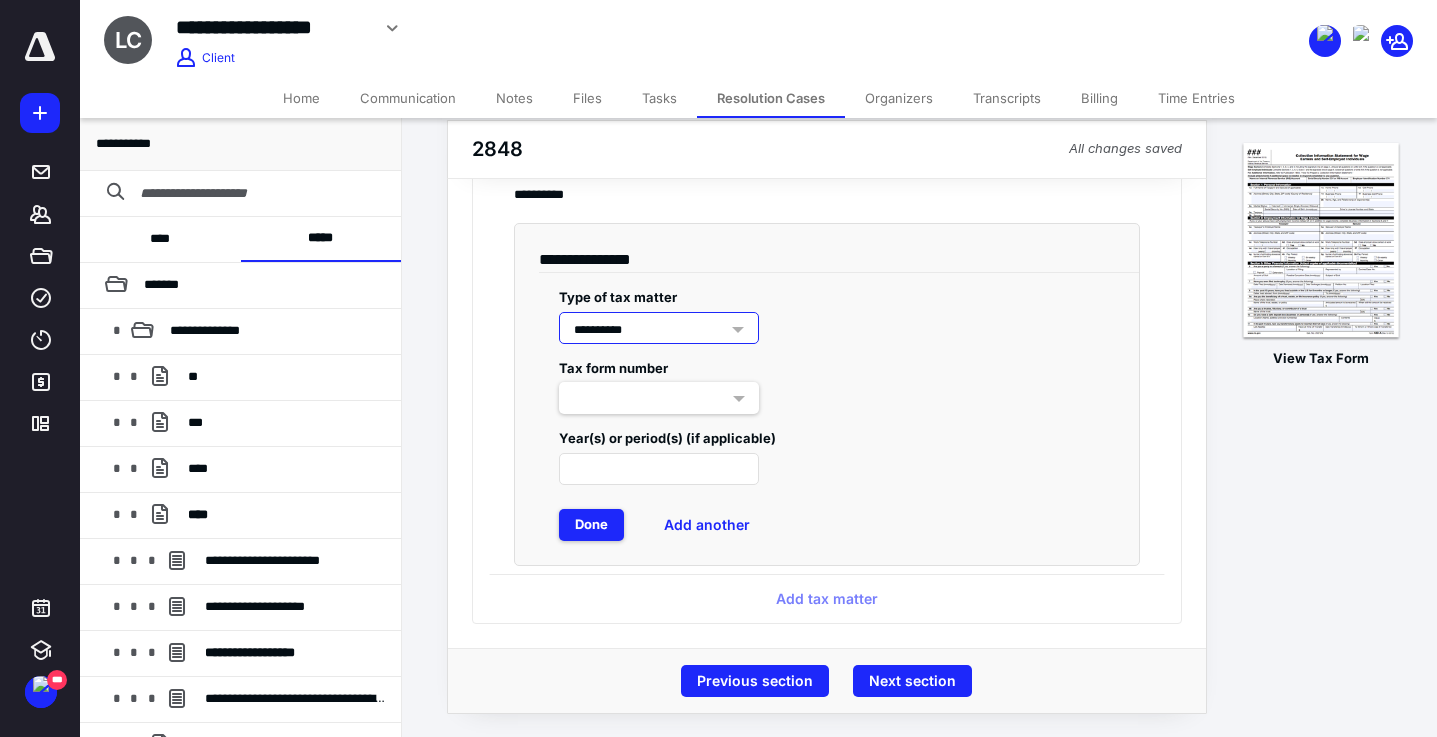 click at bounding box center (659, 398) 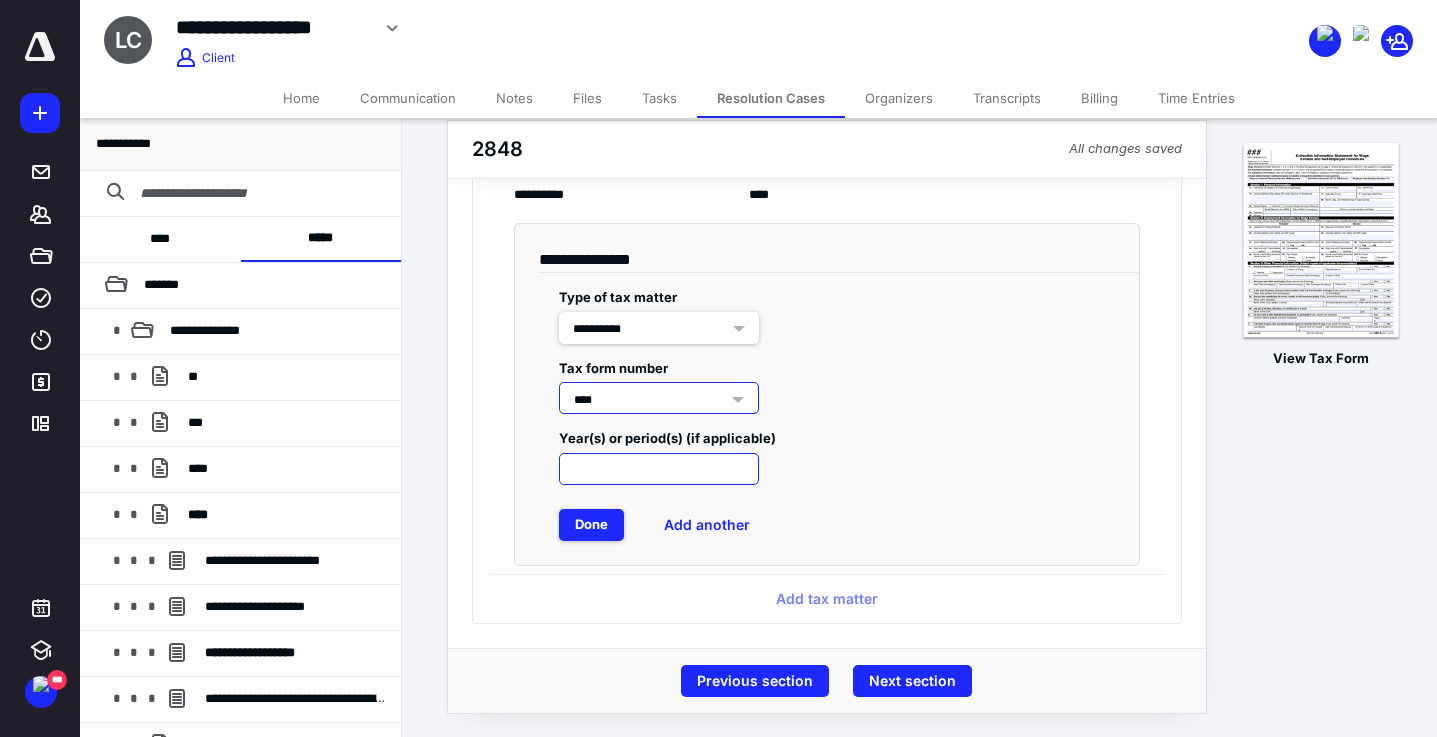 click at bounding box center [659, 469] 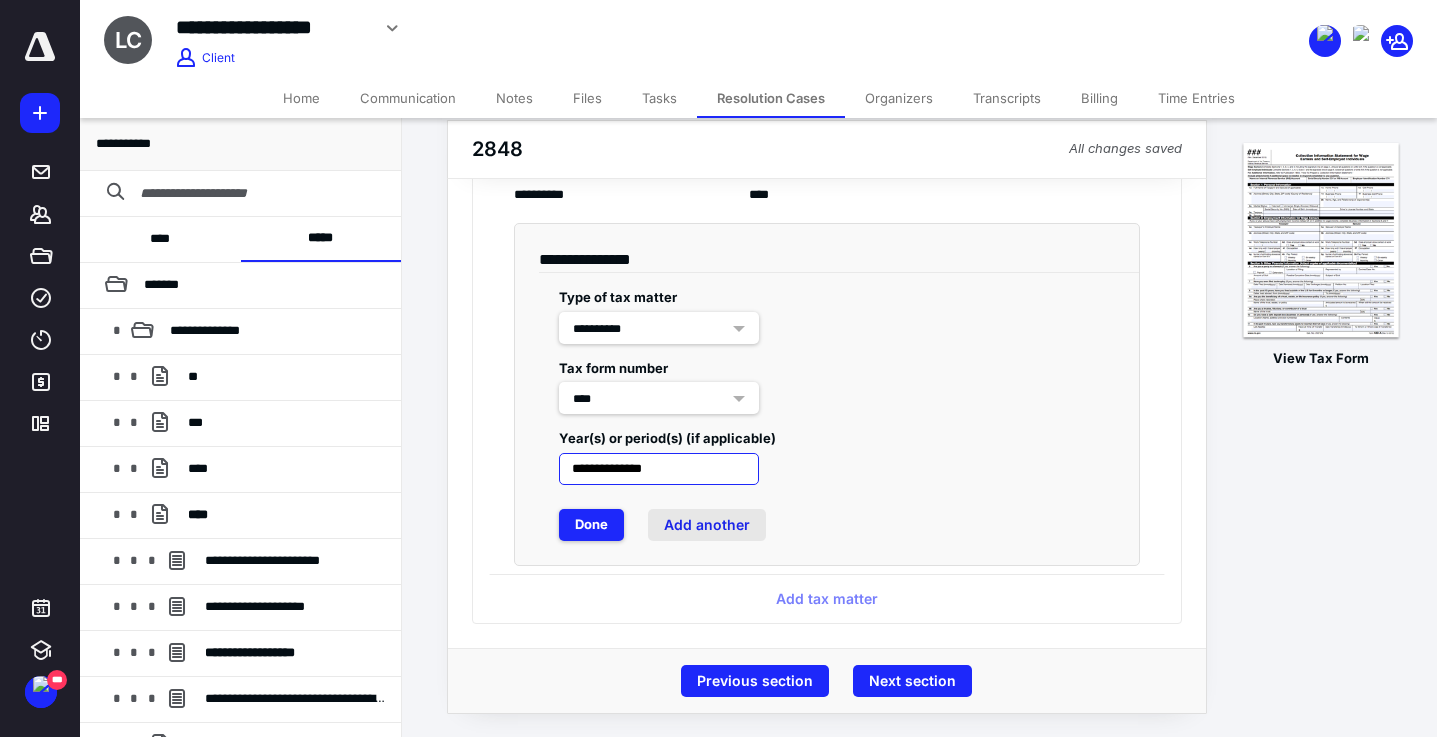 type on "**********" 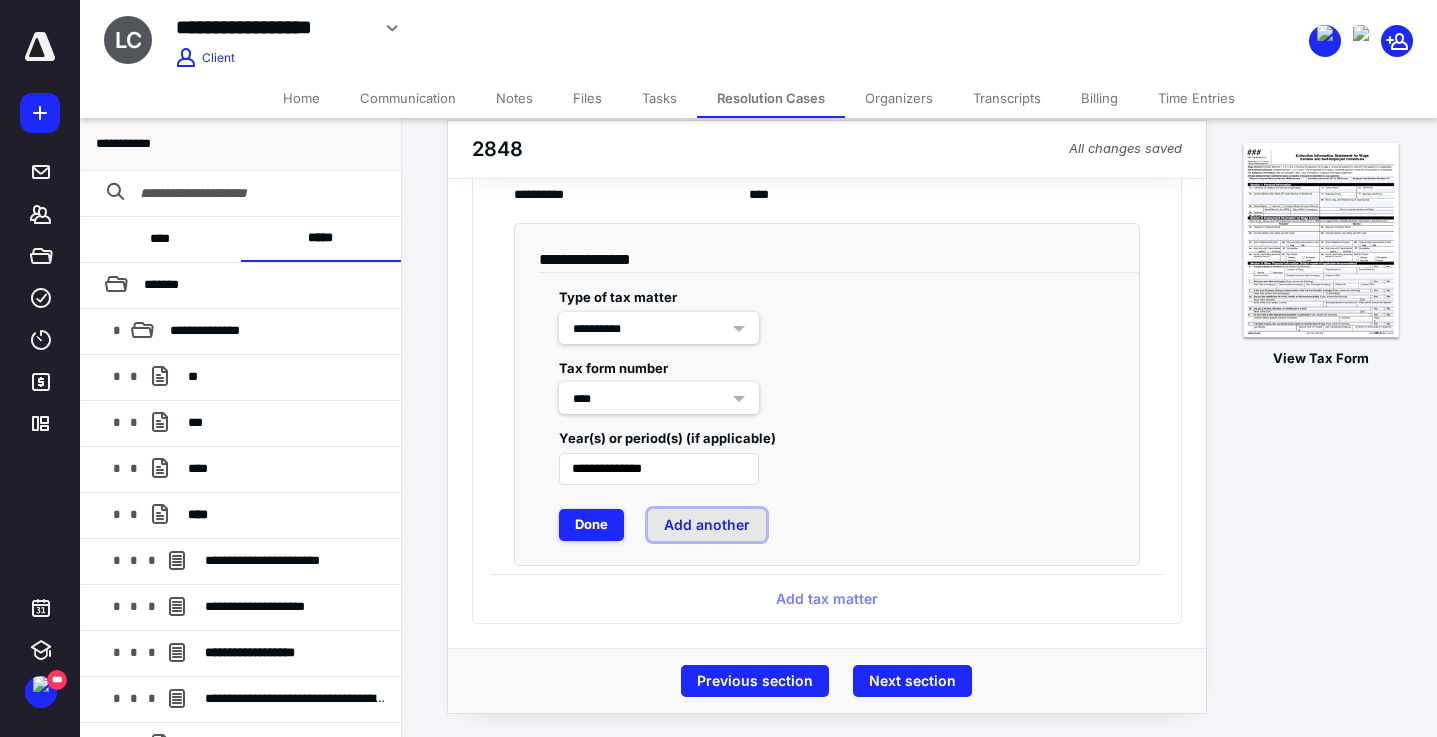 click on "Add another" at bounding box center [707, 525] 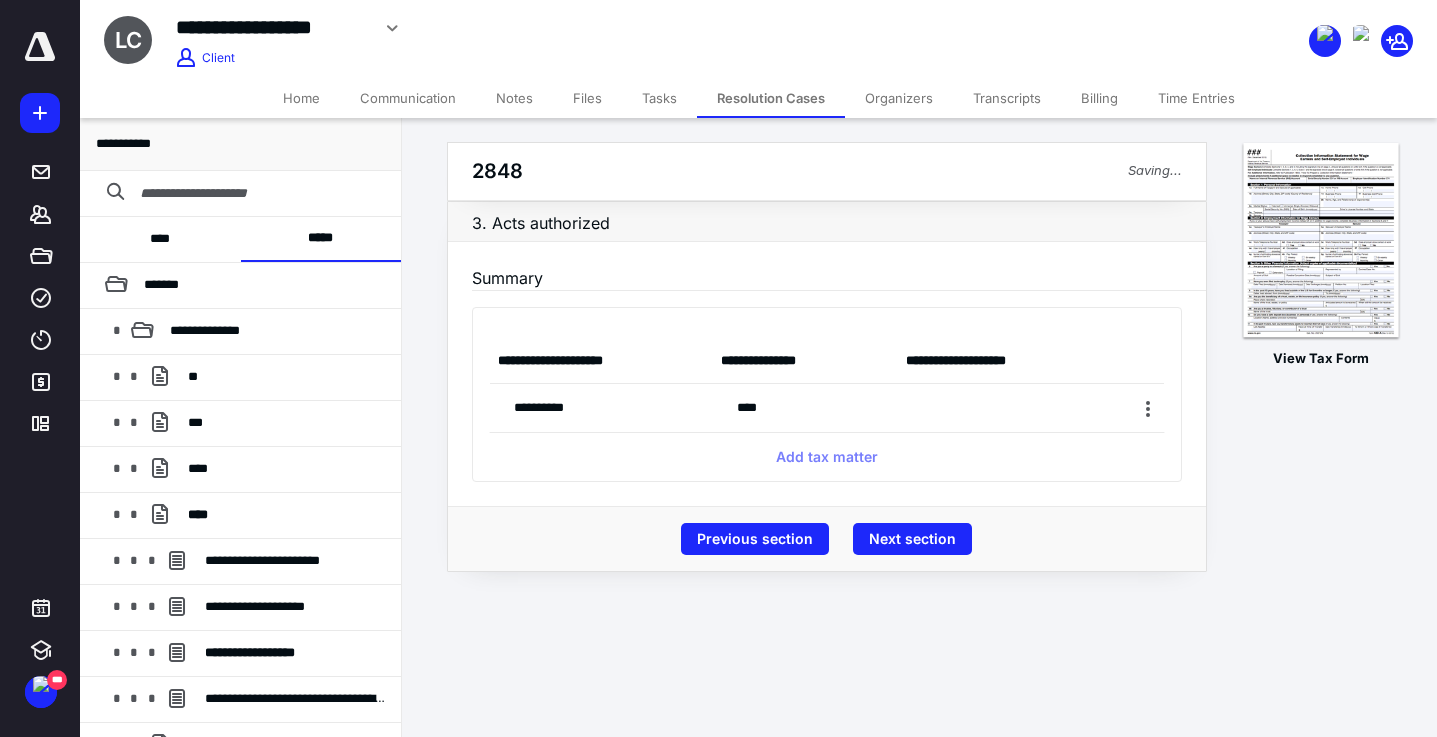 scroll, scrollTop: 0, scrollLeft: 0, axis: both 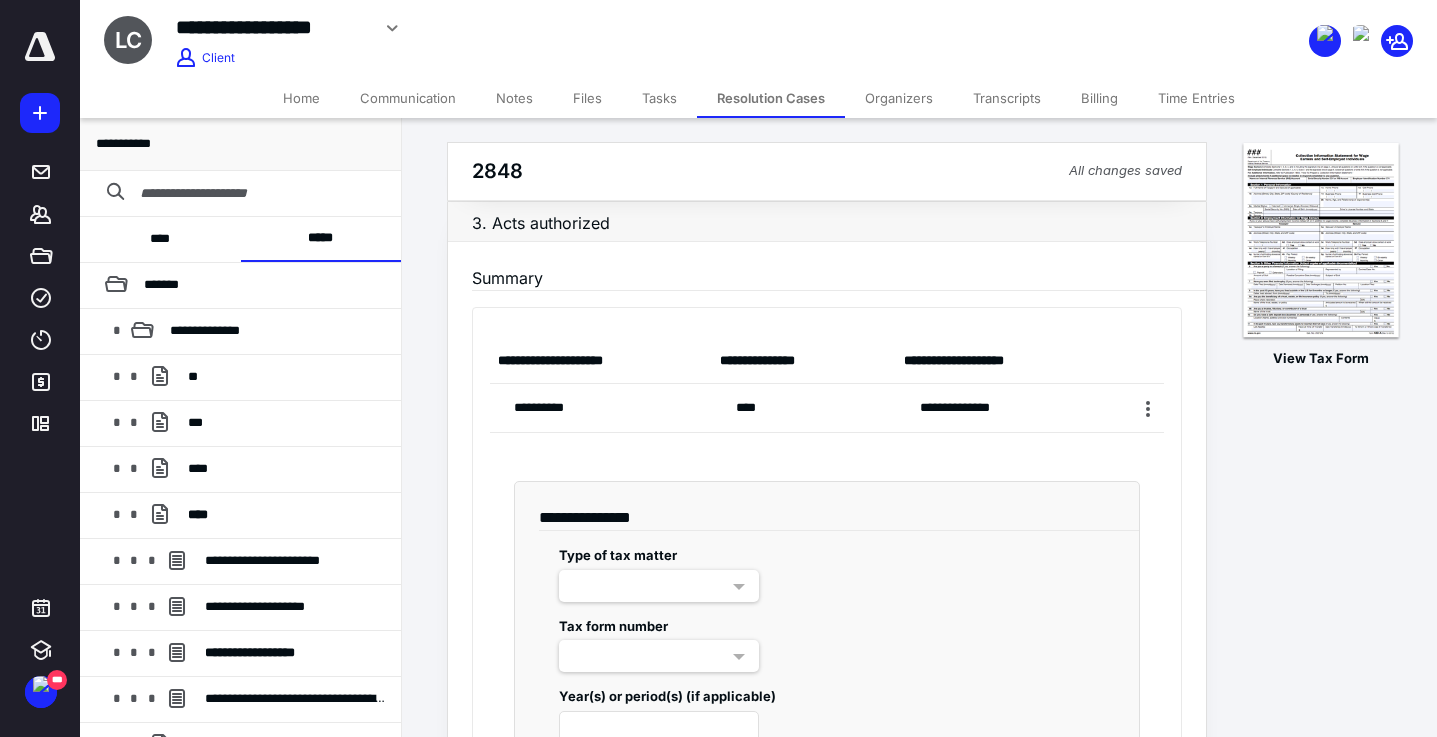 click at bounding box center [659, 586] 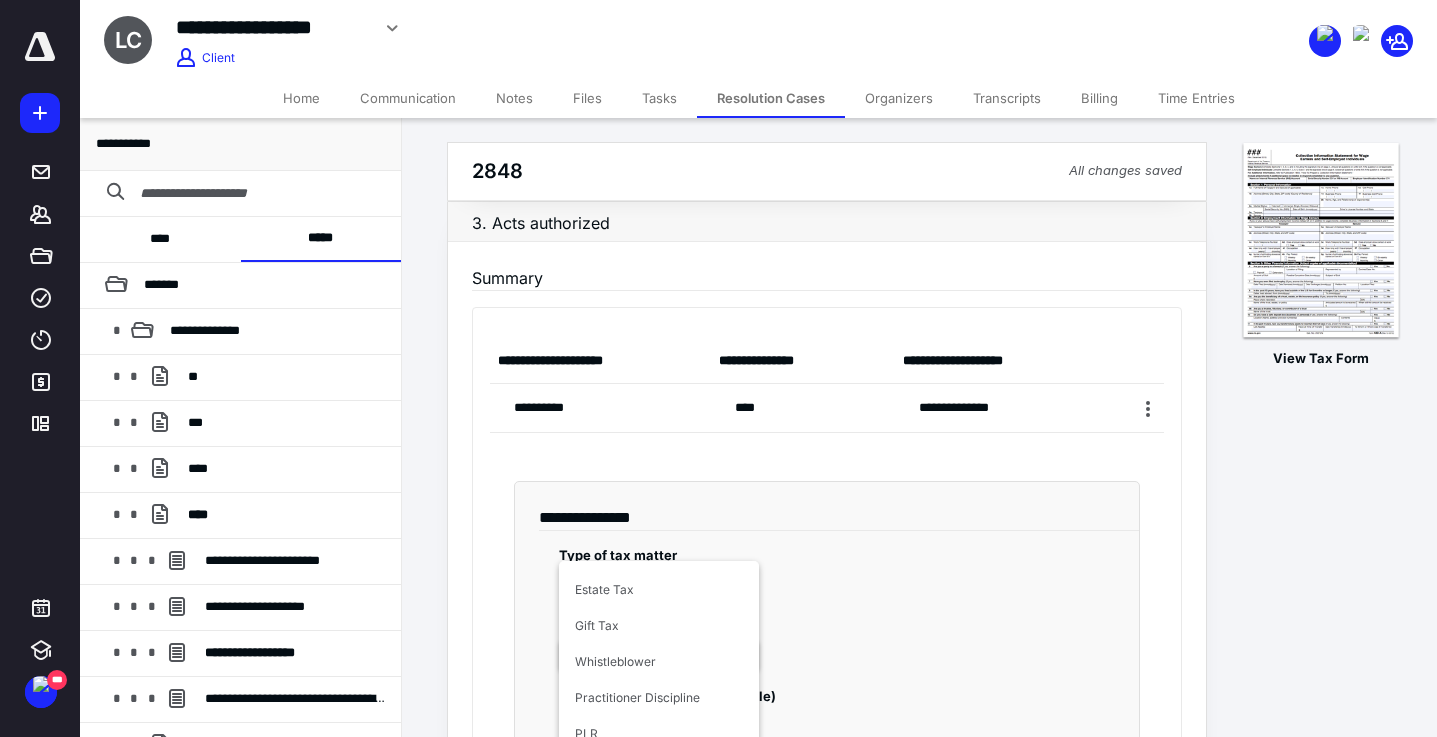 scroll, scrollTop: 192, scrollLeft: 0, axis: vertical 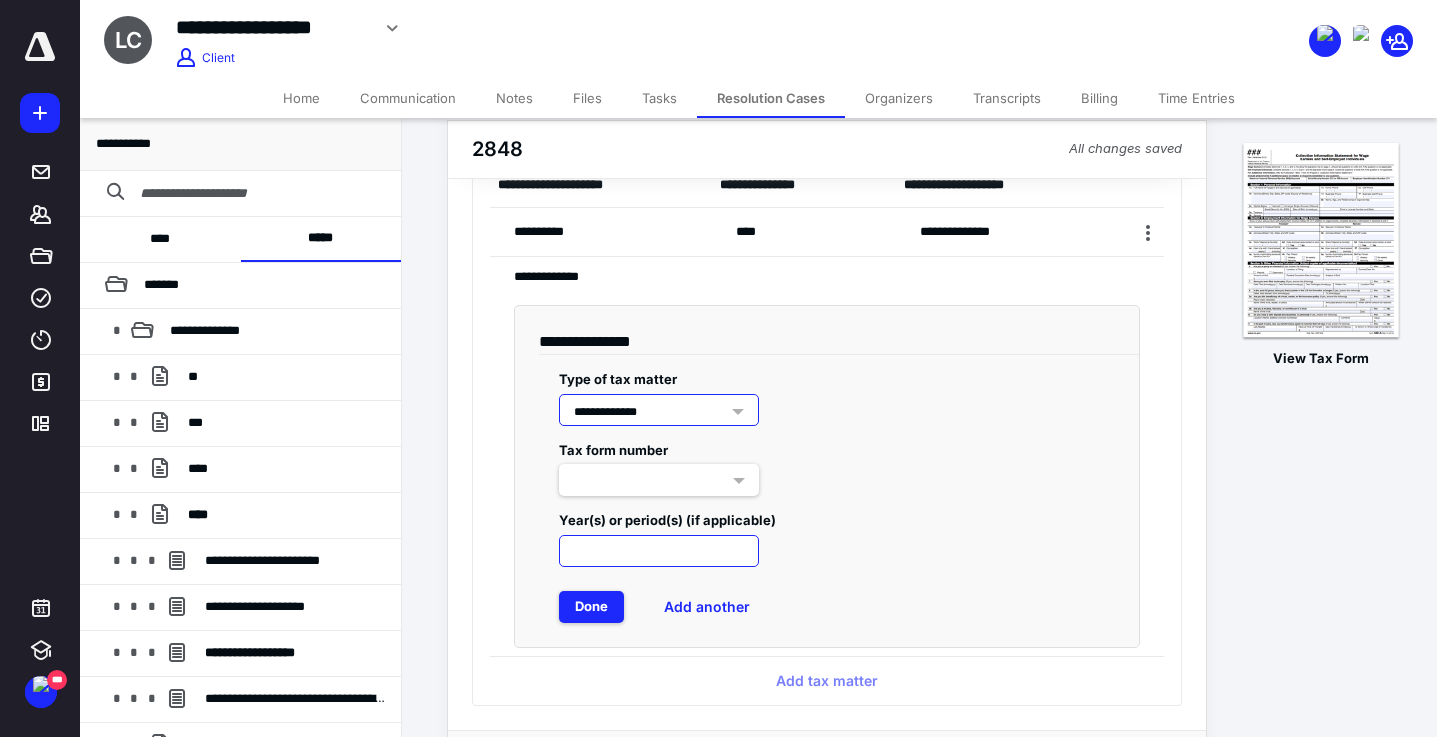 click at bounding box center [659, 551] 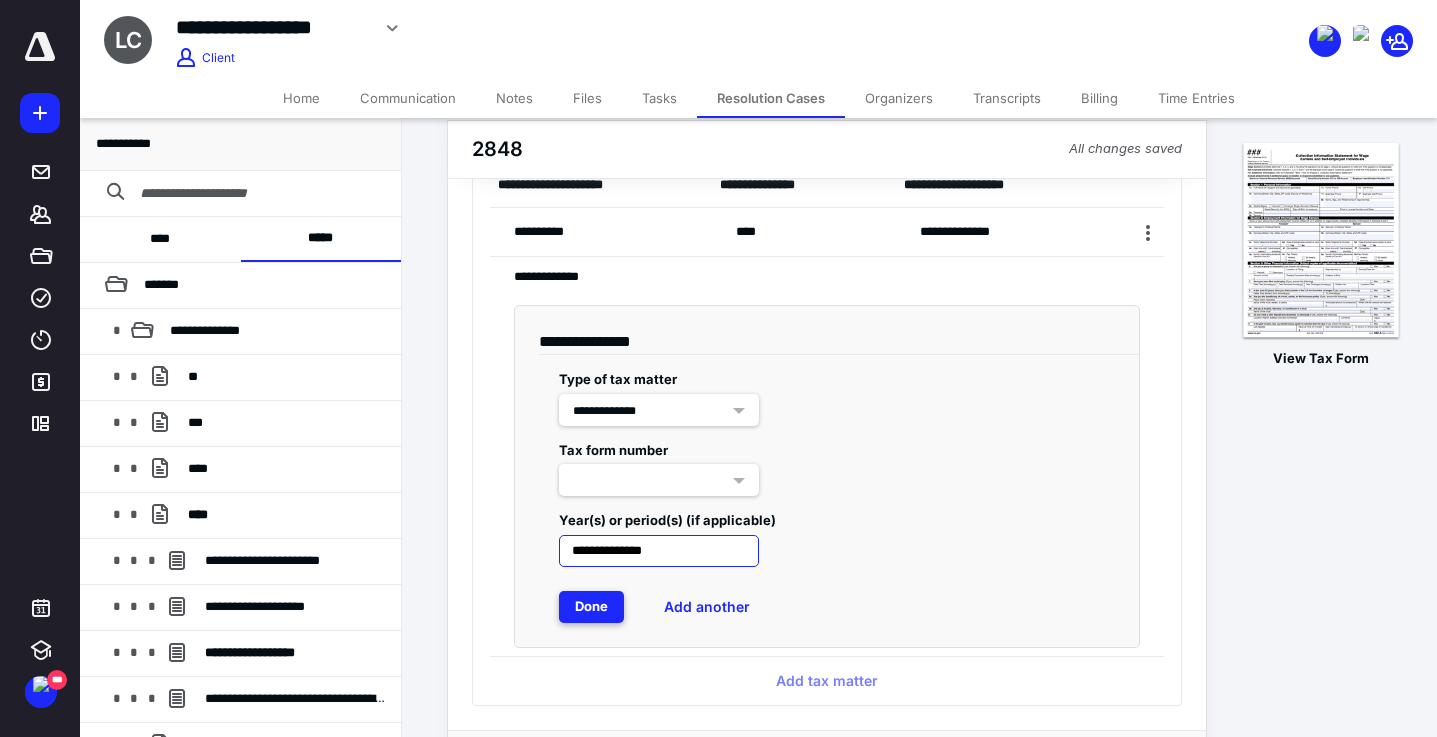 type on "**********" 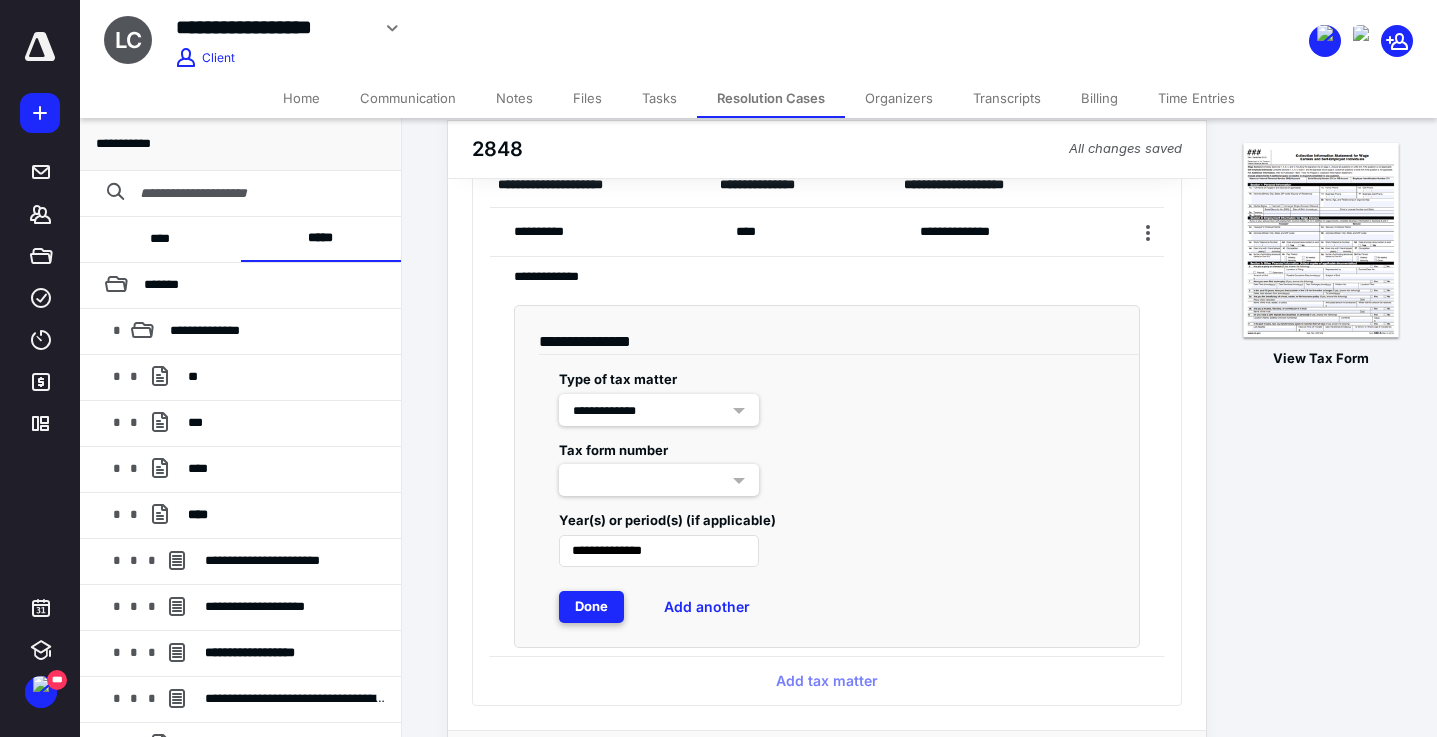 click on "Done" at bounding box center (591, 607) 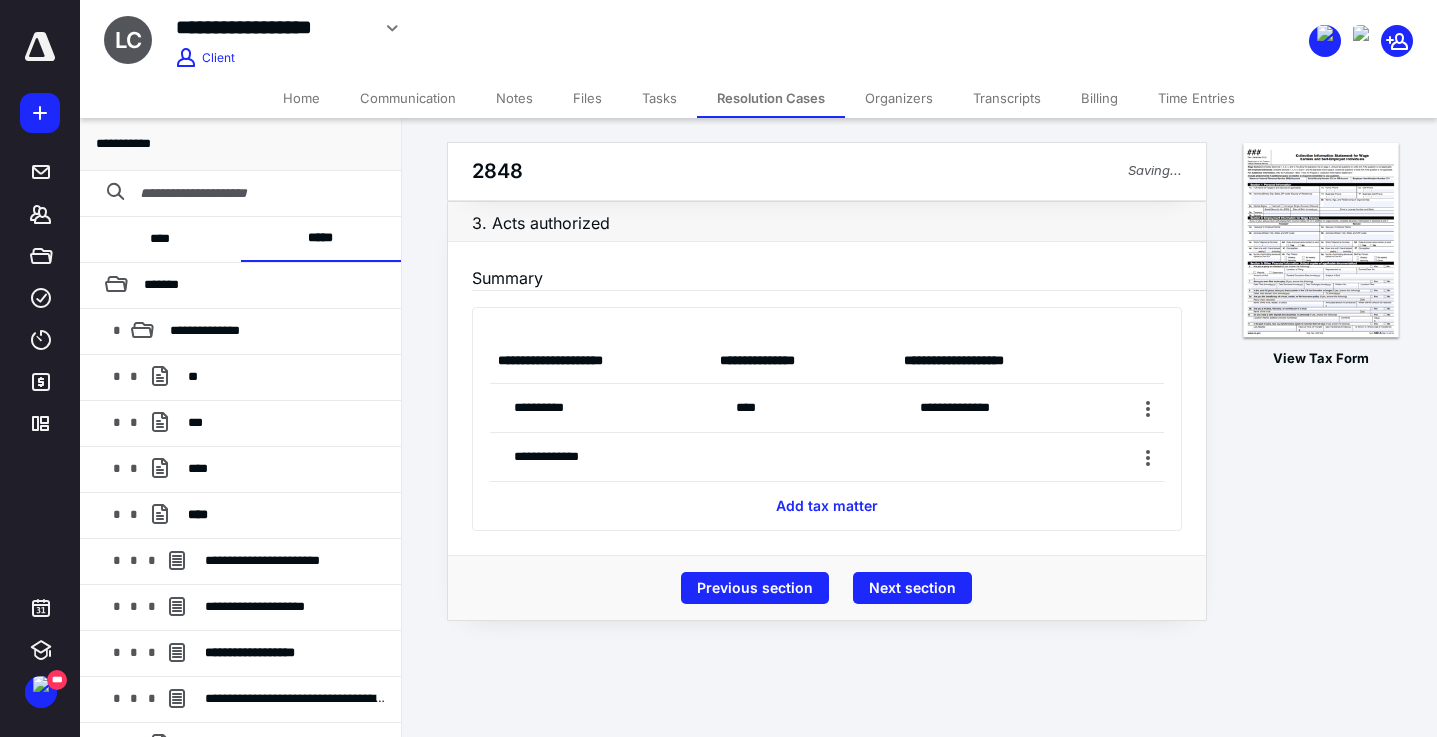 scroll, scrollTop: 0, scrollLeft: 0, axis: both 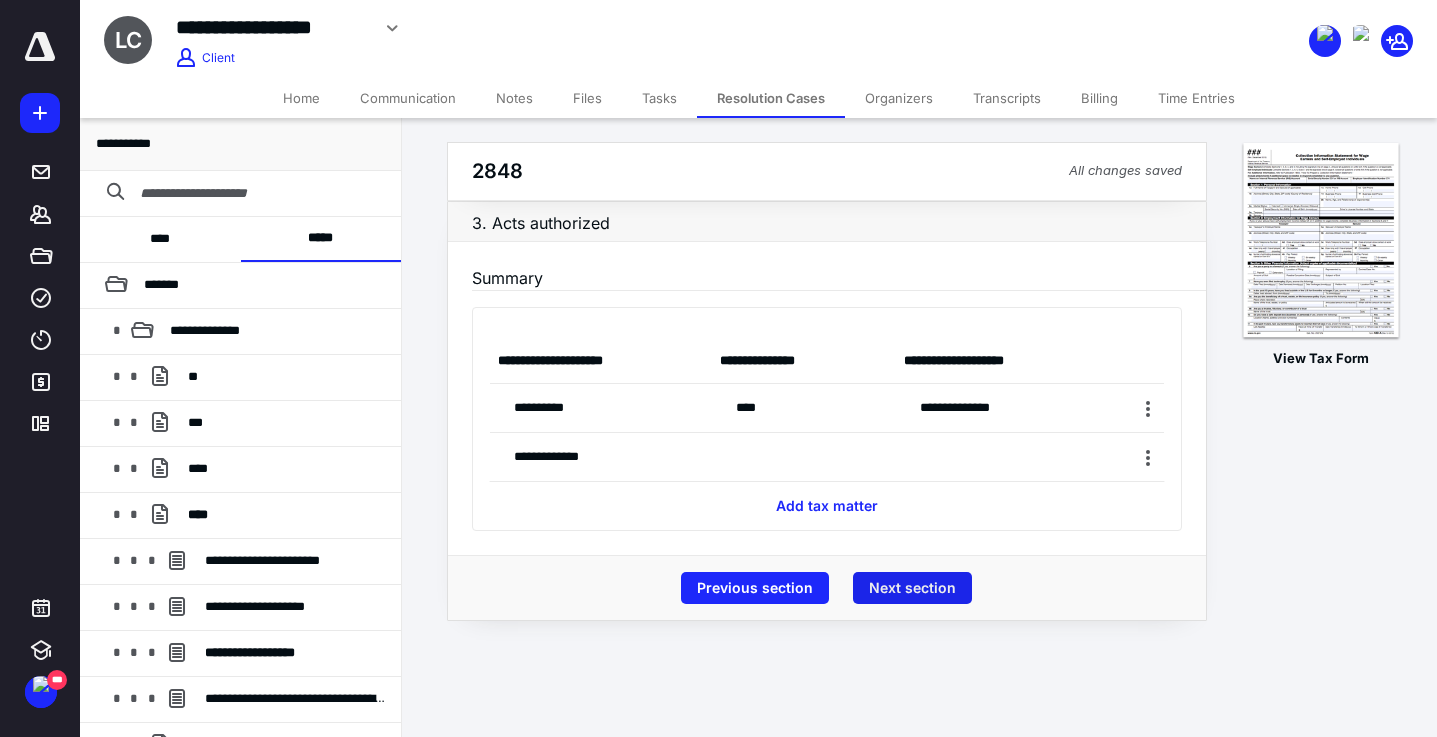 click on "Next section" at bounding box center (912, 588) 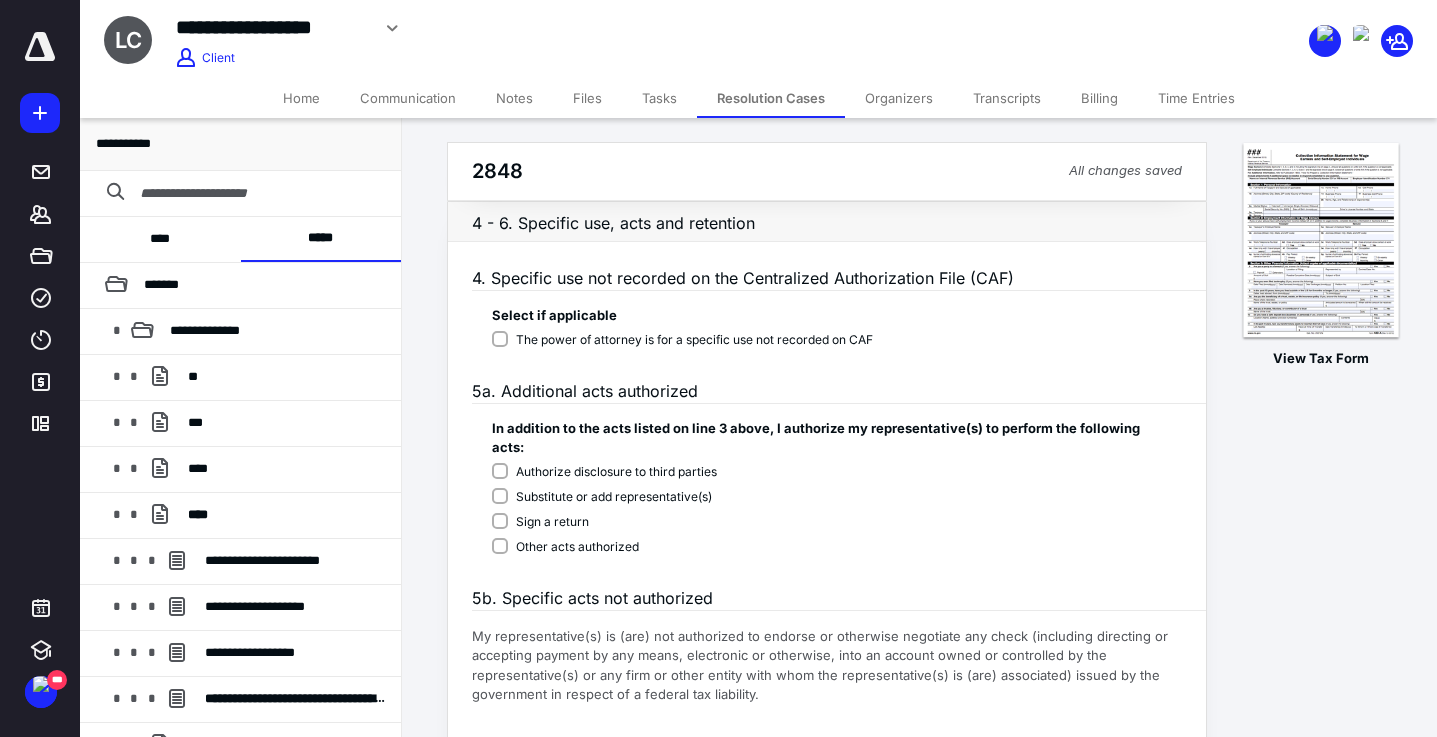 click on "Authorize disclosure to third parties" at bounding box center [809, 472] 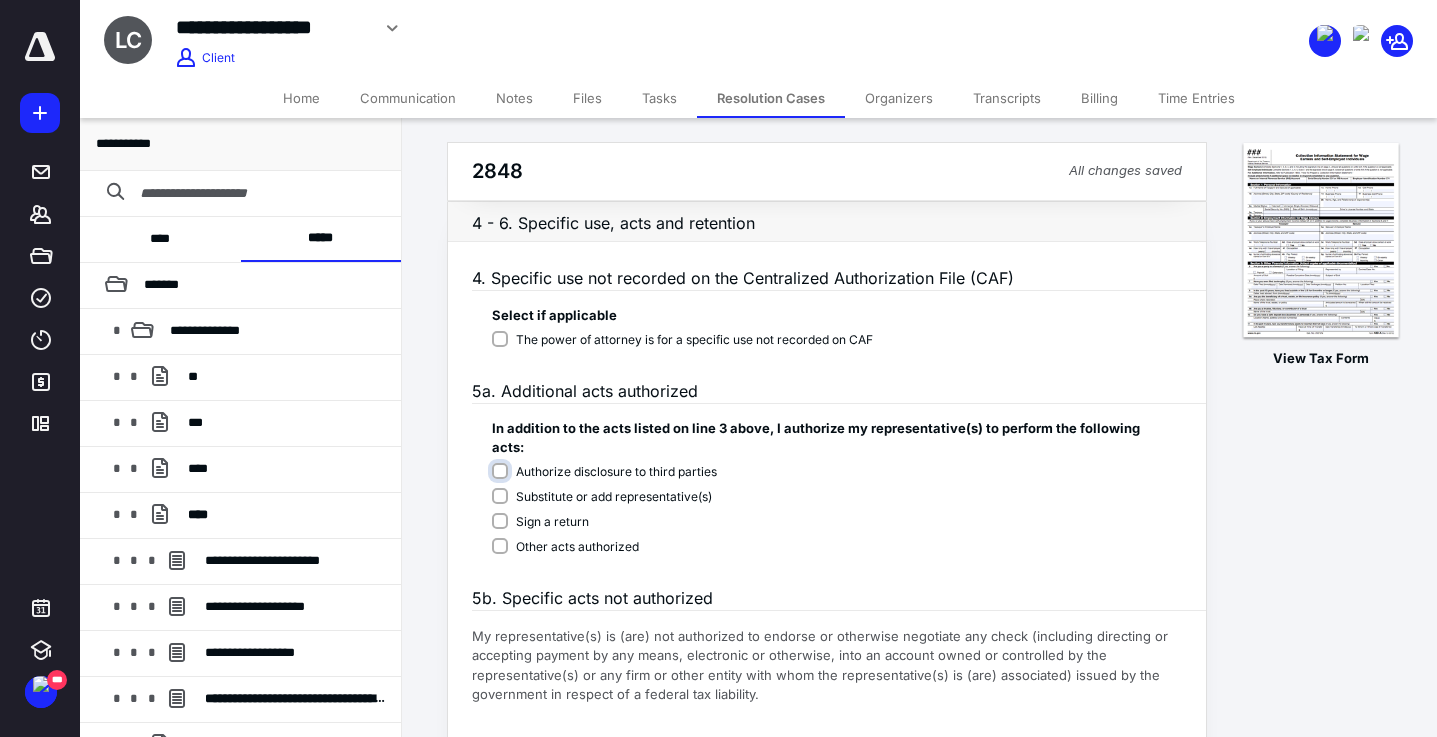 click on "Authorize disclosure to third parties" at bounding box center [813, 482] 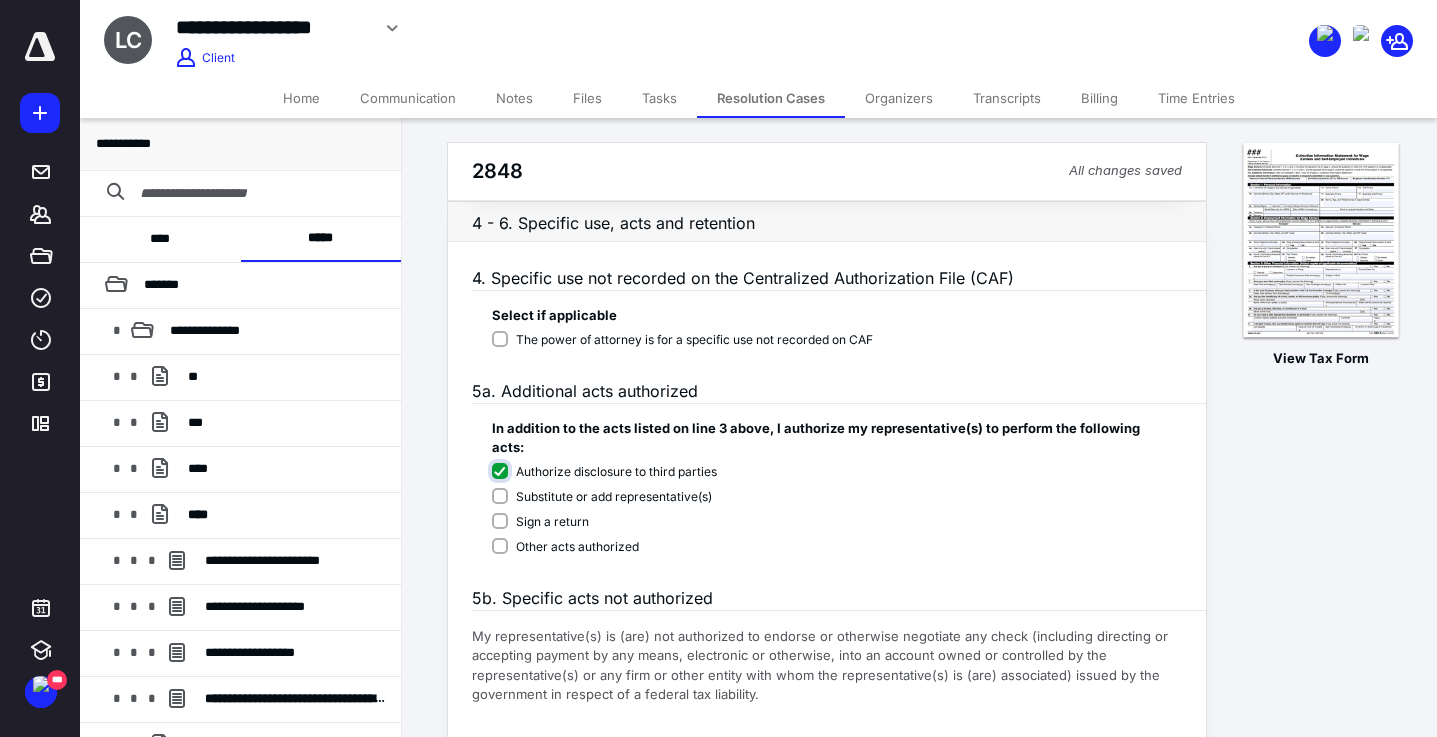 checkbox on "****" 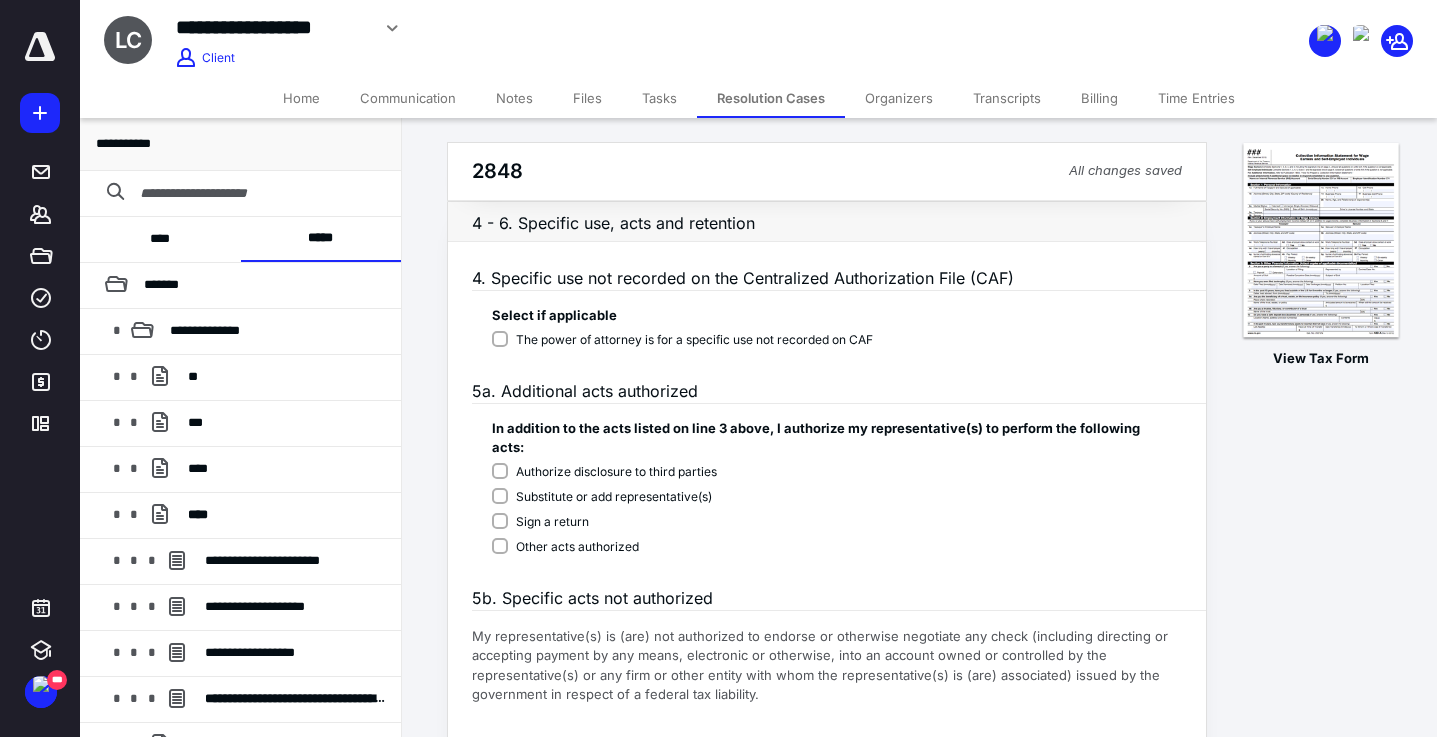 click on "Substitute or add representative(s)" at bounding box center [809, 497] 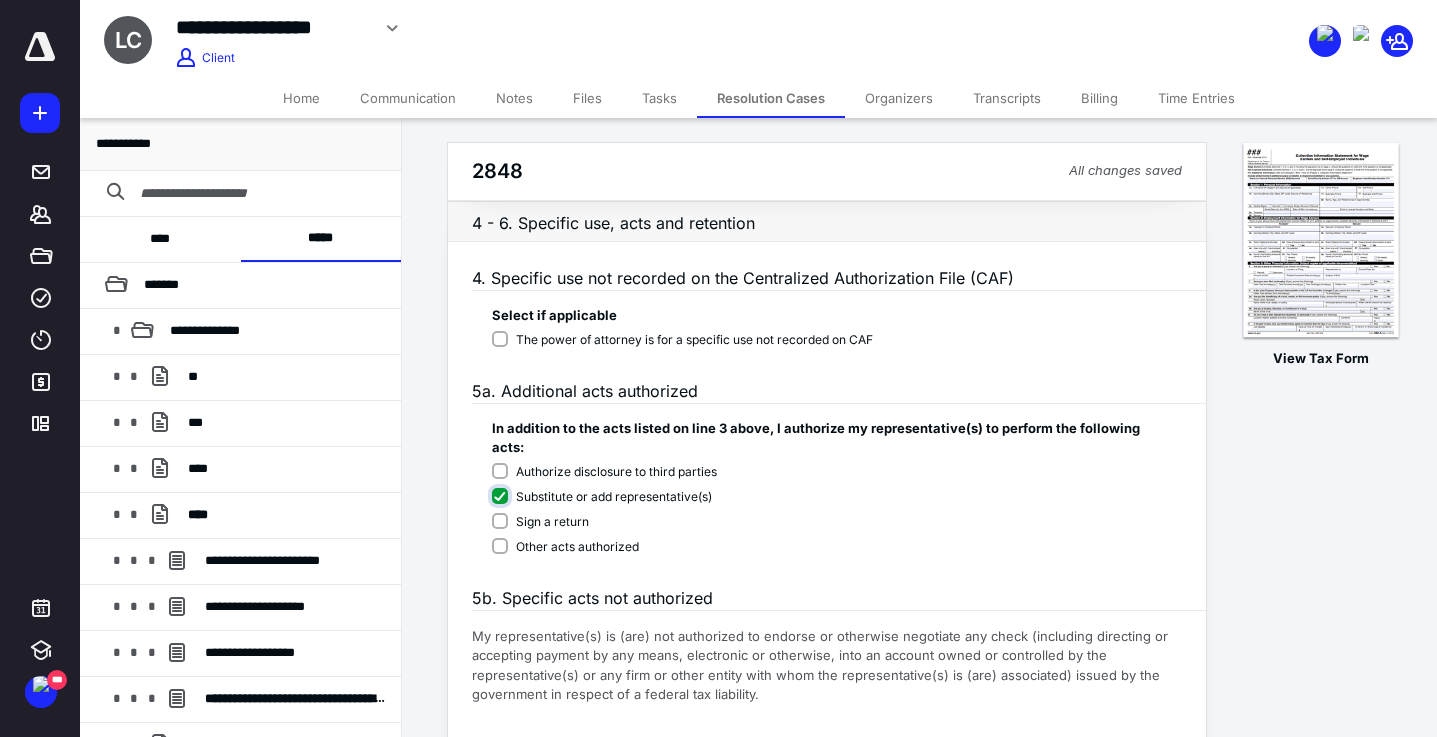 checkbox on "****" 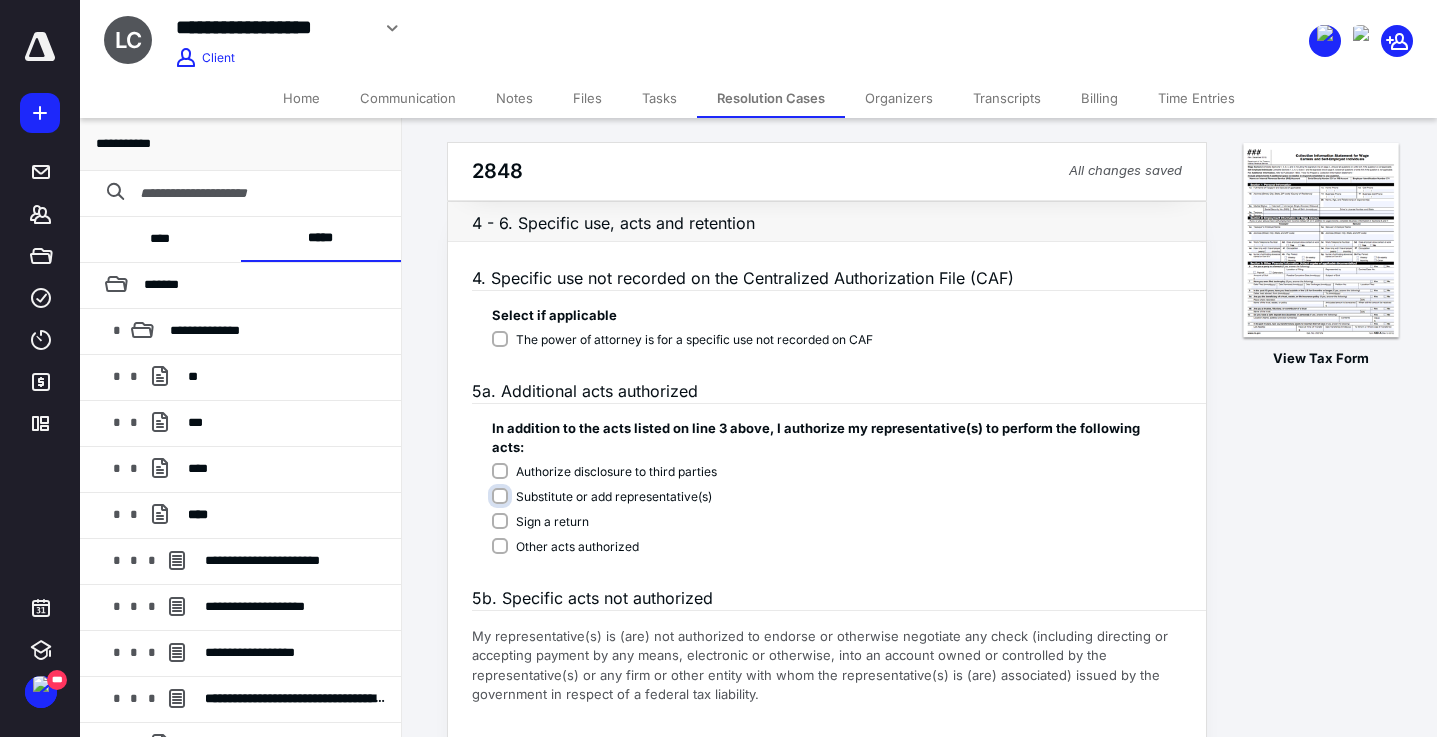 scroll, scrollTop: 383, scrollLeft: 0, axis: vertical 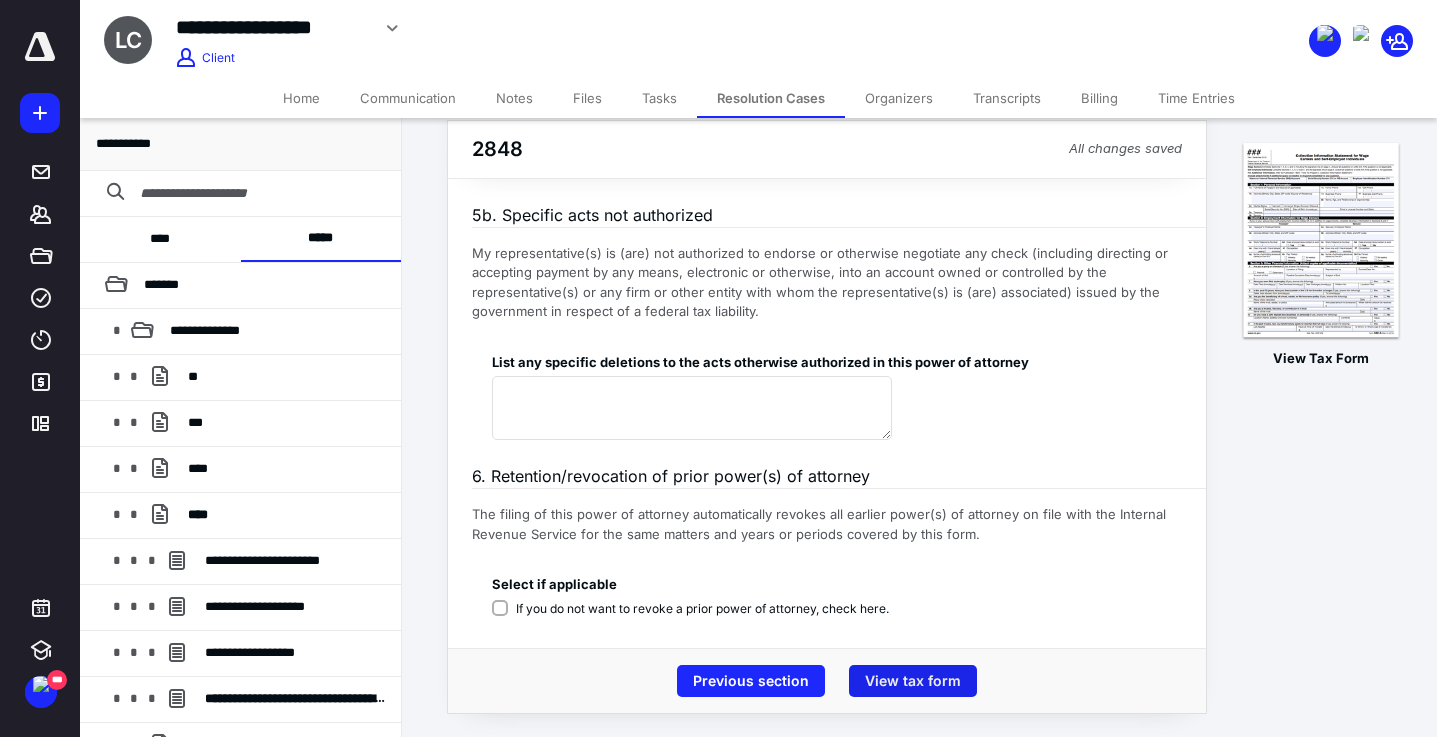 click on "View tax form" at bounding box center (913, 681) 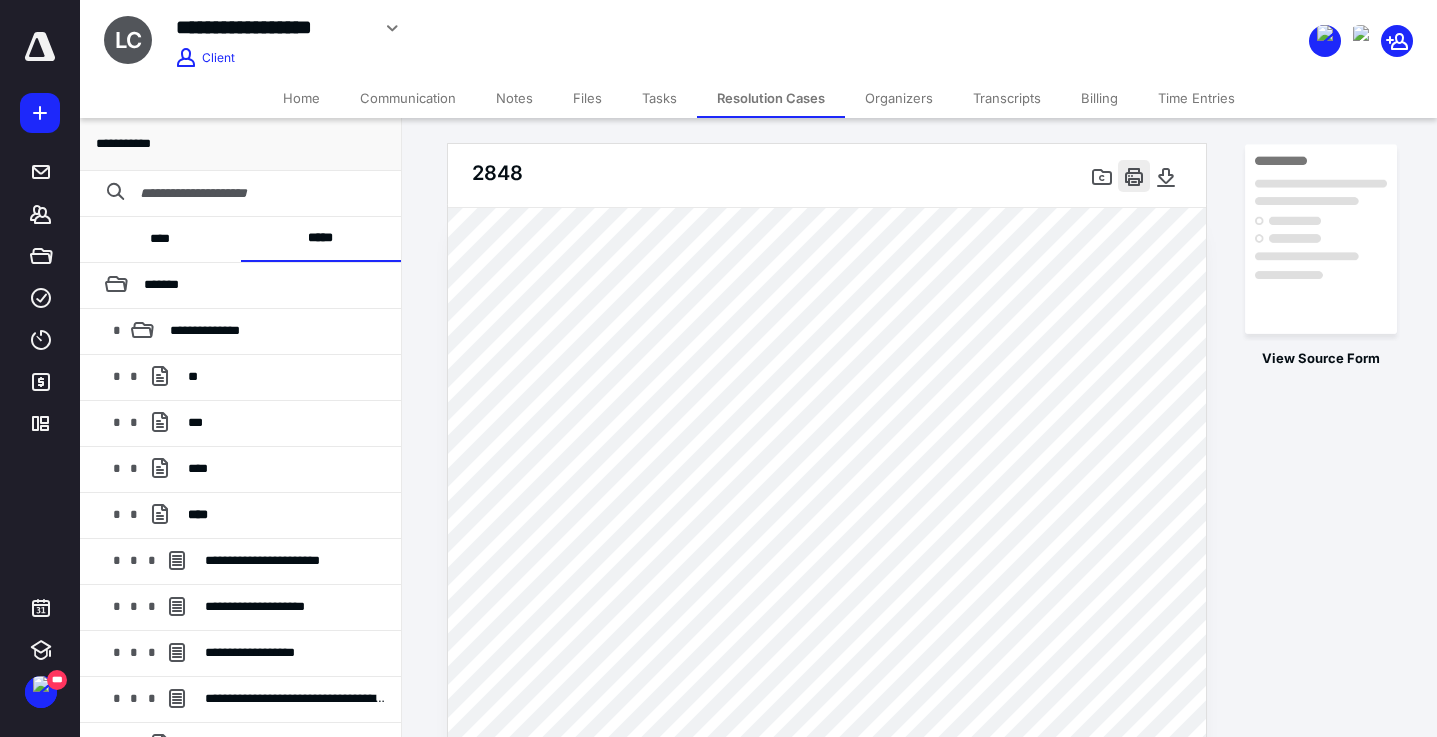 click at bounding box center (1134, 176) 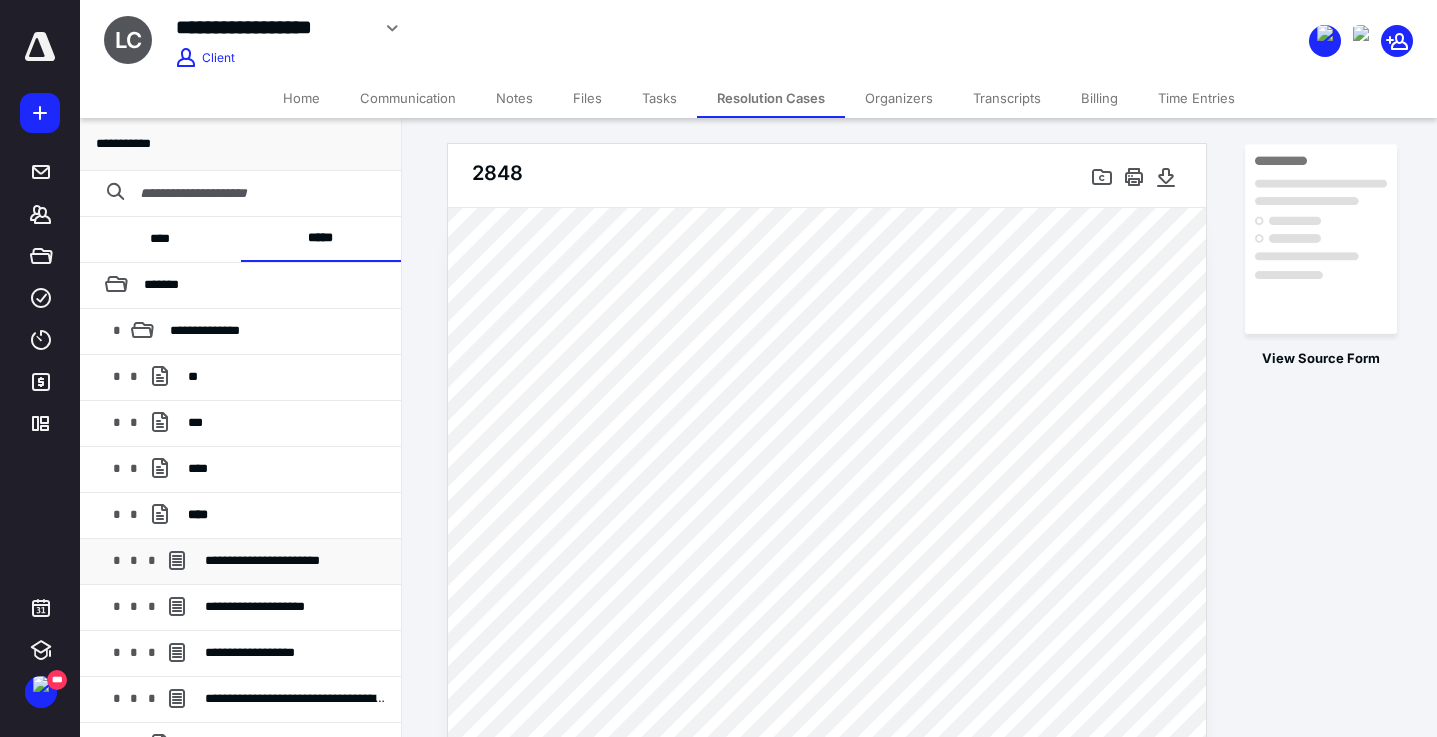 click on "**********" at bounding box center [262, 560] 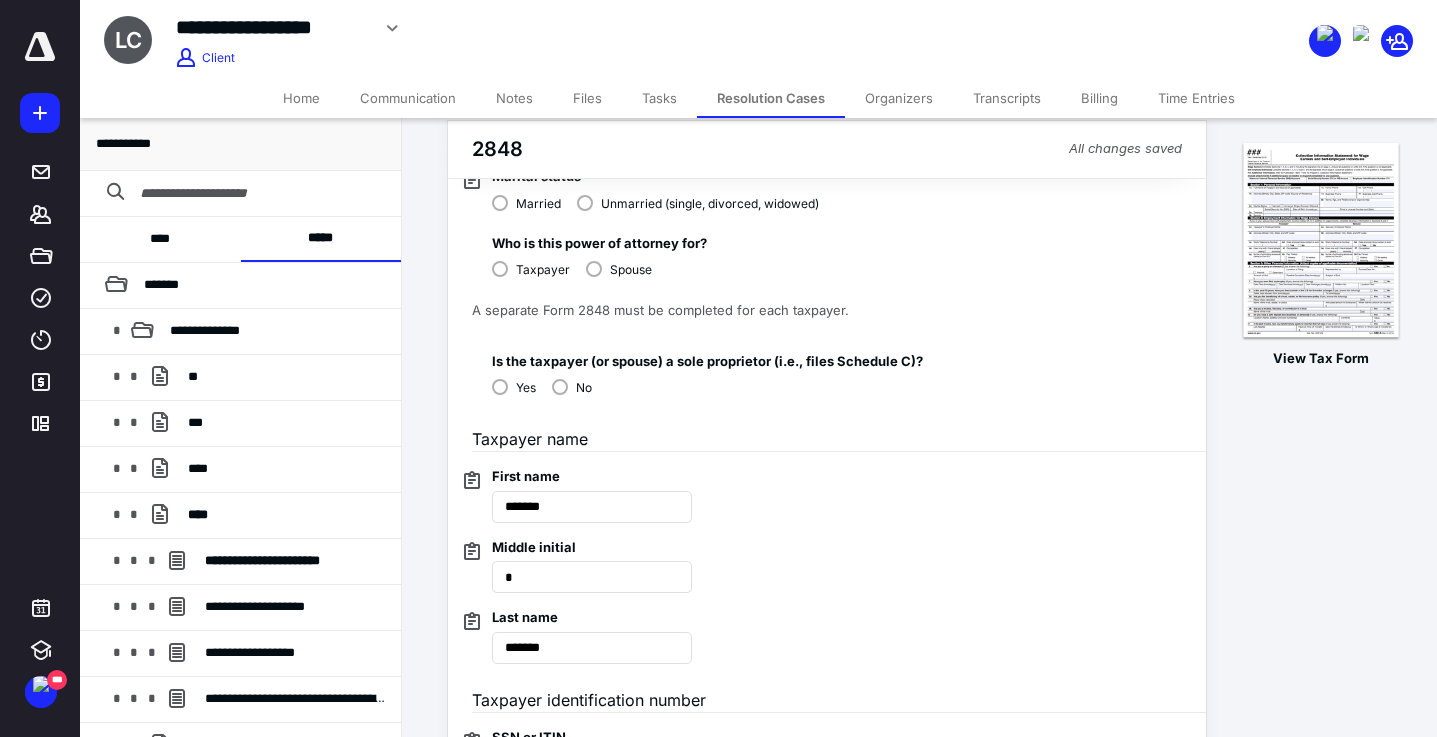 scroll, scrollTop: 244, scrollLeft: 0, axis: vertical 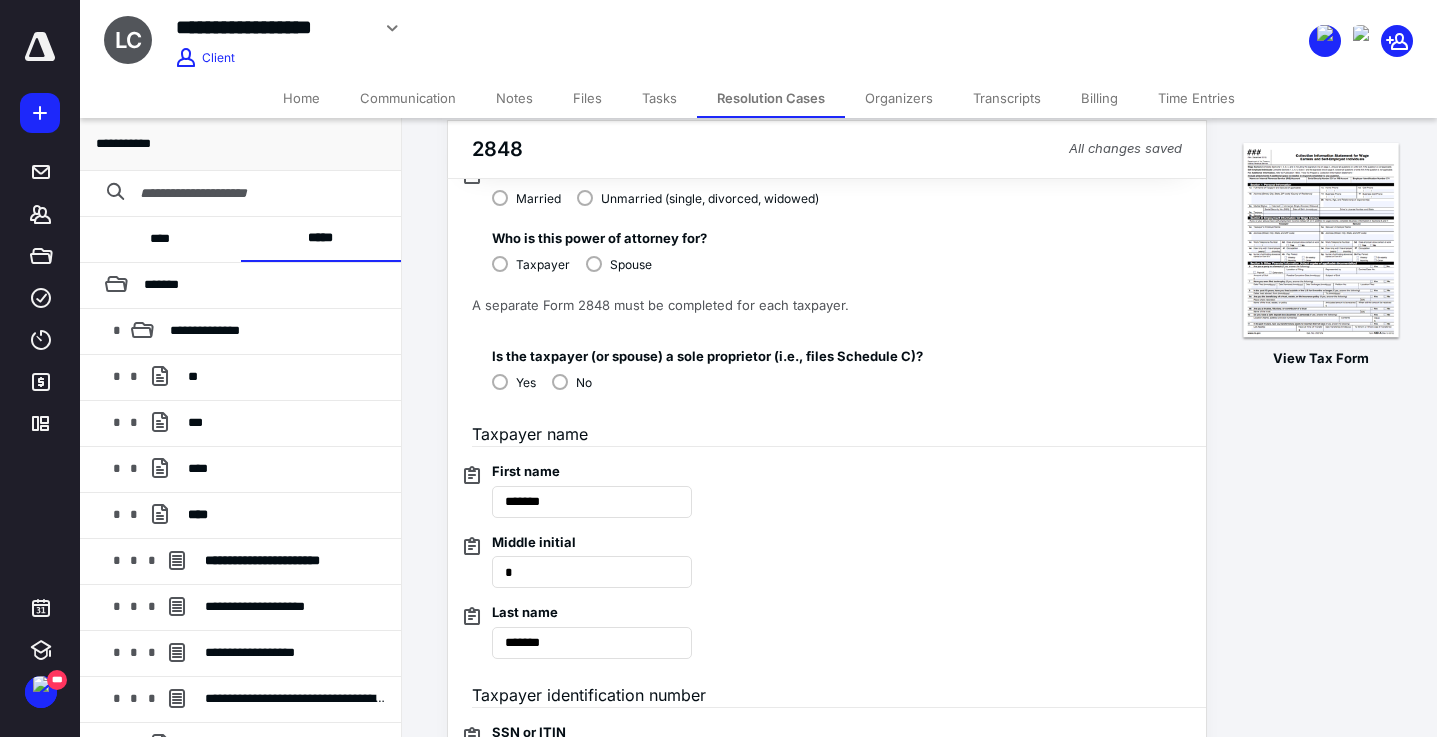 click on "Spouse" at bounding box center (619, 263) 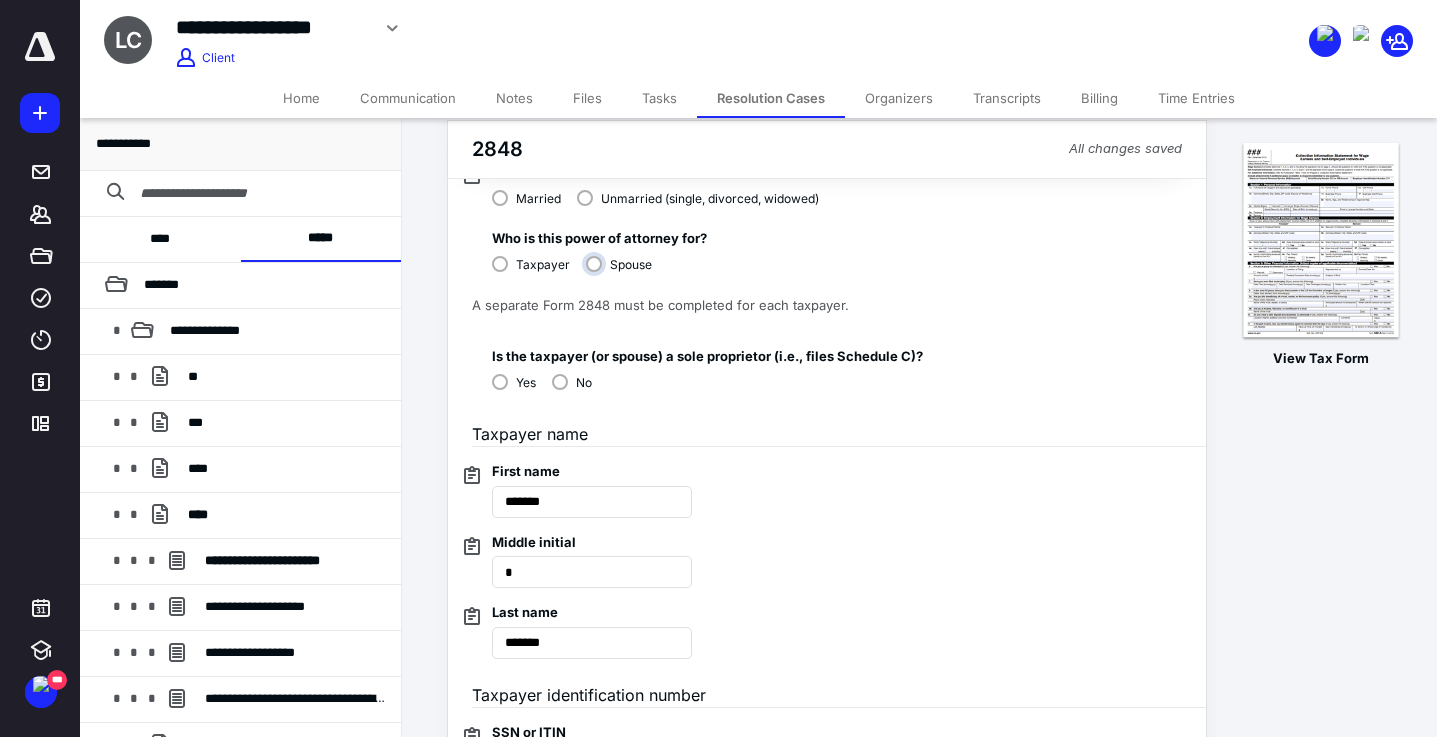 radio on "****" 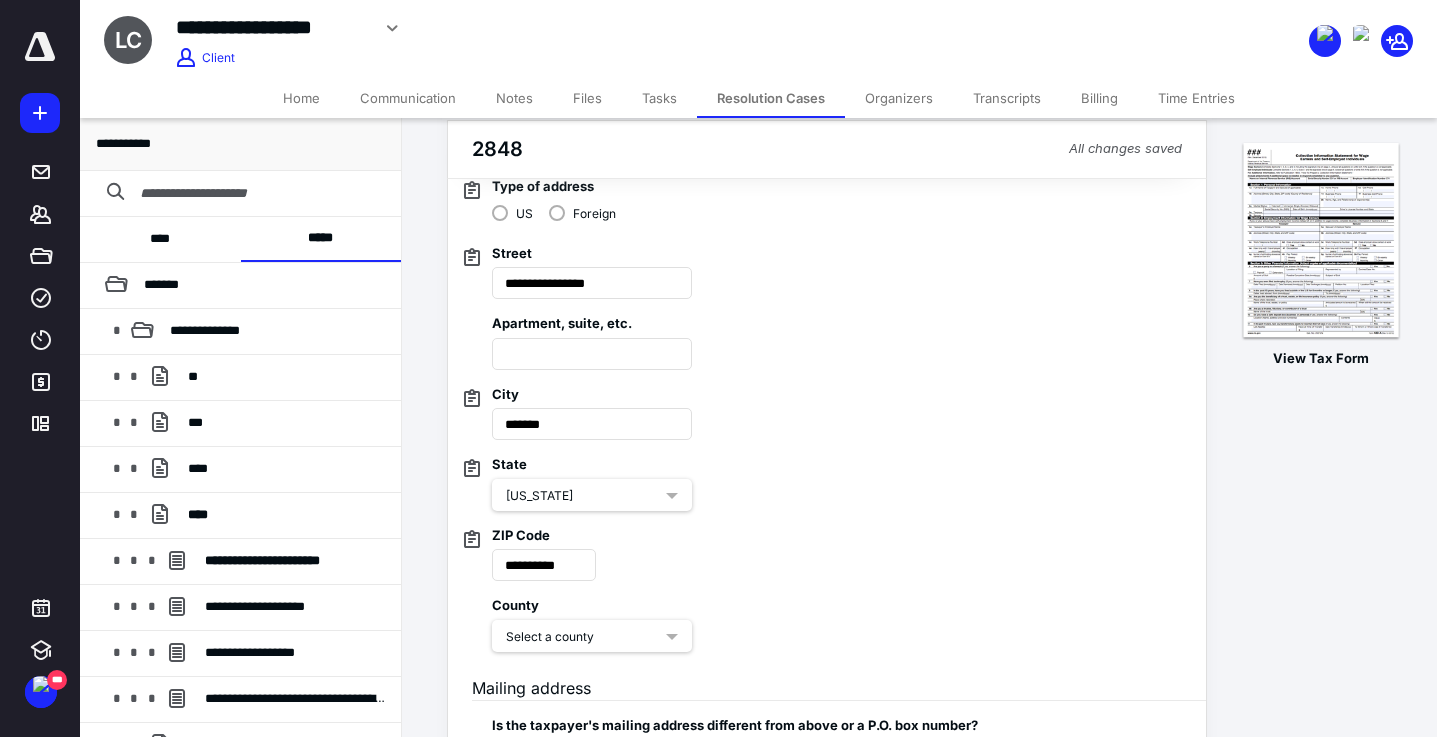 scroll, scrollTop: 1358, scrollLeft: 0, axis: vertical 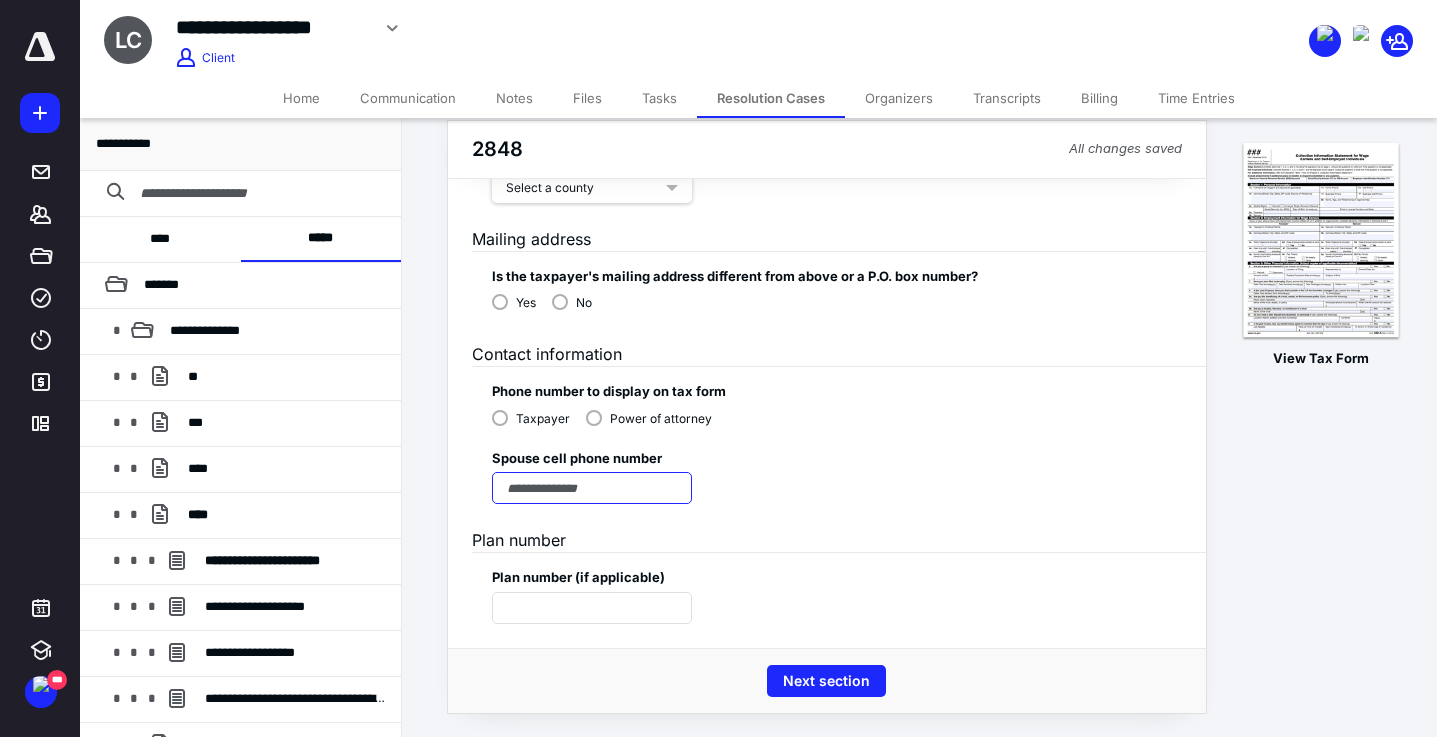 click at bounding box center [592, 488] 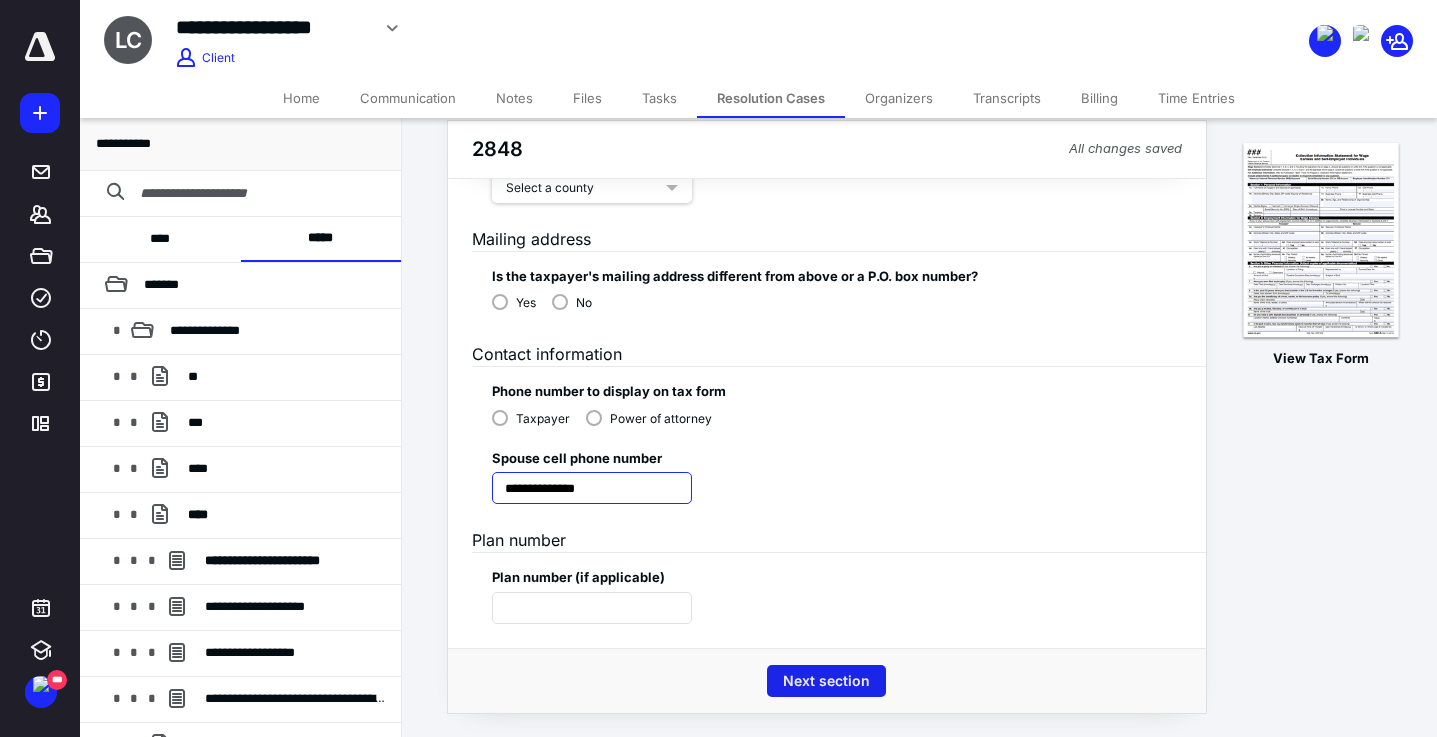 type on "**********" 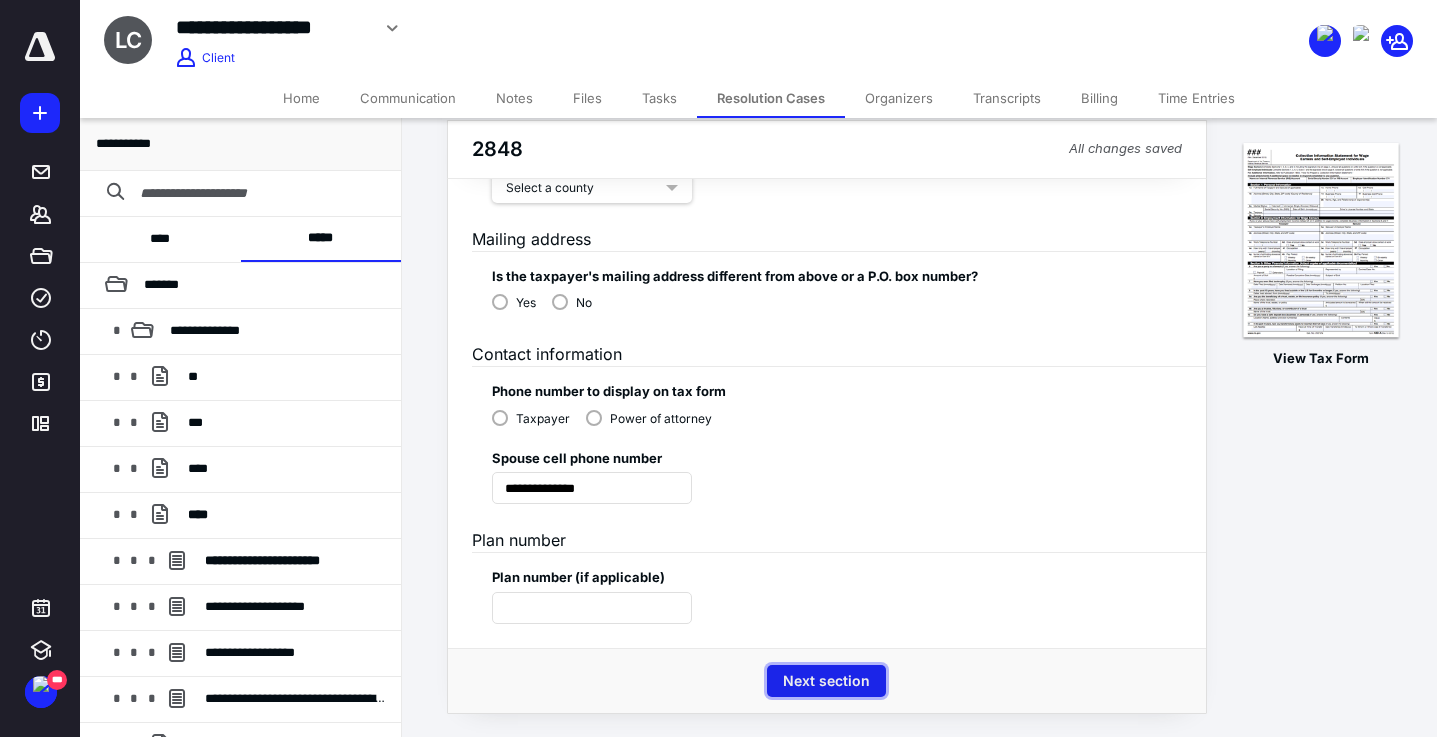 click on "Next section" at bounding box center [826, 681] 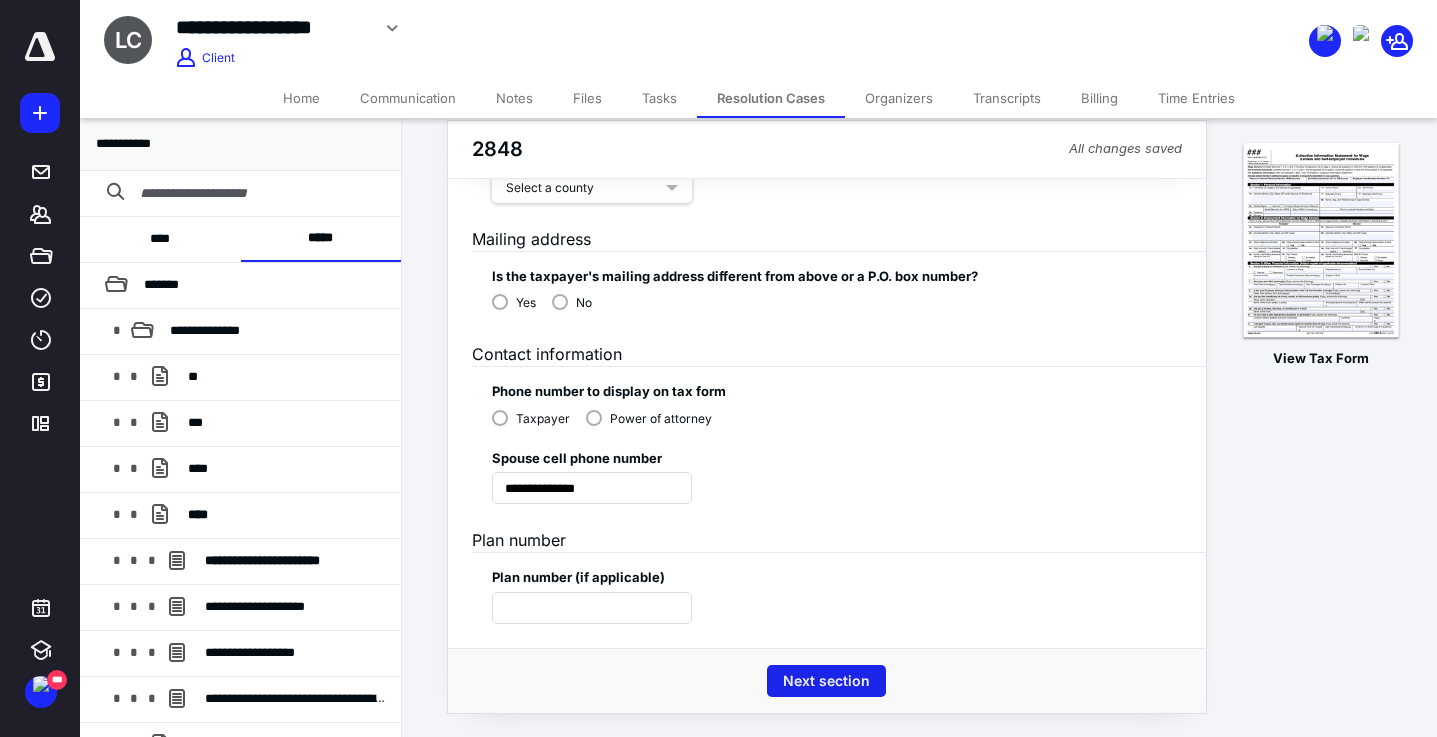 scroll, scrollTop: 0, scrollLeft: 0, axis: both 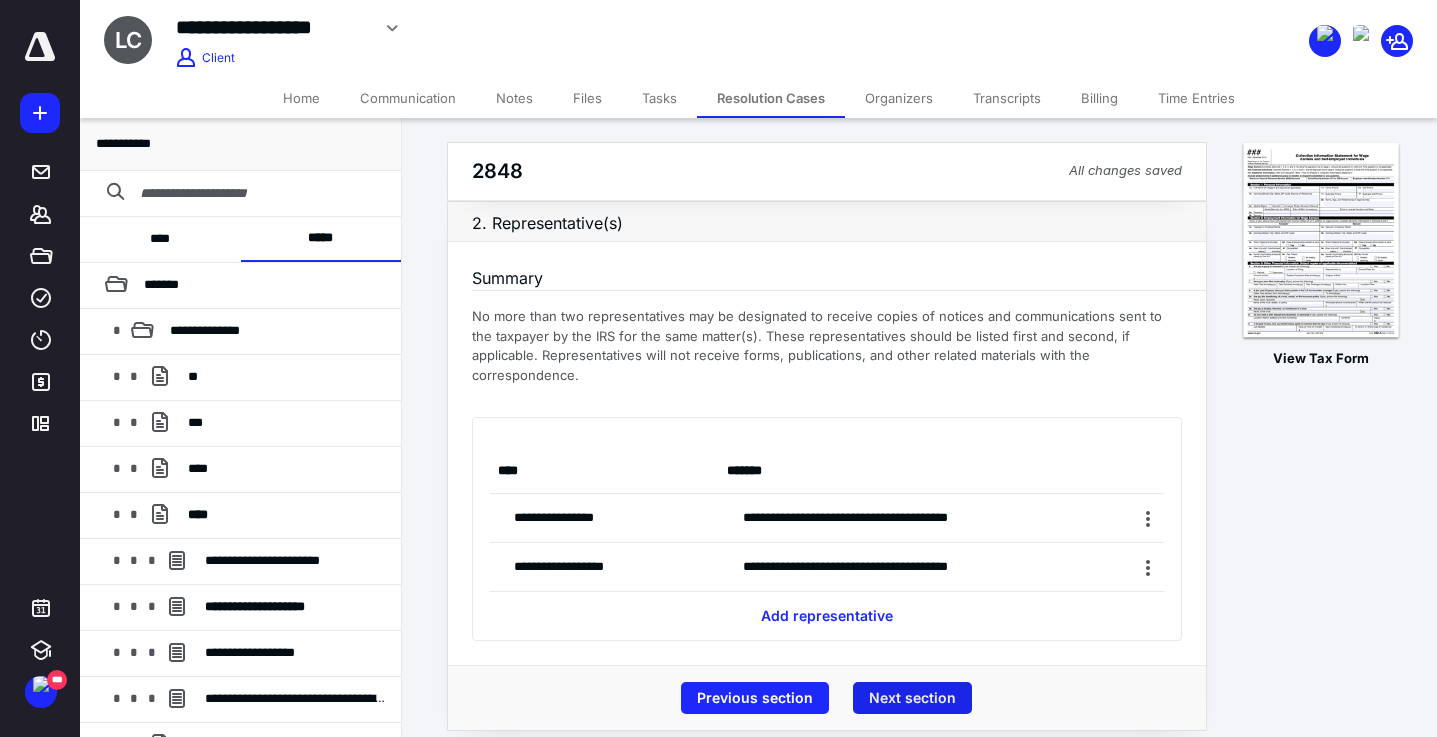 click on "Next section" at bounding box center [912, 698] 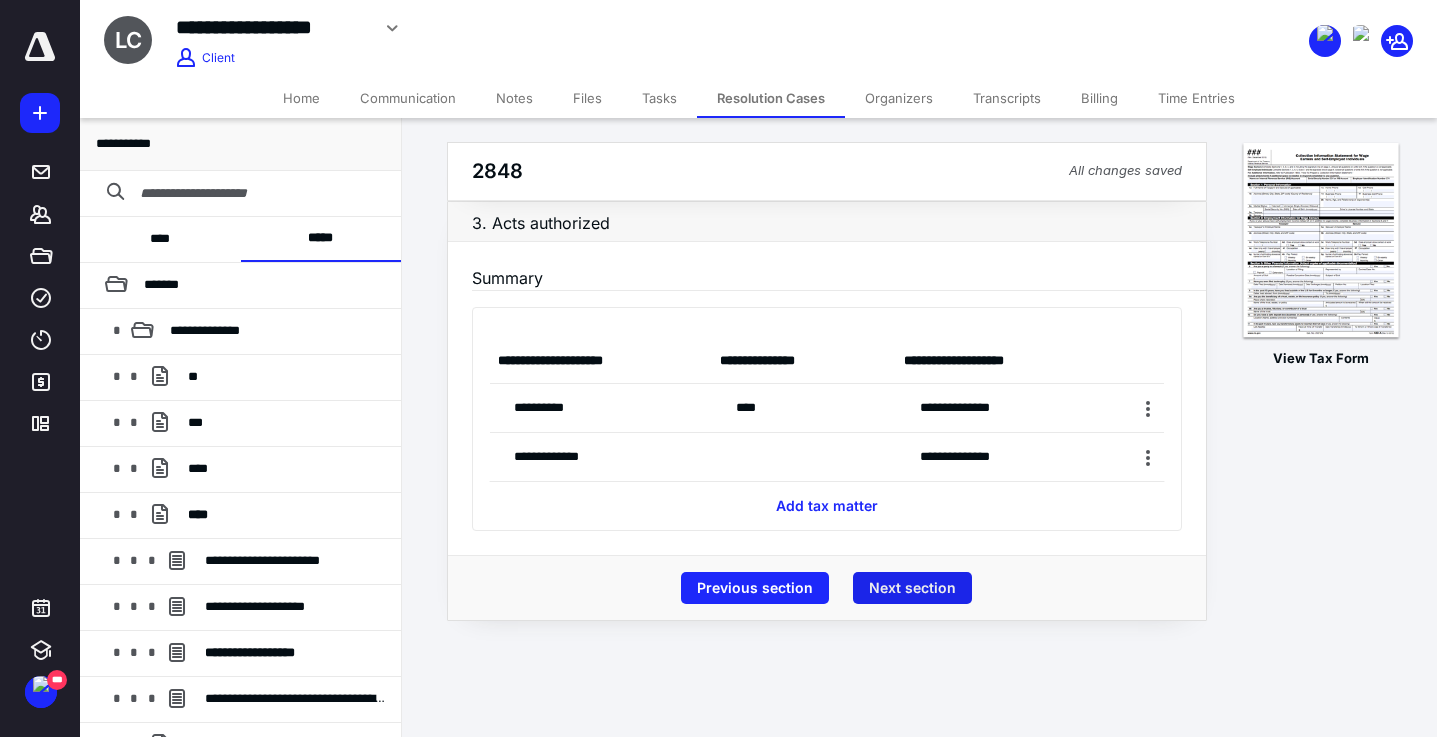 click on "Next section" at bounding box center [912, 588] 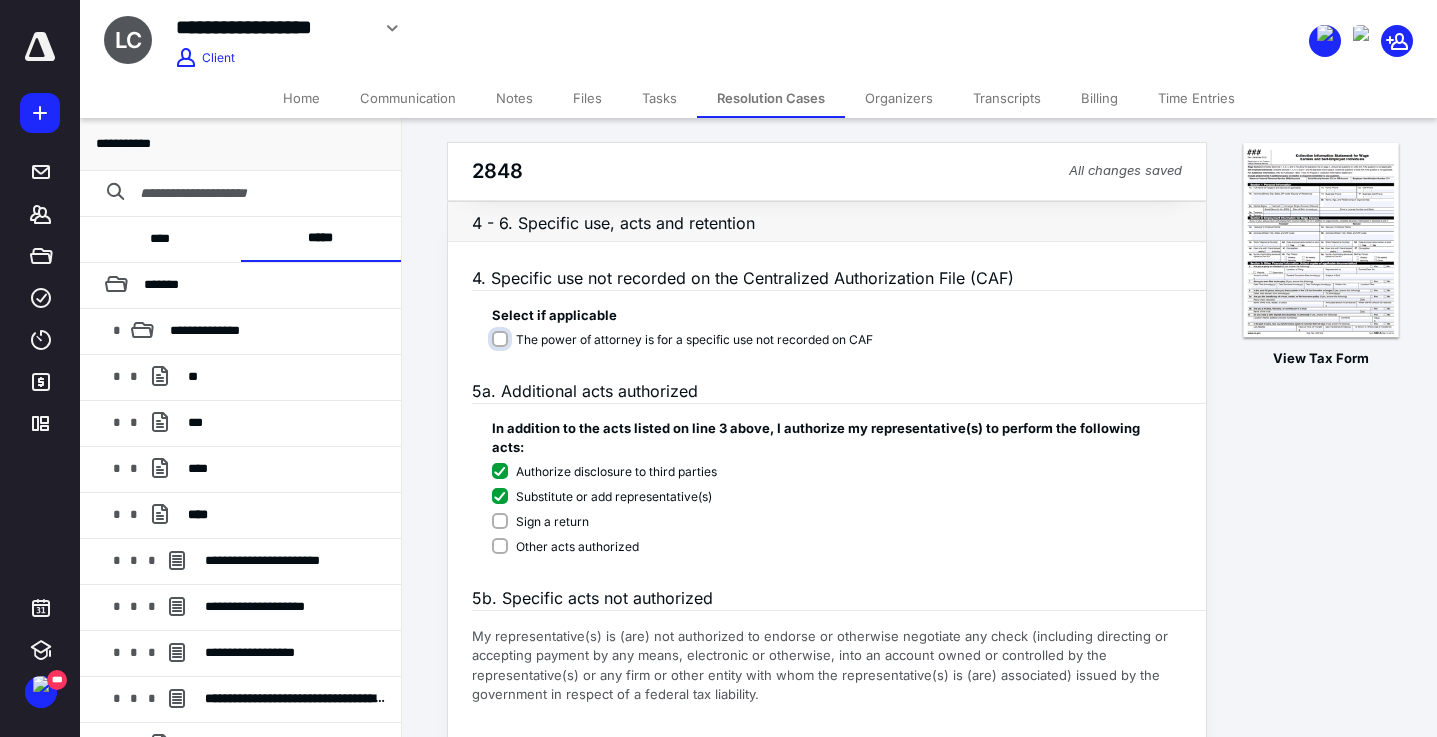 scroll, scrollTop: 383, scrollLeft: 0, axis: vertical 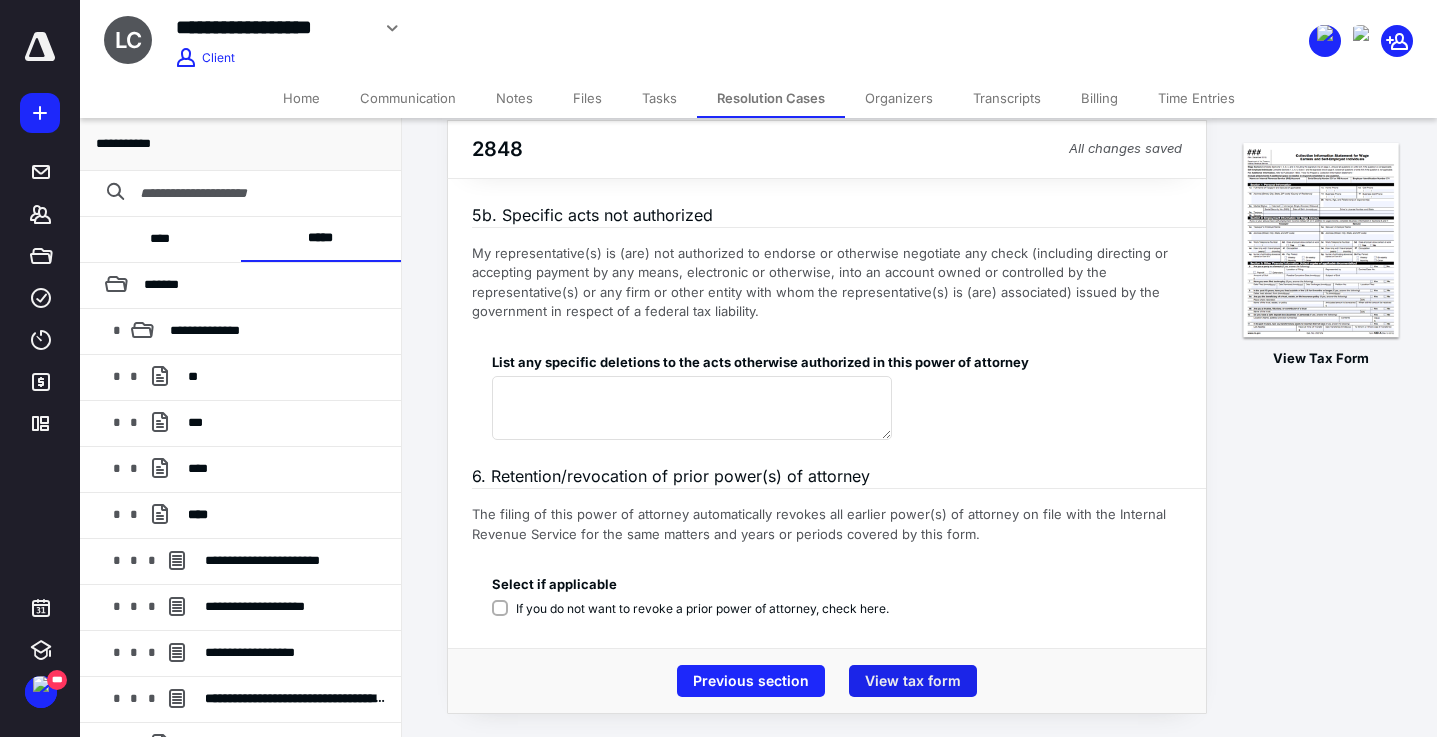 click on "View tax form" at bounding box center [913, 681] 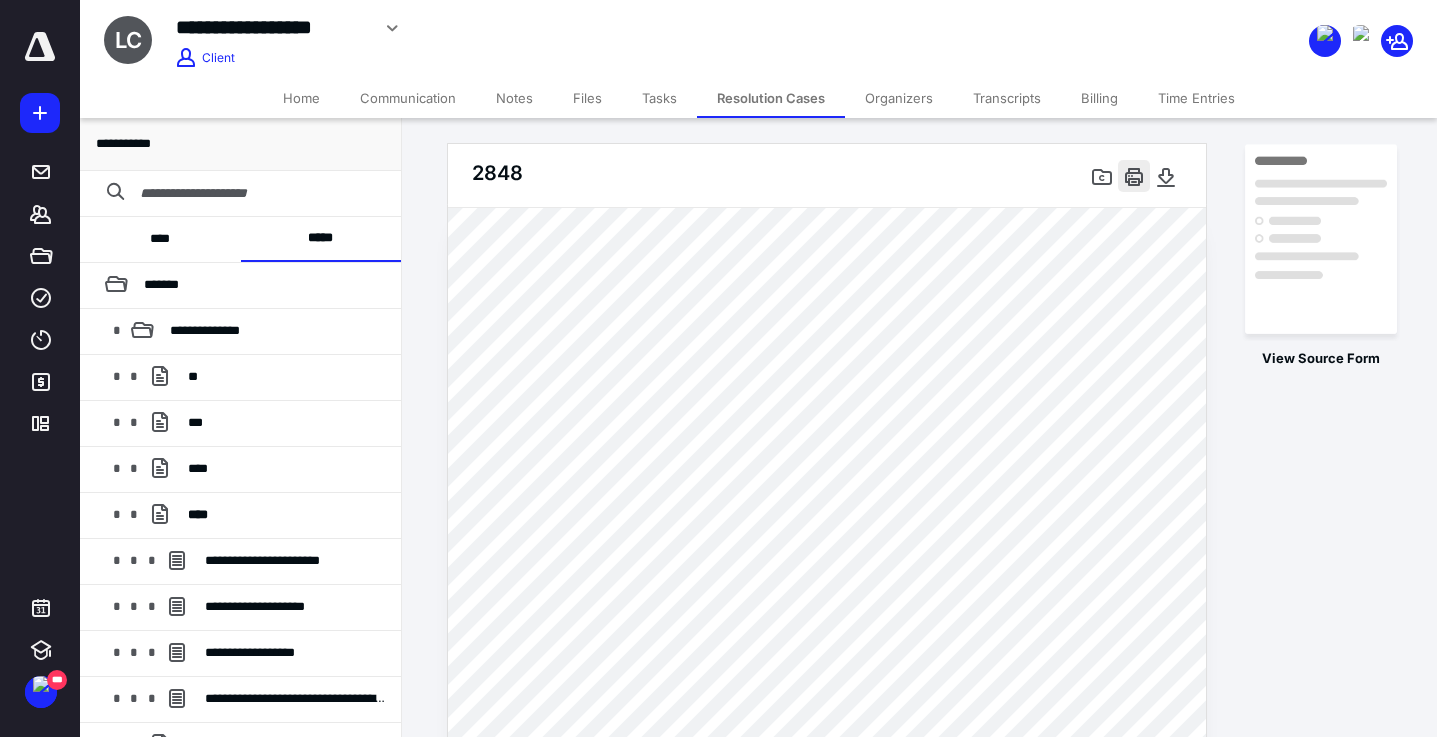 click at bounding box center (1134, 176) 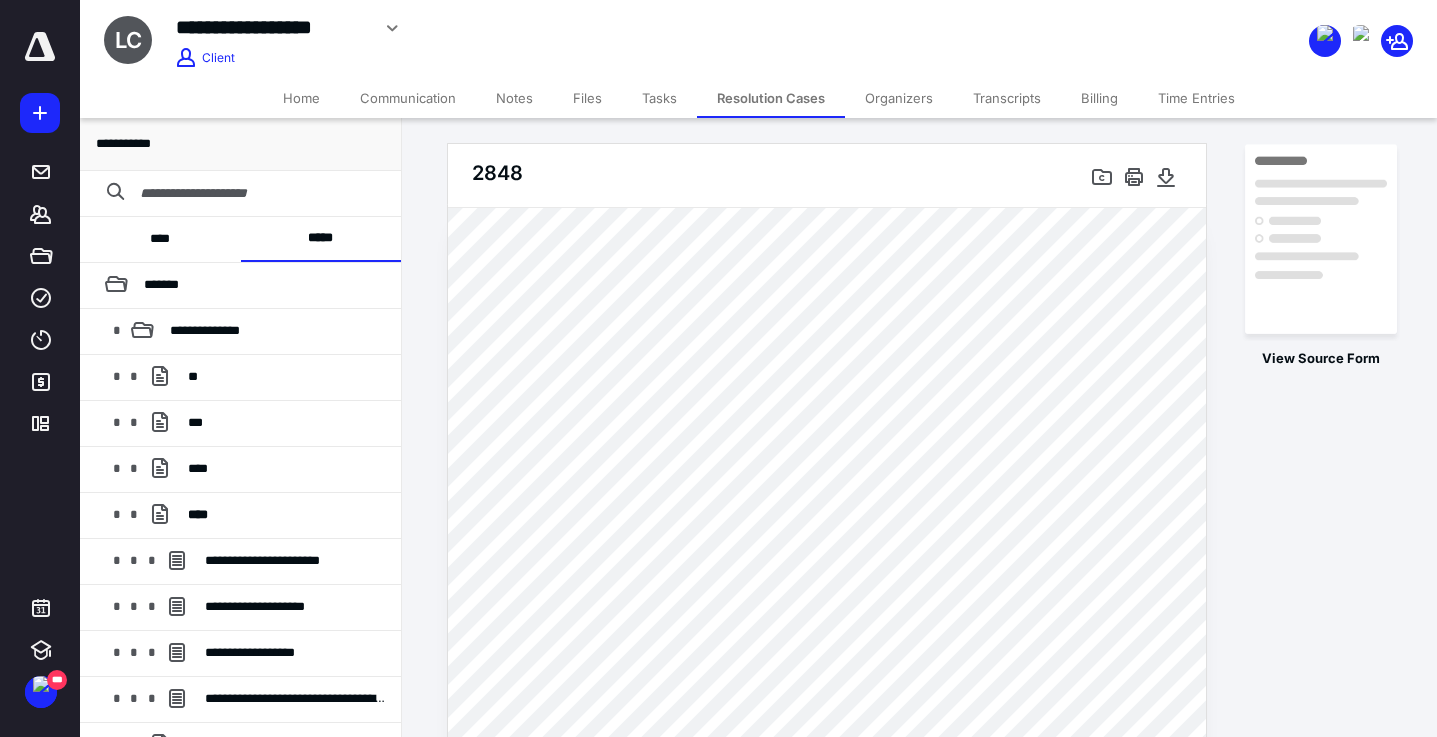 click on "Home" at bounding box center (301, 98) 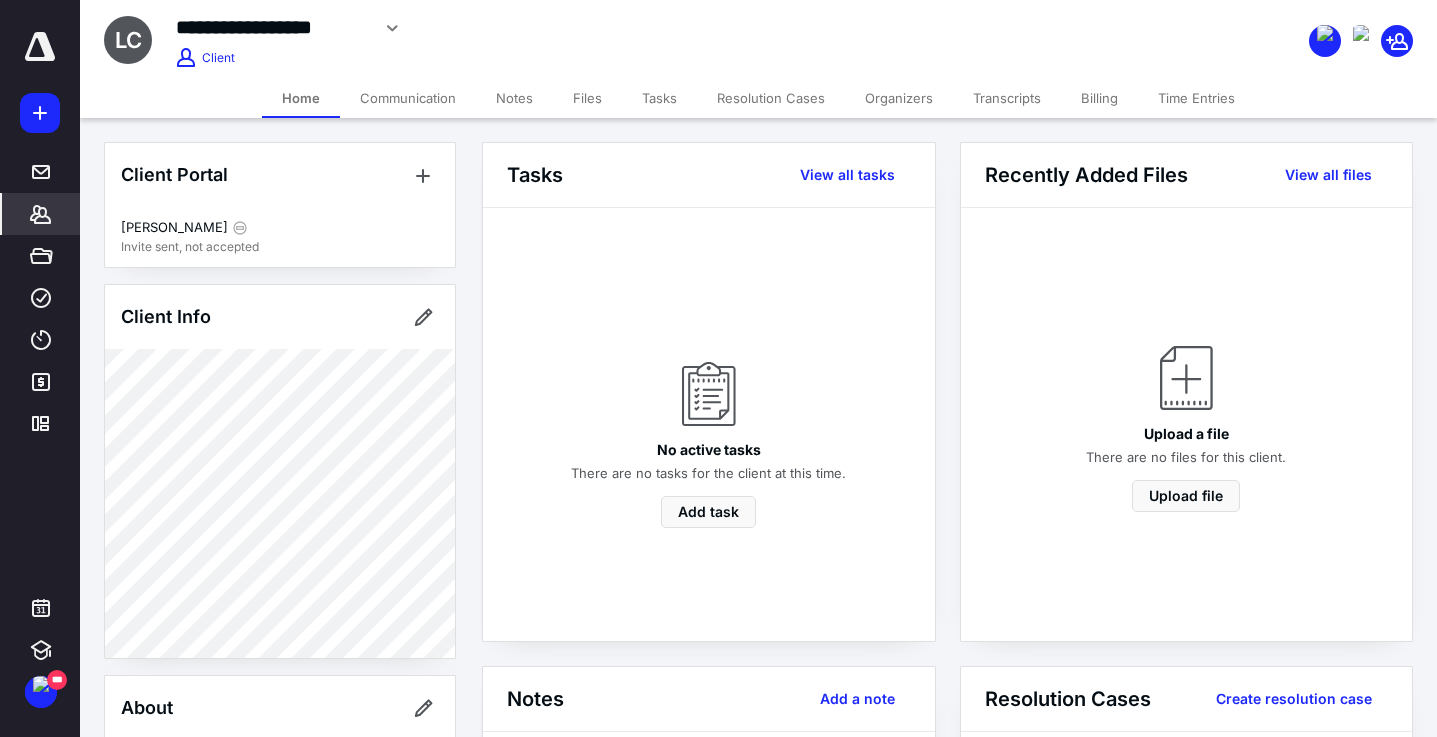 click on "Billing" at bounding box center [1099, 98] 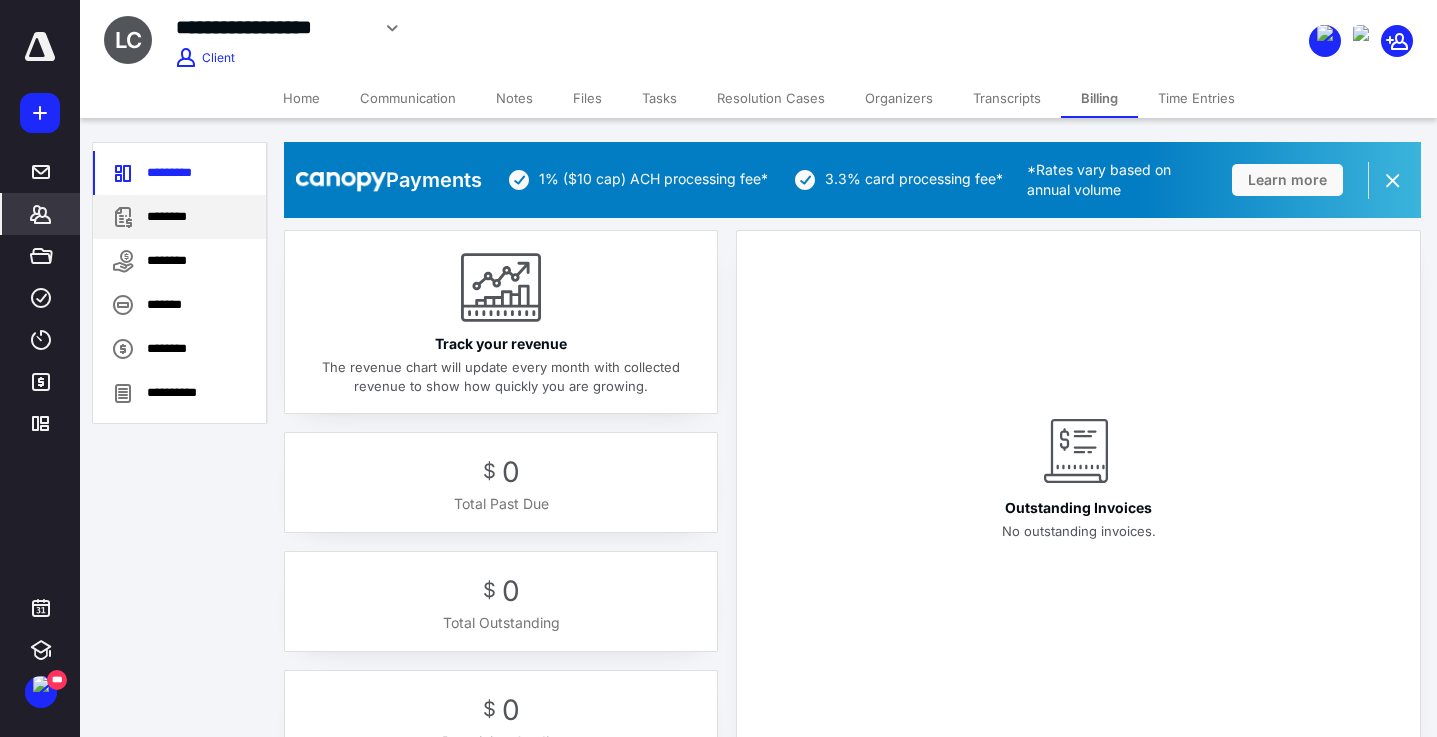 click on "********" at bounding box center (179, 217) 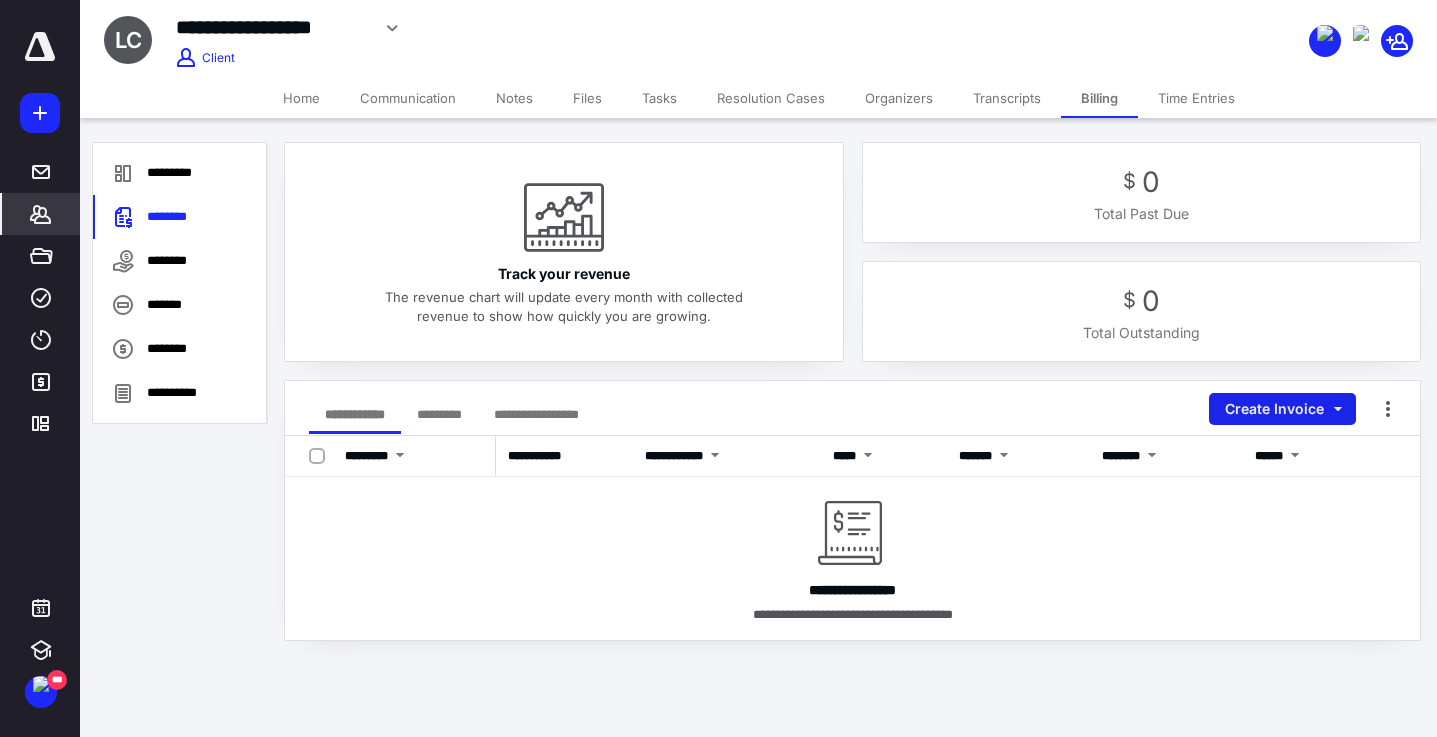 click on "Create Invoice" at bounding box center [1282, 409] 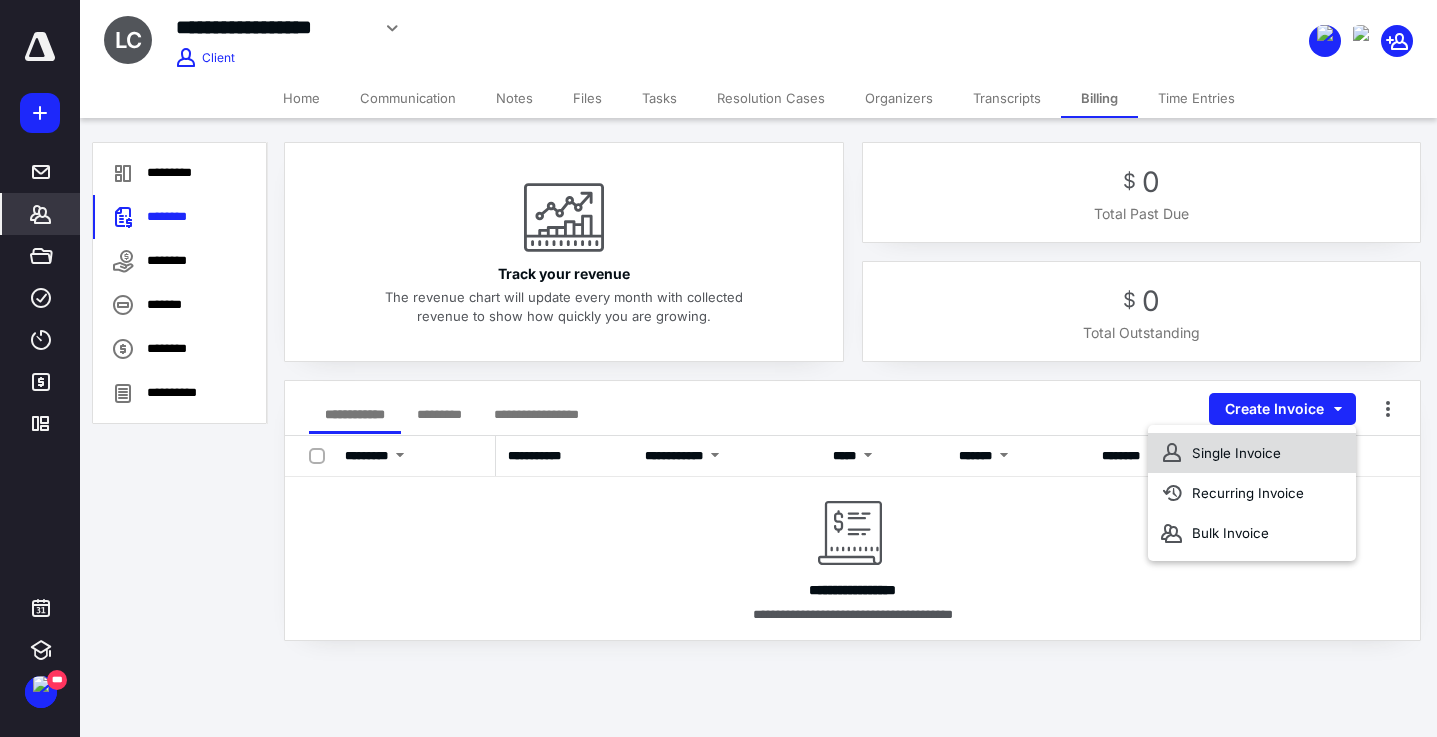 click on "Single Invoice" at bounding box center [1252, 453] 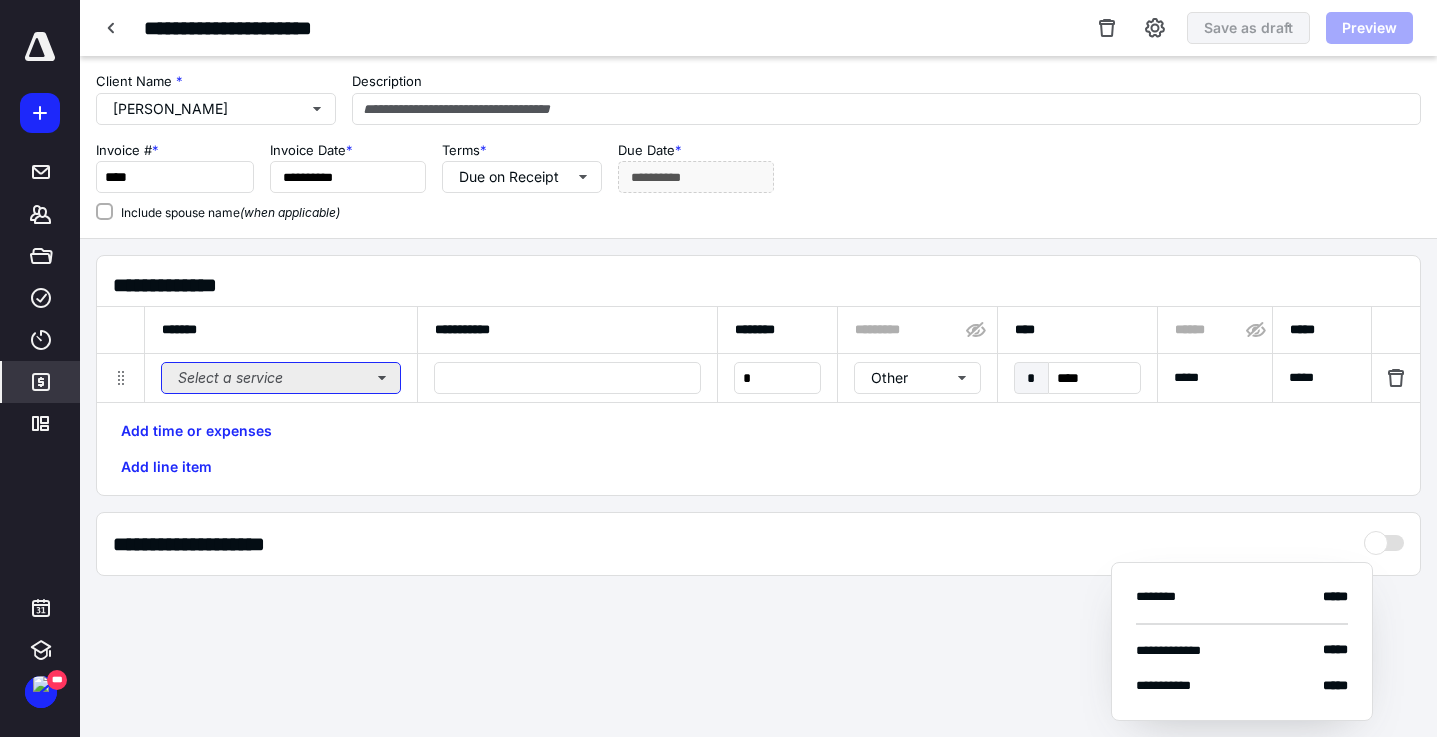 click on "Select a service" at bounding box center (281, 378) 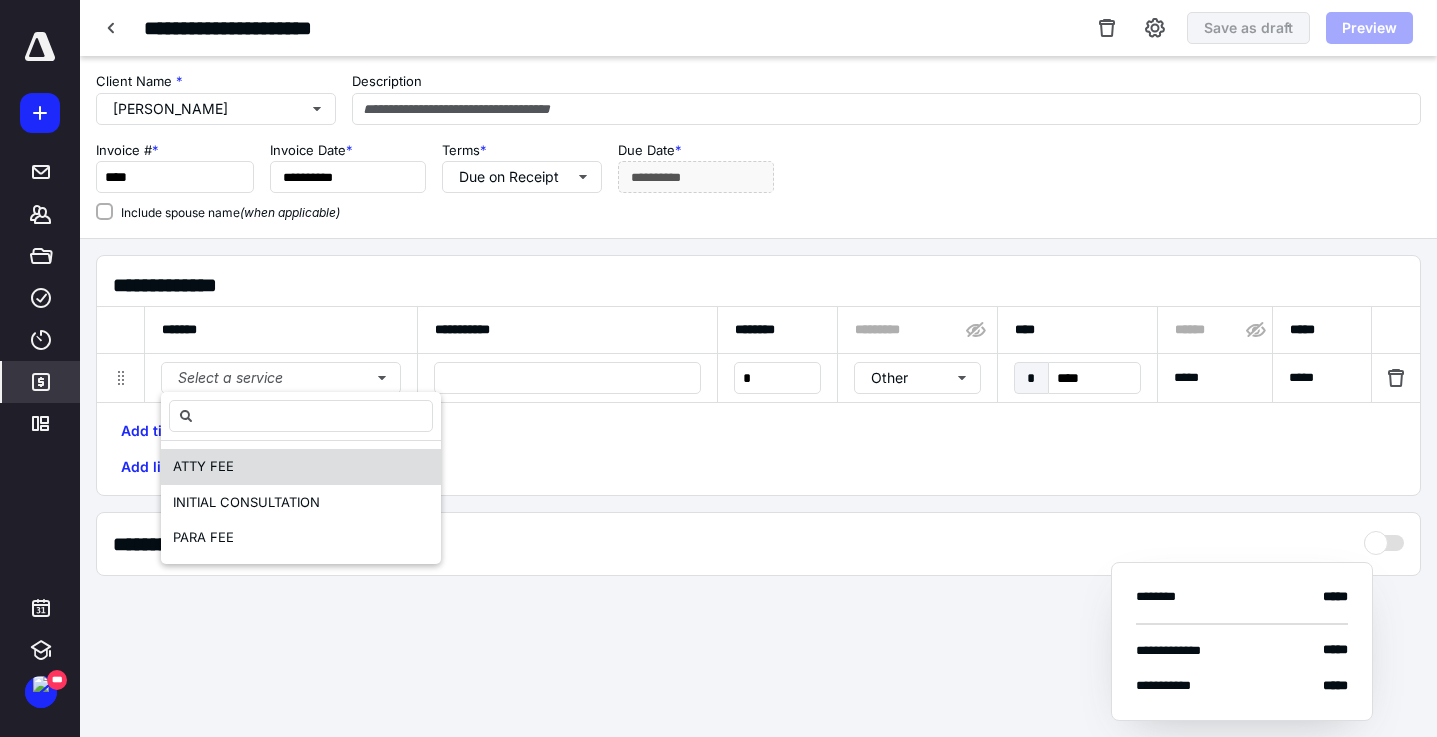 click on "ATTY FEE" at bounding box center [301, 467] 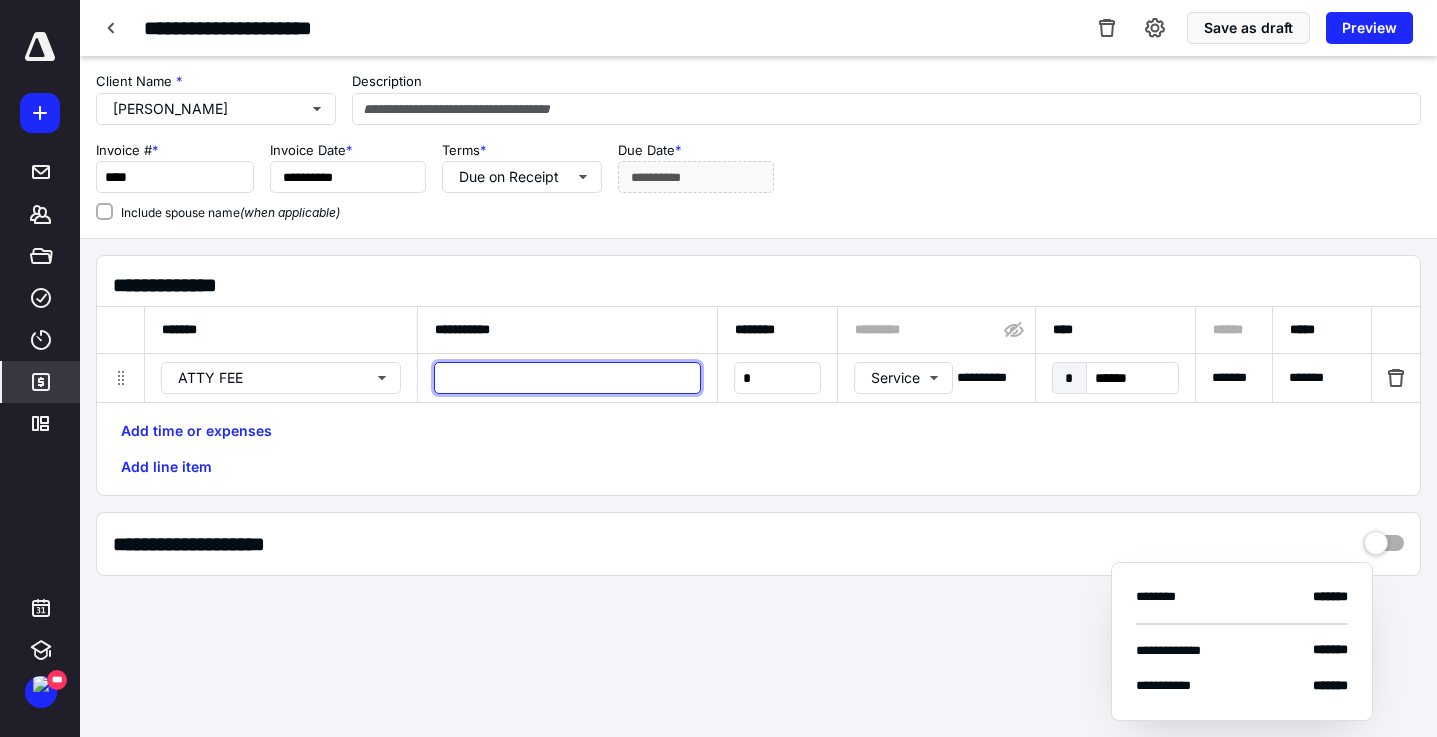 click at bounding box center [567, 378] 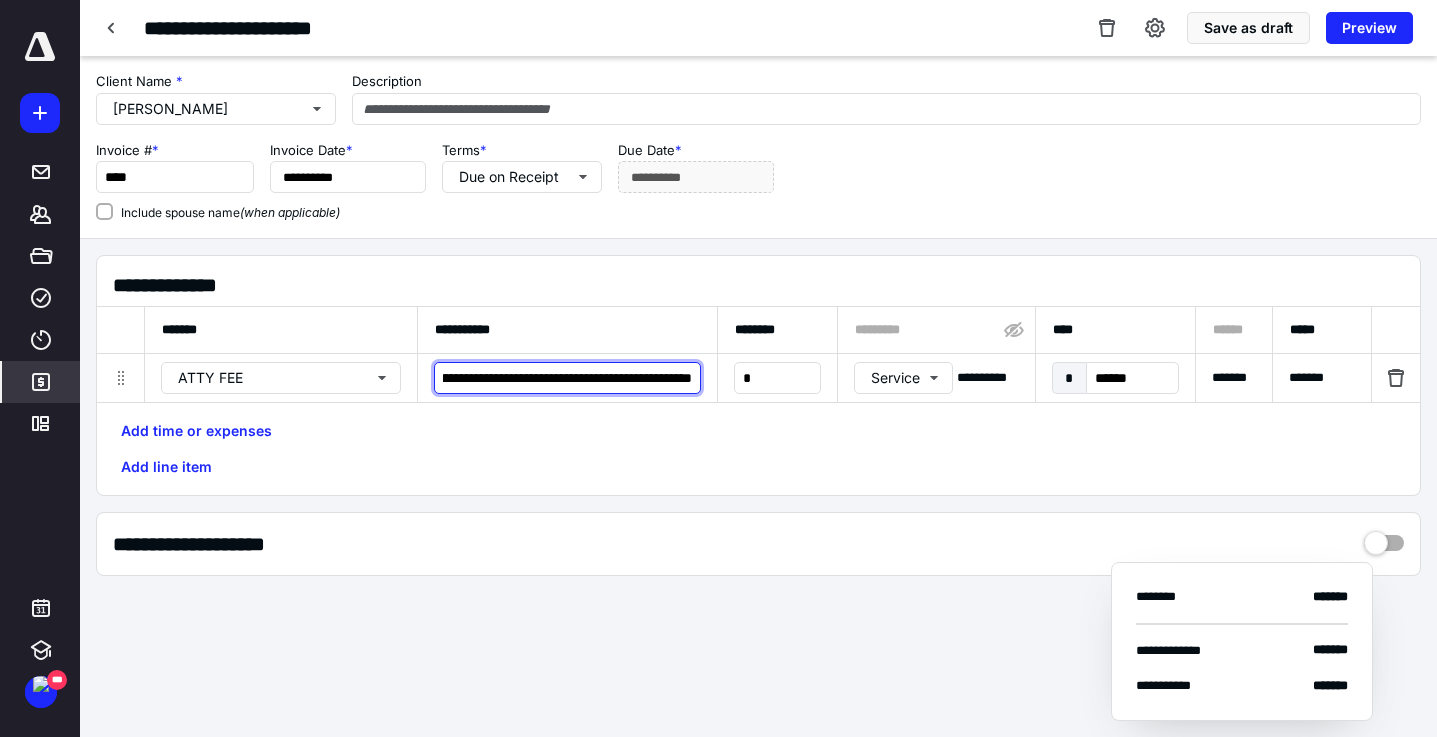 scroll, scrollTop: 0, scrollLeft: 272, axis: horizontal 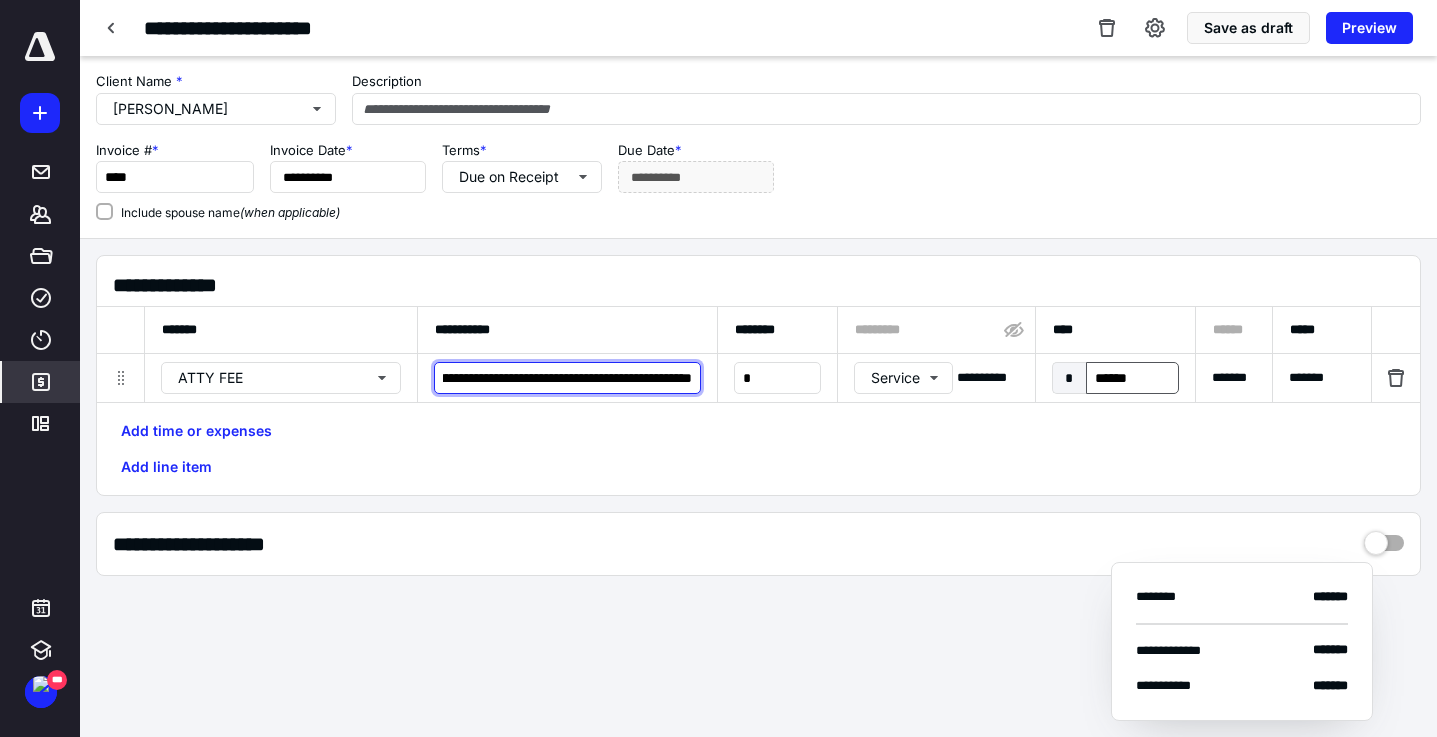 type on "**********" 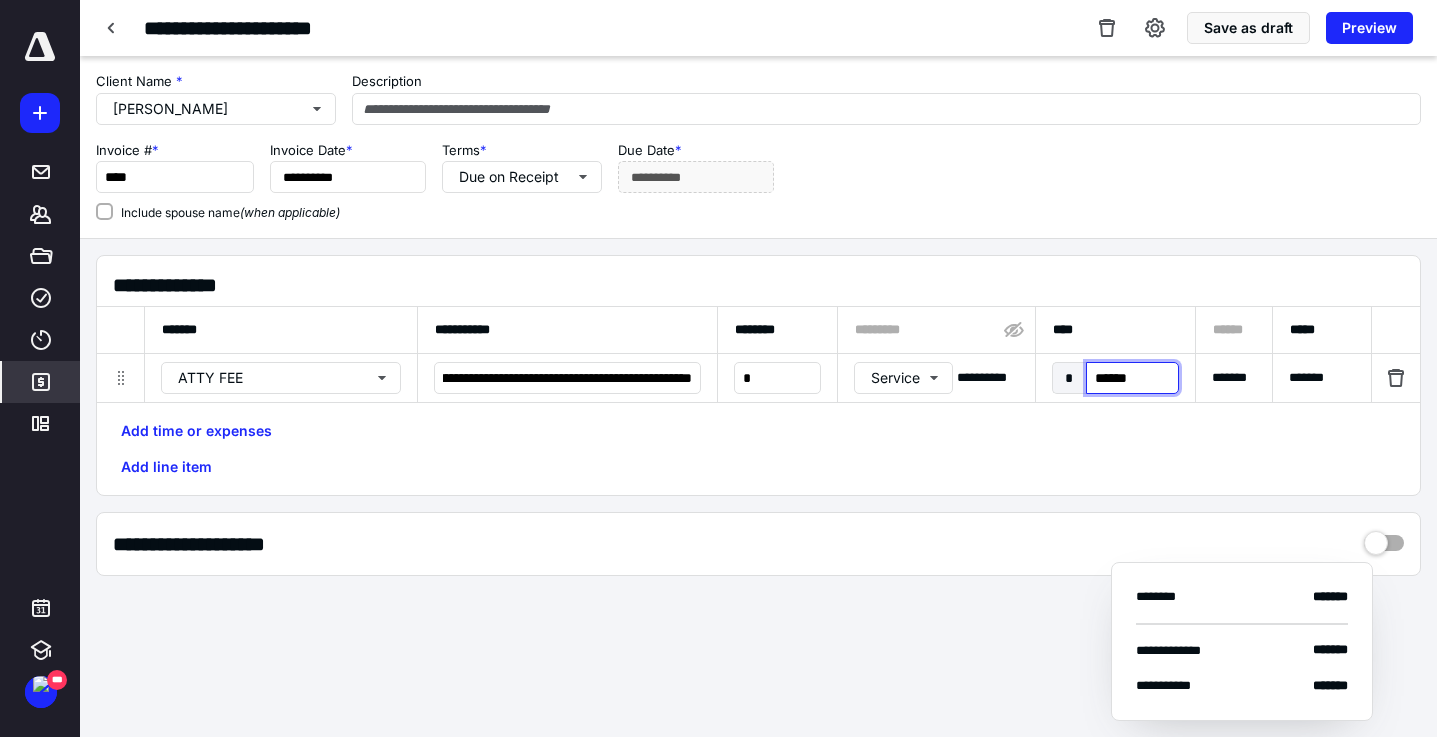 scroll, scrollTop: 0, scrollLeft: 0, axis: both 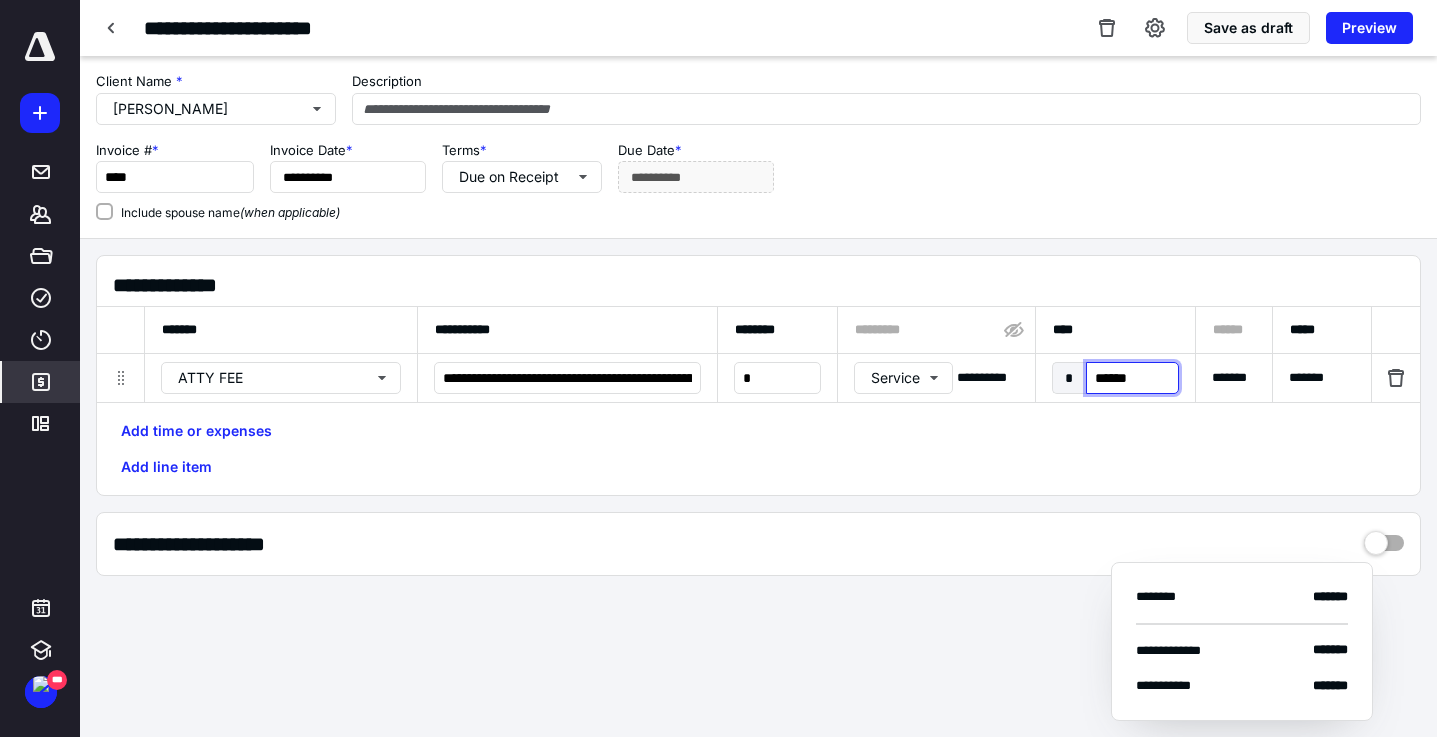 click on "******" at bounding box center [1132, 378] 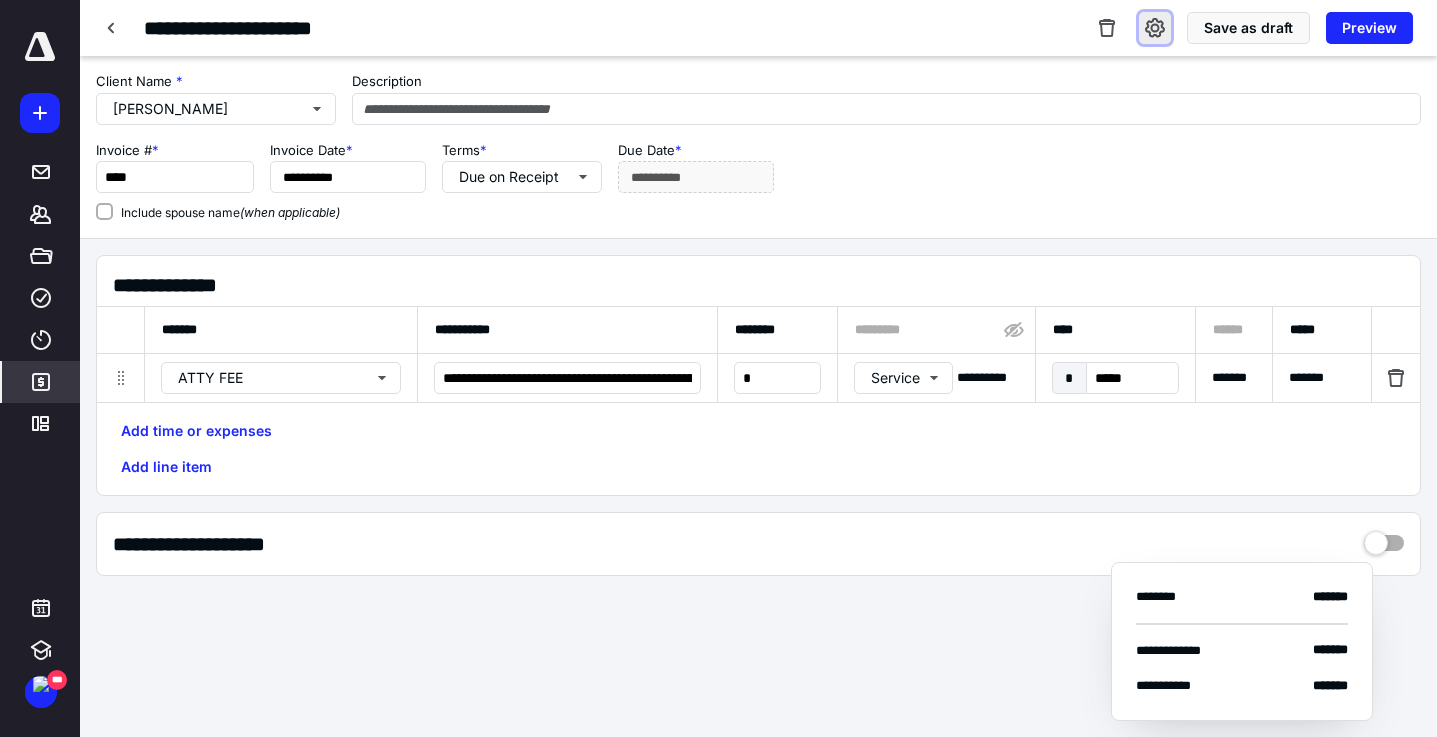 click at bounding box center (1155, 28) 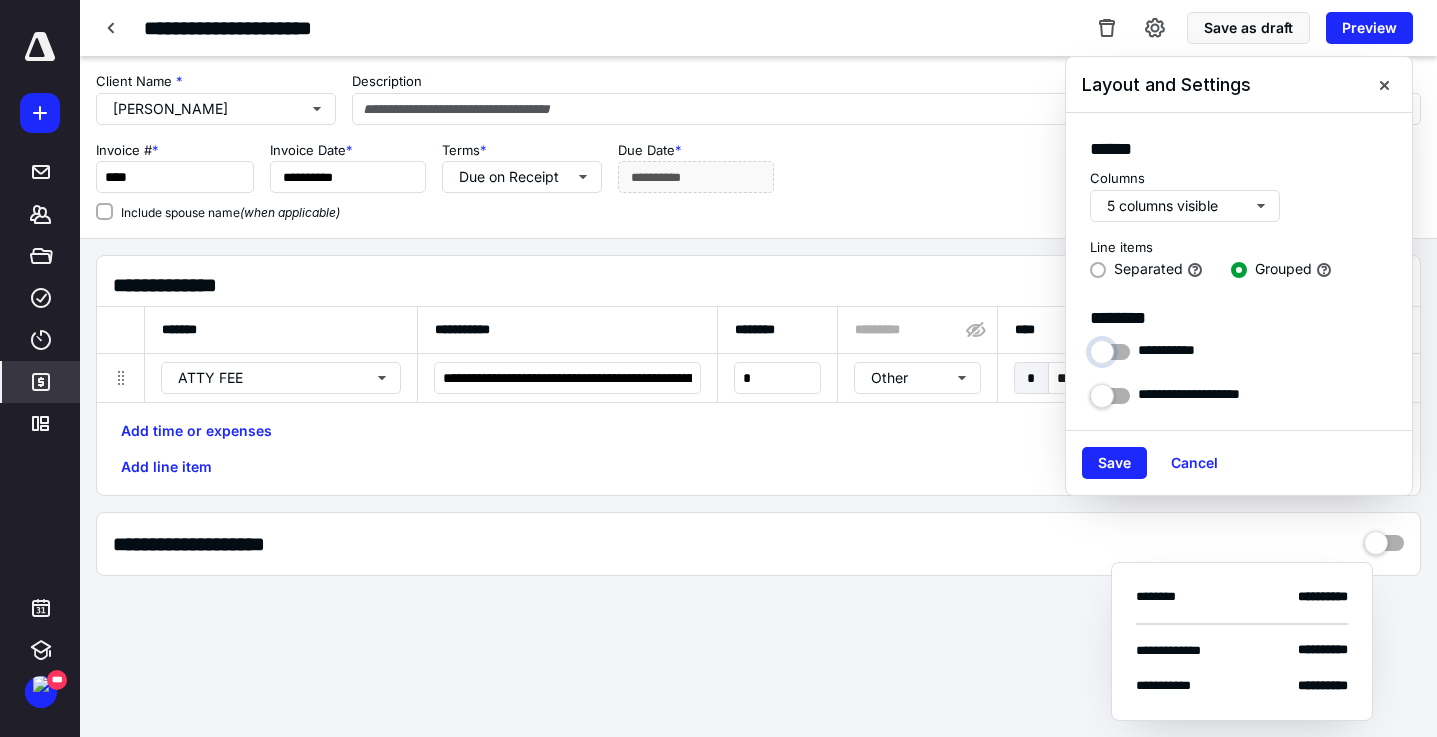 click at bounding box center (1110, 347) 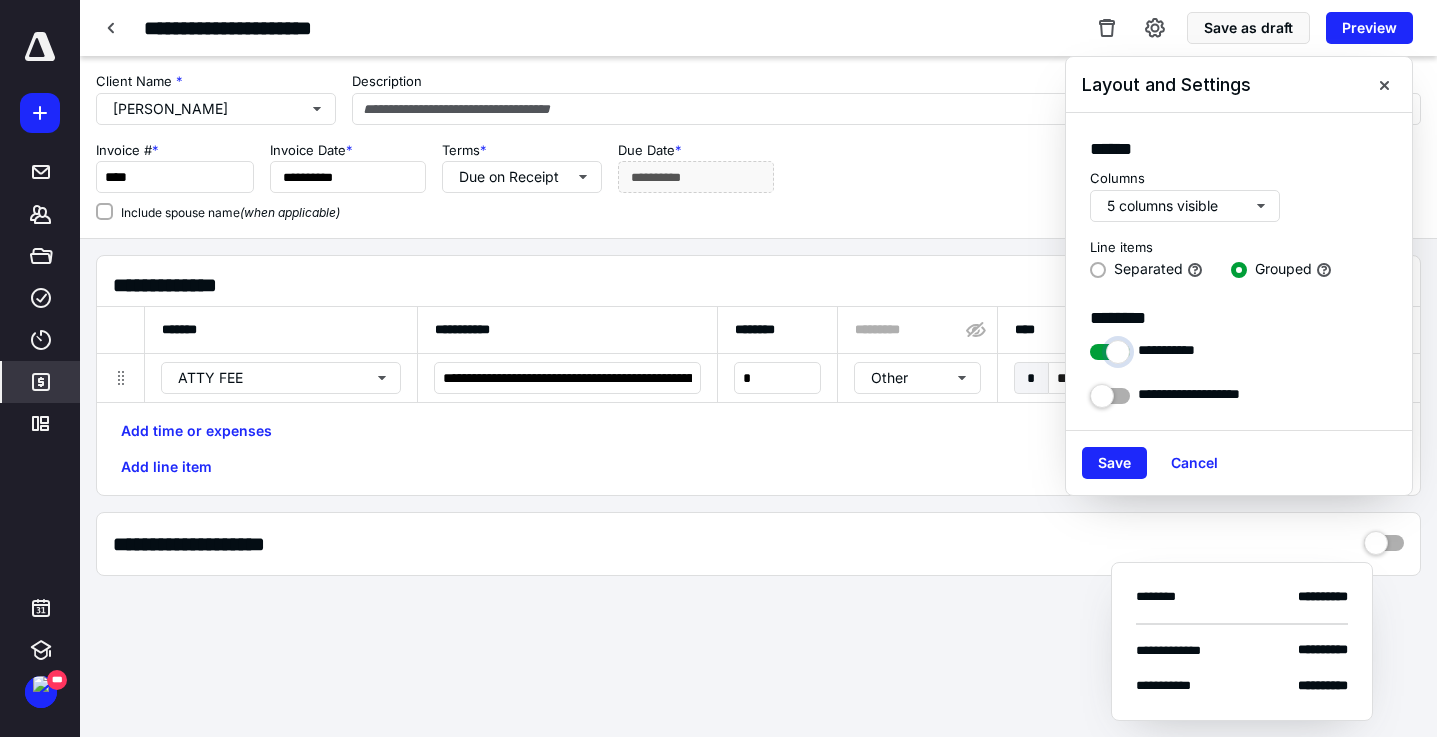 checkbox on "****" 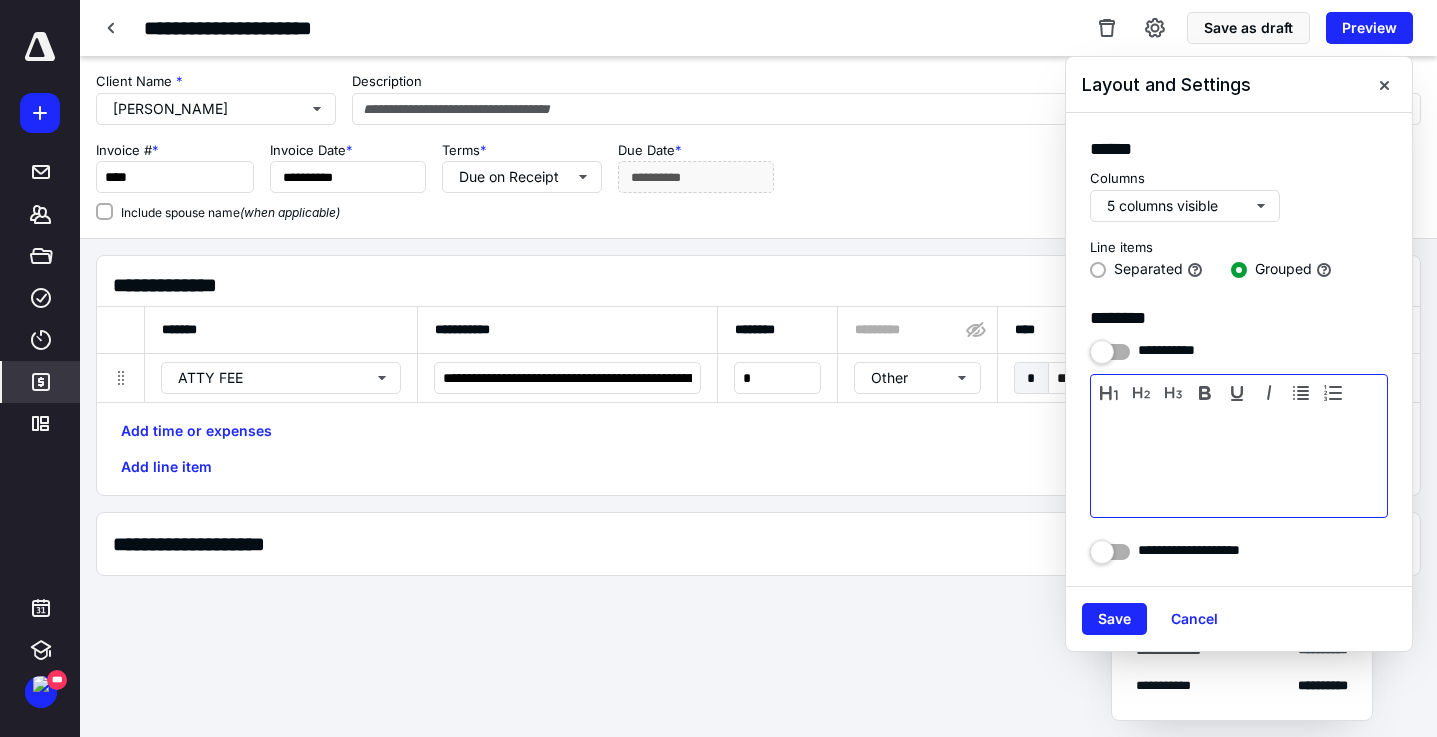 click at bounding box center (1239, 461) 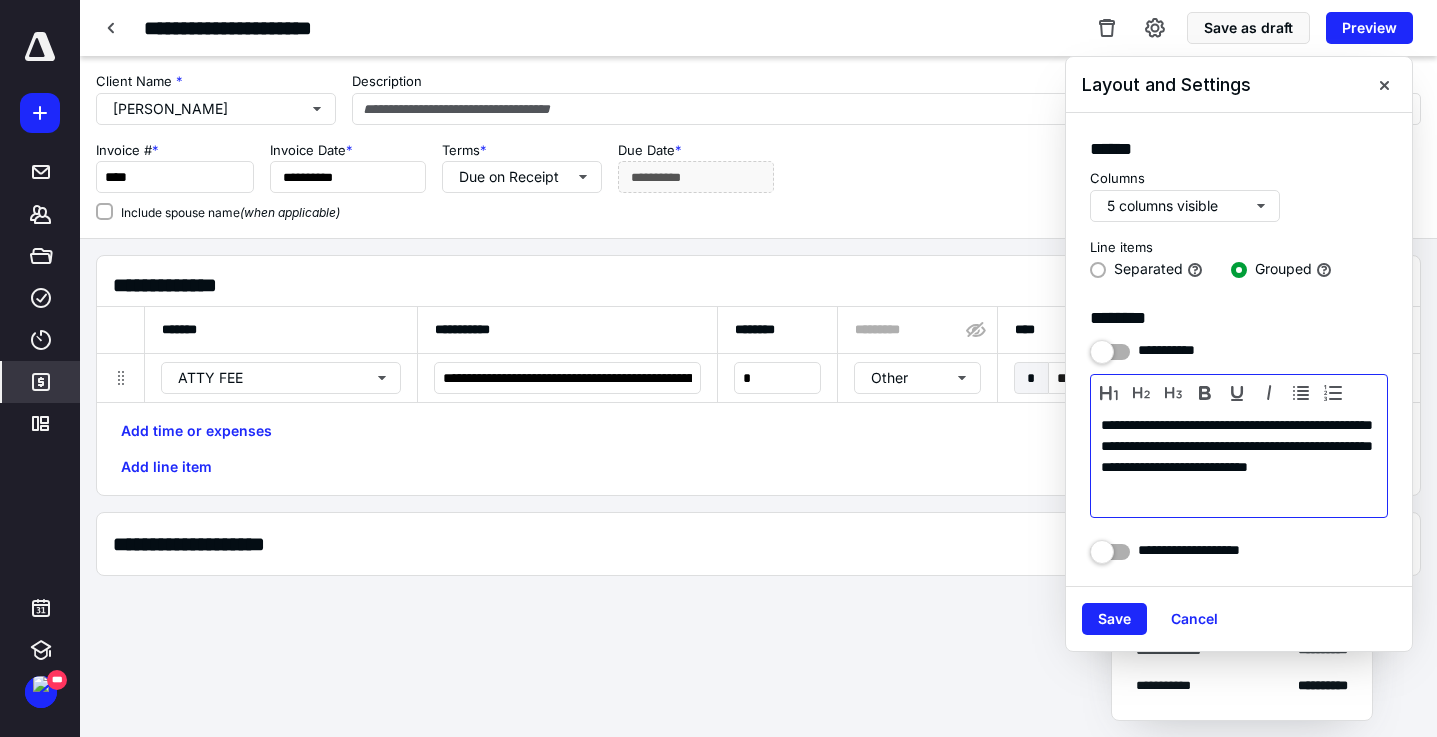 scroll, scrollTop: 47, scrollLeft: 0, axis: vertical 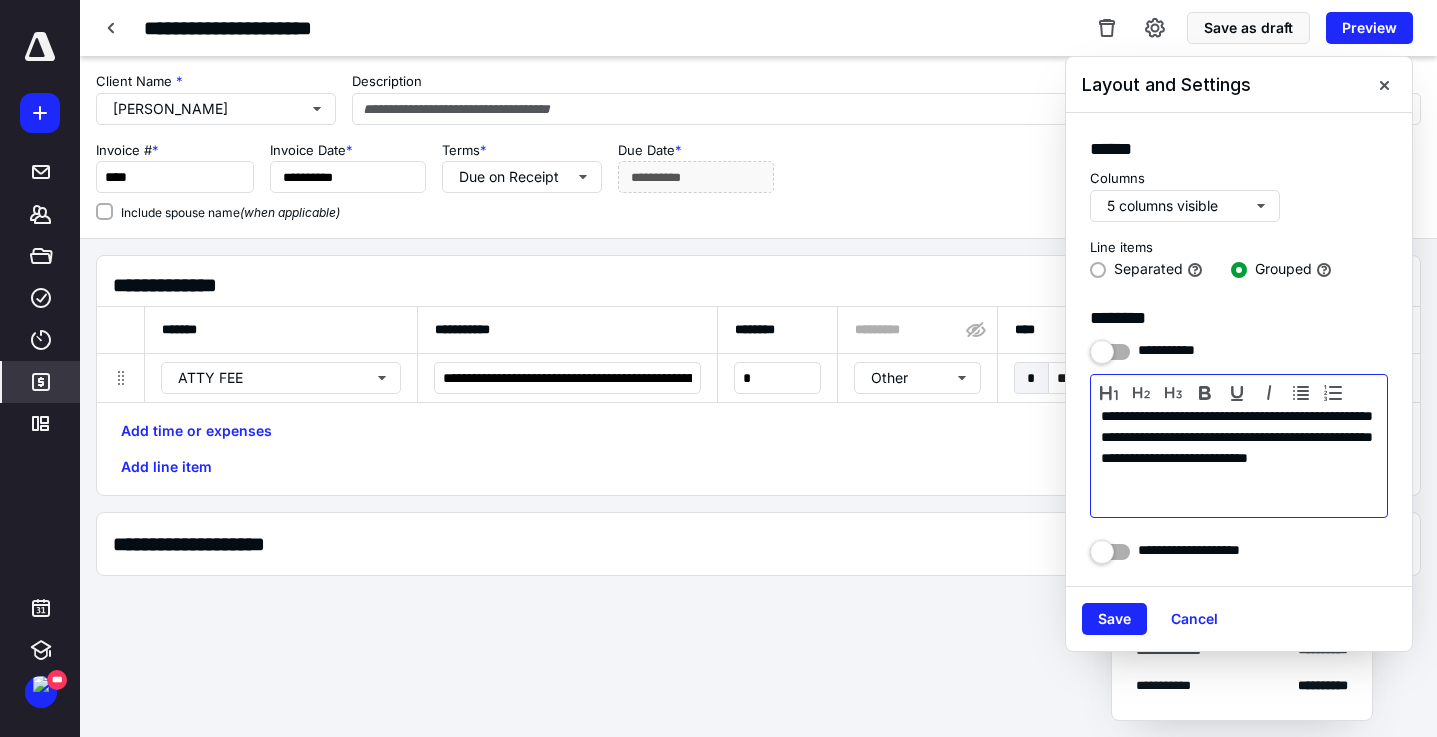 click on "**********" at bounding box center [1239, 437] 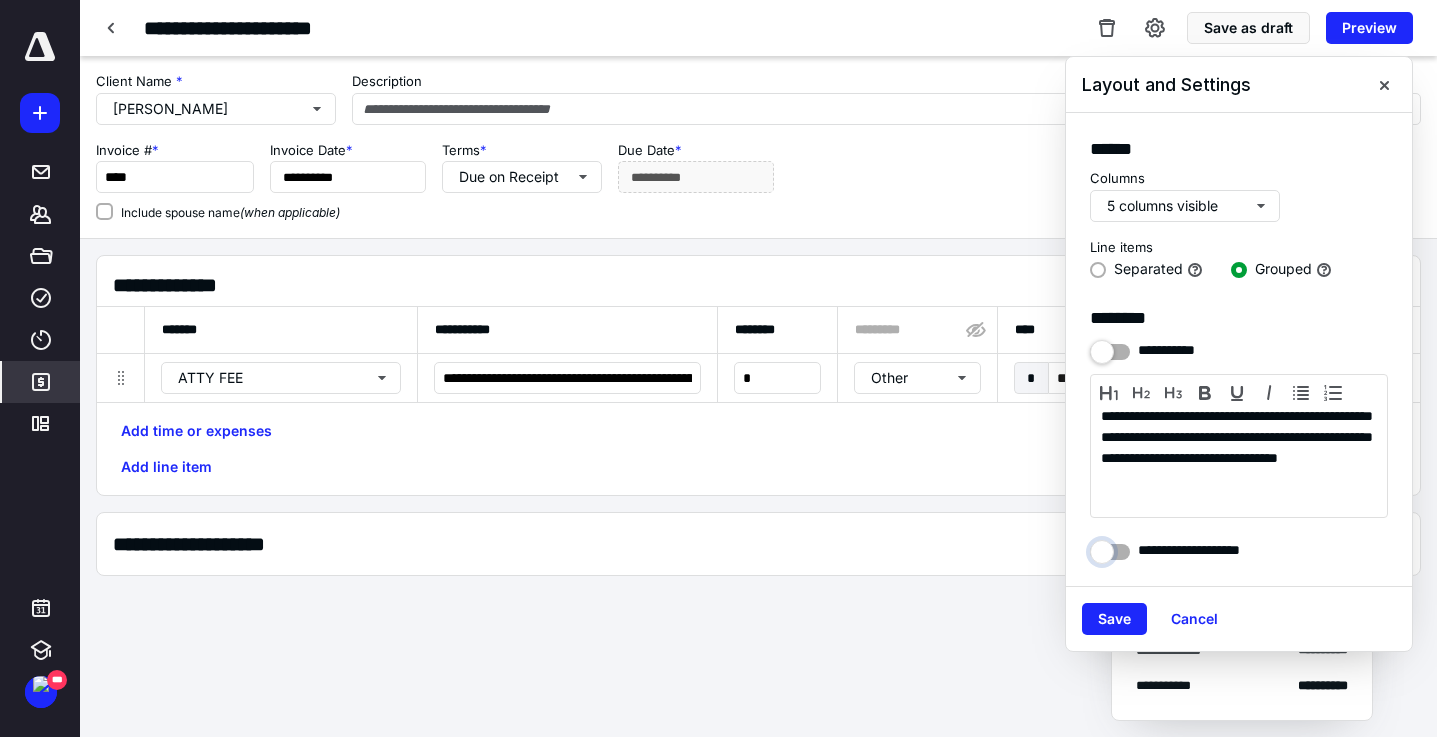 click at bounding box center [1110, 547] 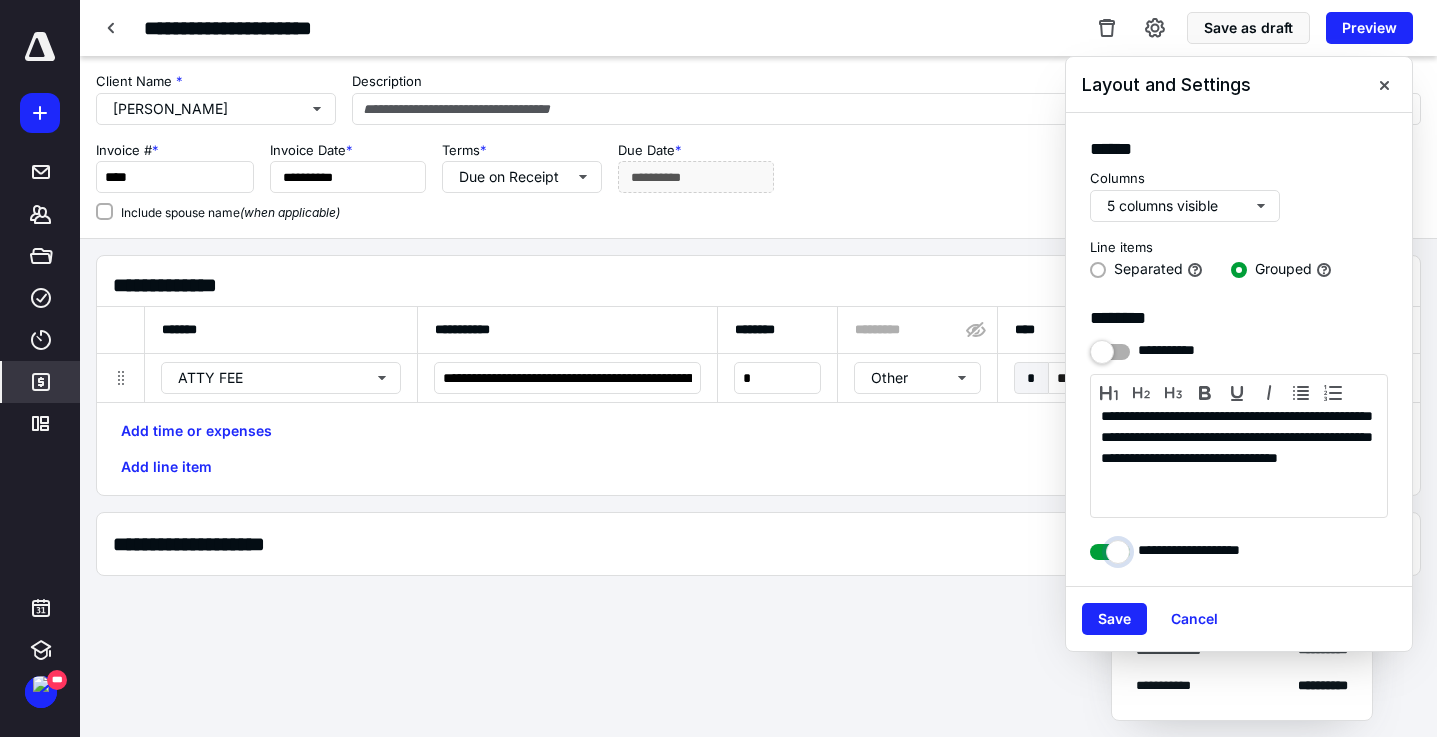 checkbox on "****" 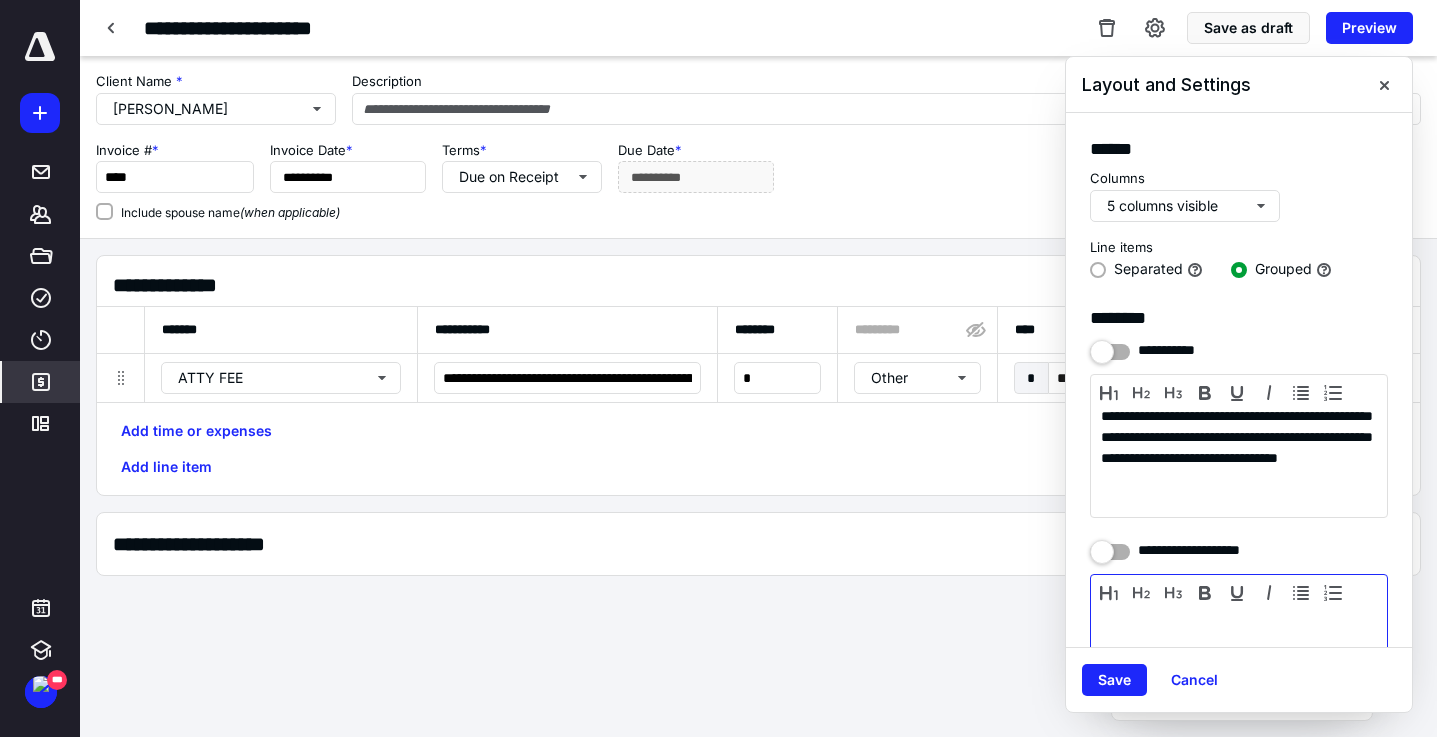 click at bounding box center [1239, 661] 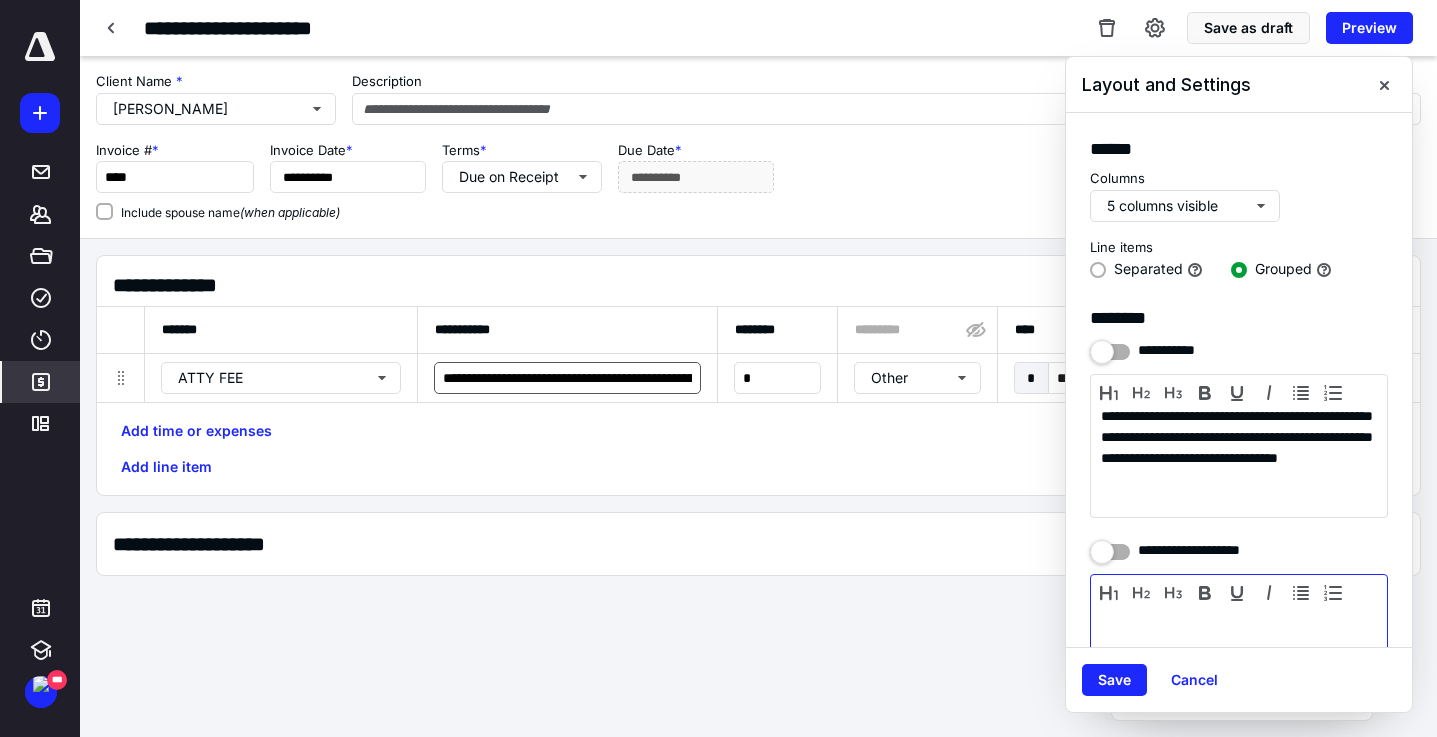 type 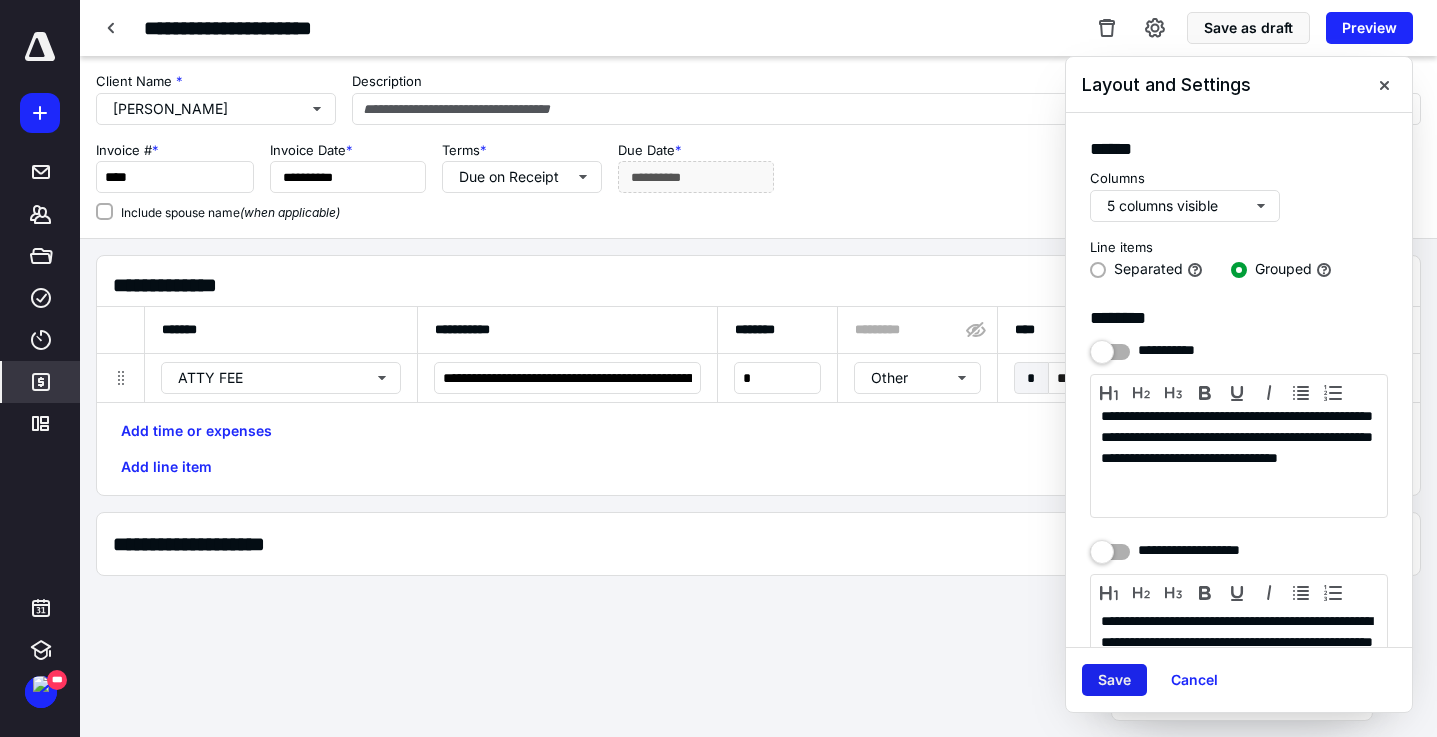 click on "Save" at bounding box center (1114, 680) 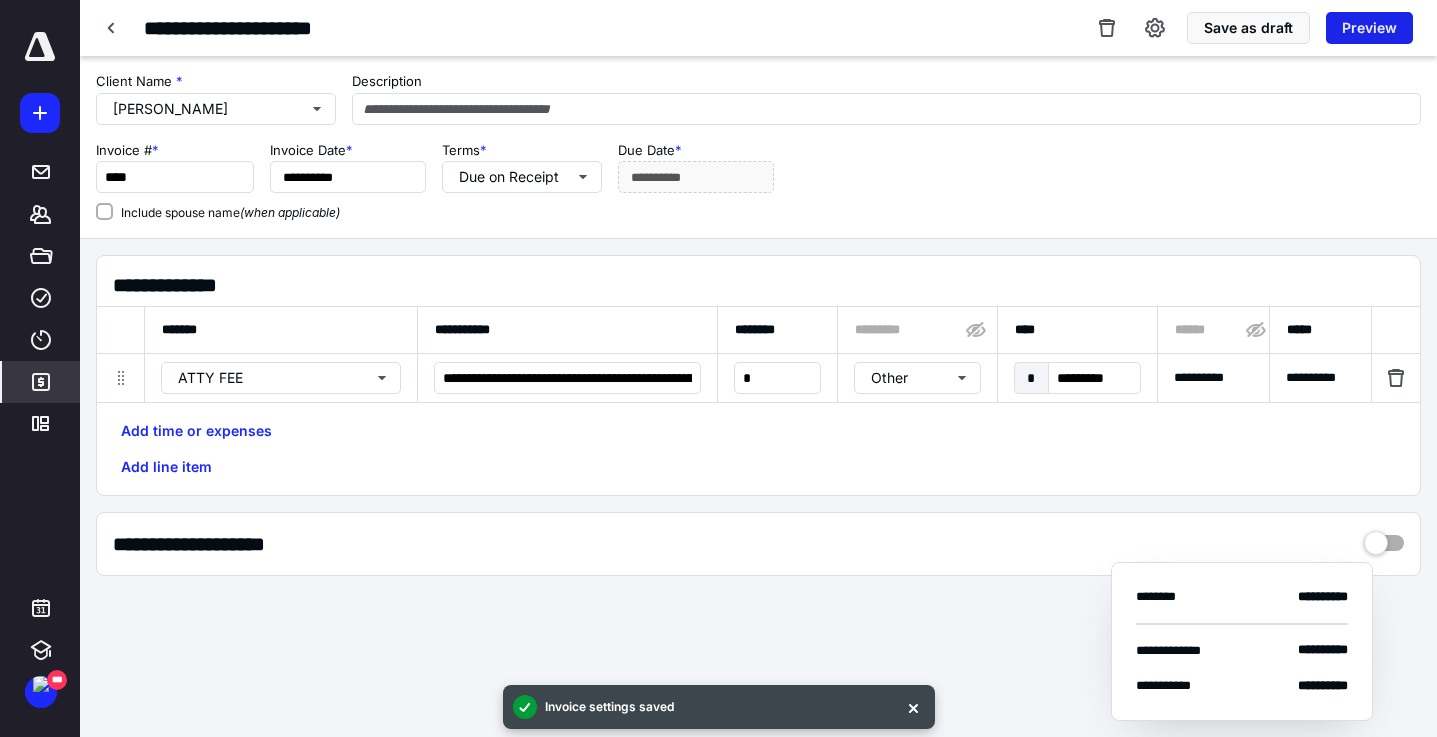 click on "Preview" at bounding box center [1369, 28] 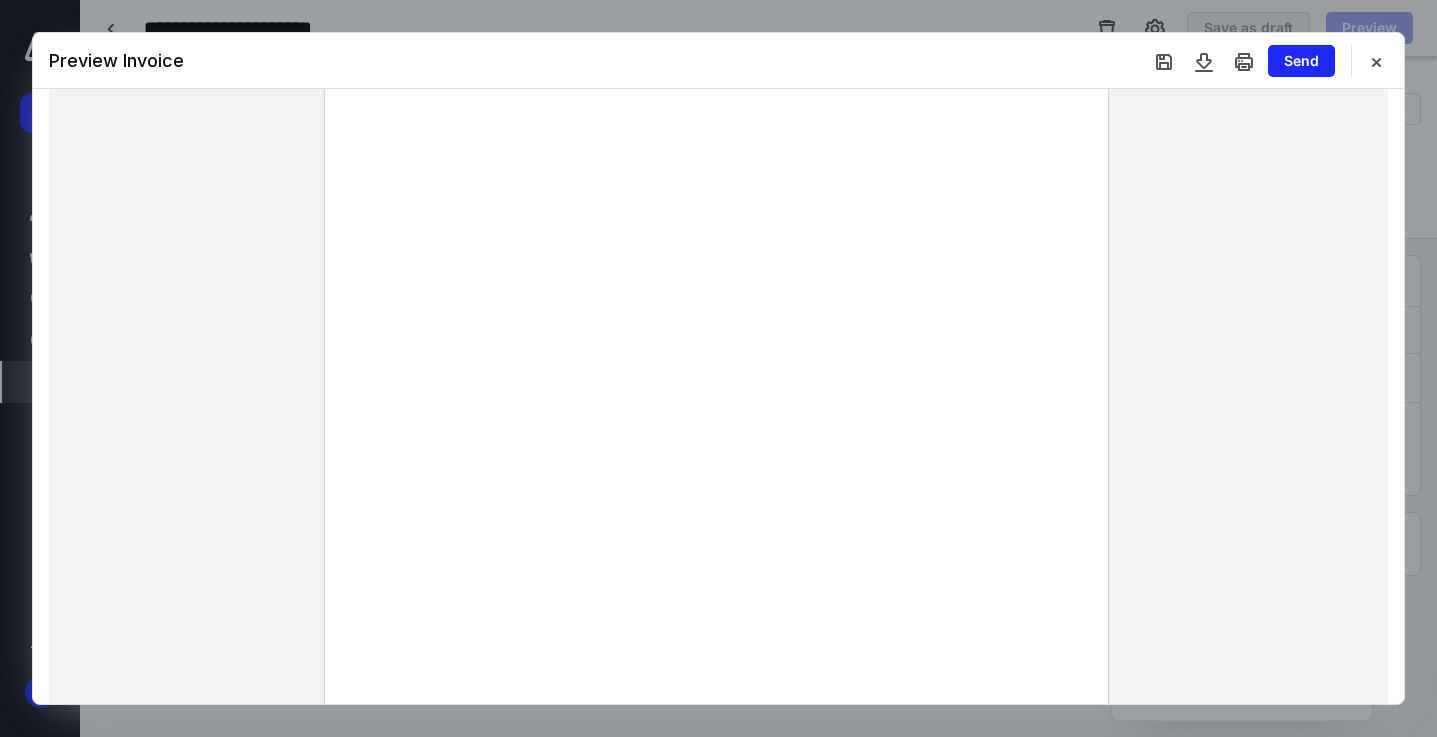 scroll, scrollTop: 438, scrollLeft: 0, axis: vertical 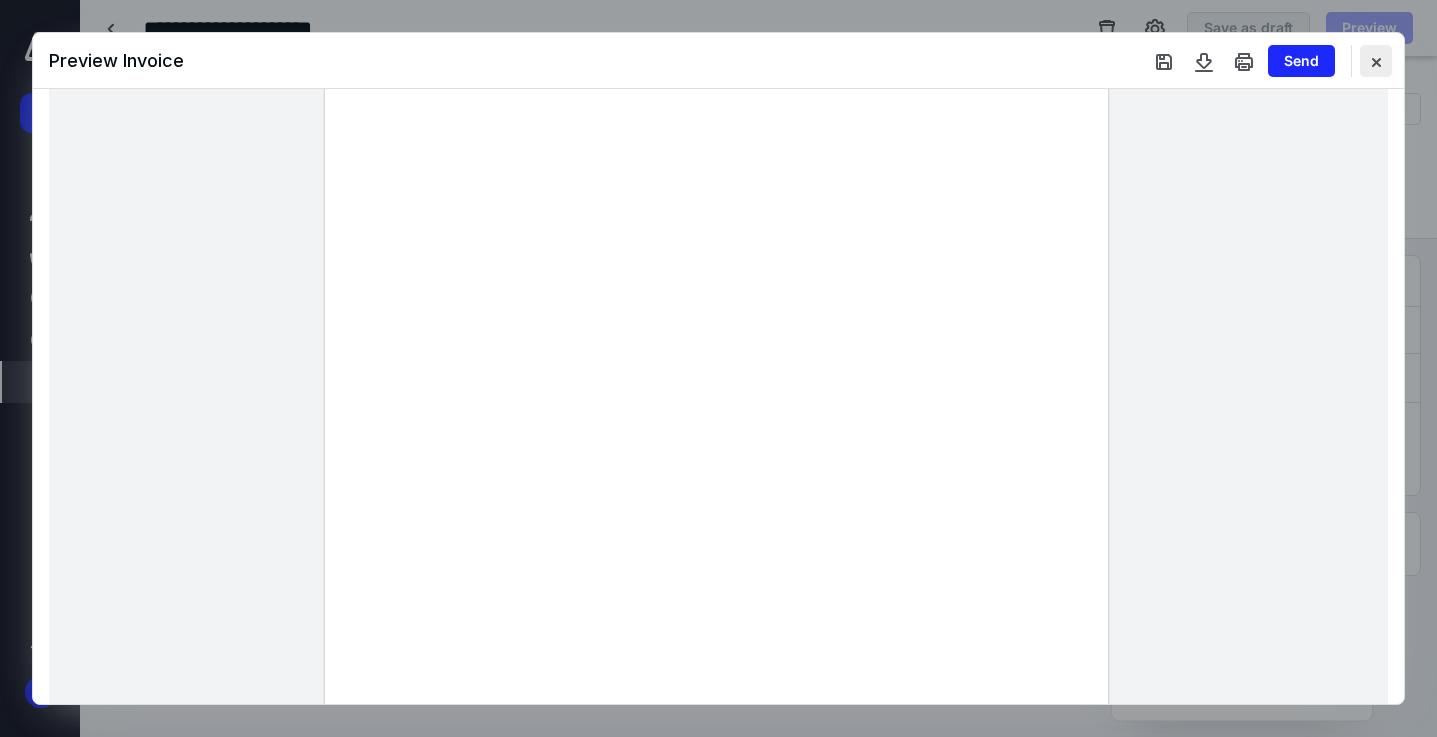 click at bounding box center [1376, 61] 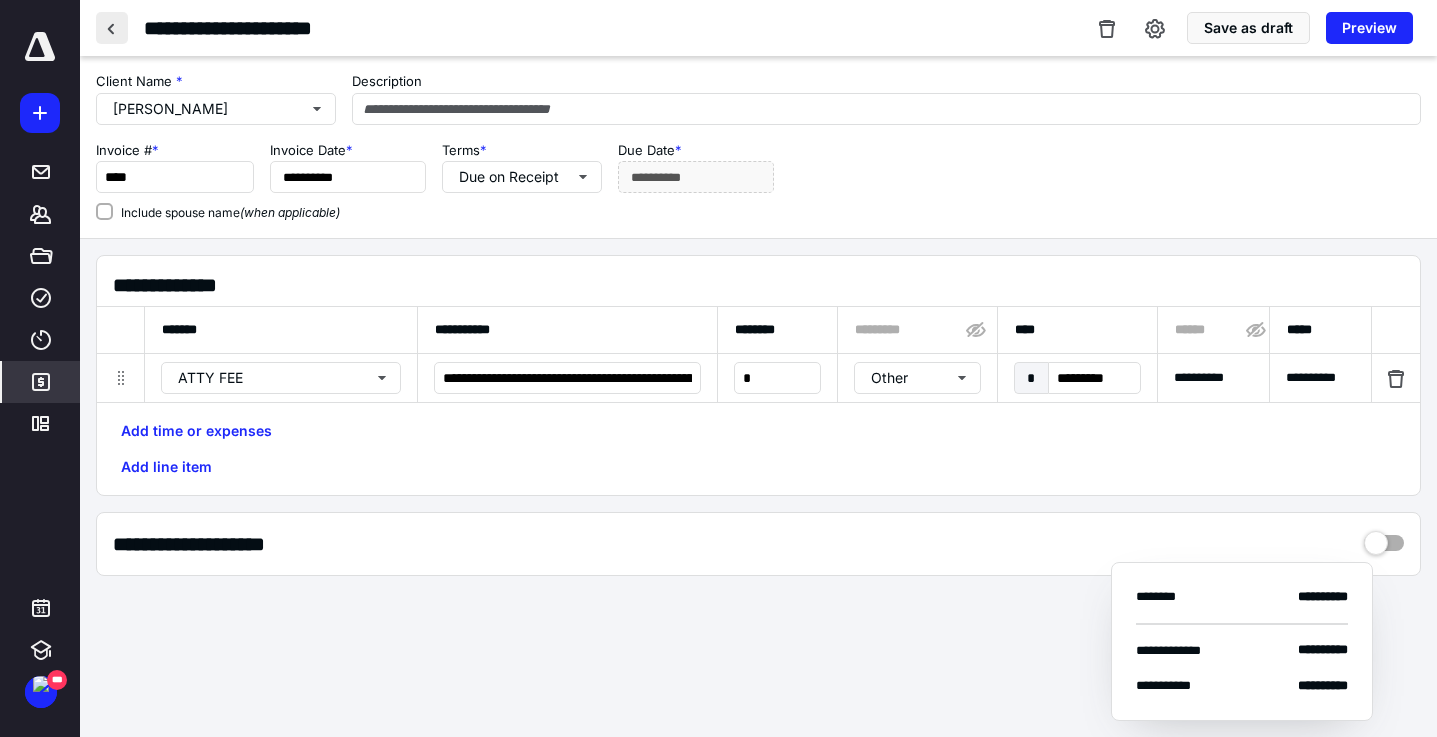 click at bounding box center [112, 28] 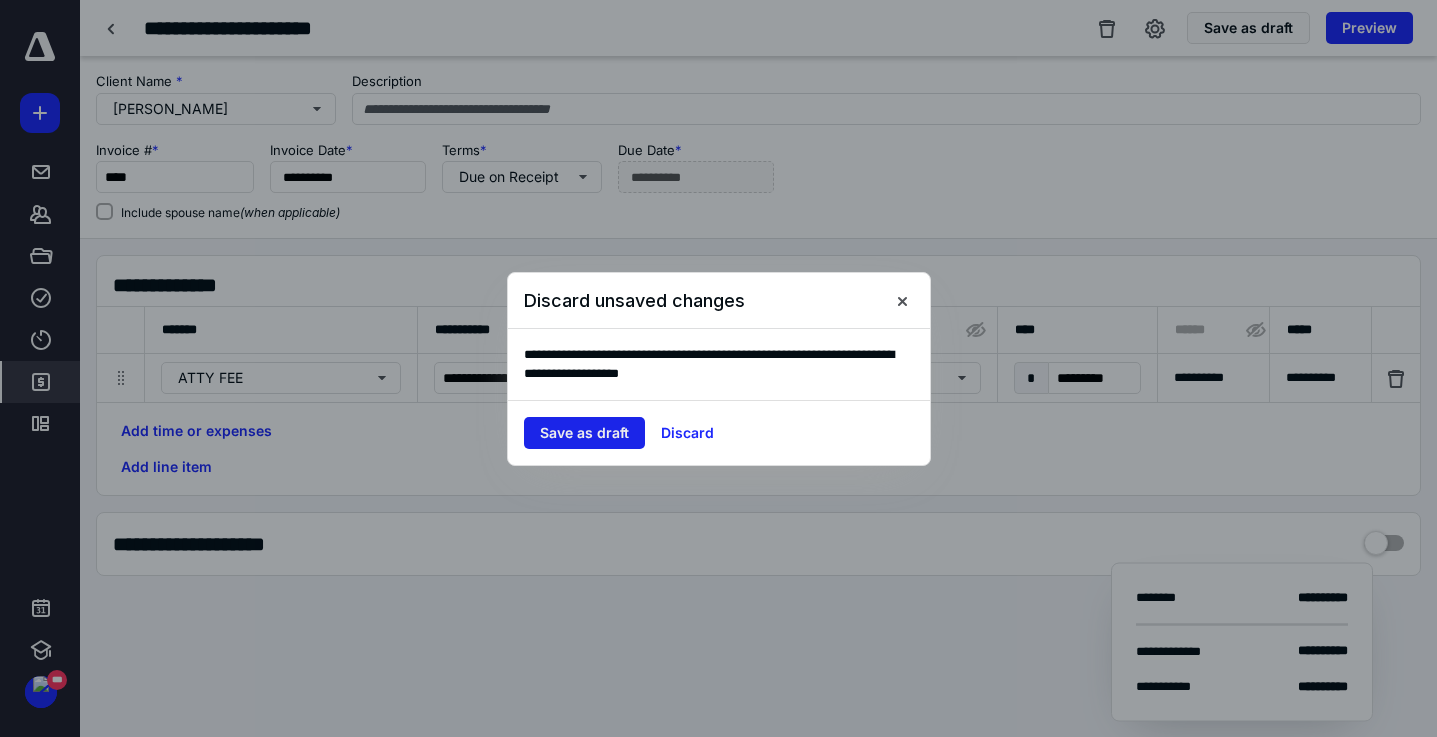 click on "Save as draft" at bounding box center (584, 433) 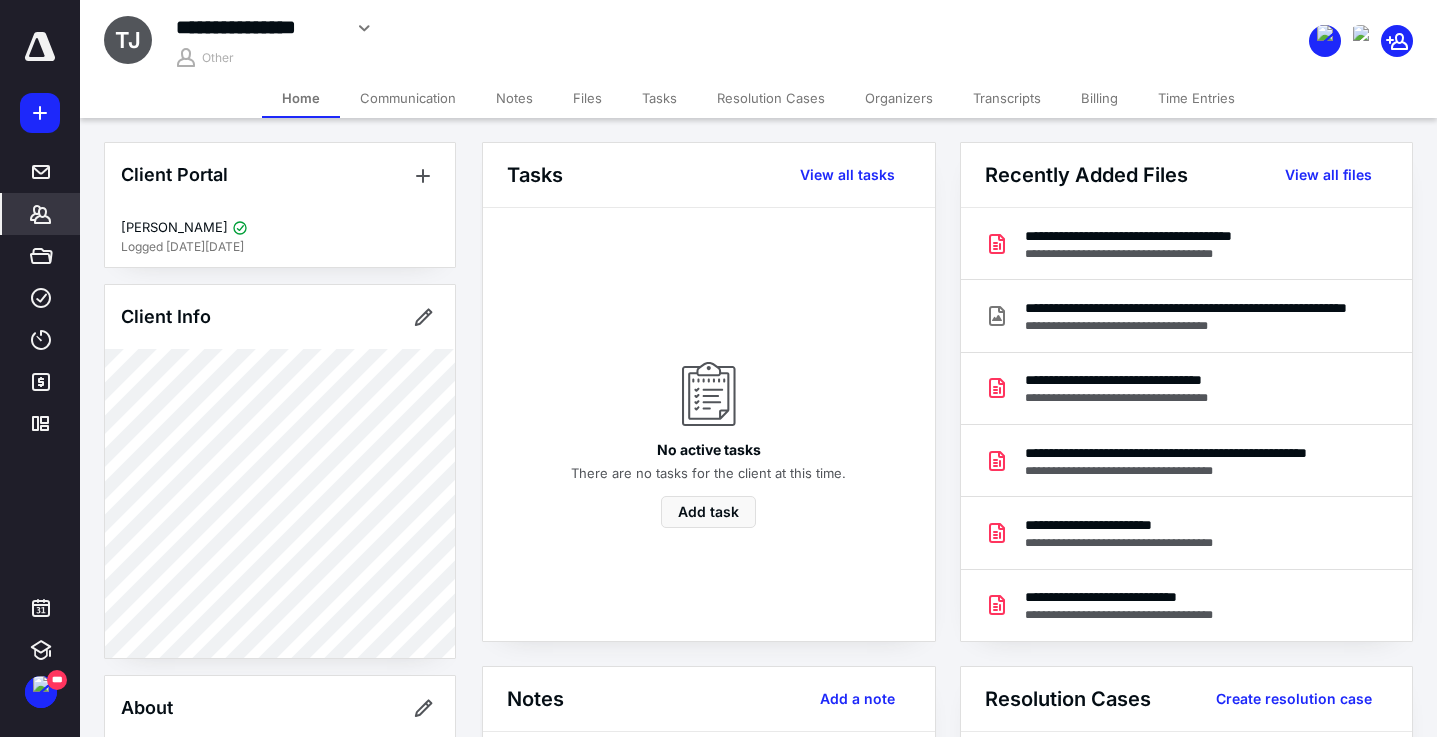scroll, scrollTop: 0, scrollLeft: 0, axis: both 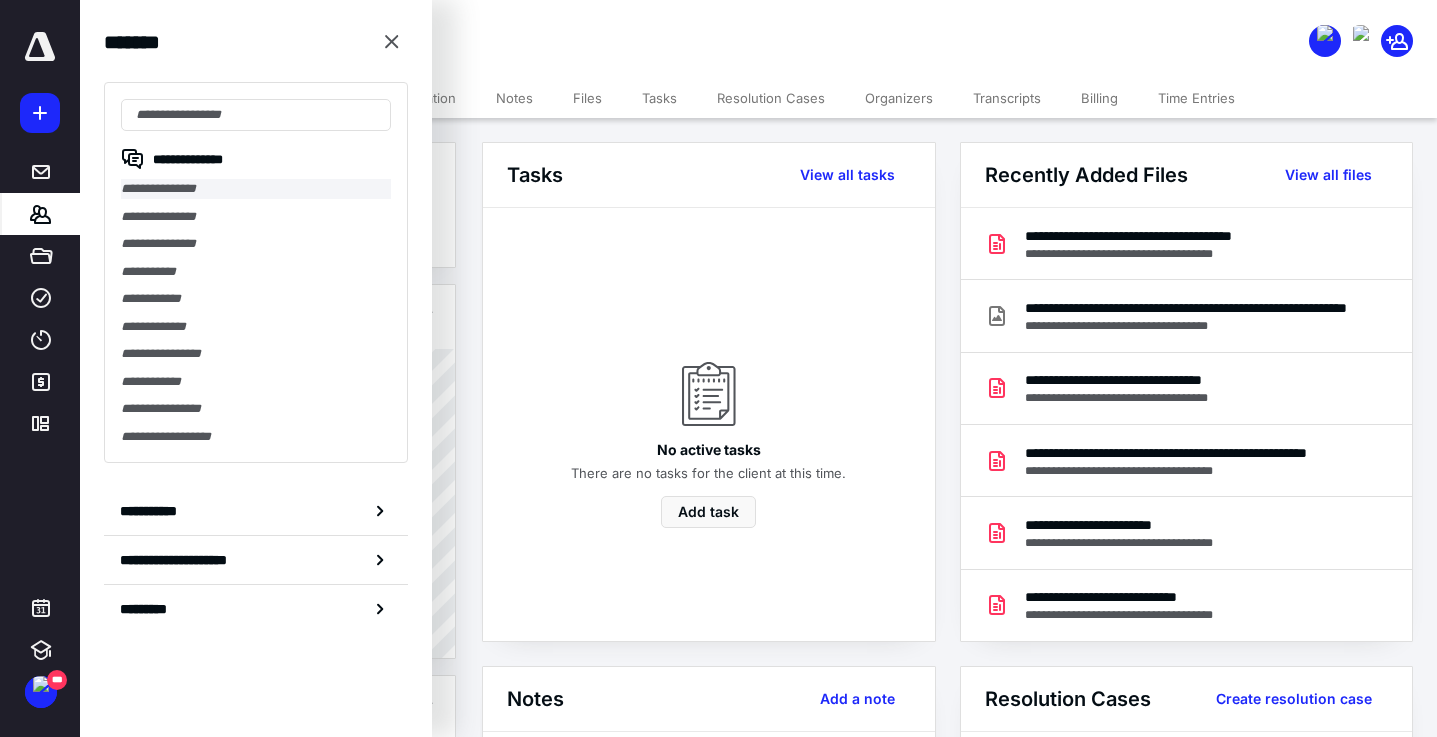 click on "**********" at bounding box center [256, 189] 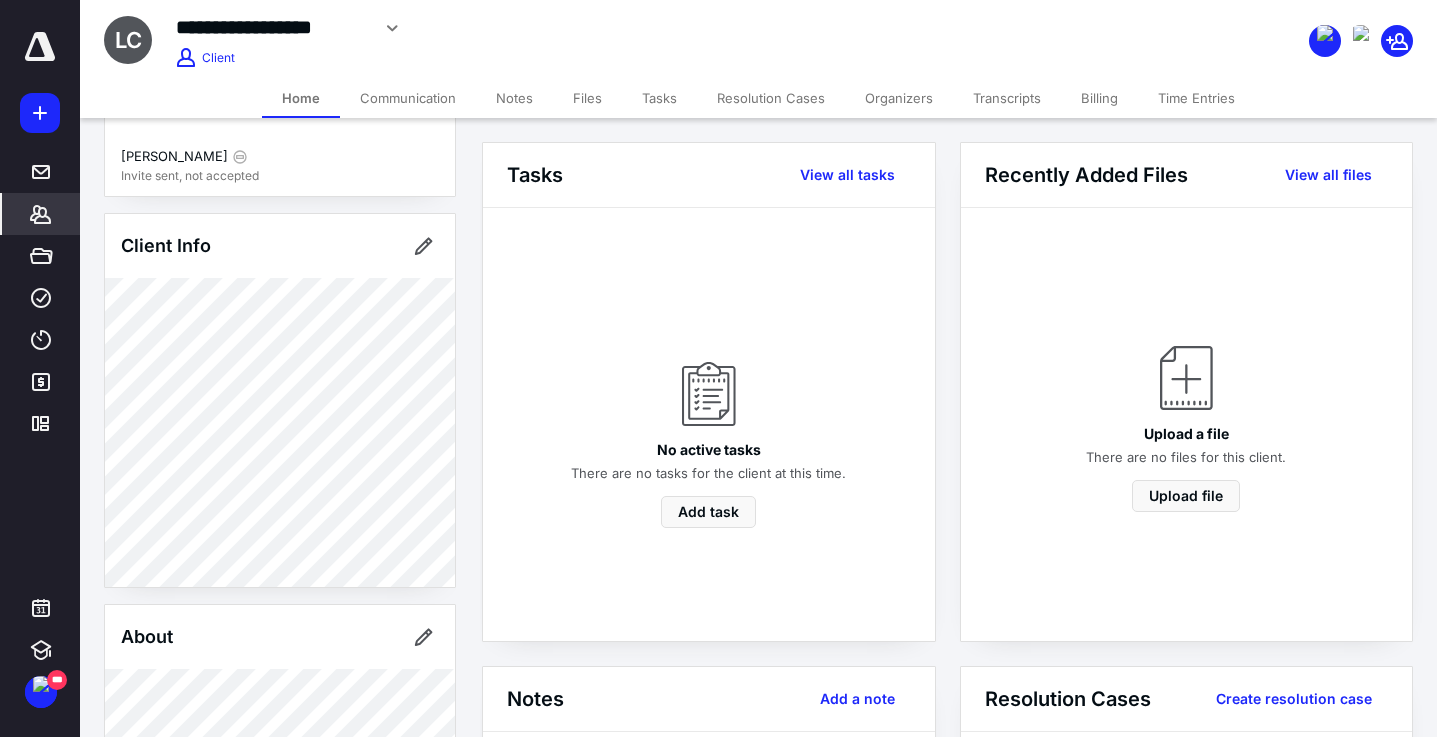 scroll, scrollTop: 114, scrollLeft: 0, axis: vertical 